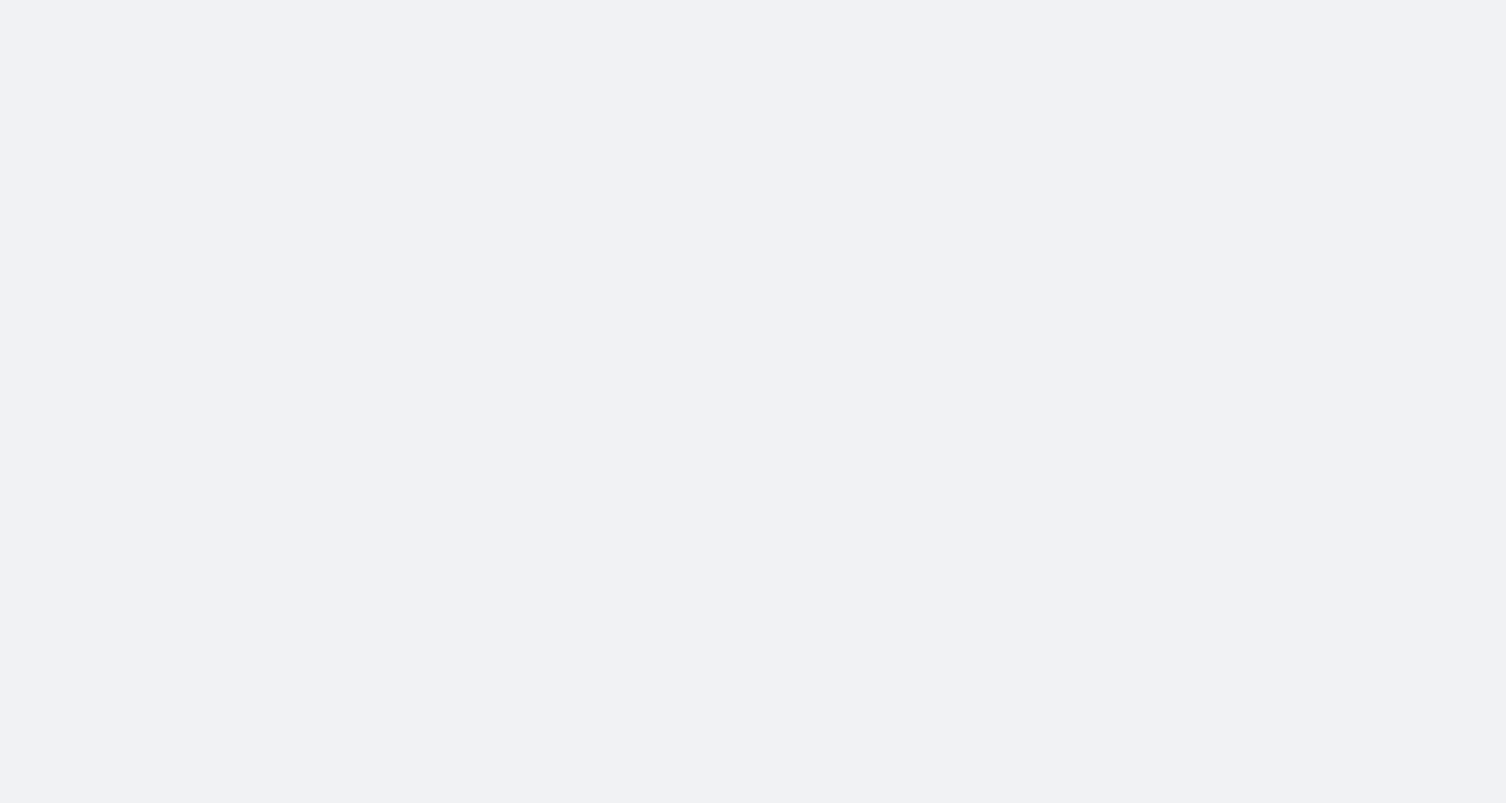 scroll, scrollTop: 0, scrollLeft: 0, axis: both 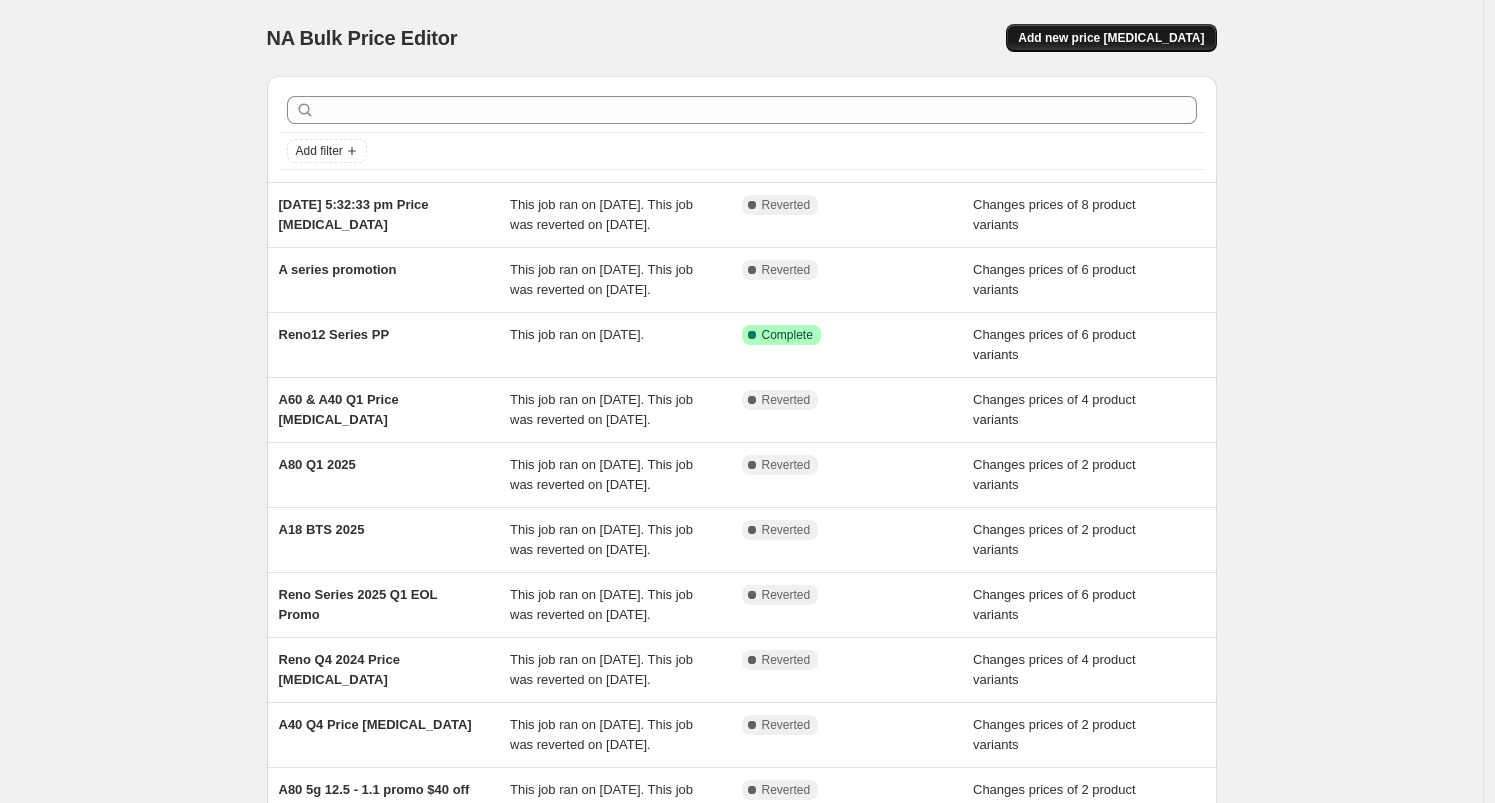 click on "Add new price [MEDICAL_DATA]" at bounding box center [1111, 38] 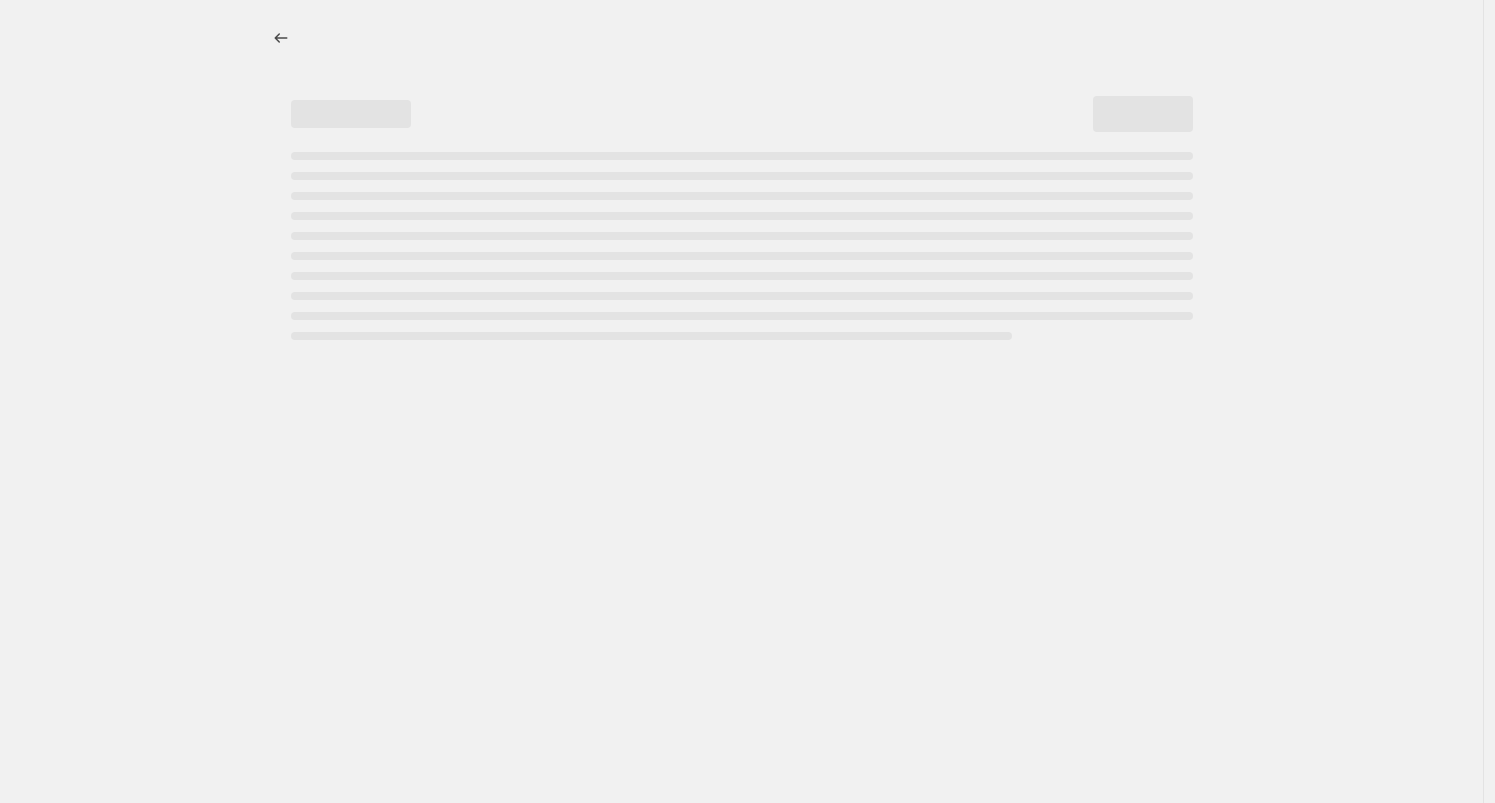 select on "percentage" 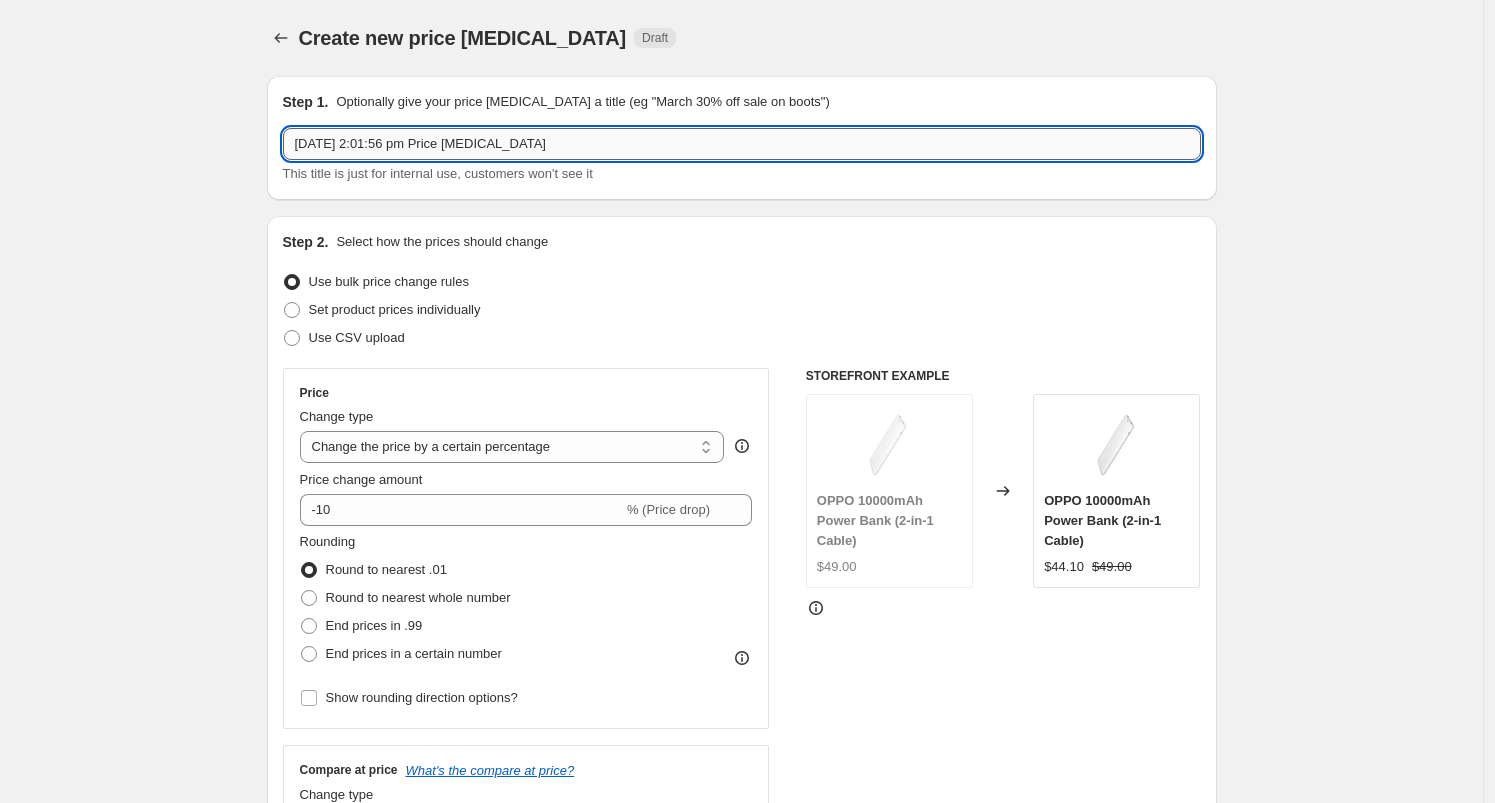 click on "[DATE] 2:01:56 pm Price [MEDICAL_DATA]" at bounding box center (742, 144) 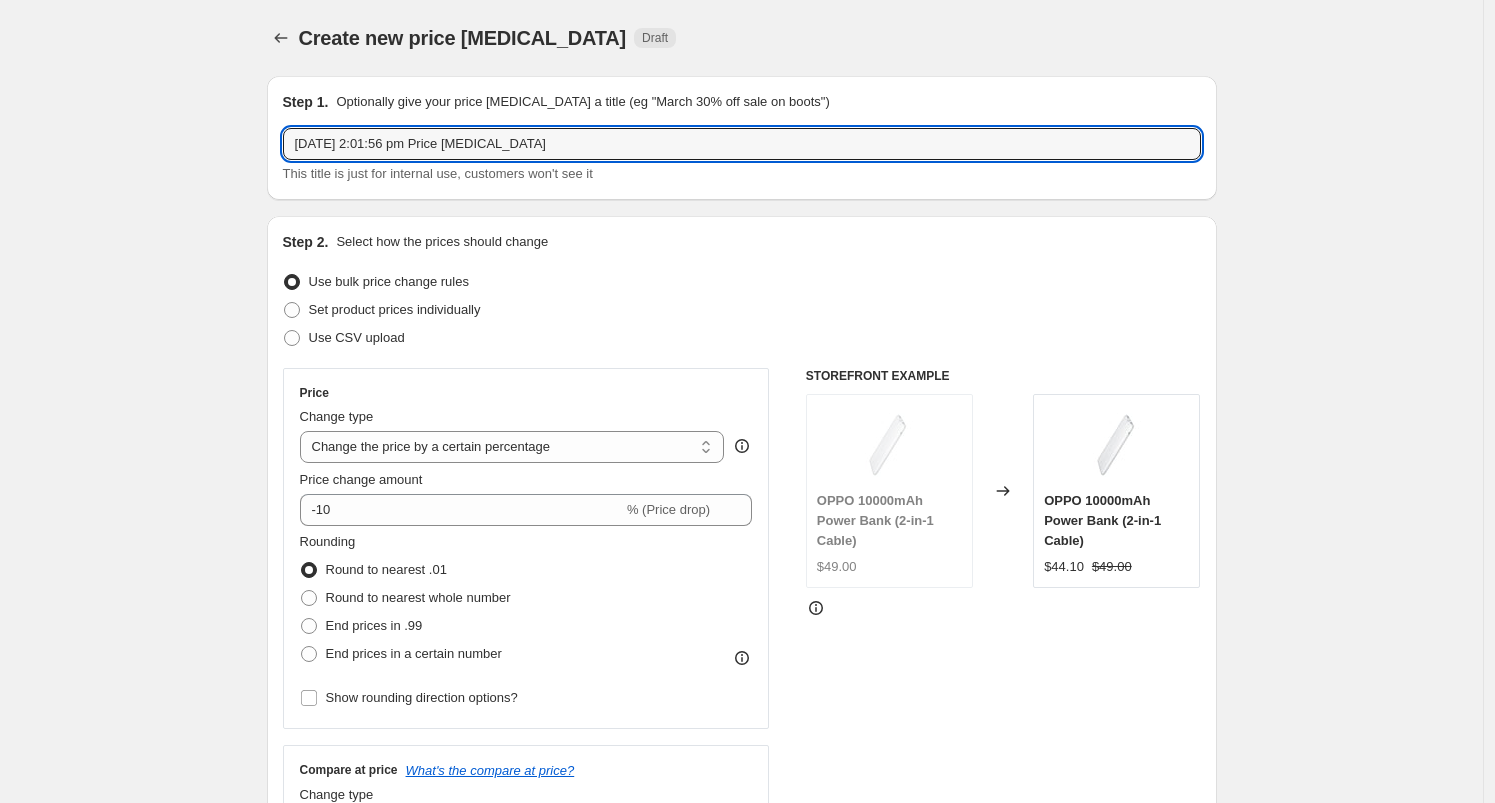 drag, startPoint x: 460, startPoint y: 145, endPoint x: 97, endPoint y: 146, distance: 363.00137 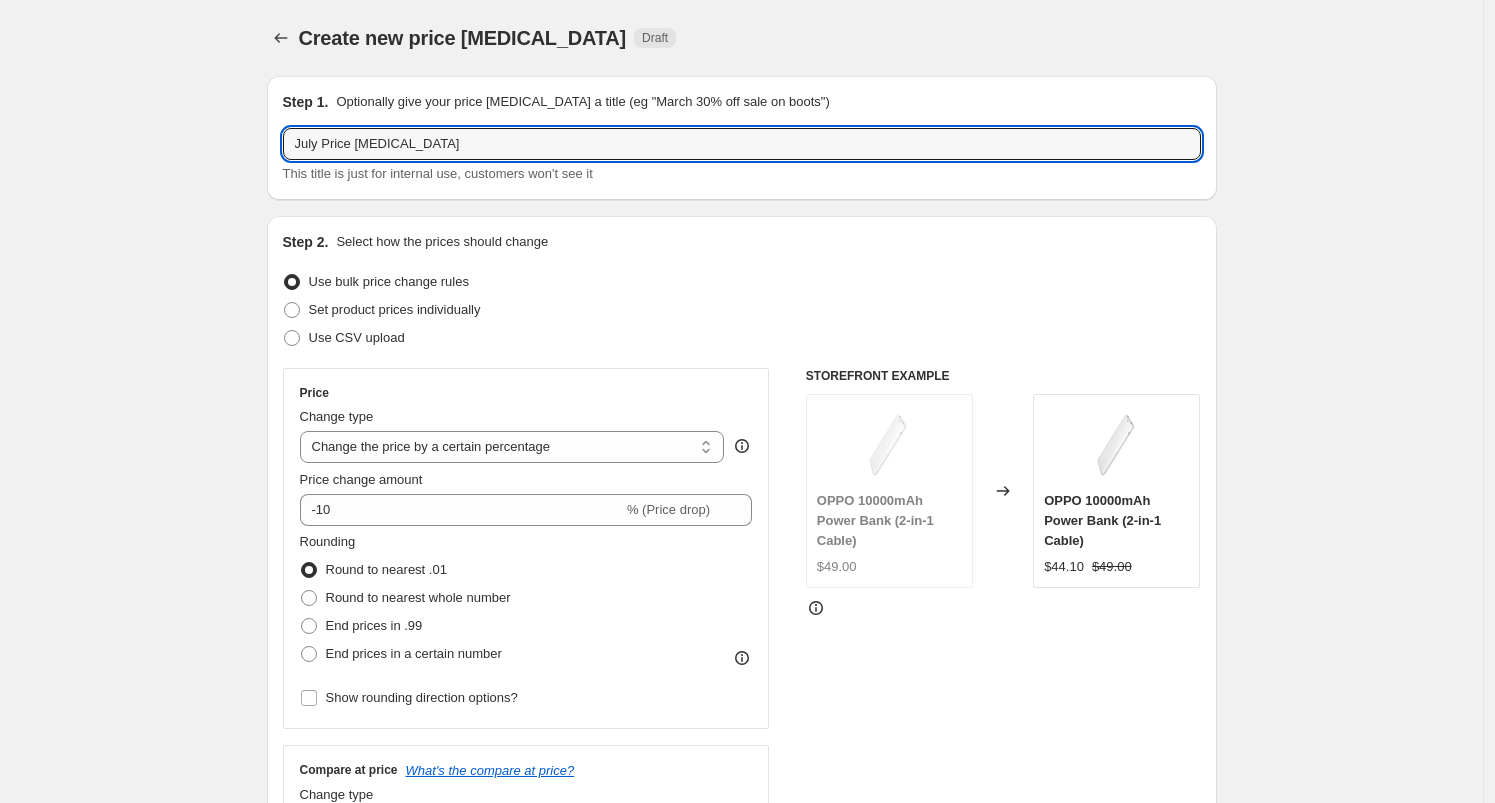 scroll, scrollTop: 160, scrollLeft: 0, axis: vertical 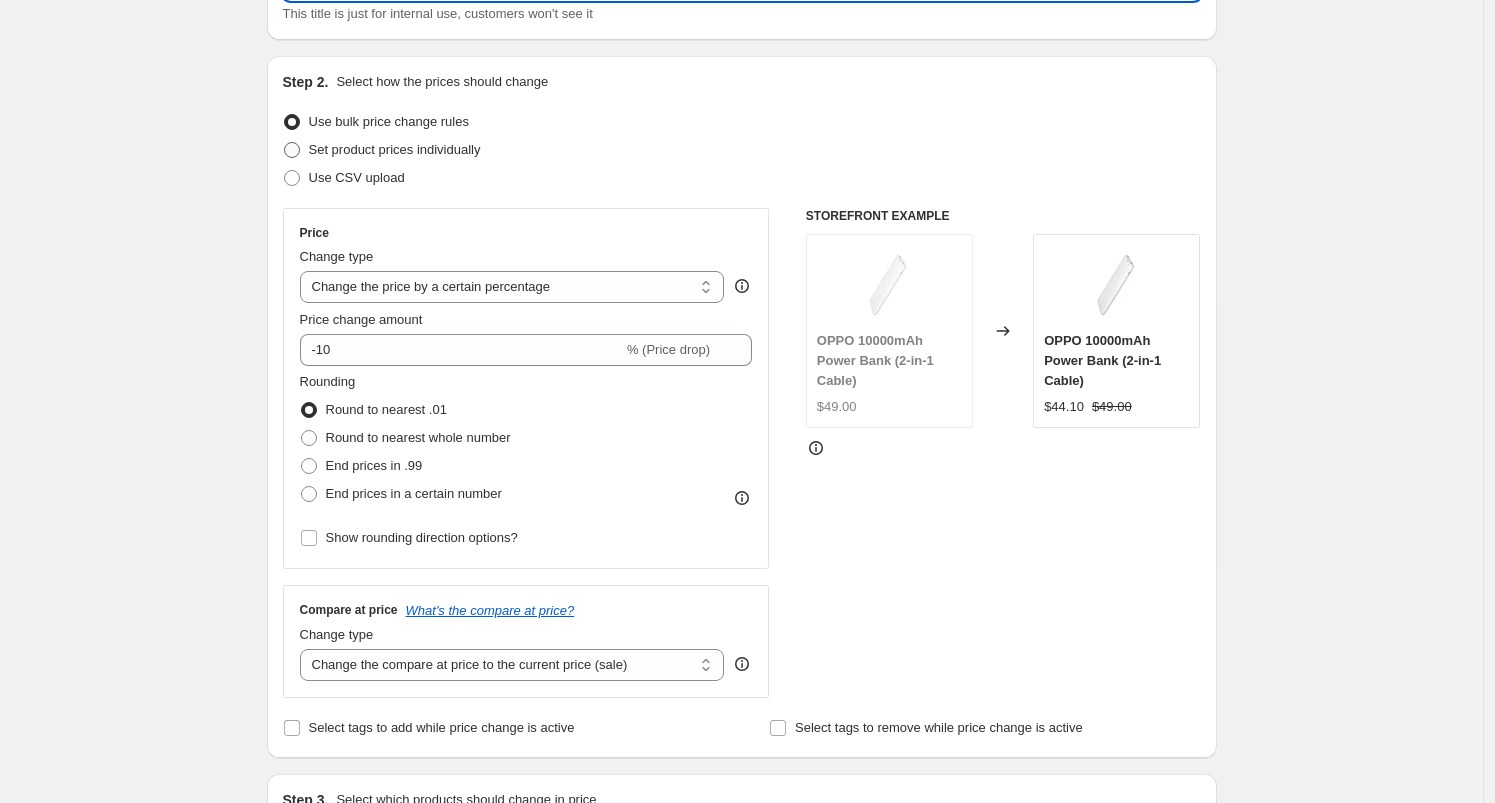 type on "July Price [MEDICAL_DATA]" 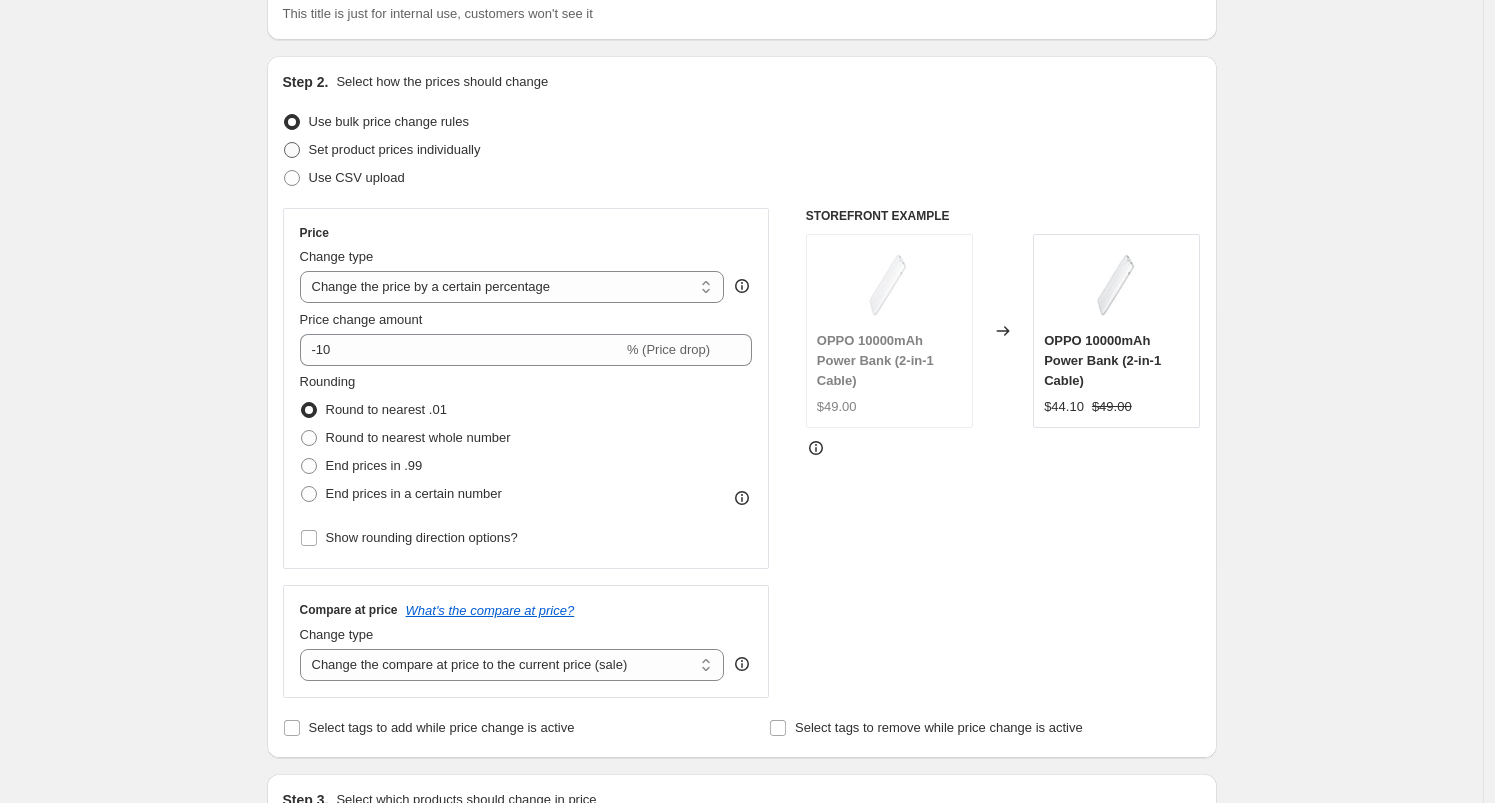 click on "Set product prices individually" at bounding box center (382, 150) 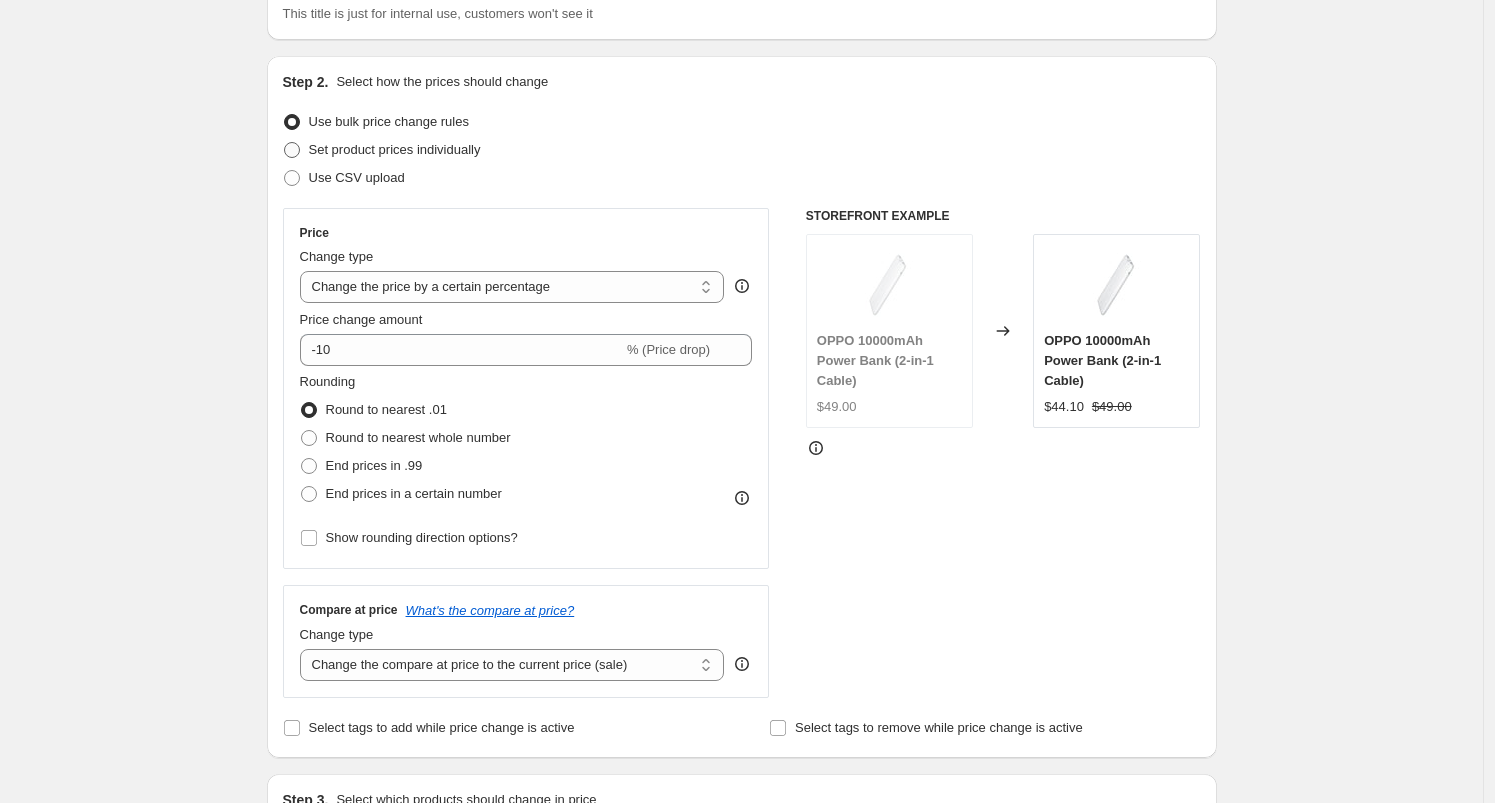 radio on "true" 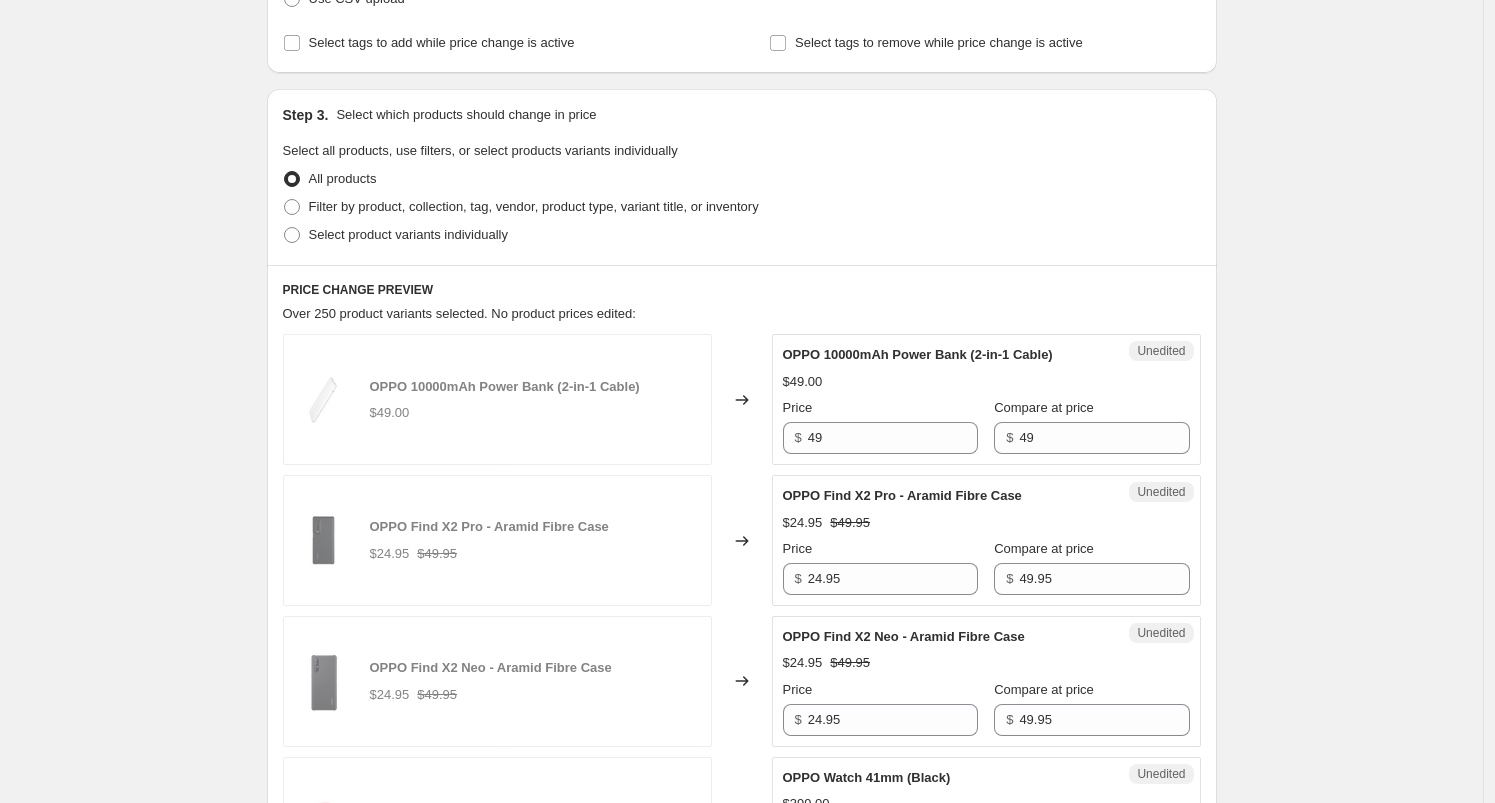 scroll, scrollTop: 481, scrollLeft: 0, axis: vertical 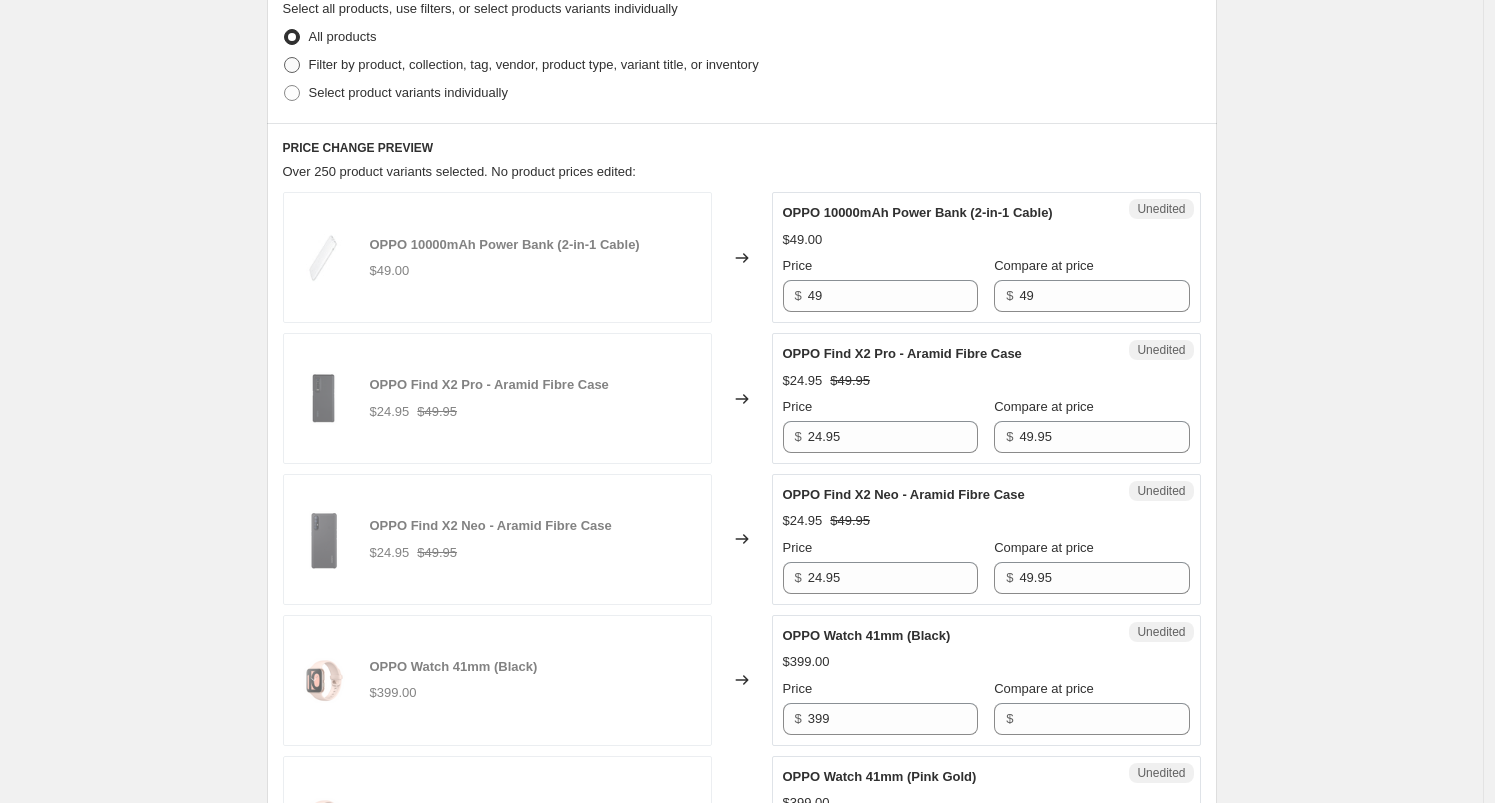 click on "Filter by product, collection, tag, vendor, product type, variant title, or inventory" at bounding box center (534, 64) 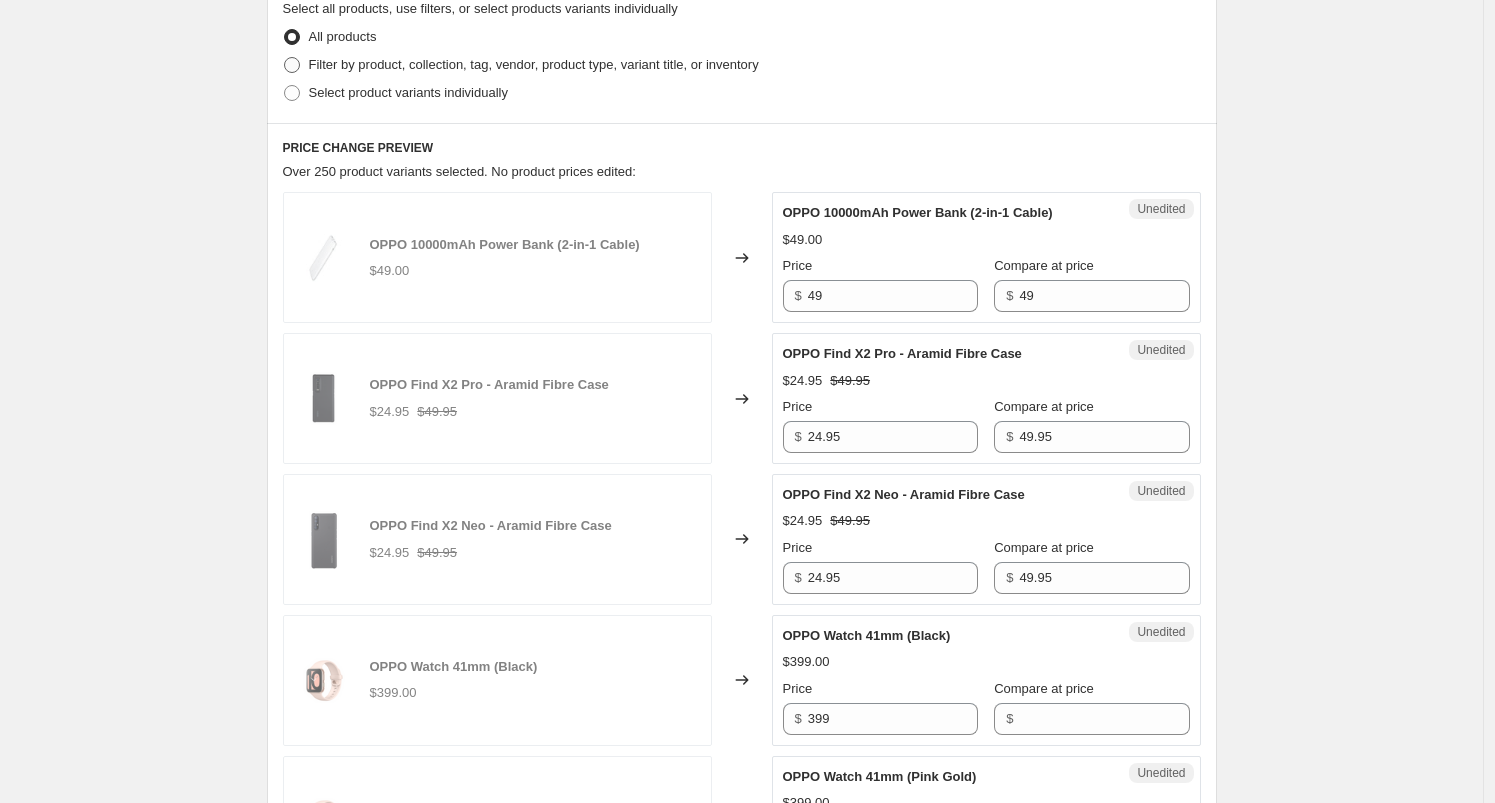 radio on "true" 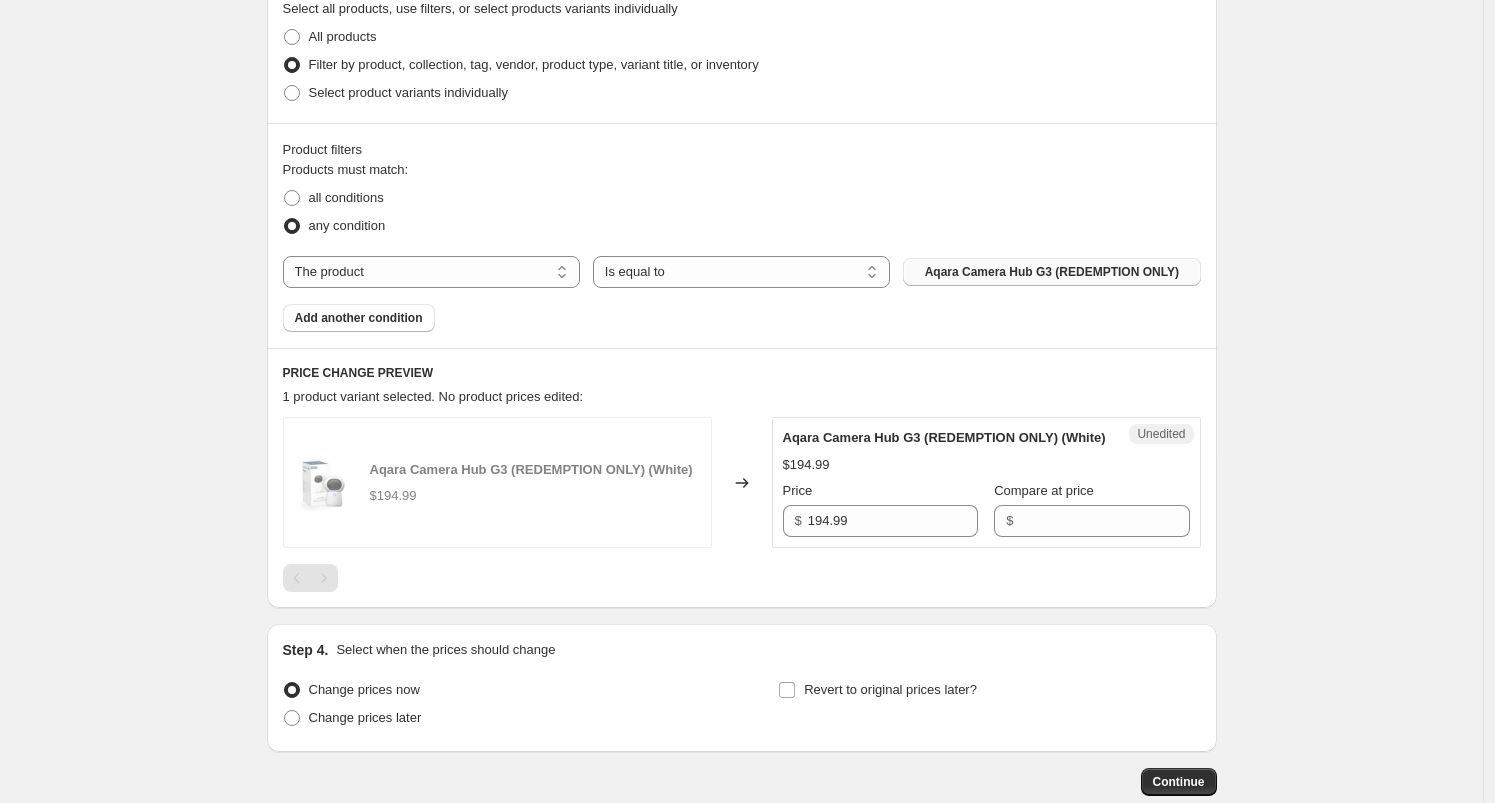 click on "Aqara Camera Hub G3 (REDEMPTION ONLY)" at bounding box center (1052, 272) 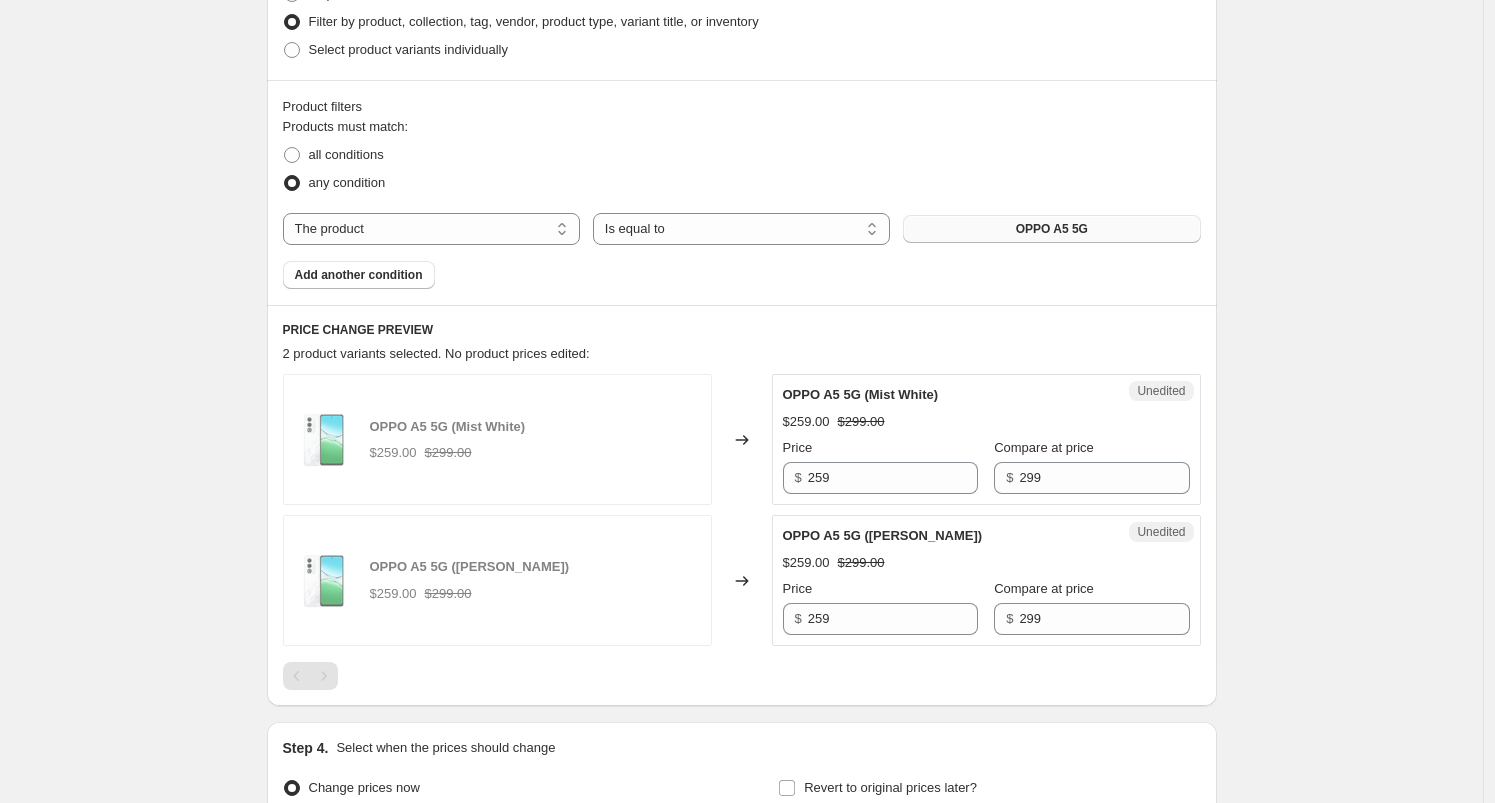 scroll, scrollTop: 529, scrollLeft: 0, axis: vertical 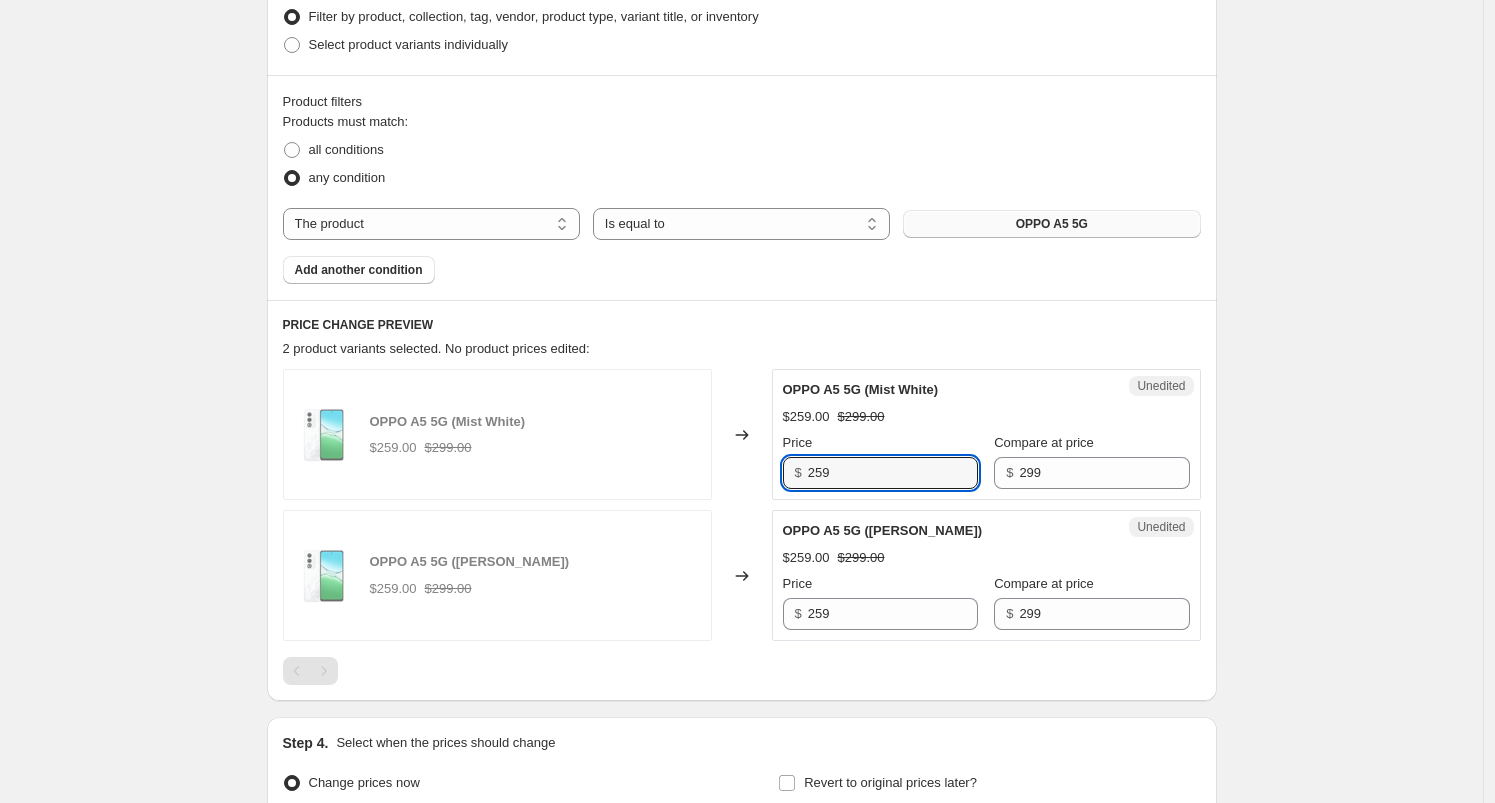 drag, startPoint x: 879, startPoint y: 467, endPoint x: 750, endPoint y: 475, distance: 129.24782 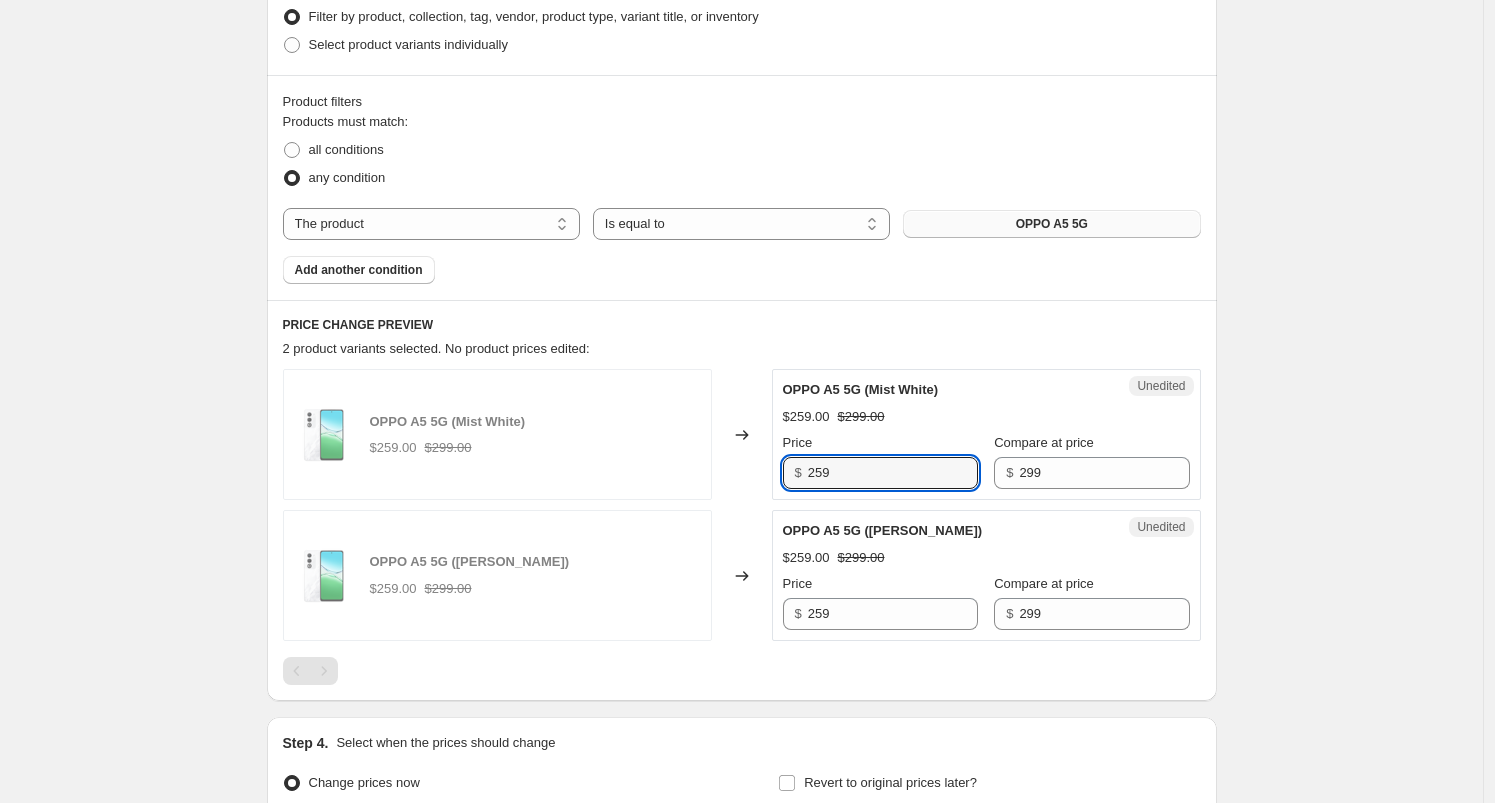click on "OPPO A5 5G (Mist White) $259.00 $299.00 Changed to Unedited OPPO A5 5G (Mist White) $259.00 $299.00 Price $ 259 Compare at price $ 299" at bounding box center (742, 434) 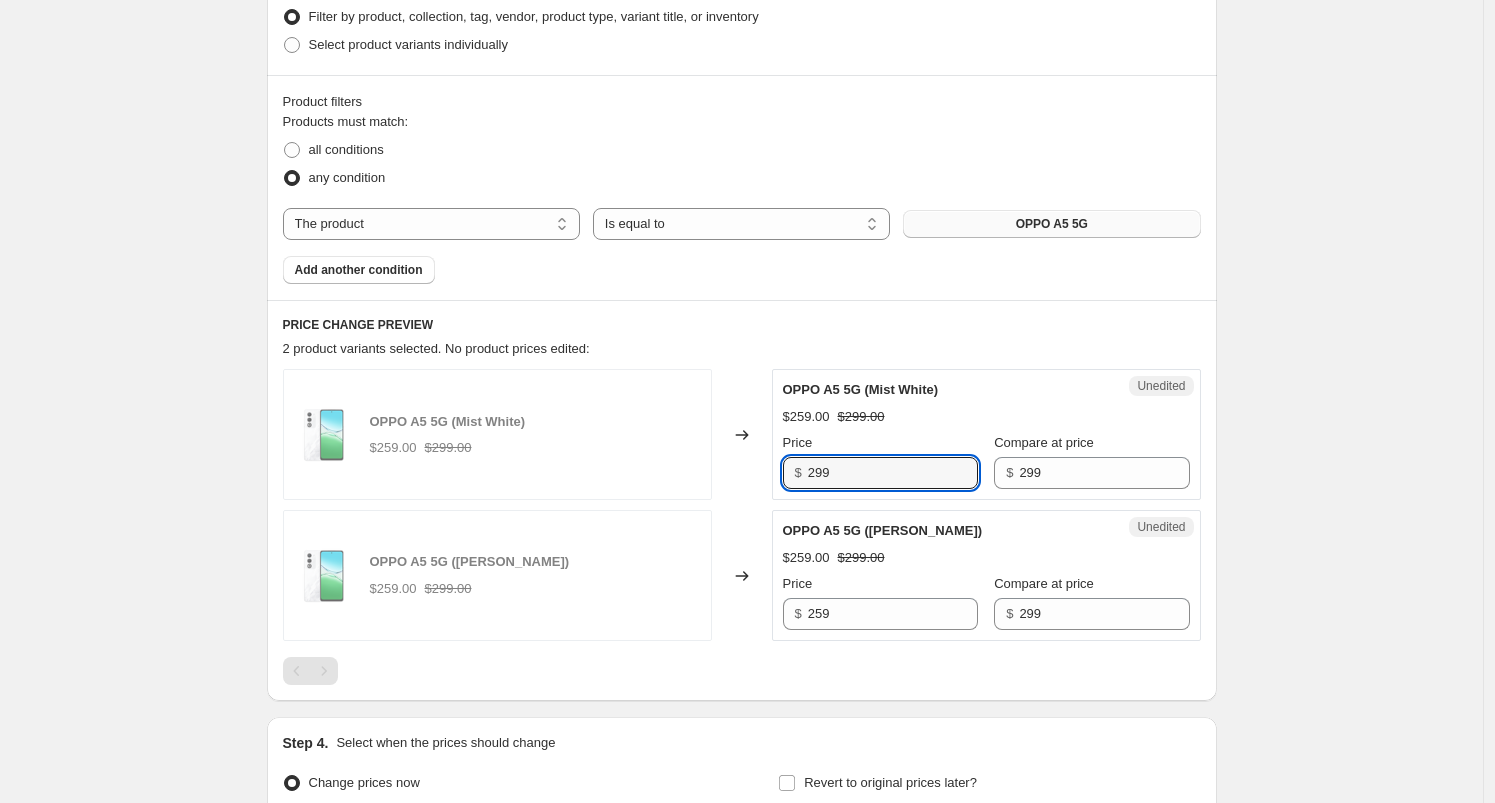 type on "299" 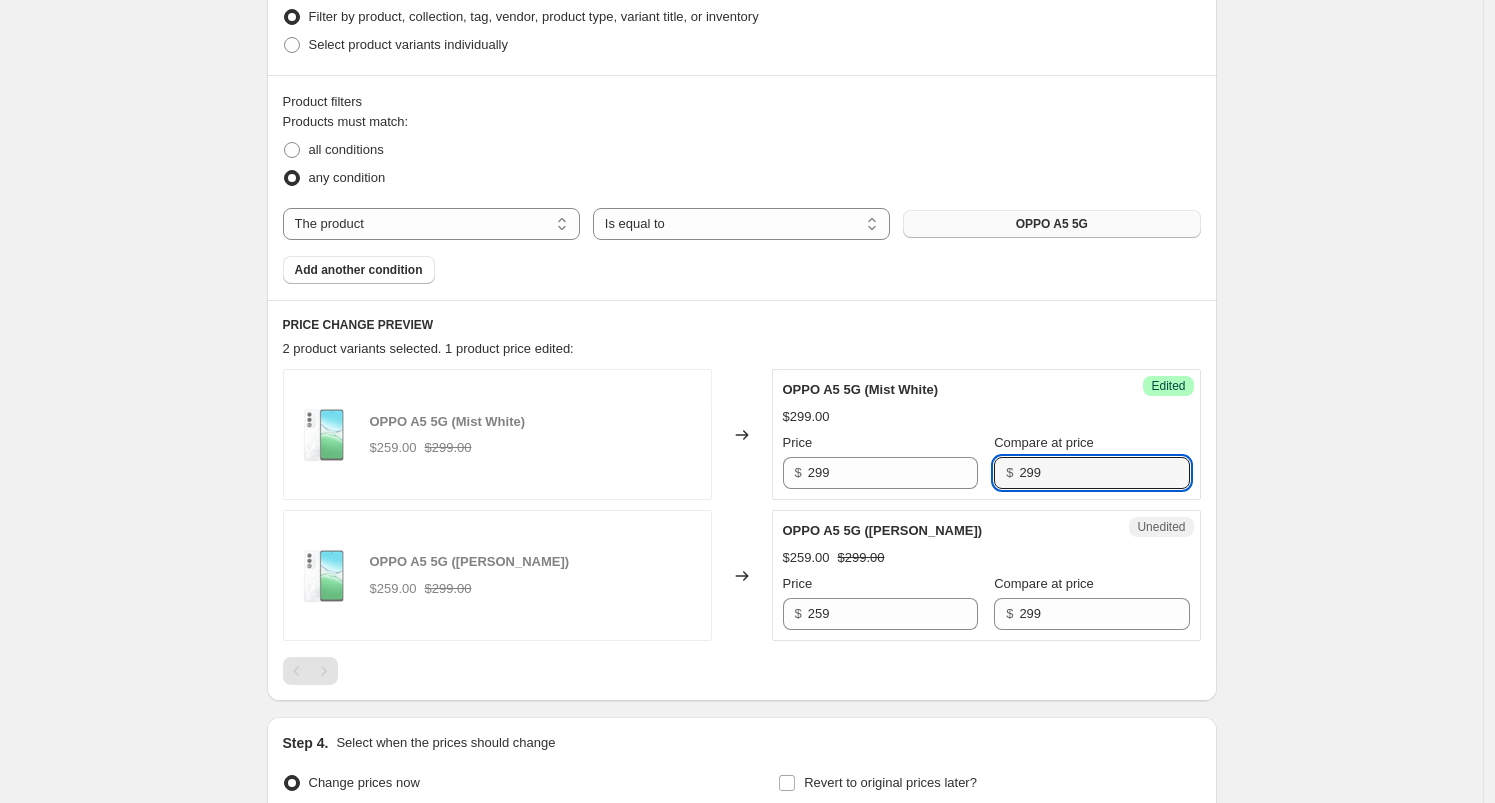drag, startPoint x: 1069, startPoint y: 472, endPoint x: 948, endPoint y: 456, distance: 122.05327 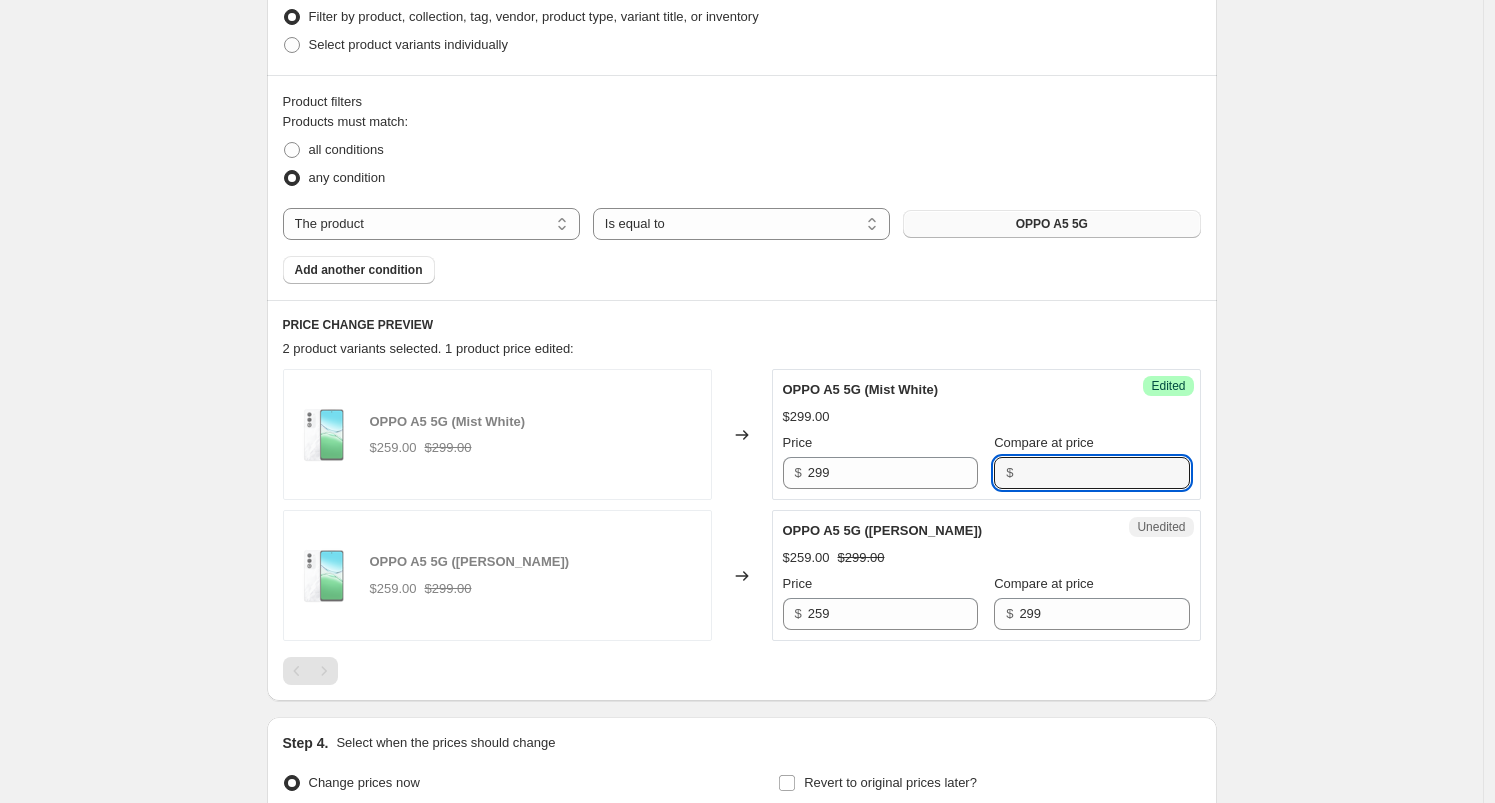 type 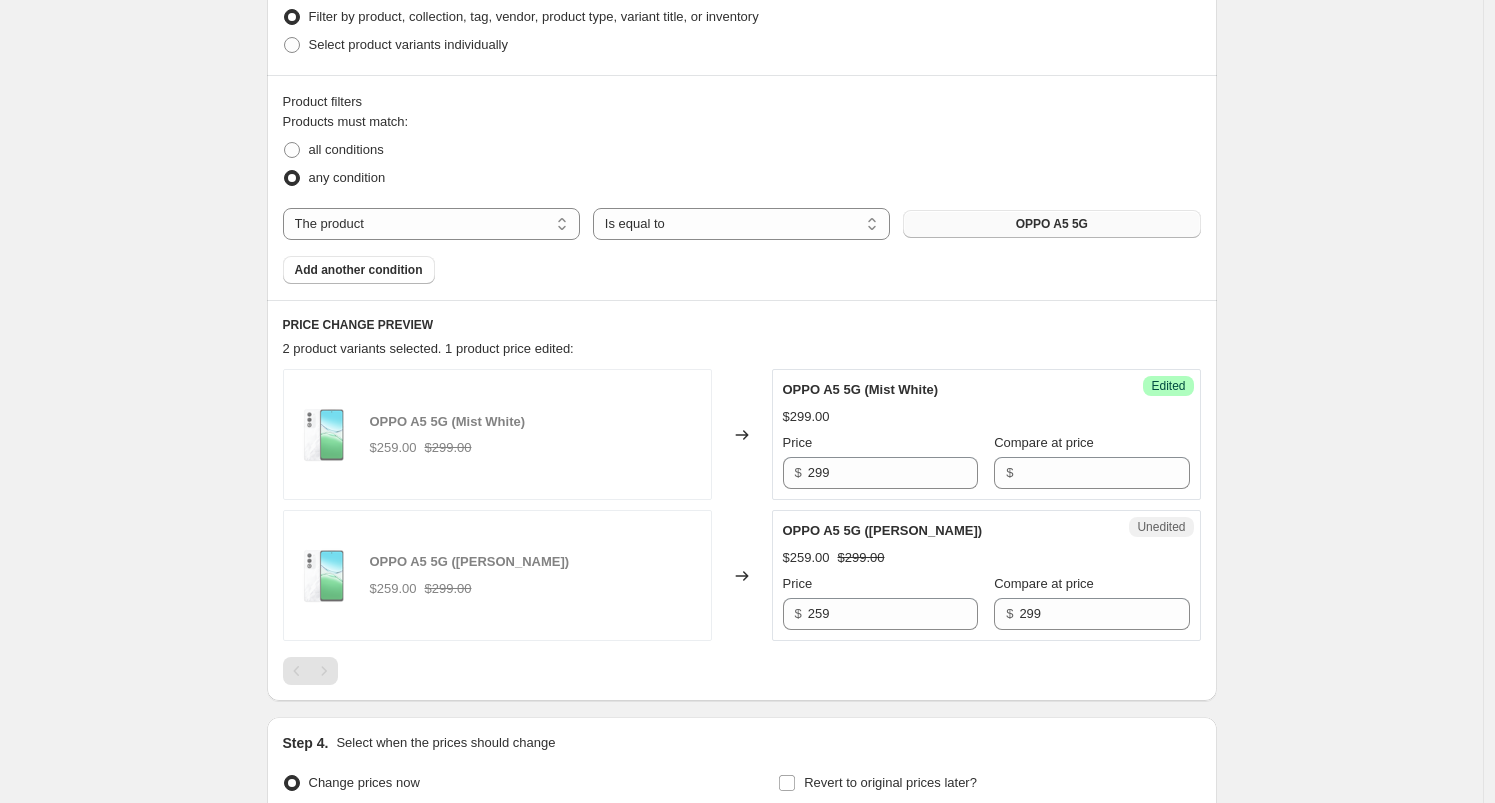 click on "Price $ 259" at bounding box center (880, 602) 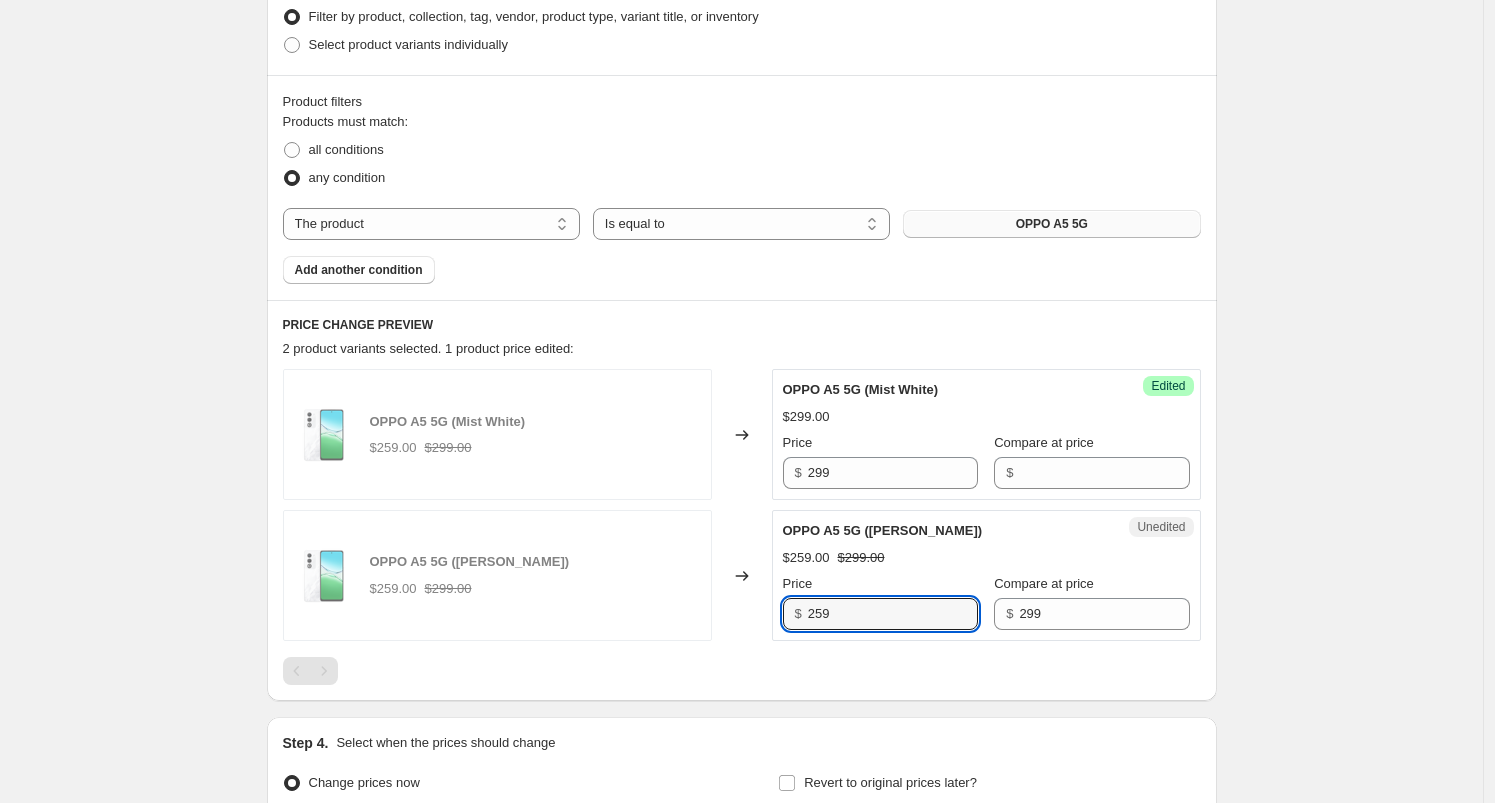 drag, startPoint x: 858, startPoint y: 614, endPoint x: 707, endPoint y: 614, distance: 151 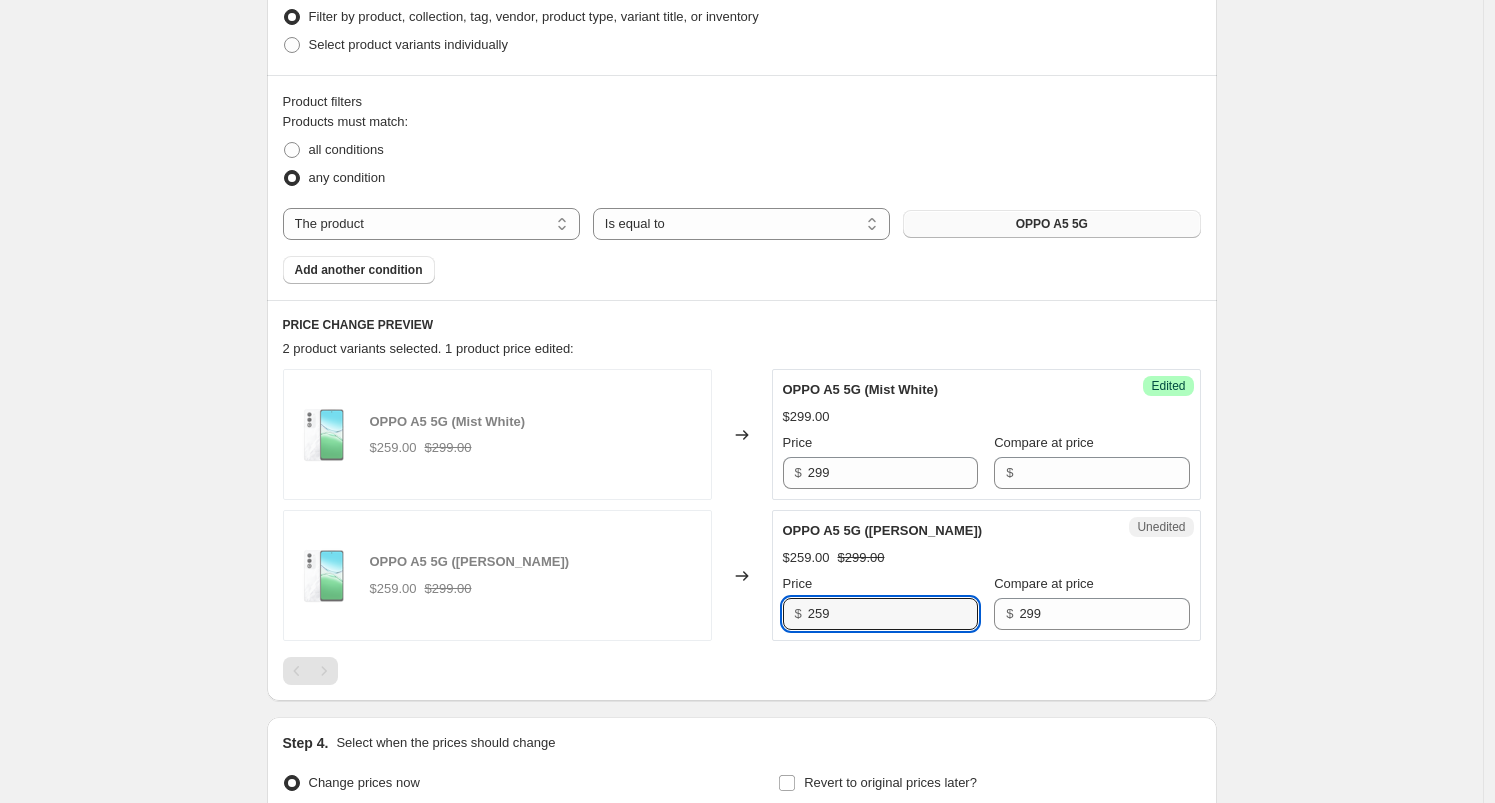 click on "OPPO A5 5G ([PERSON_NAME]) $259.00 $299.00 Changed to Unedited OPPO A5 5G ([PERSON_NAME]) $259.00 $299.00 Price $ 259 Compare at price $ 299" at bounding box center [742, 575] 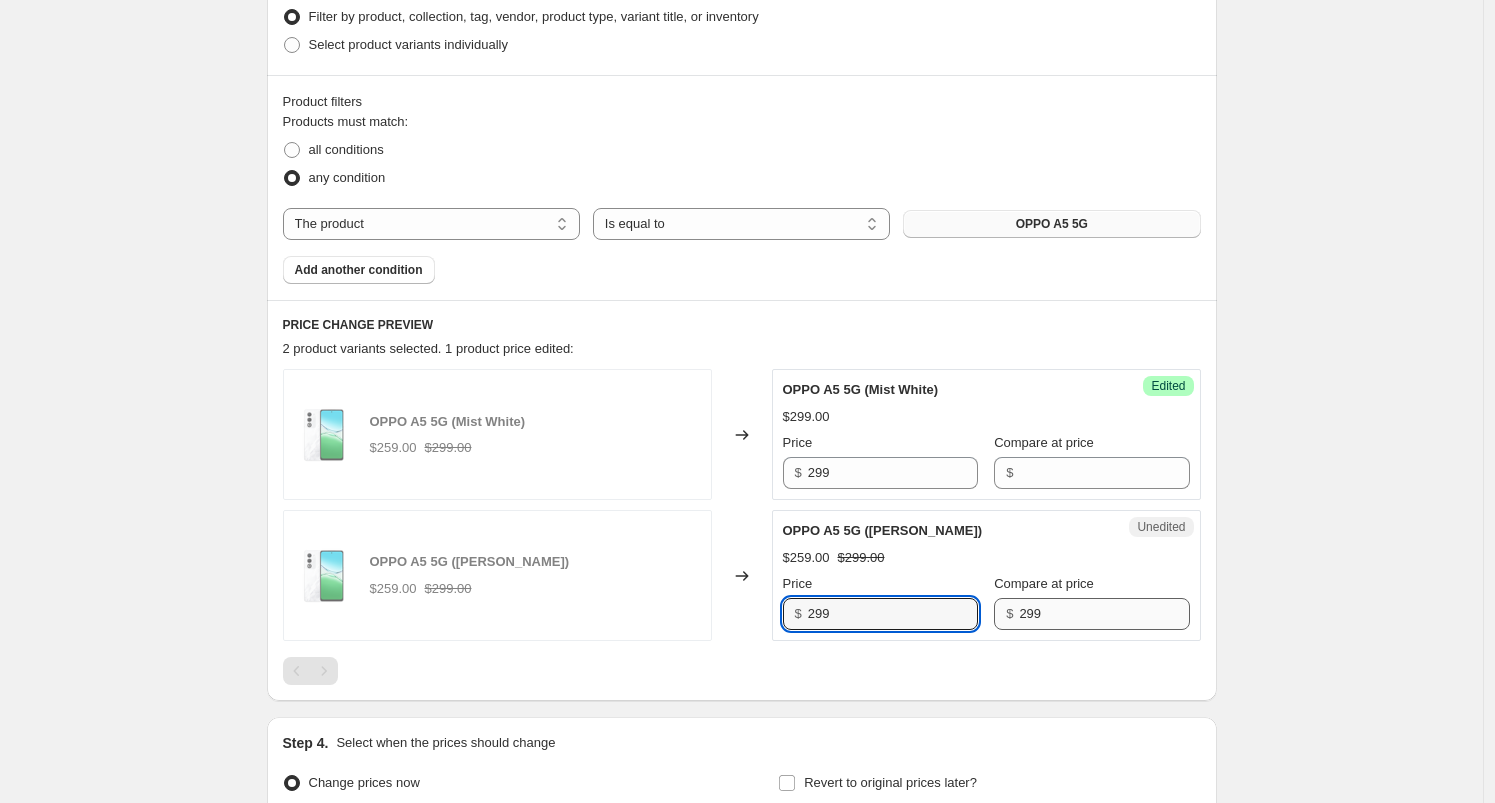 type on "299" 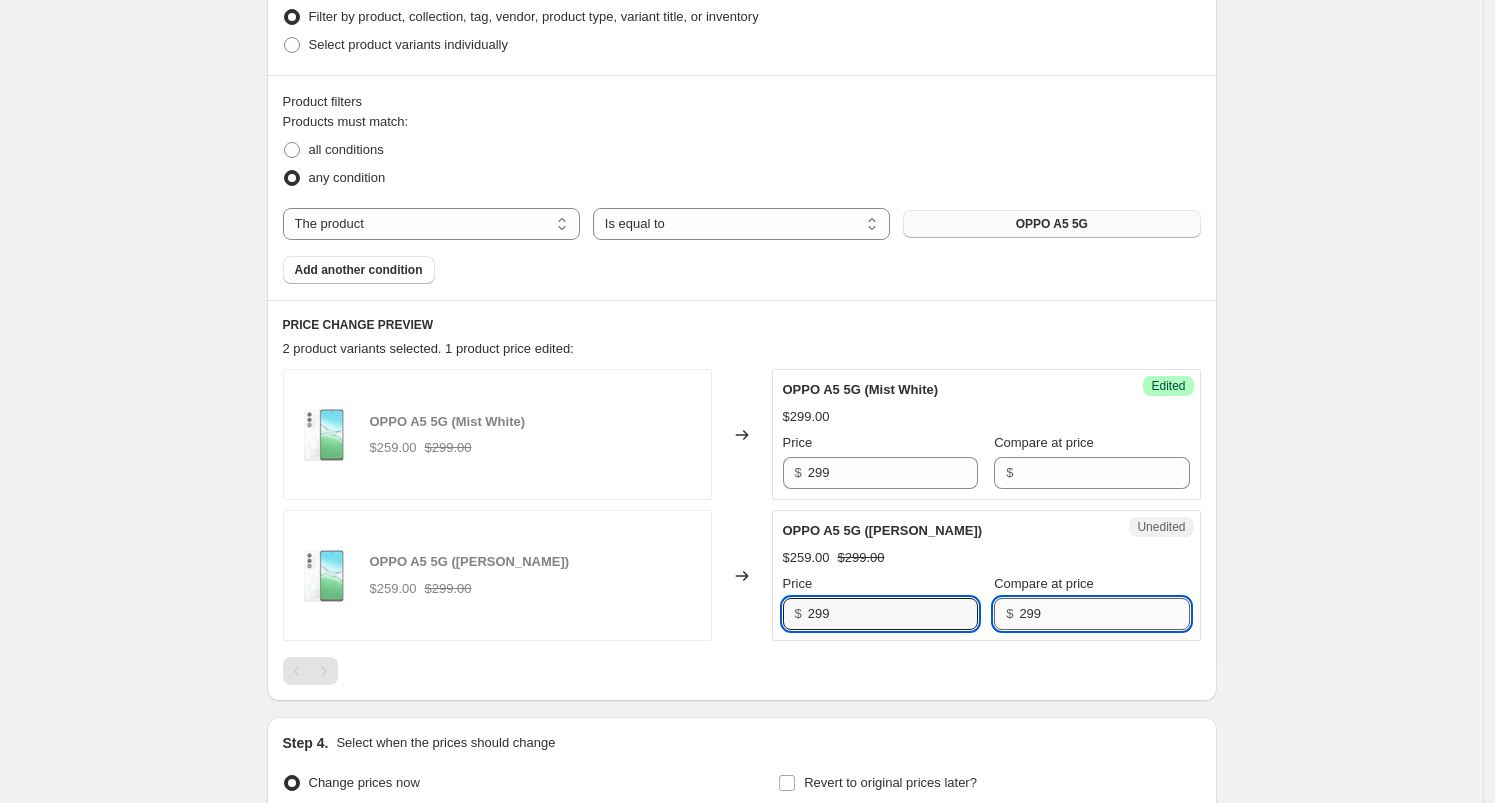 click on "299" at bounding box center (1104, 614) 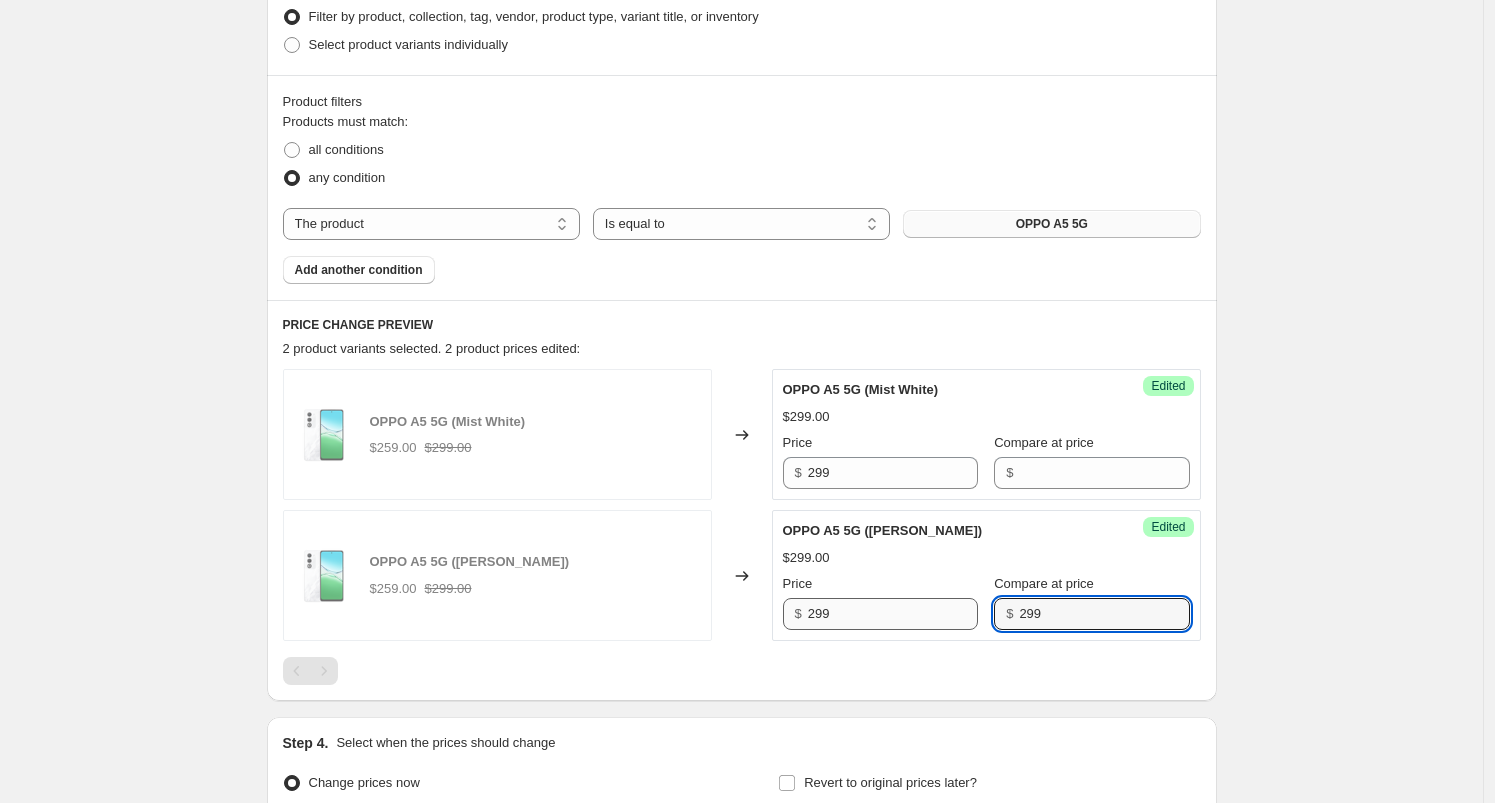 drag, startPoint x: 1023, startPoint y: 612, endPoint x: 899, endPoint y: 611, distance: 124.004036 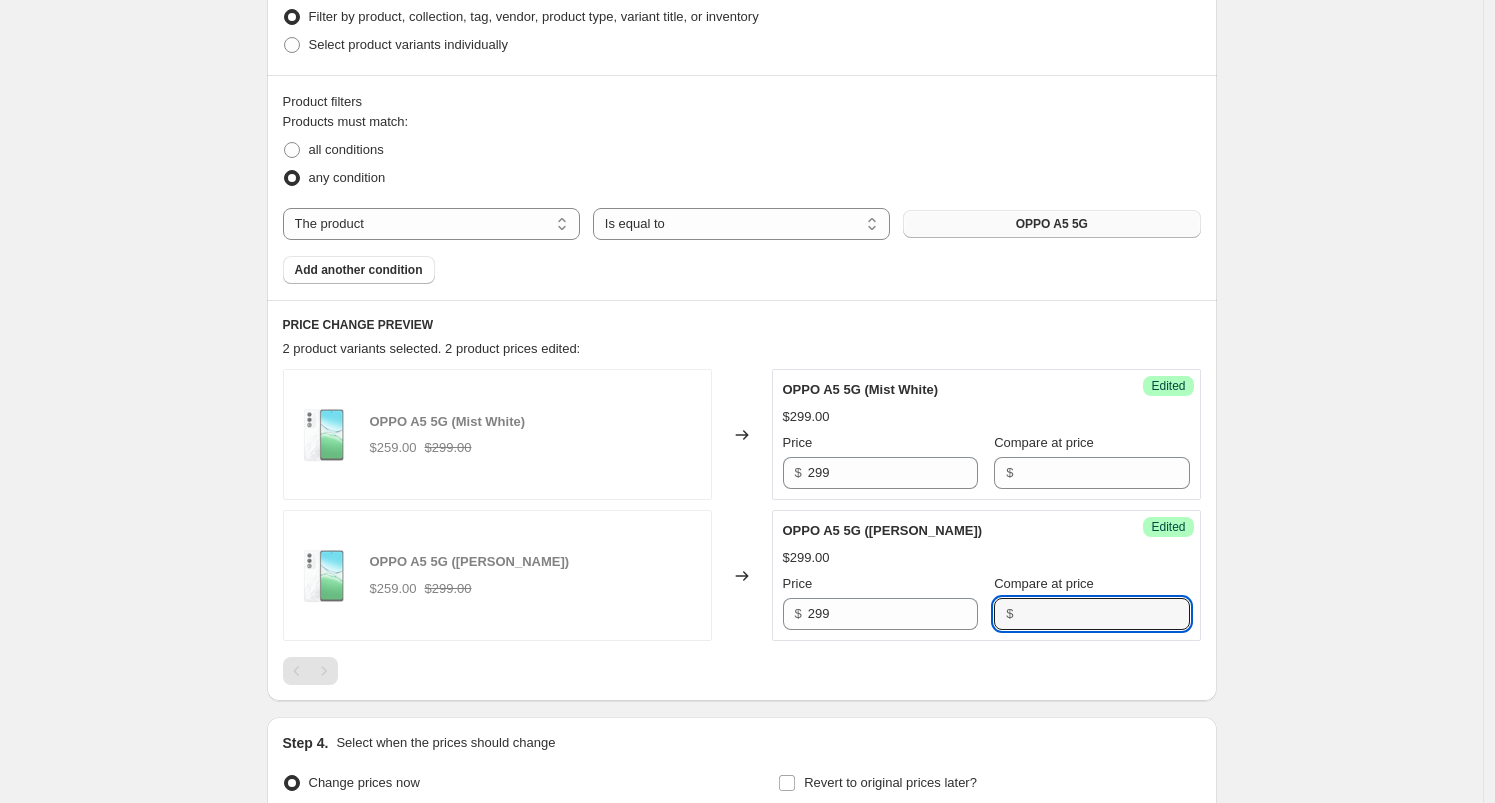 type 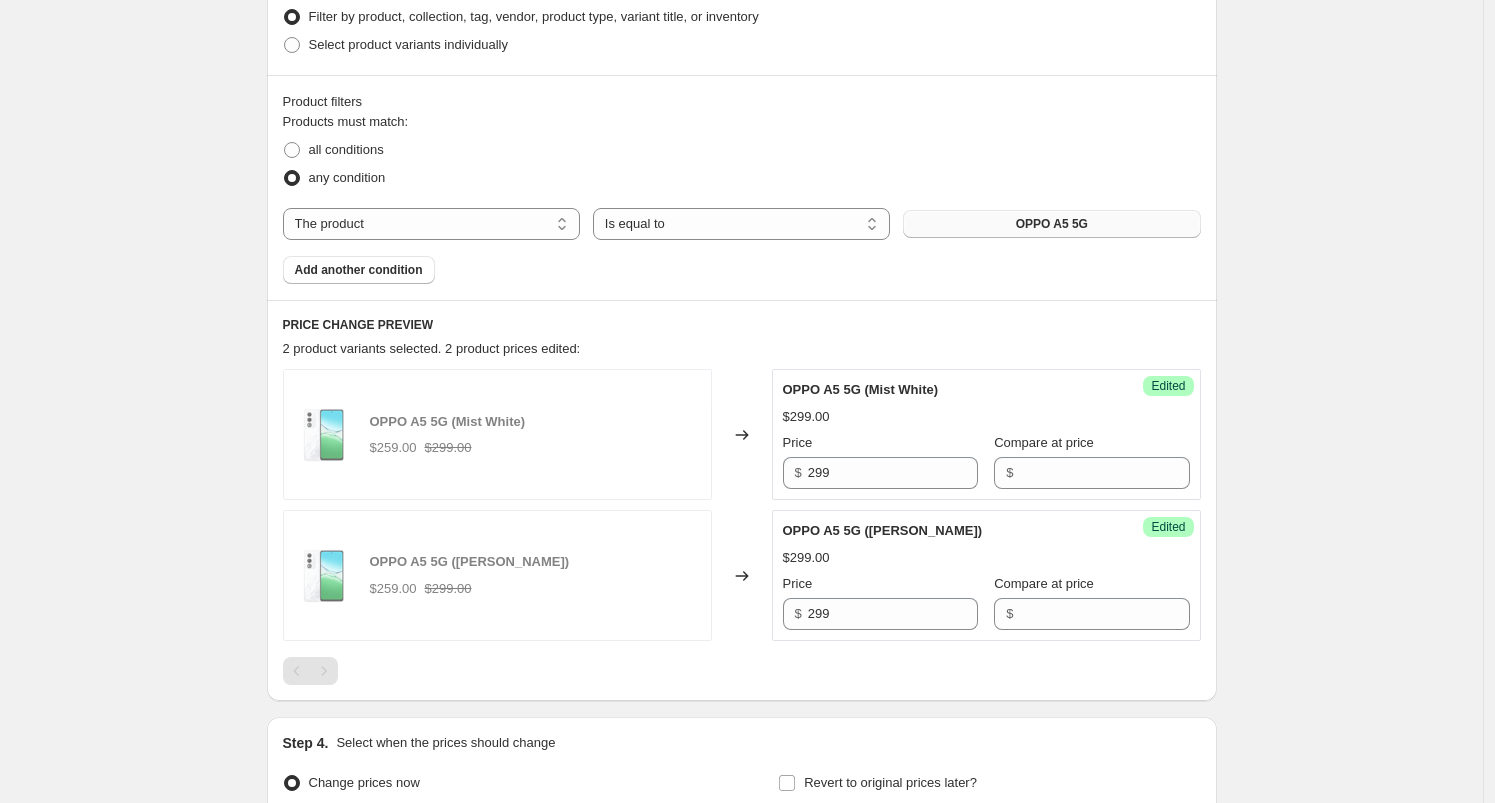 scroll, scrollTop: 737, scrollLeft: 0, axis: vertical 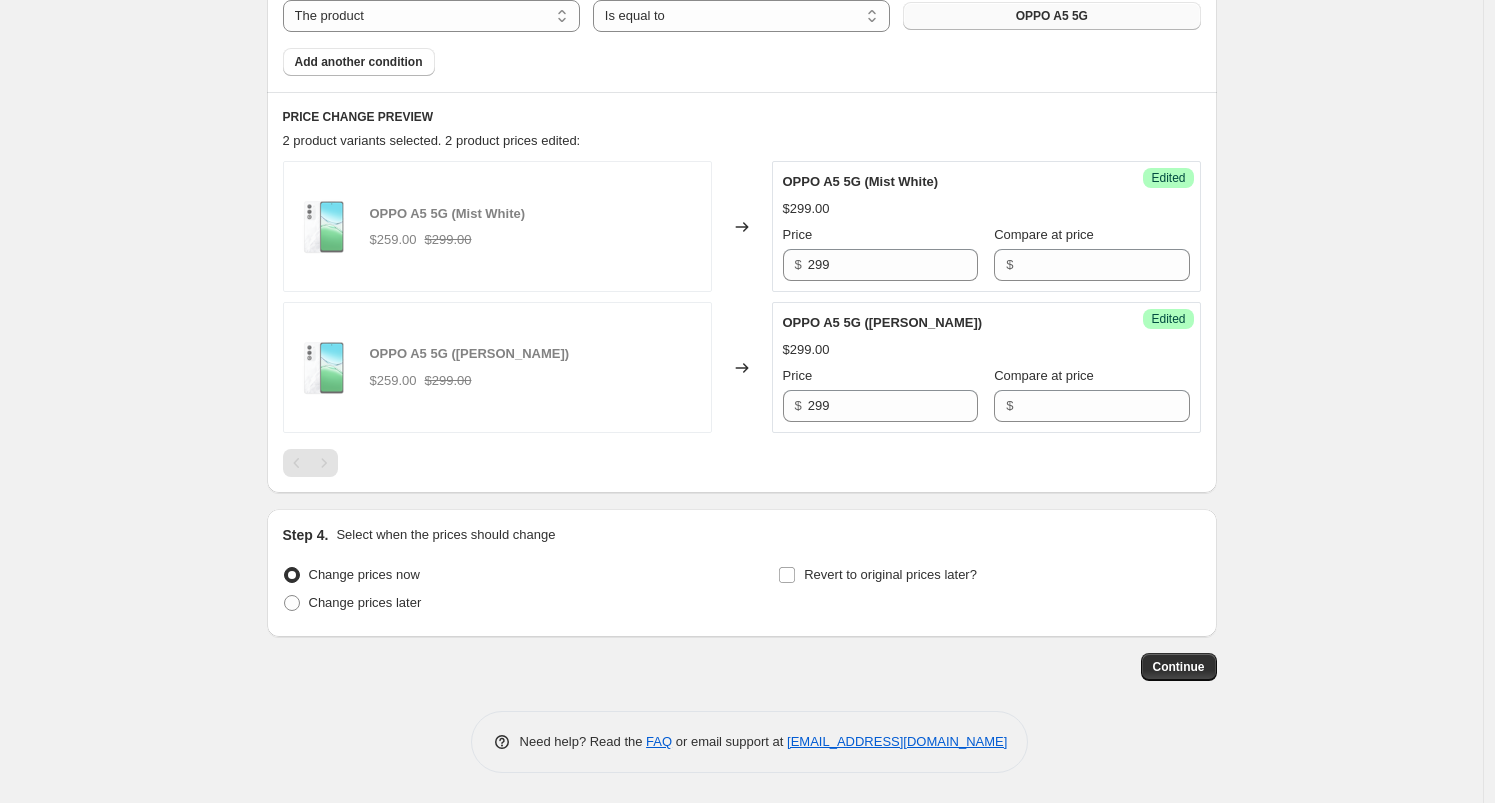 click on "Create new price [MEDICAL_DATA]. This page is ready Create new price [MEDICAL_DATA] Draft Step 1. Optionally give your price [MEDICAL_DATA] a title (eg "March 30% off sale on boots") July Price [MEDICAL_DATA] This title is just for internal use, customers won't see it Step 2. Select how the prices should change Use bulk price change rules Set product prices individually Use CSV upload Select tags to add while price change is active Select tags to remove while price change is active Step 3. Select which products should change in price Select all products, use filters, or select products variants individually All products Filter by product, collection, tag, vendor, product type, variant title, or inventory Select product variants individually Product filters Products must match: all conditions any condition The product The product's collection The product's tag The product's vendor The product's type The product's status The variant's title Inventory quantity The product Is equal to Is not equal to Is equal to OPPO A5 5G Price" at bounding box center [741, 33] 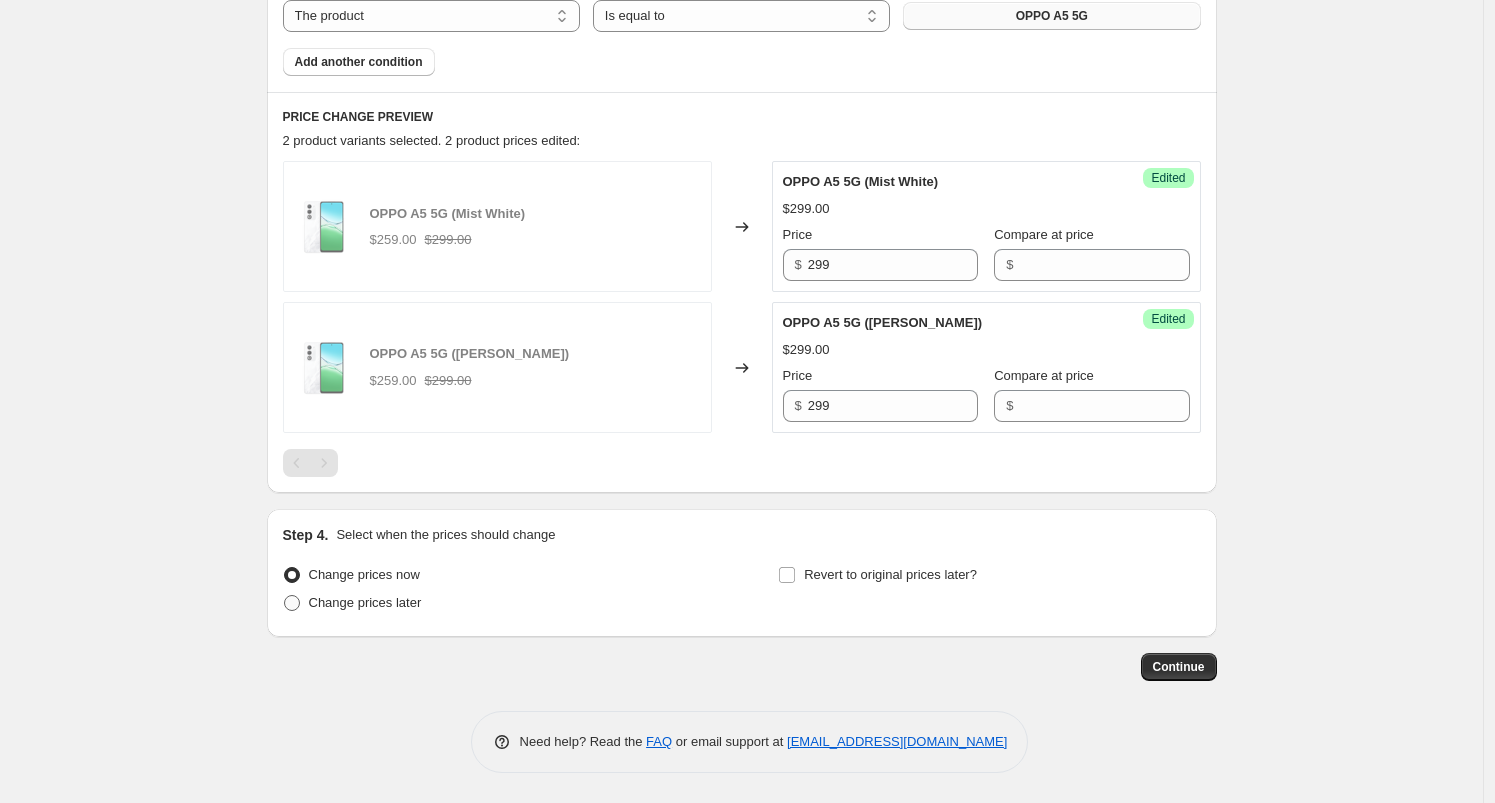 click on "Change prices later" at bounding box center (365, 602) 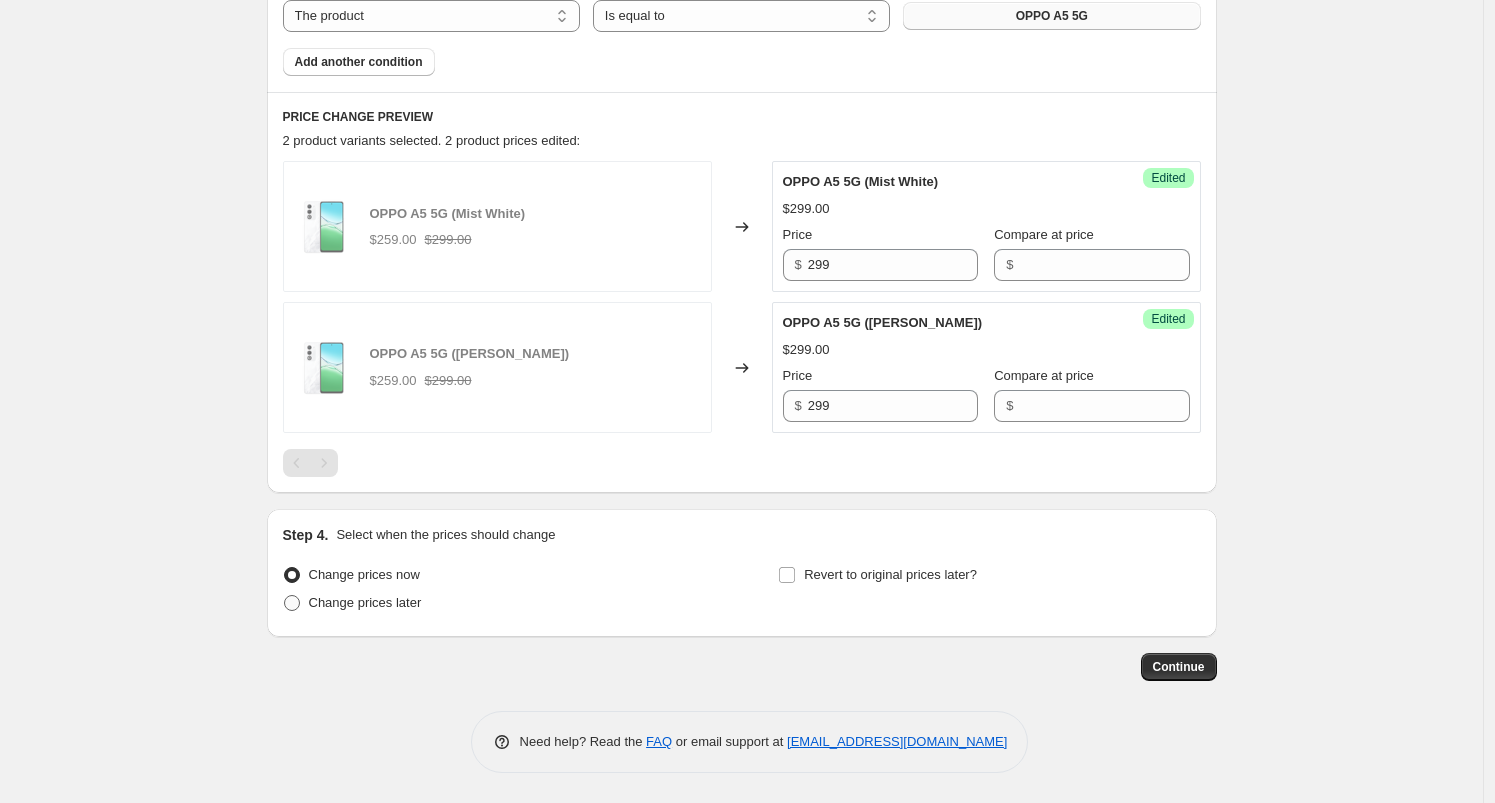 radio on "true" 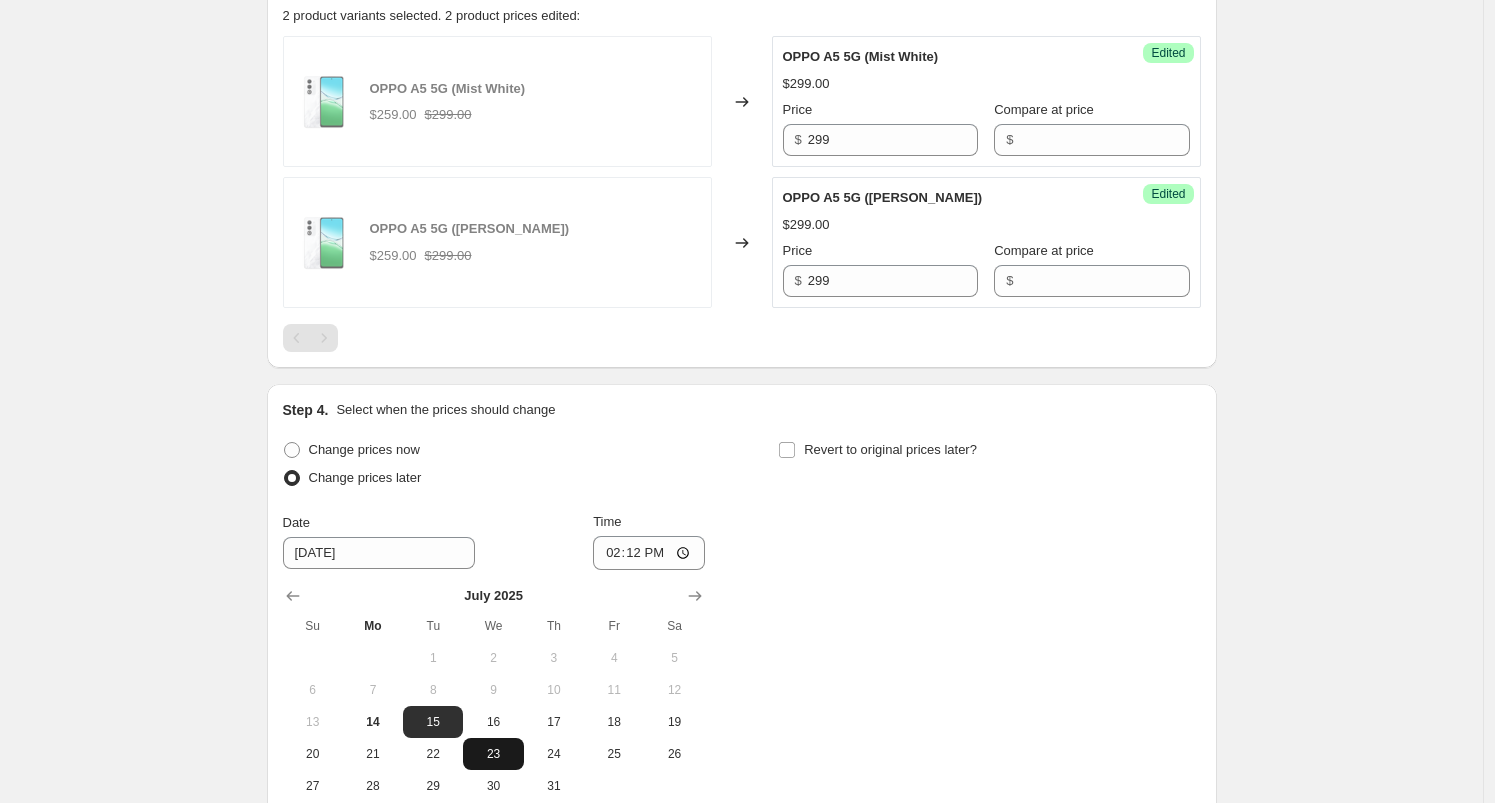 scroll, scrollTop: 1025, scrollLeft: 0, axis: vertical 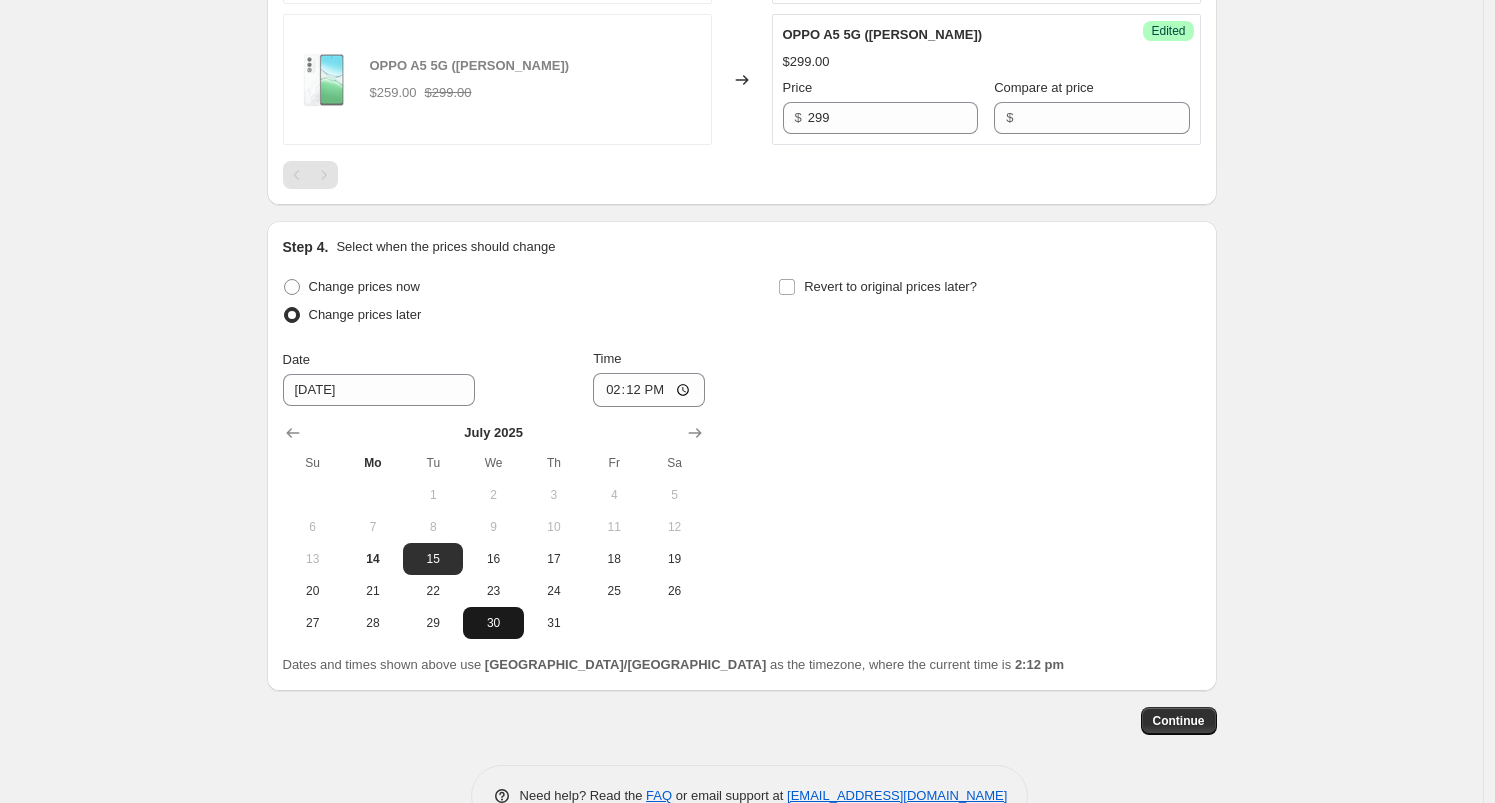 click on "30" at bounding box center [493, 623] 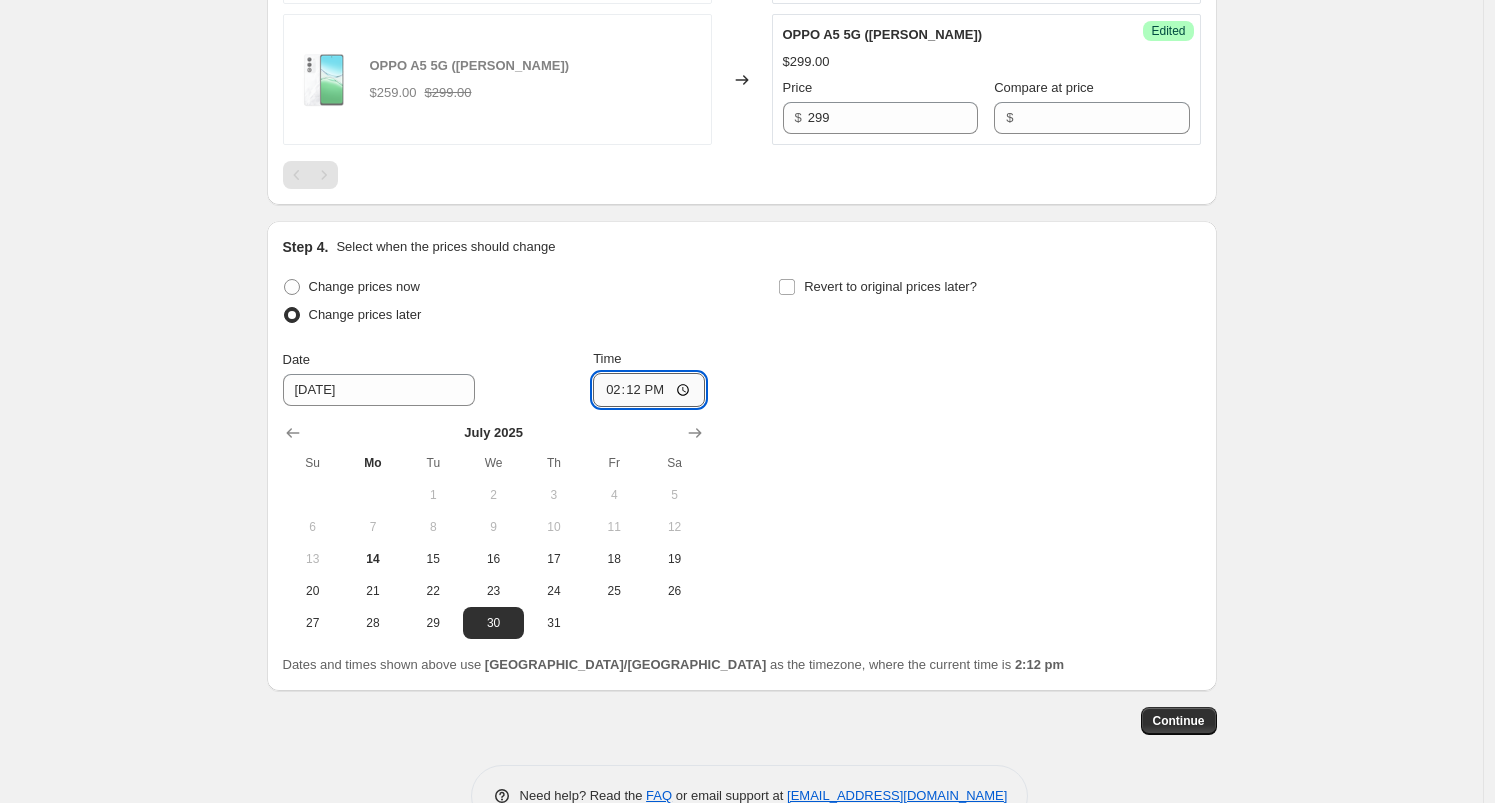 click on "14:12" at bounding box center [649, 390] 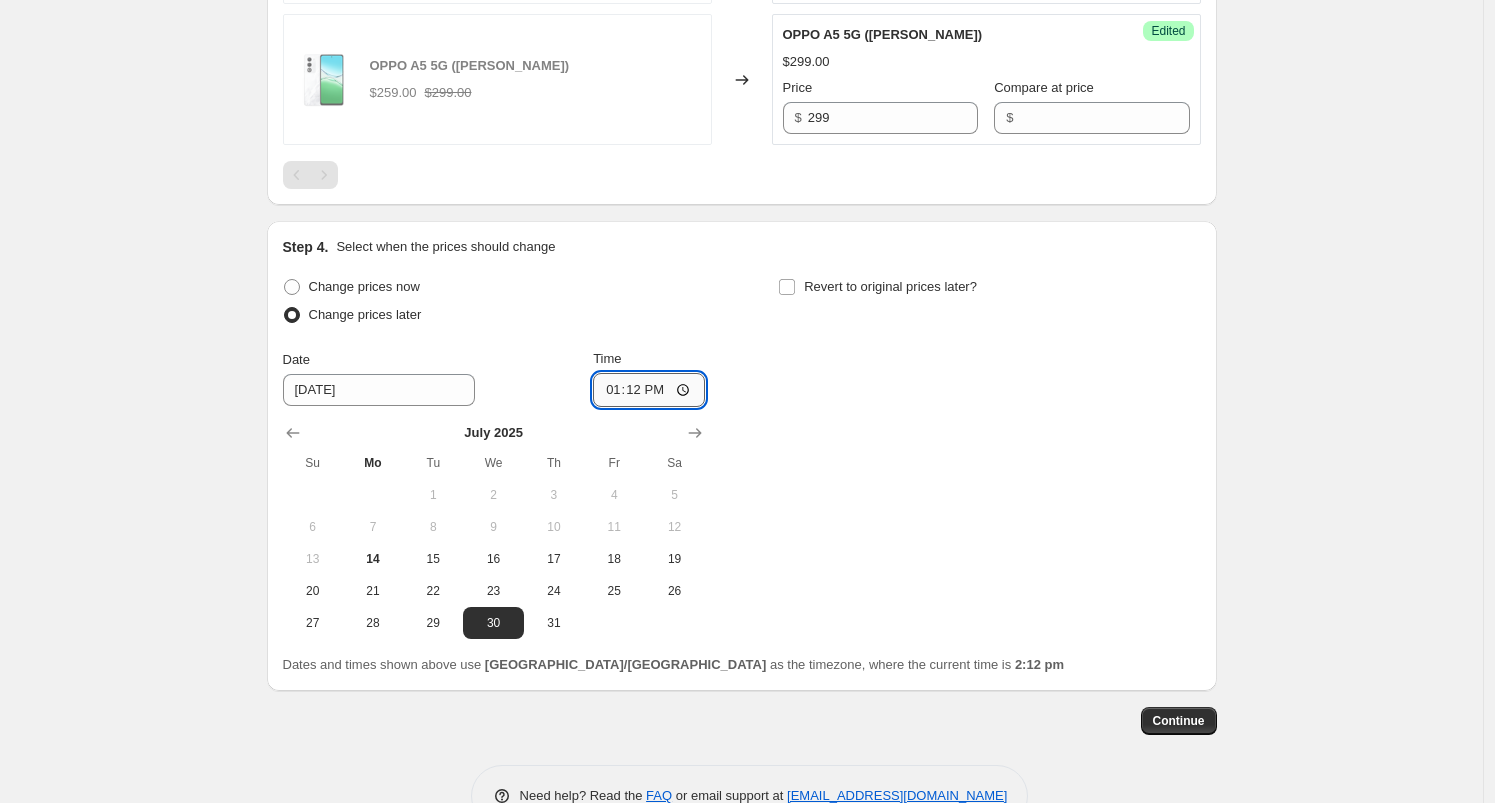 click on "13:12" at bounding box center [649, 390] 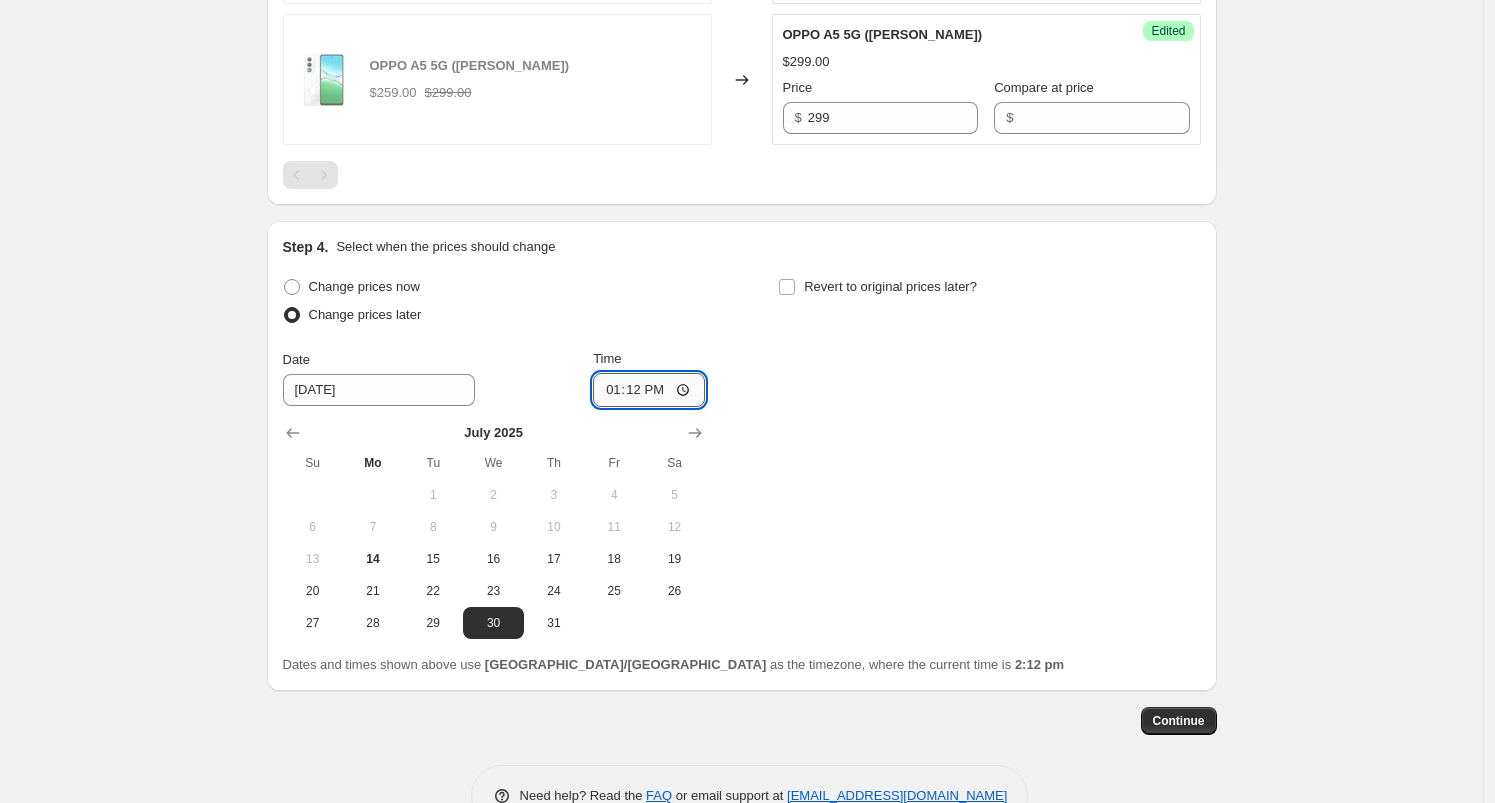 click on "13:12" at bounding box center [649, 390] 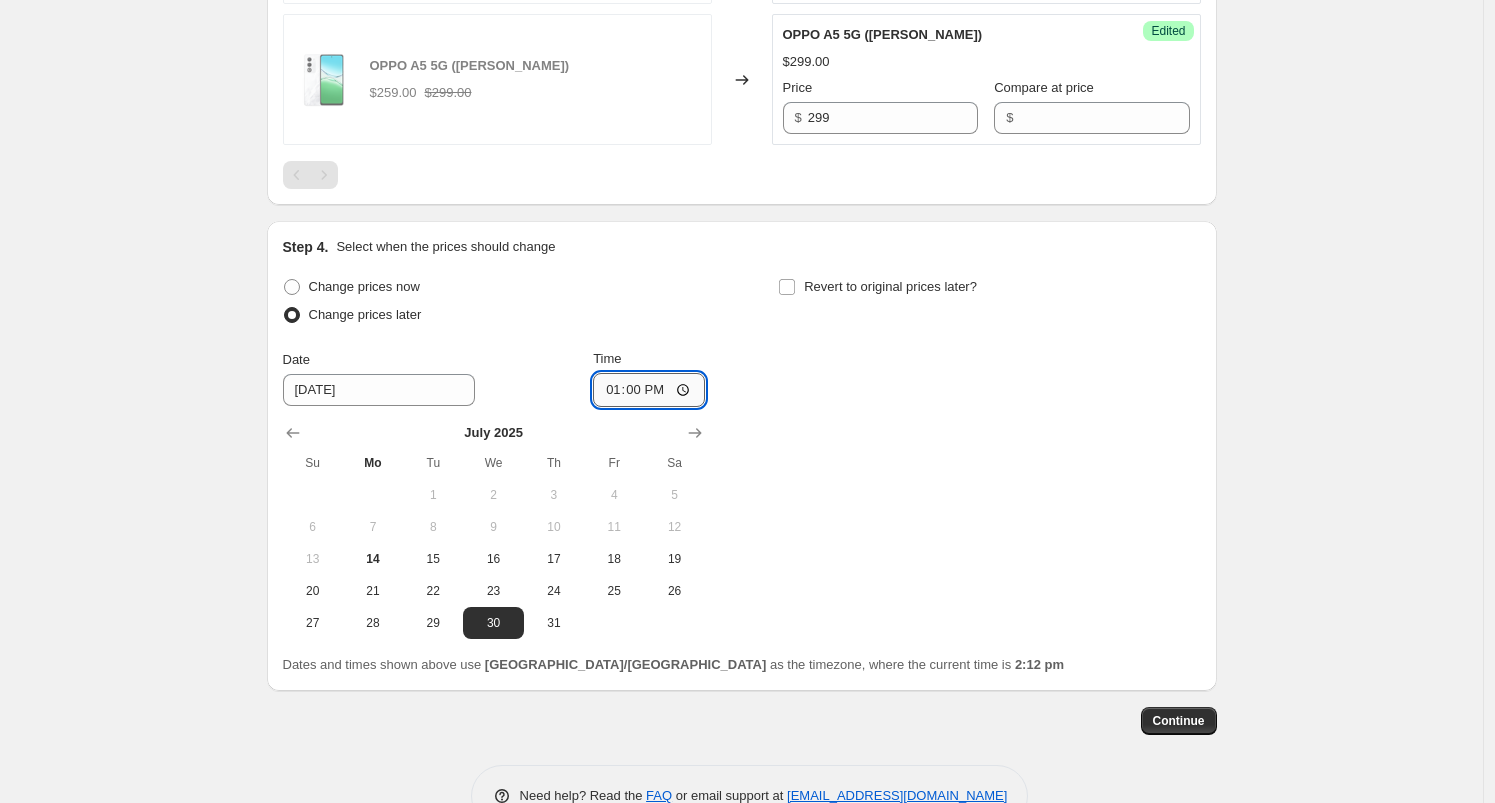 click on "13:00" at bounding box center (649, 390) 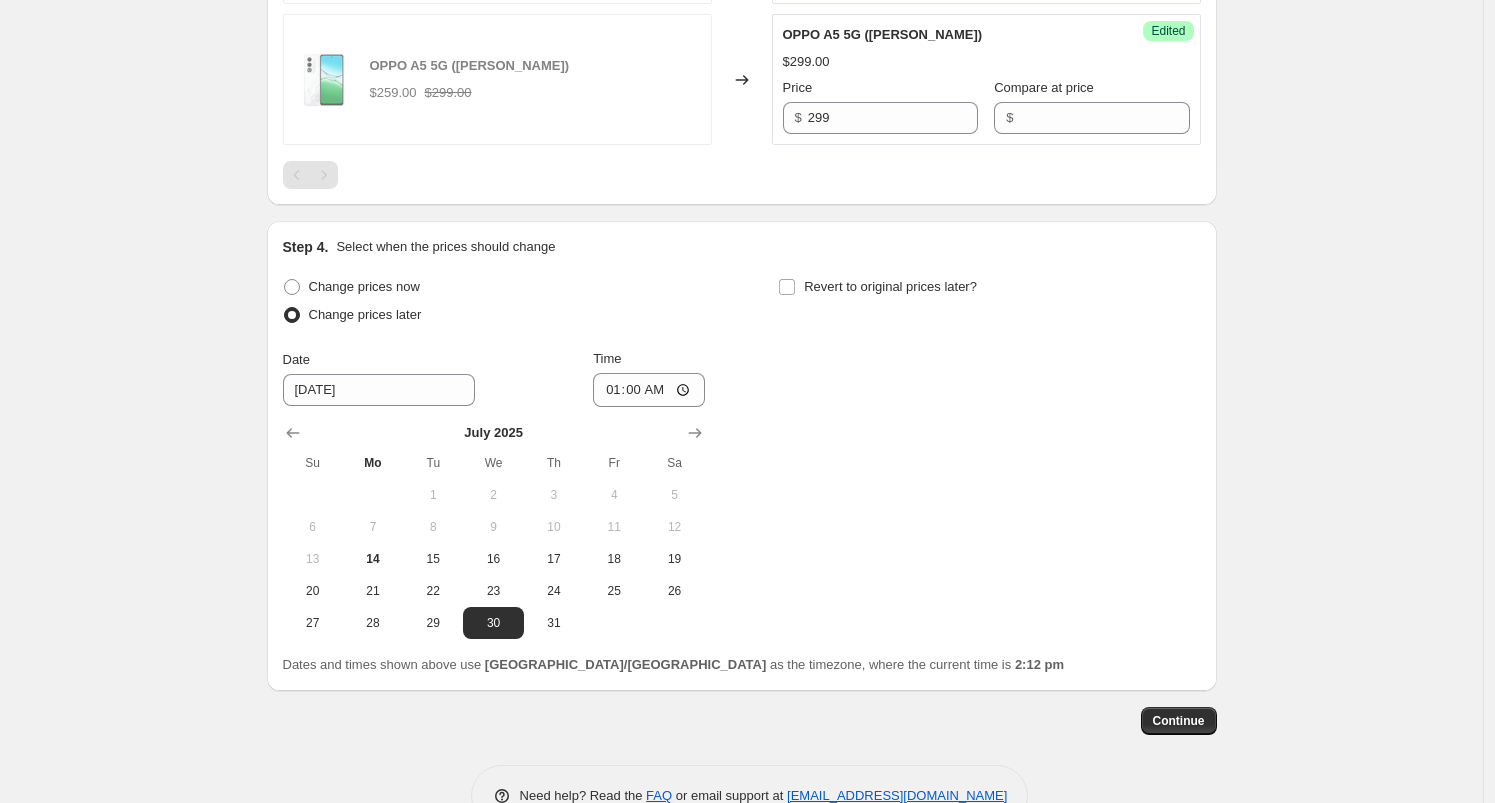 click on "Change prices now Change prices later Date [DATE] Time 01:00 [DATE] Su Mo Tu We Th Fr Sa 1 2 3 4 5 6 7 8 9 10 11 12 13 14 15 16 17 18 19 20 21 22 23 24 25 26 27 28 29 30 31 Revert to original prices later?" at bounding box center (742, 456) 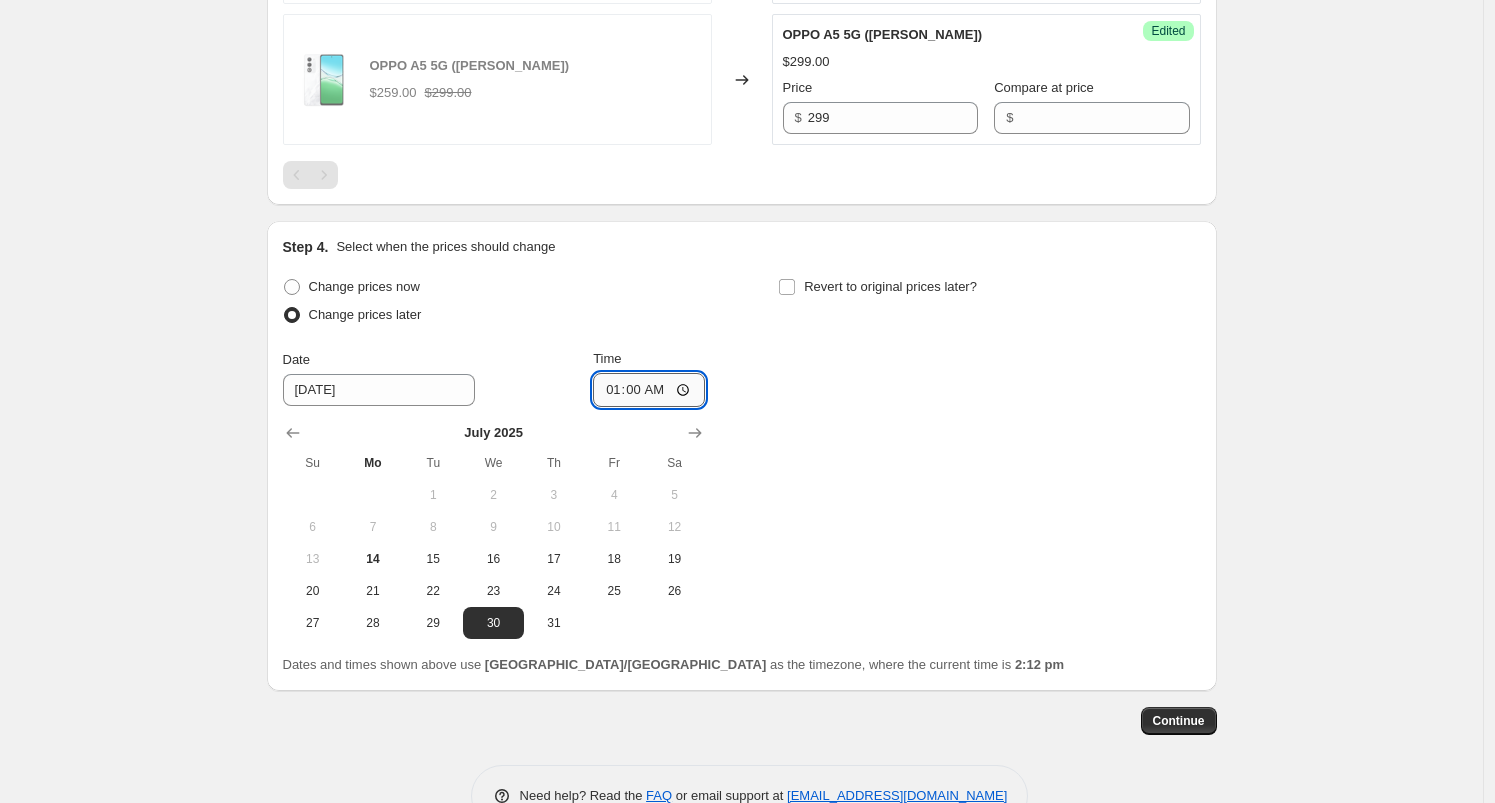 click on "01:00" at bounding box center [649, 390] 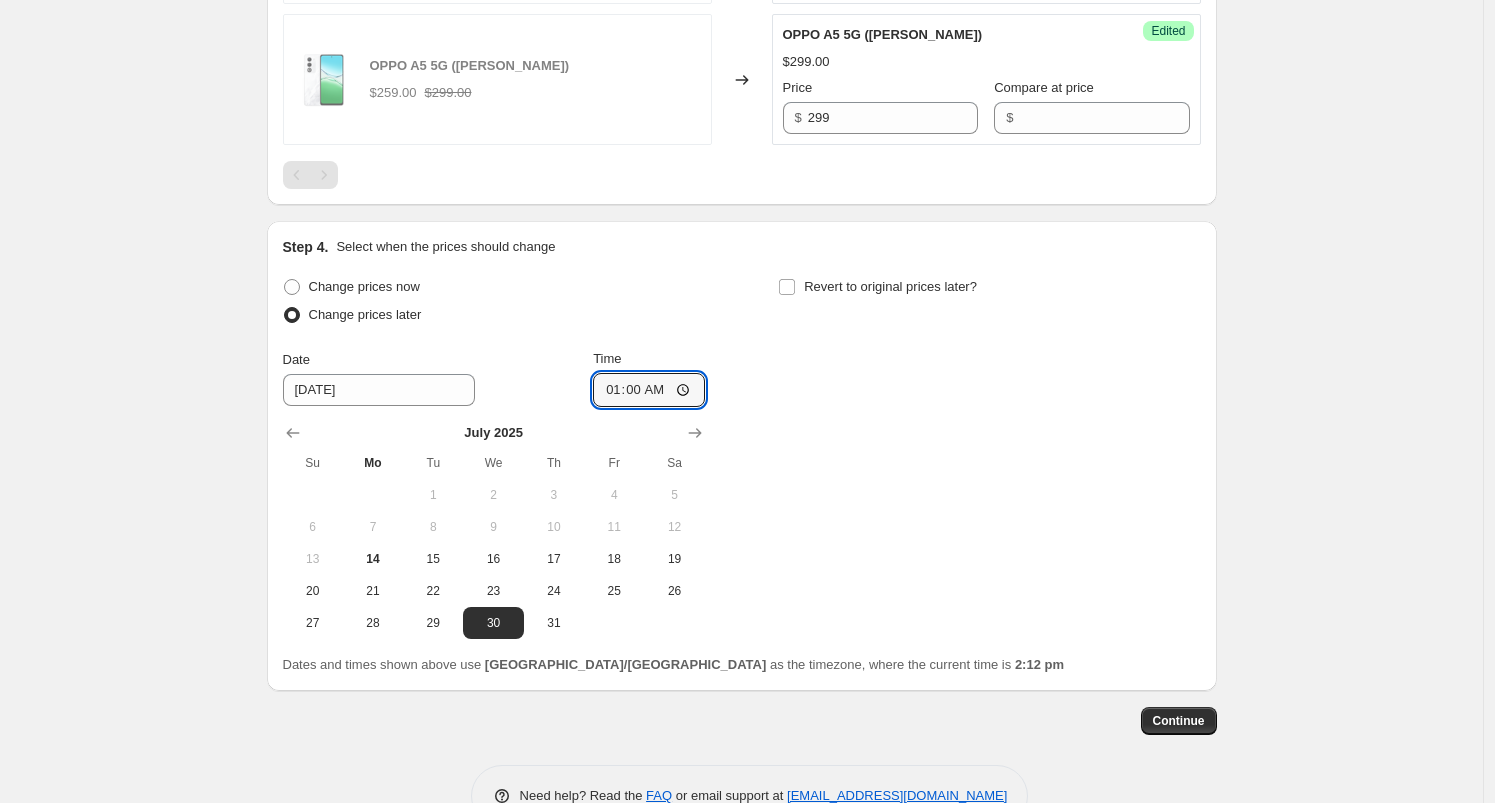 click on "Change prices now Change prices later Date [DATE] Time 01:00 [DATE] Su Mo Tu We Th Fr Sa 1 2 3 4 5 6 7 8 9 10 11 12 13 14 15 16 17 18 19 20 21 22 23 24 25 26 27 28 29 30 31 Revert to original prices later?" at bounding box center [742, 456] 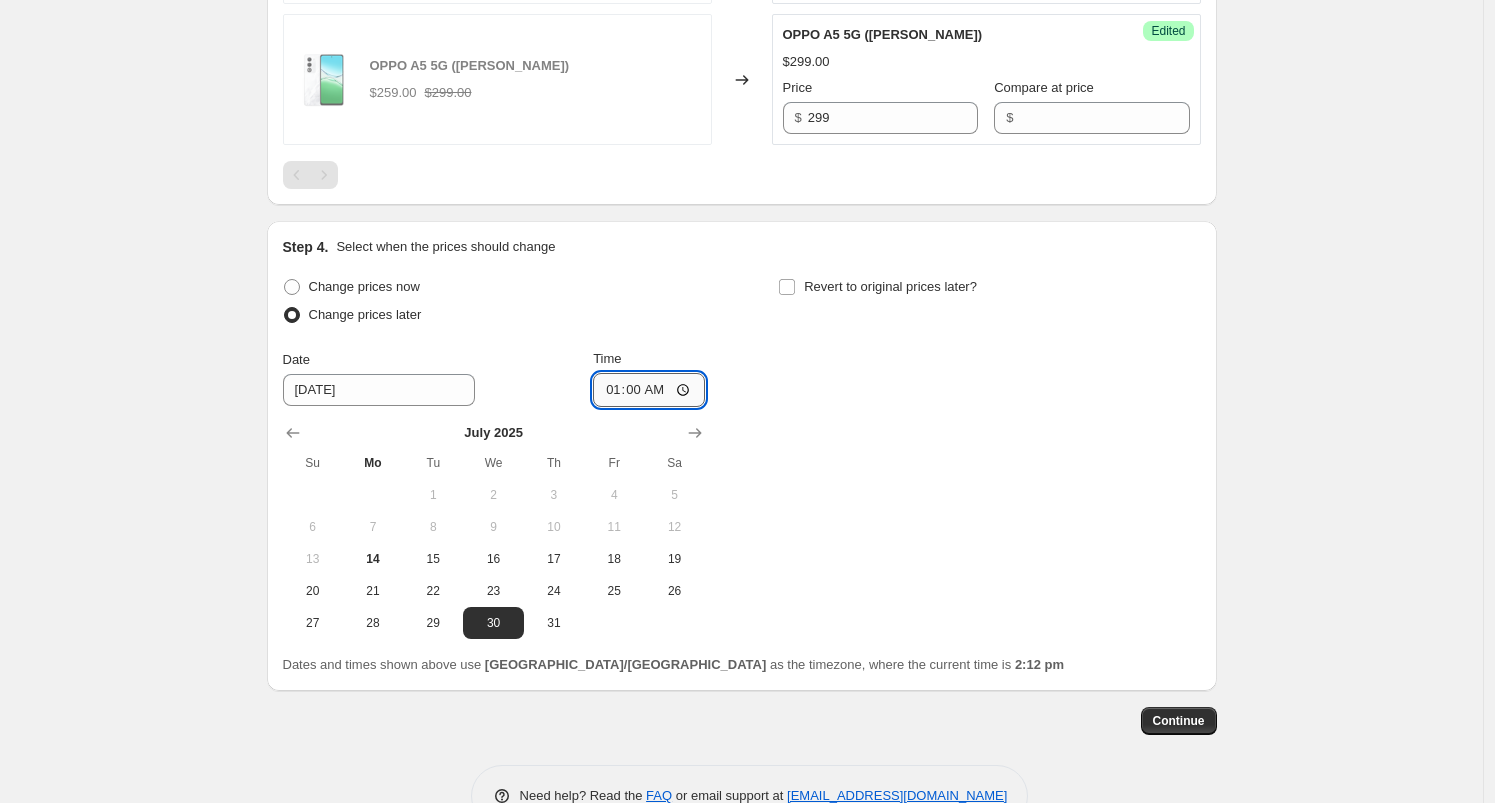 click on "01:00" at bounding box center (649, 390) 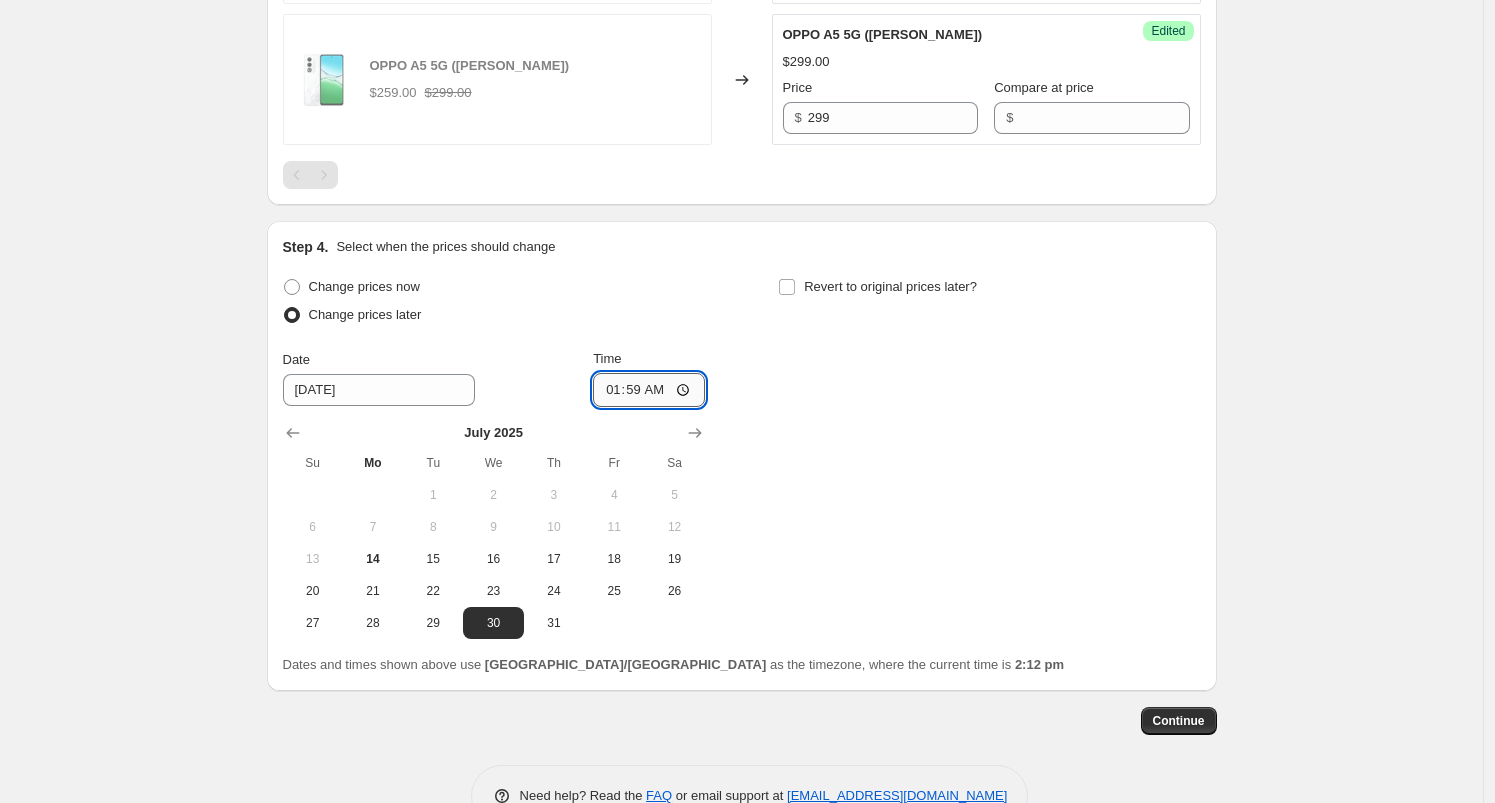 click on "01:59" at bounding box center (649, 390) 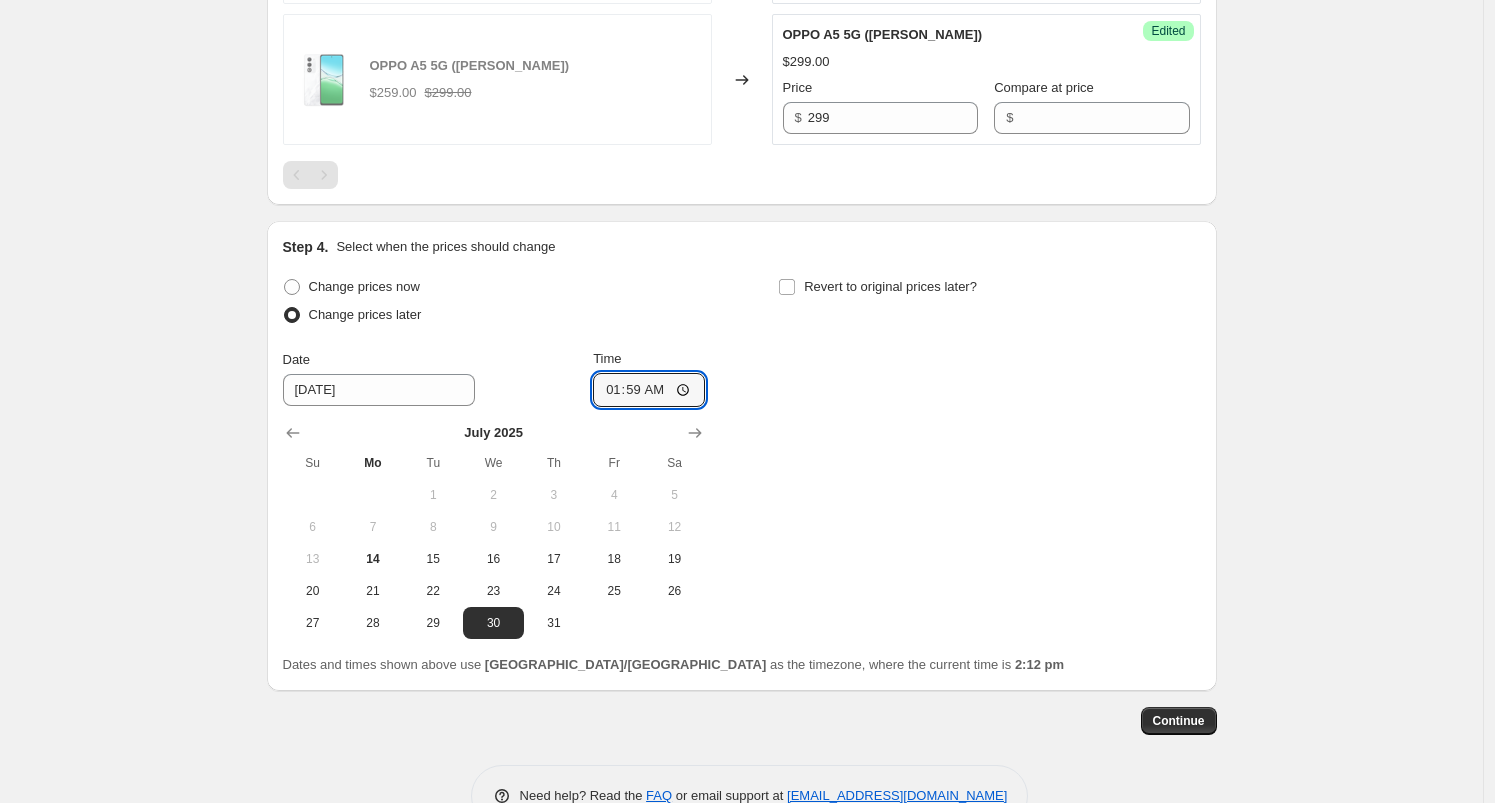 click on "Change prices now Change prices later Date [DATE] Time 01:59 [DATE] Su Mo Tu We Th Fr Sa 1 2 3 4 5 6 7 8 9 10 11 12 13 14 15 16 17 18 19 20 21 22 23 24 25 26 27 28 29 30 31 Revert to original prices later?" at bounding box center [742, 456] 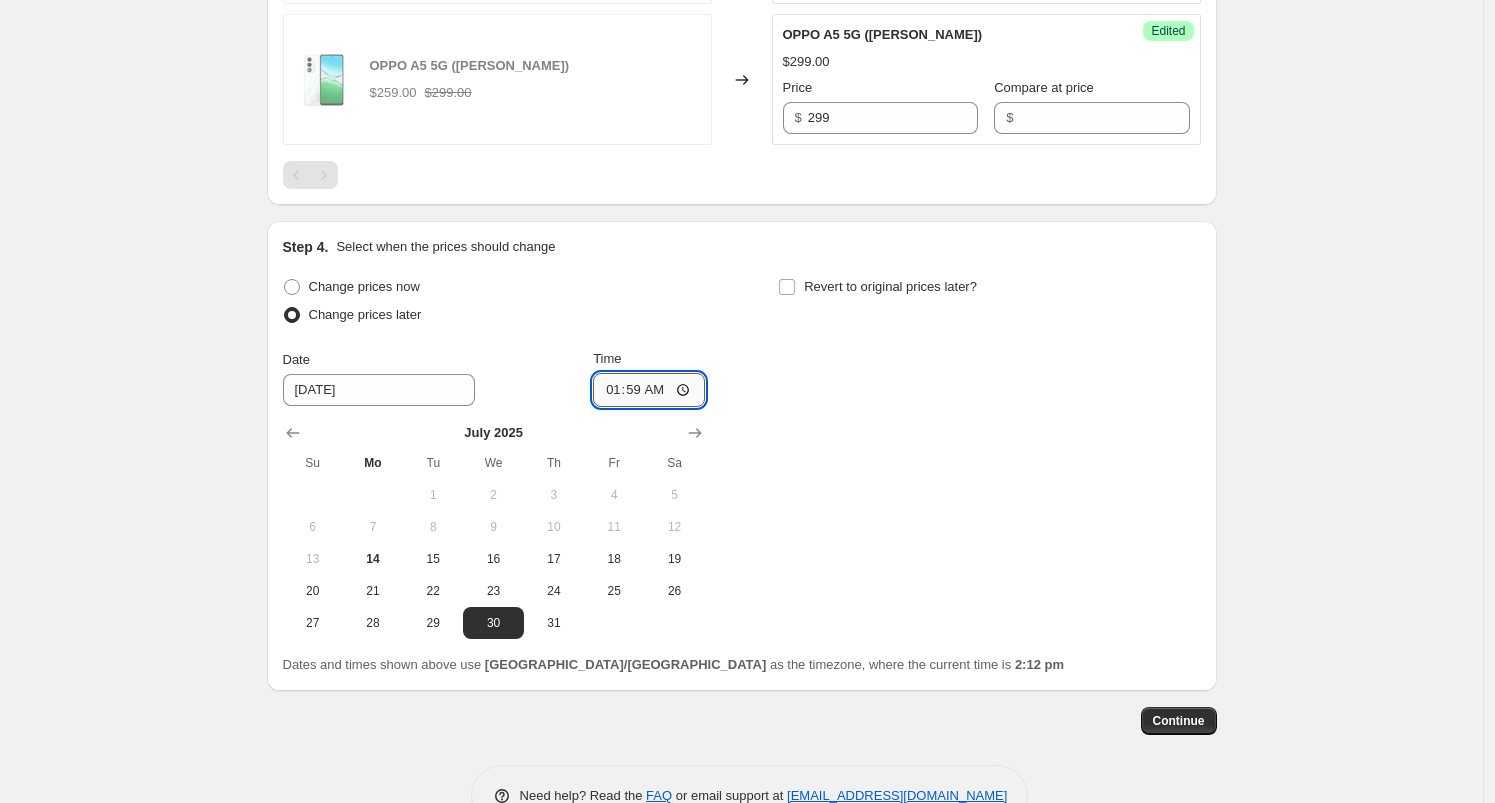 click on "01:59" at bounding box center [649, 390] 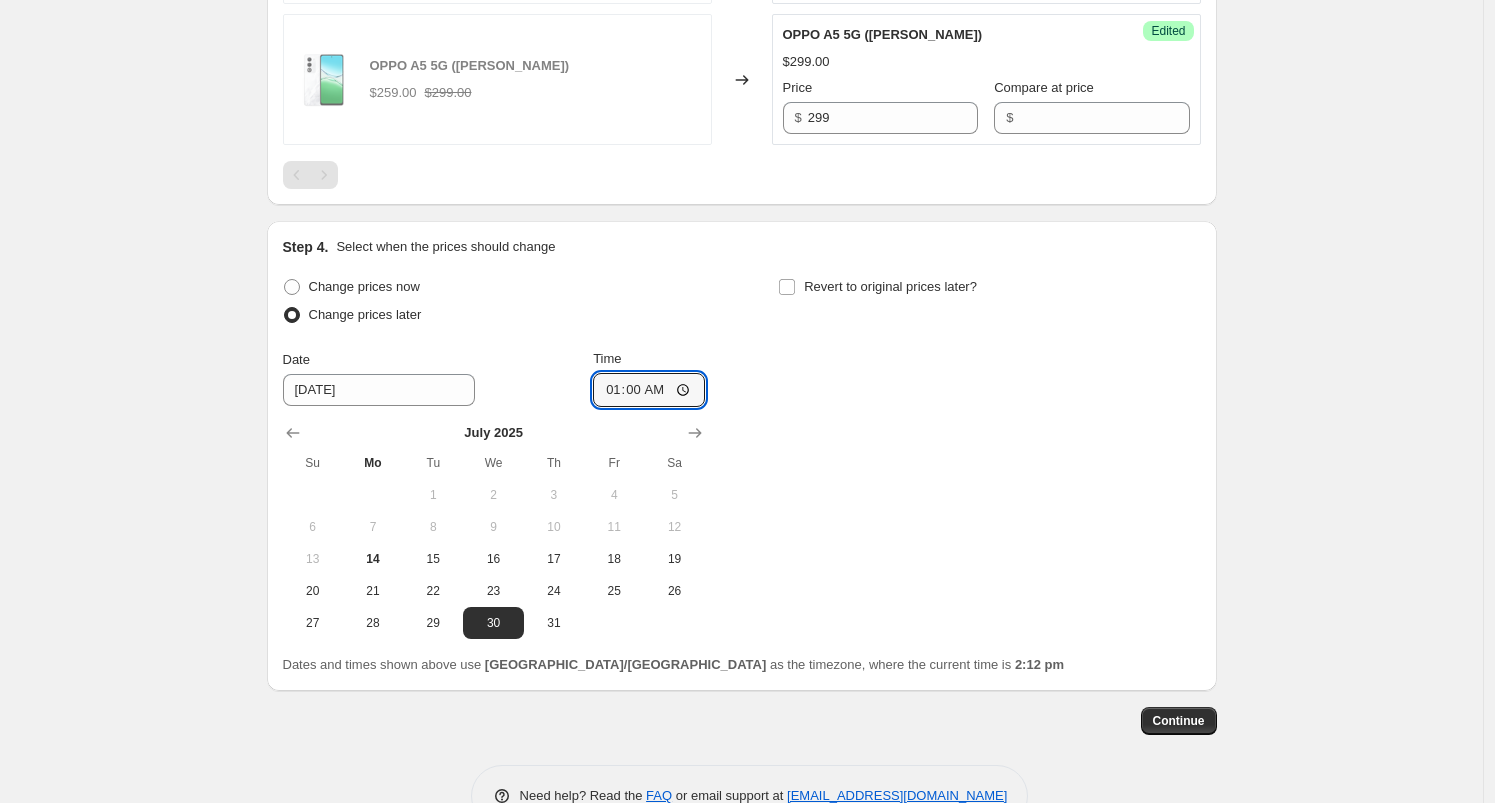 click on "Change prices now Change prices later Date [DATE] Time 01:00 [DATE] Su Mo Tu We Th Fr Sa 1 2 3 4 5 6 7 8 9 10 11 12 13 14 15 16 17 18 19 20 21 22 23 24 25 26 27 28 29 30 31 Revert to original prices later?" at bounding box center (742, 456) 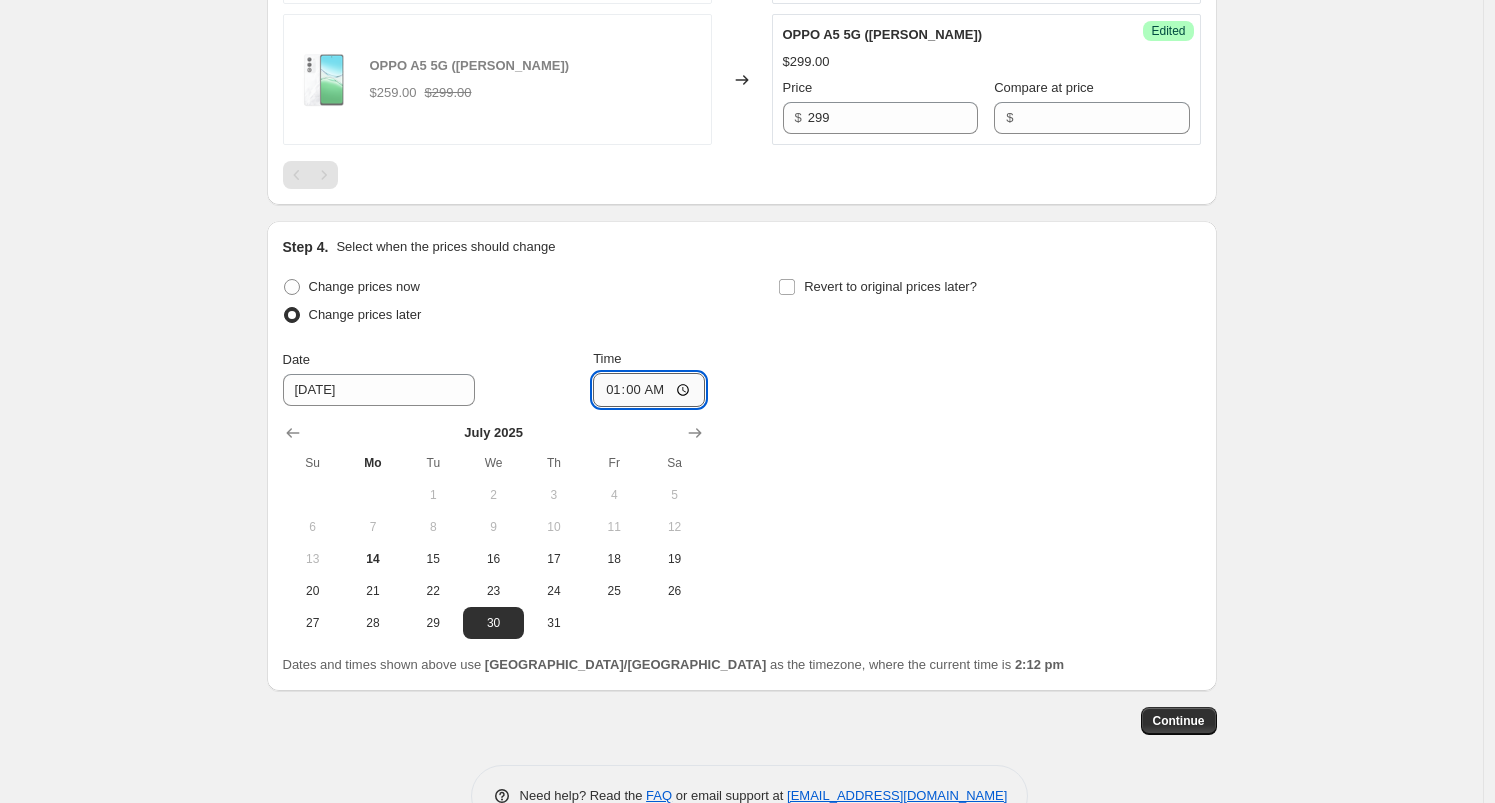 click on "01:00" at bounding box center (649, 390) 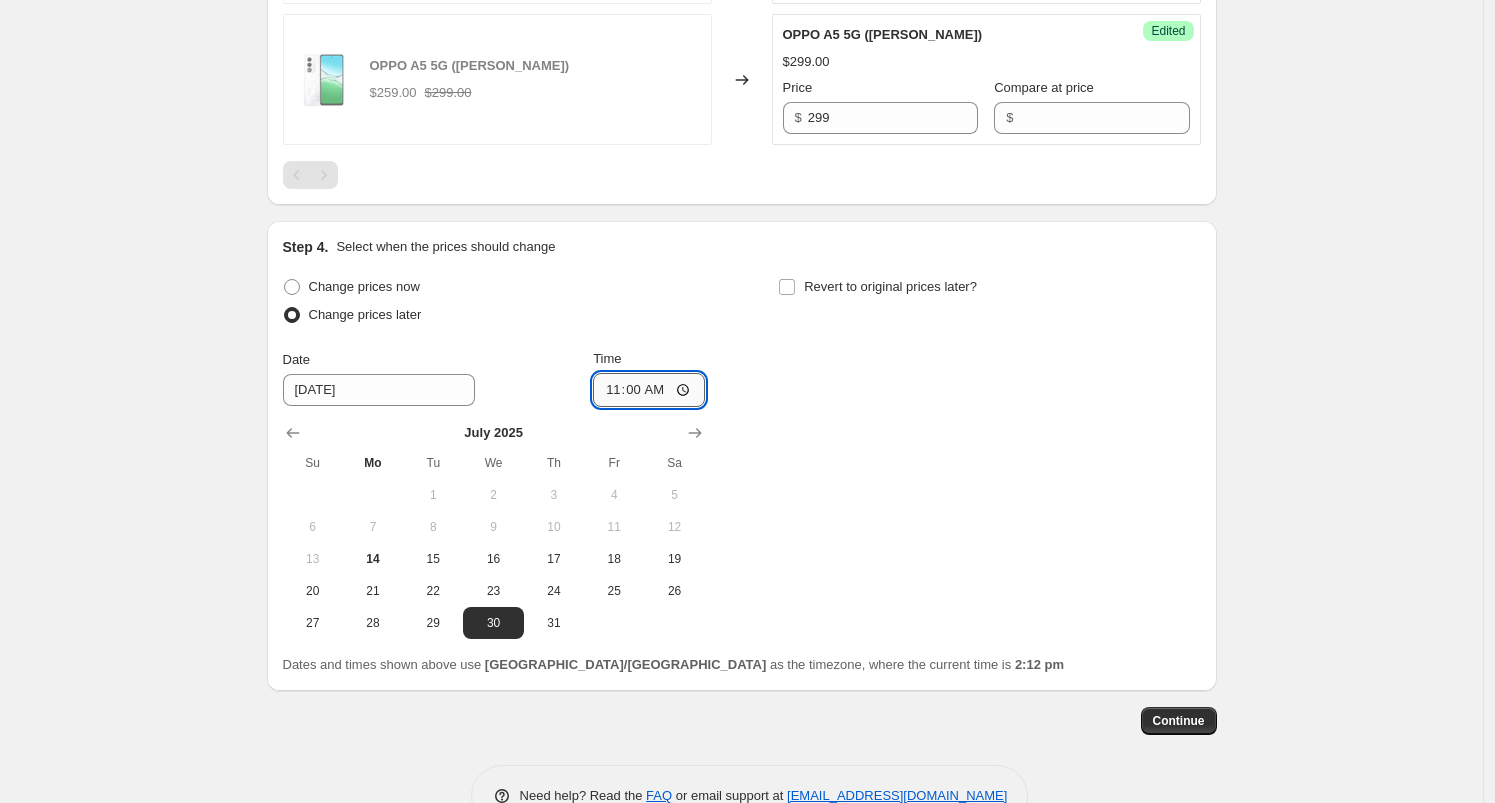 click on "11:00" at bounding box center [649, 390] 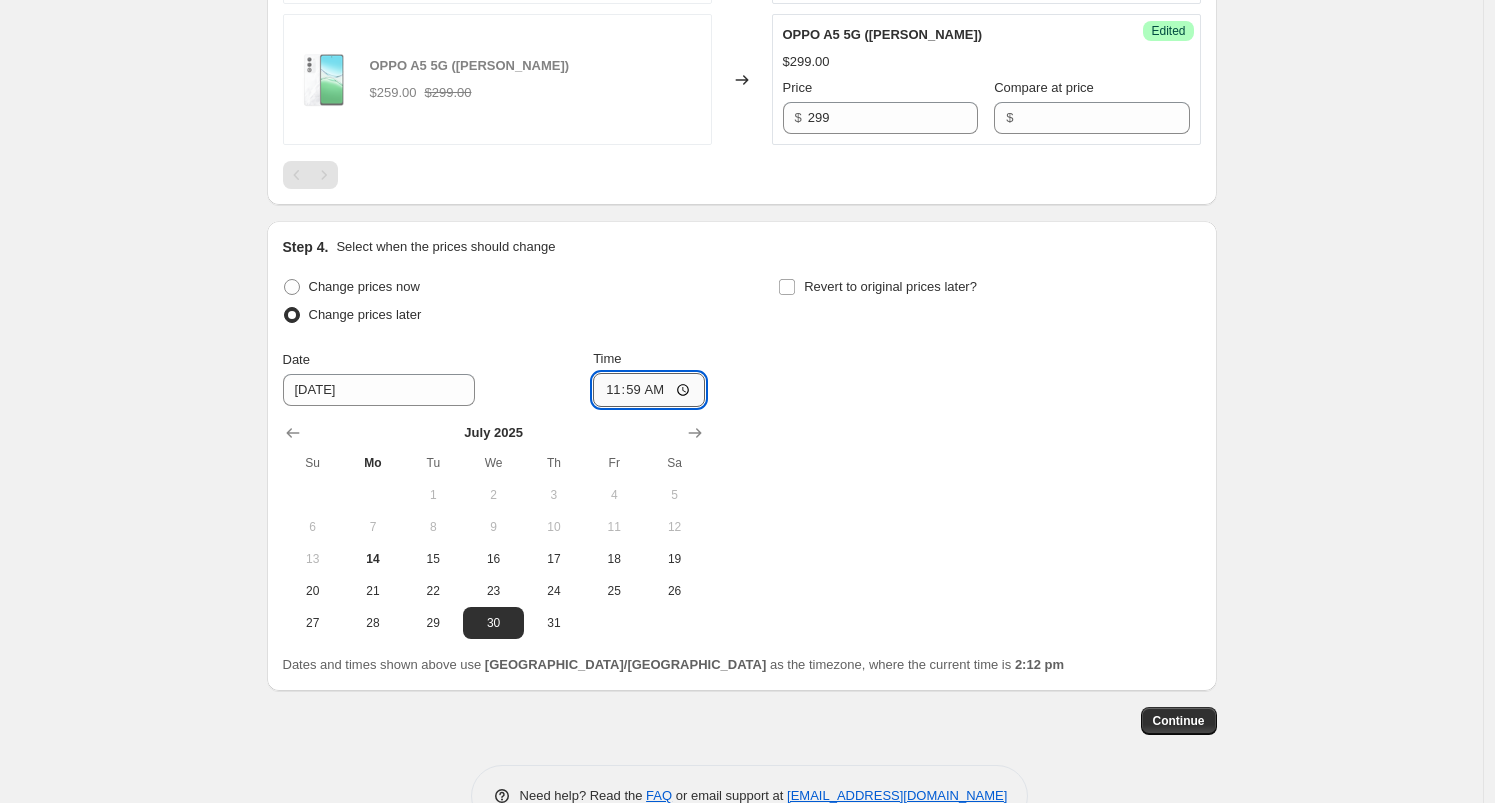 click on "11:59" at bounding box center [649, 390] 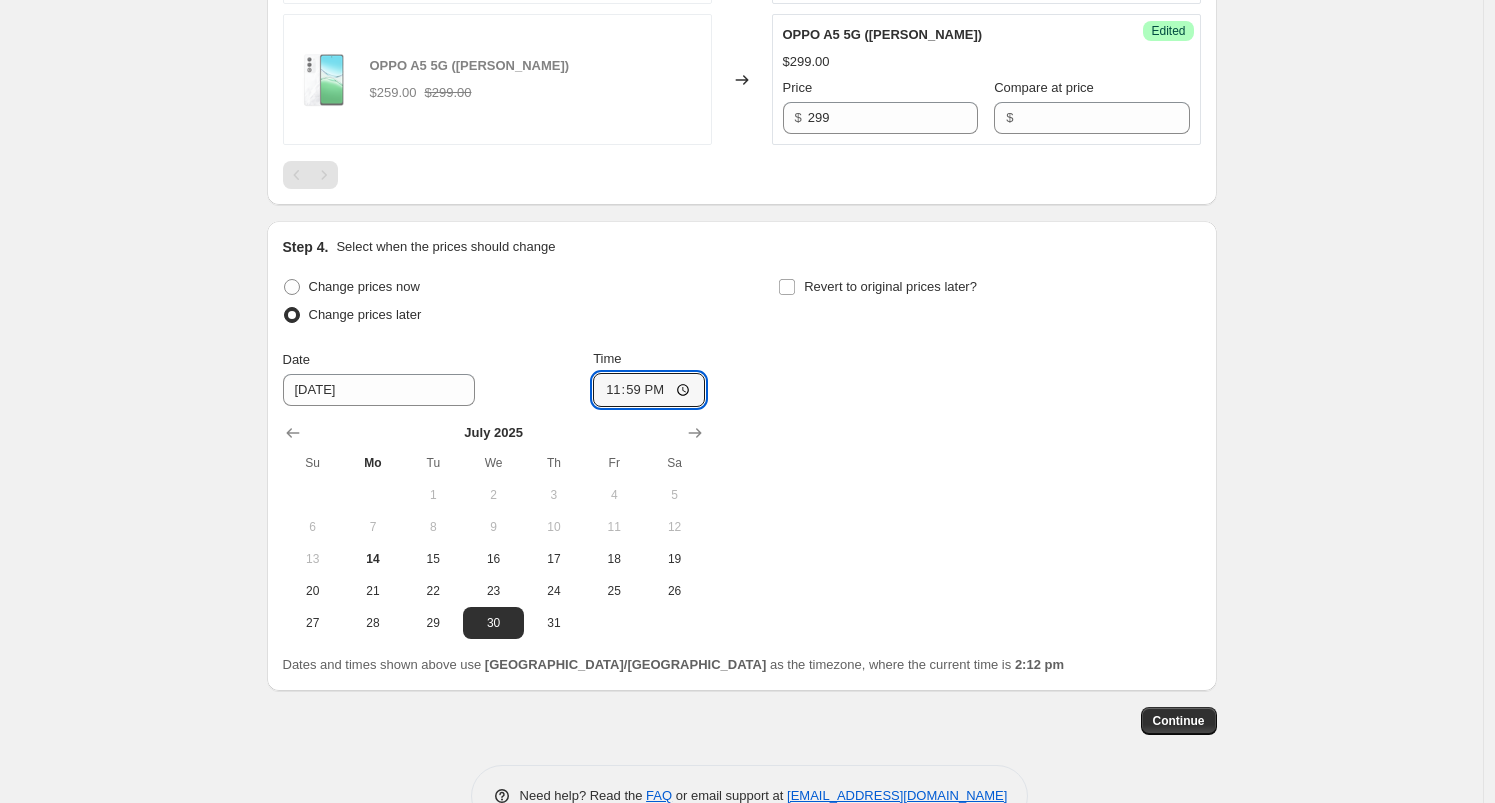 type on "23:59" 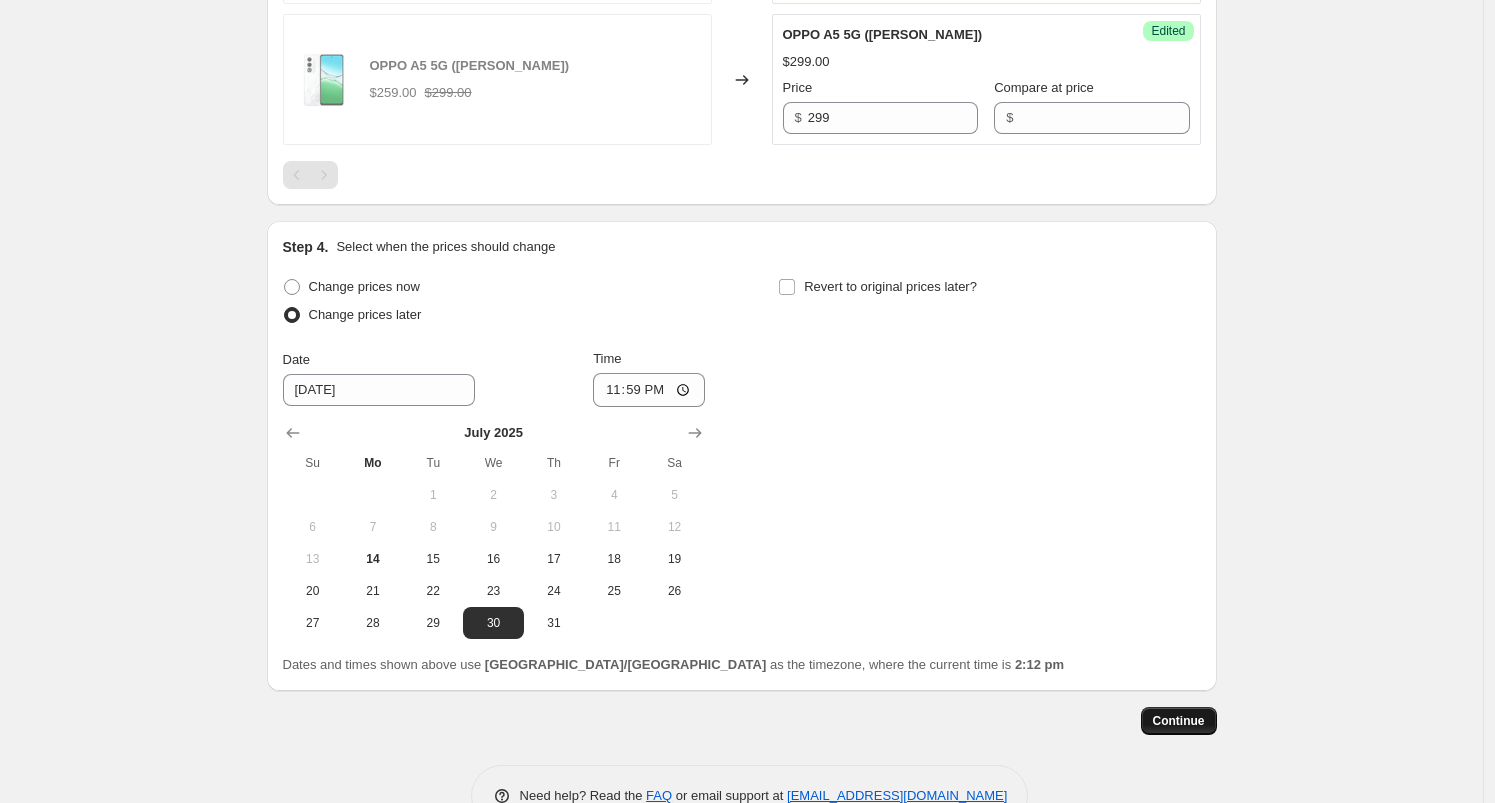 click on "Continue" at bounding box center [1179, 721] 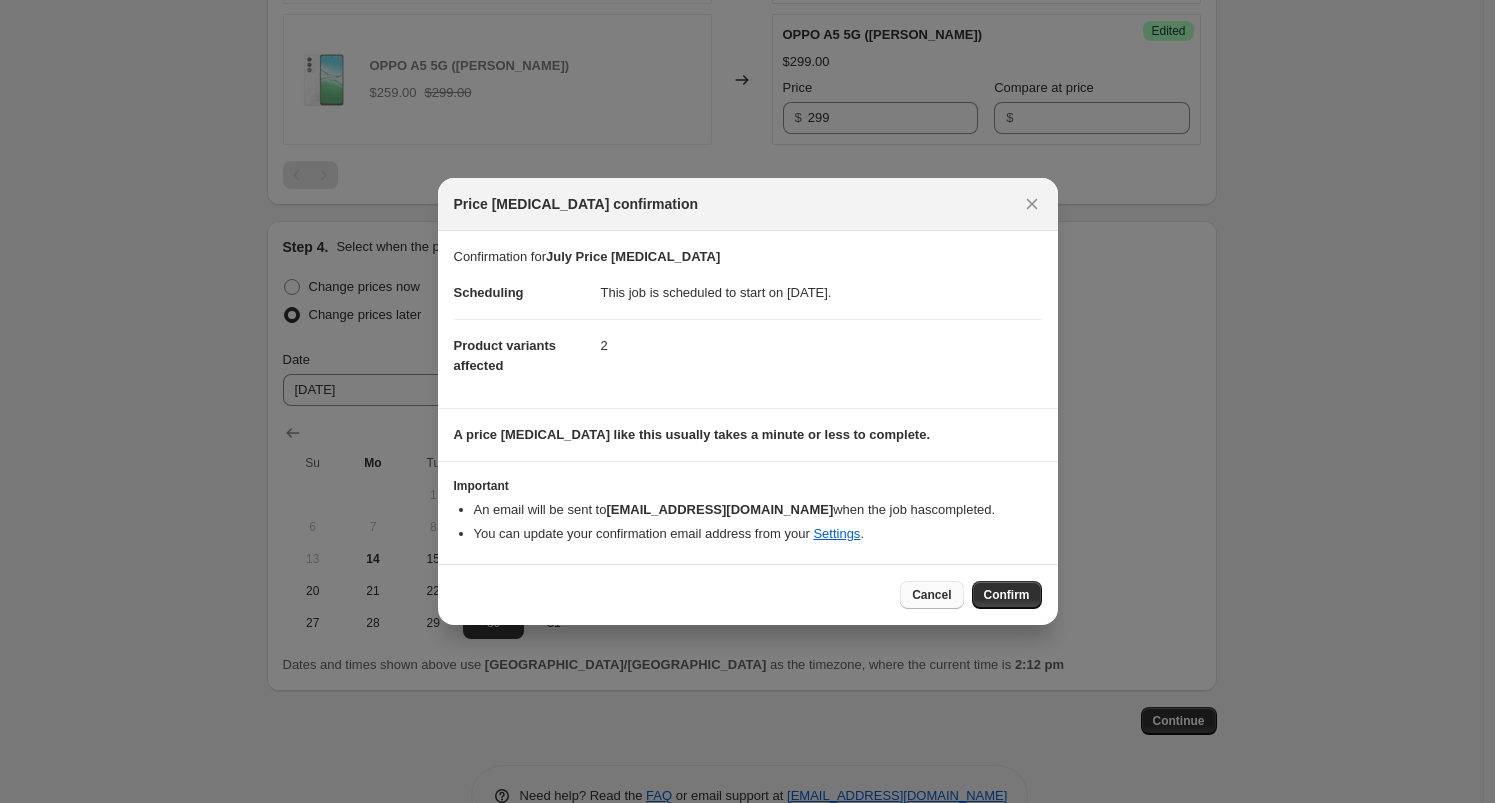 click on "Cancel" at bounding box center [931, 595] 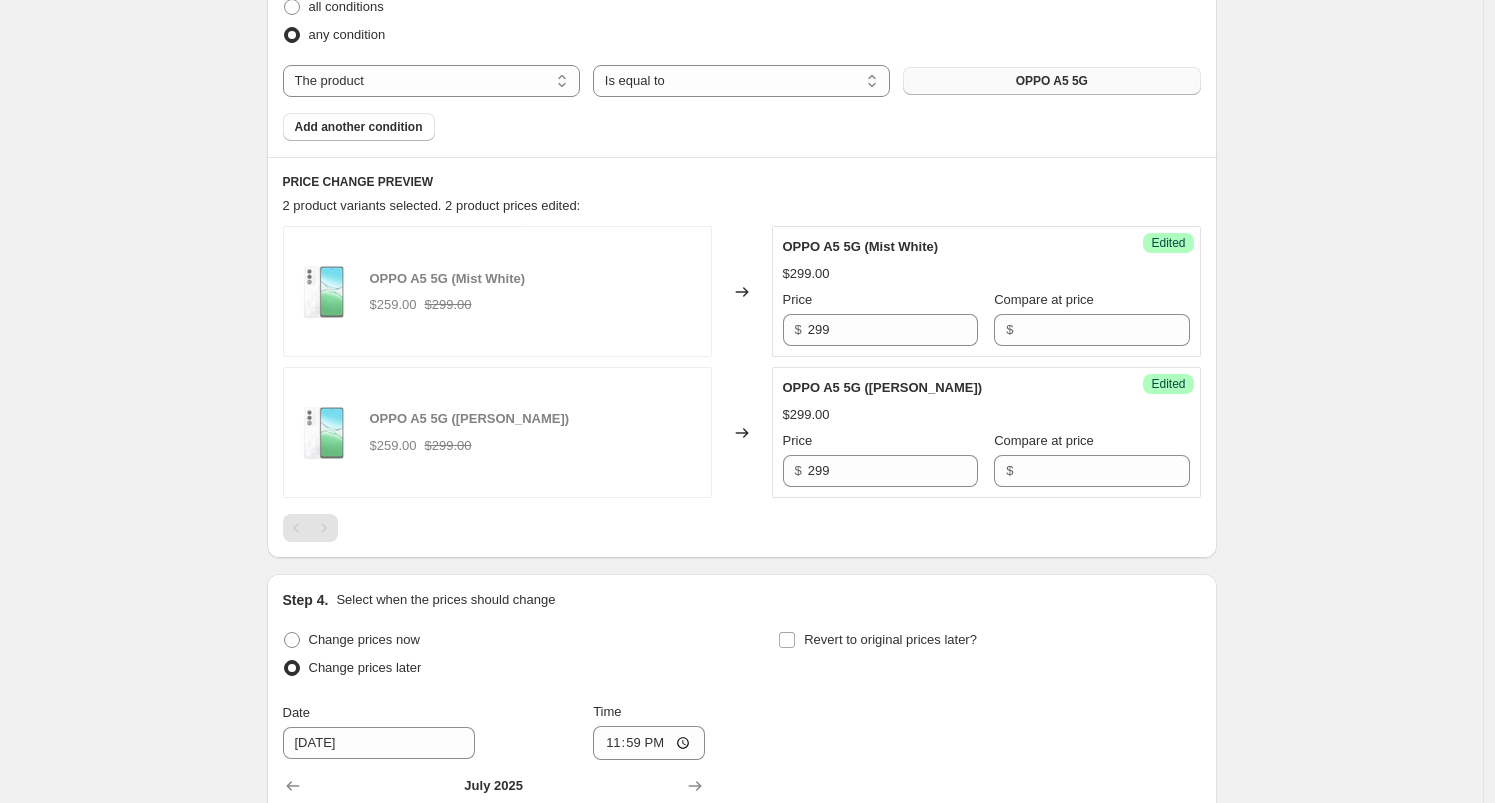 scroll, scrollTop: 1081, scrollLeft: 0, axis: vertical 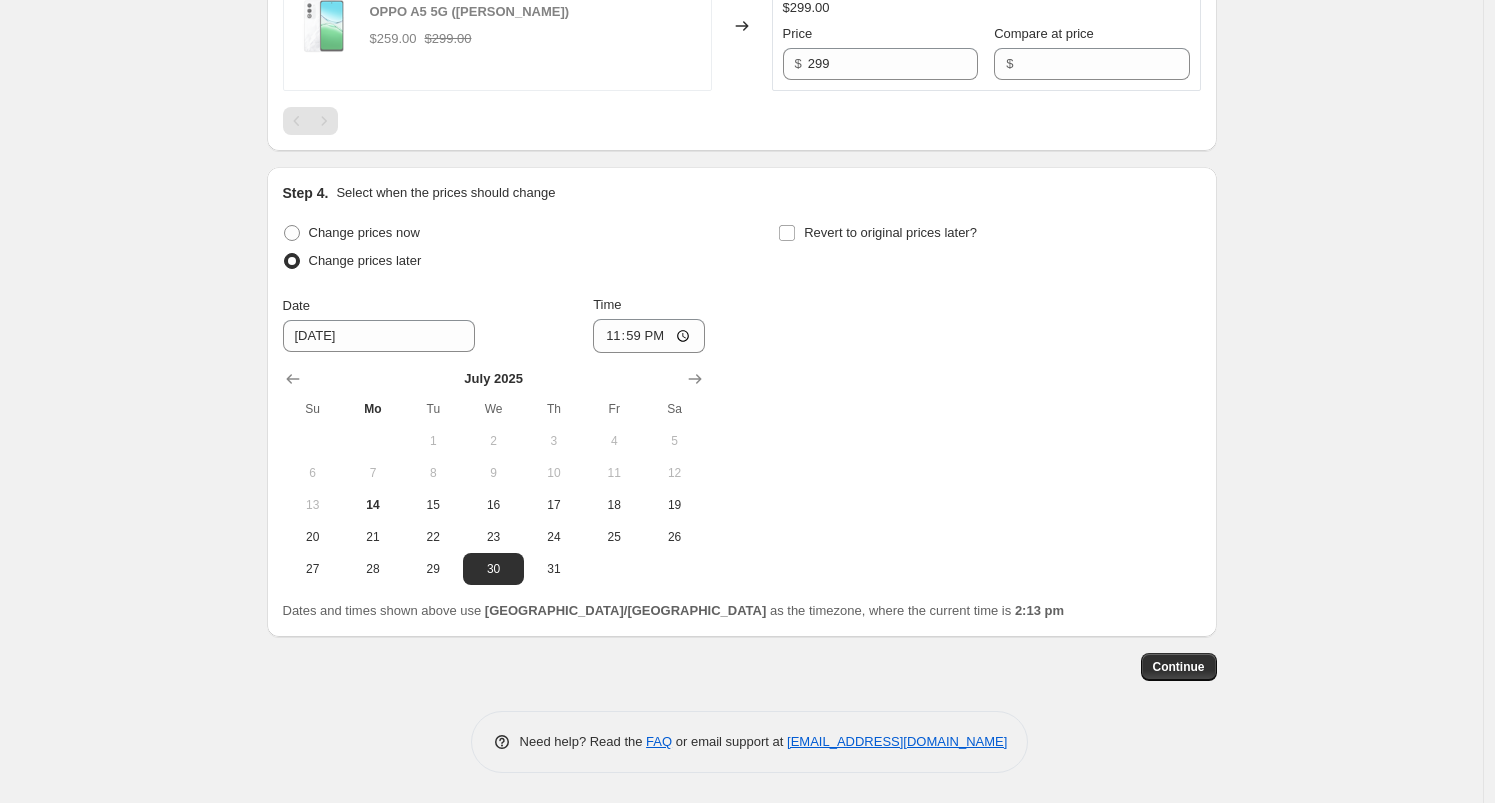 click on "Continue" at bounding box center [742, 667] 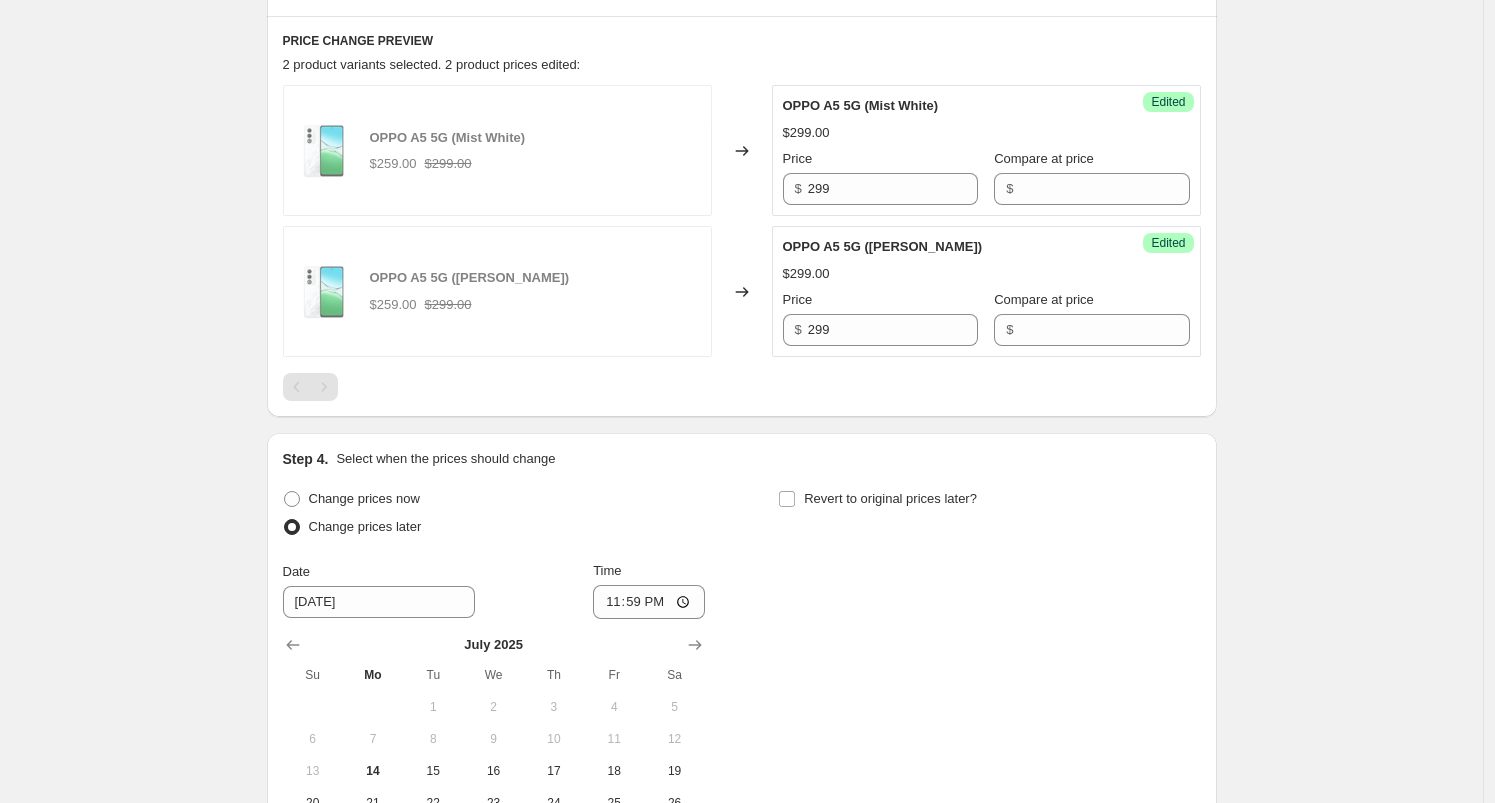 scroll, scrollTop: 1081, scrollLeft: 0, axis: vertical 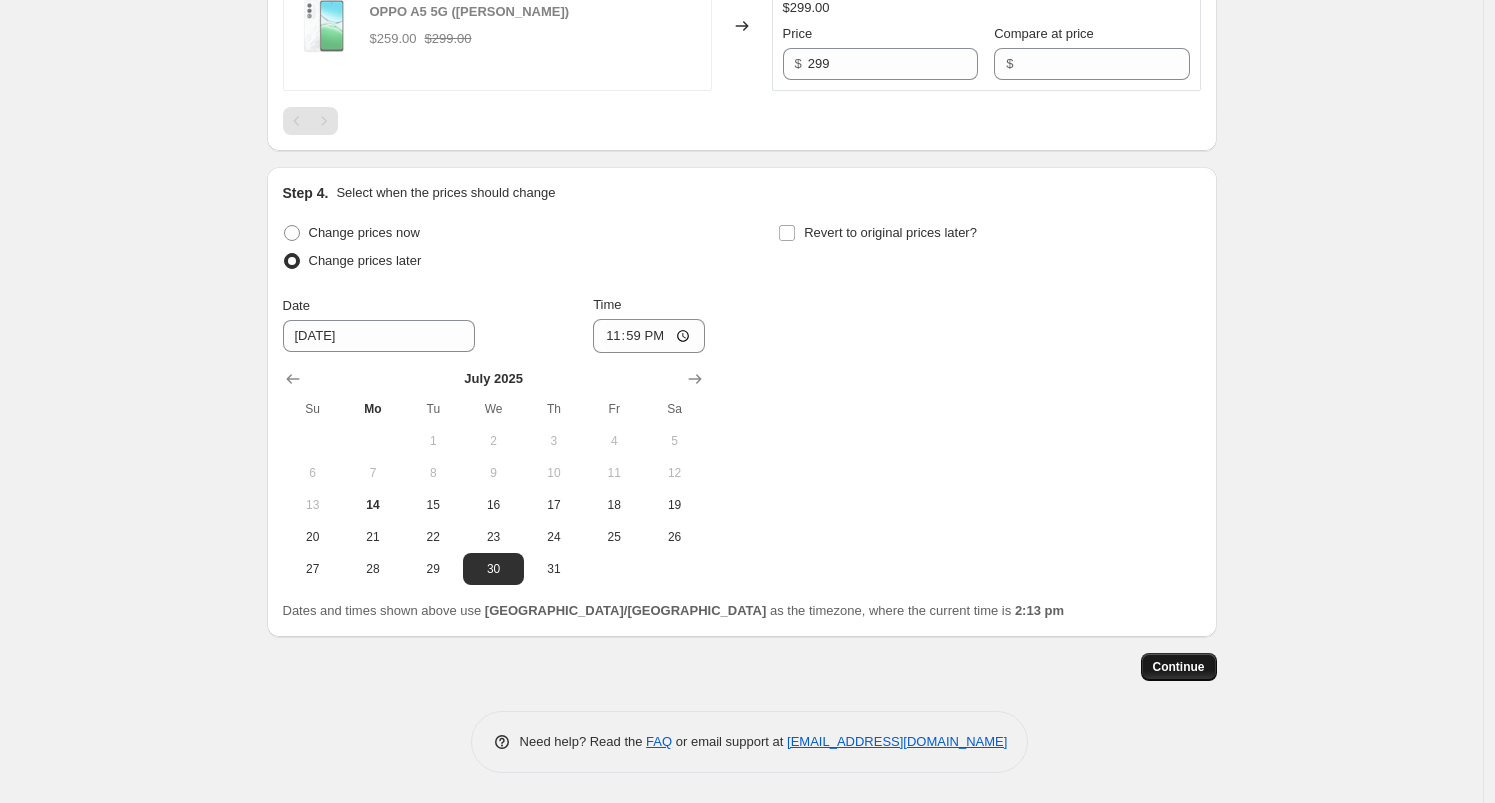 click on "Continue" at bounding box center [1179, 667] 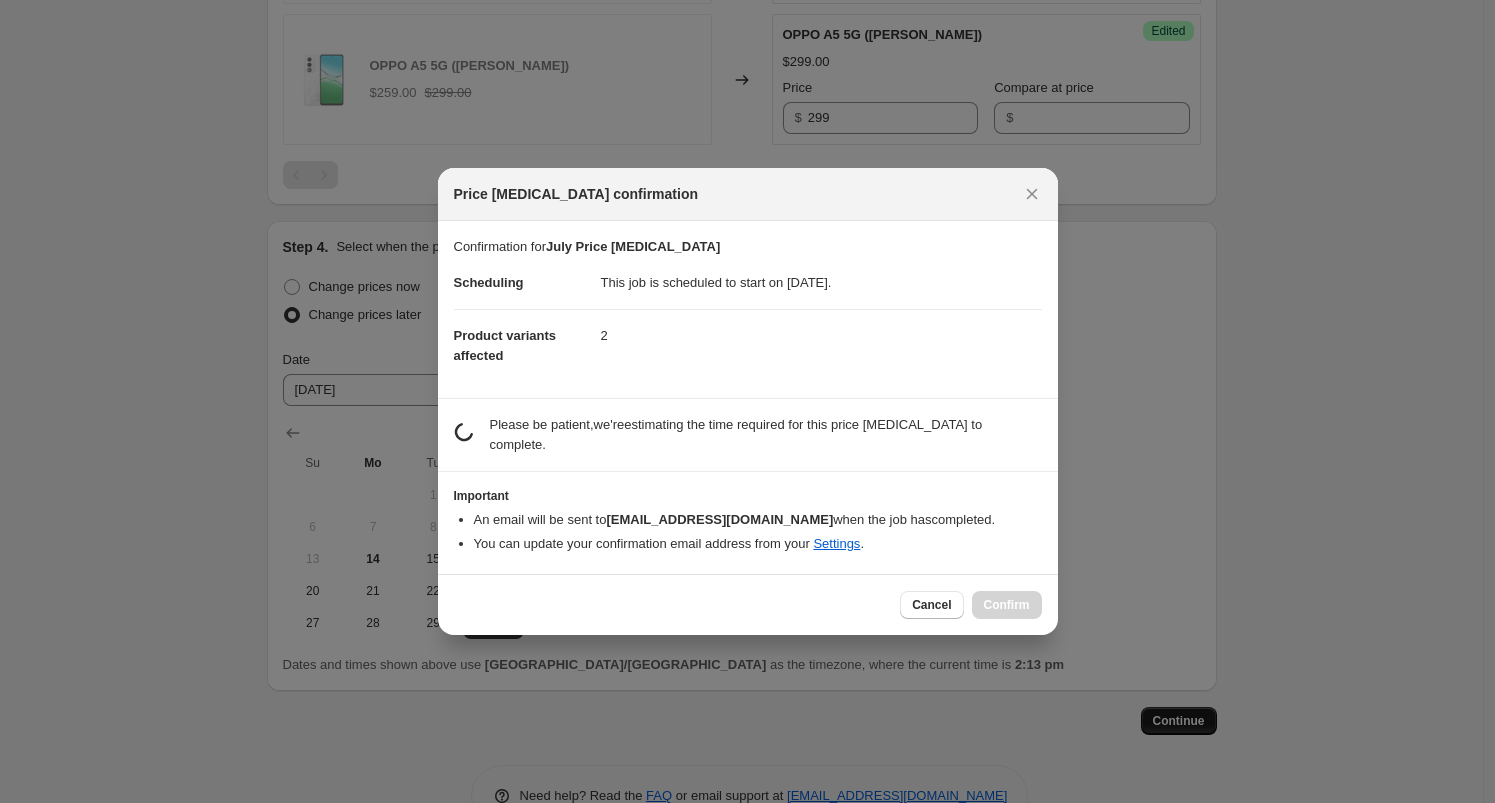 scroll, scrollTop: 0, scrollLeft: 0, axis: both 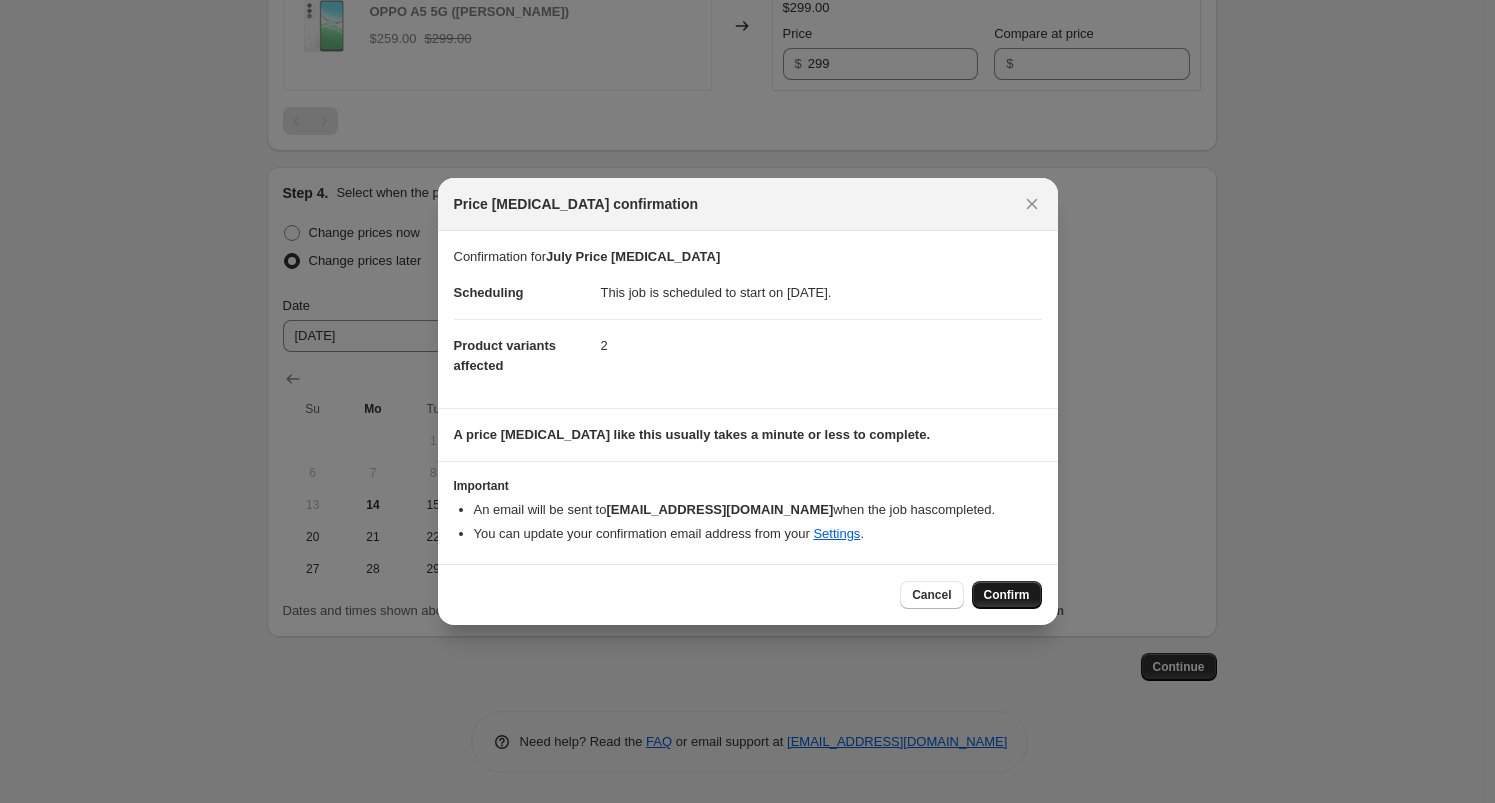 click on "Confirm" at bounding box center [1007, 595] 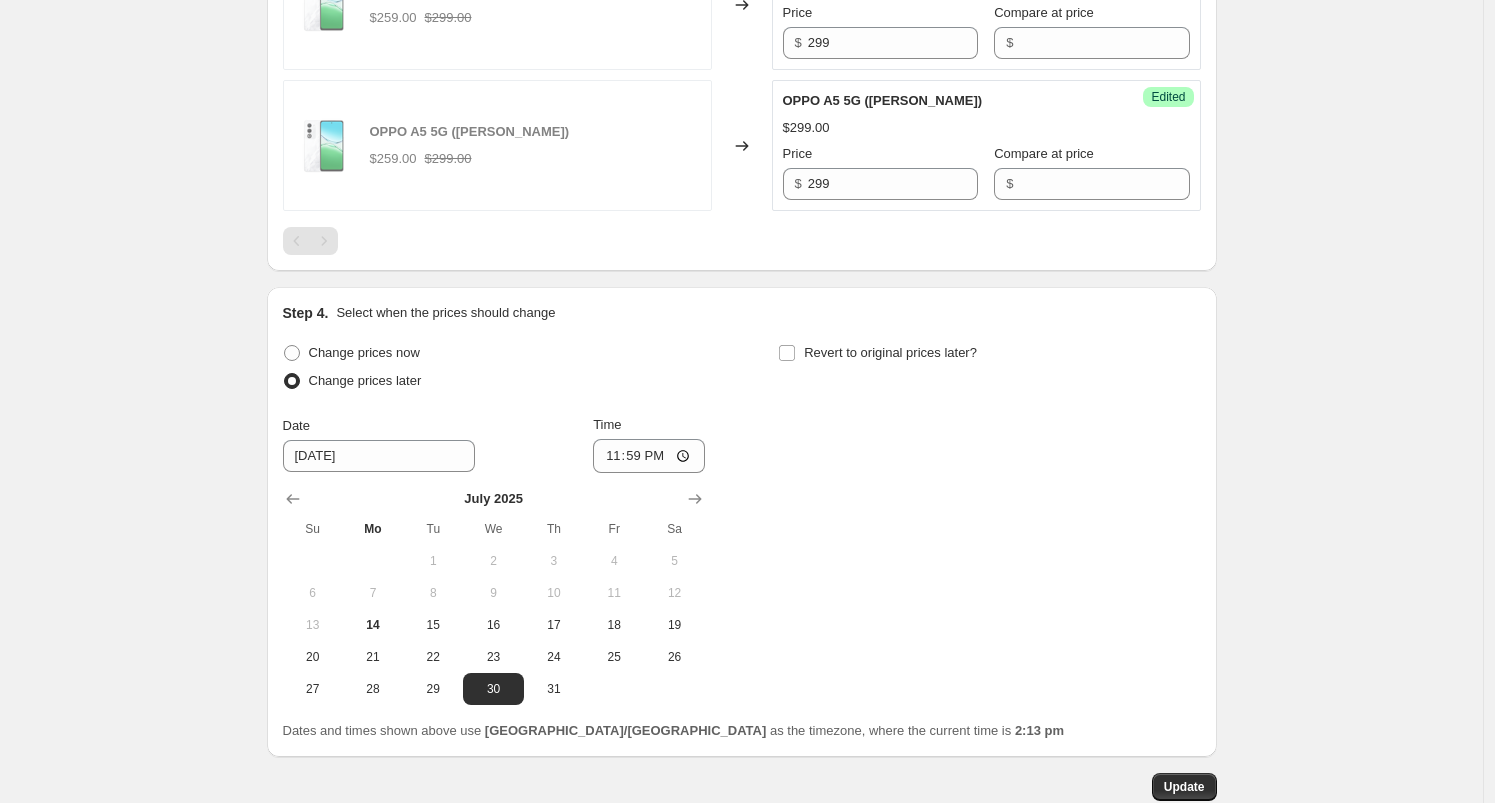 scroll, scrollTop: 0, scrollLeft: 0, axis: both 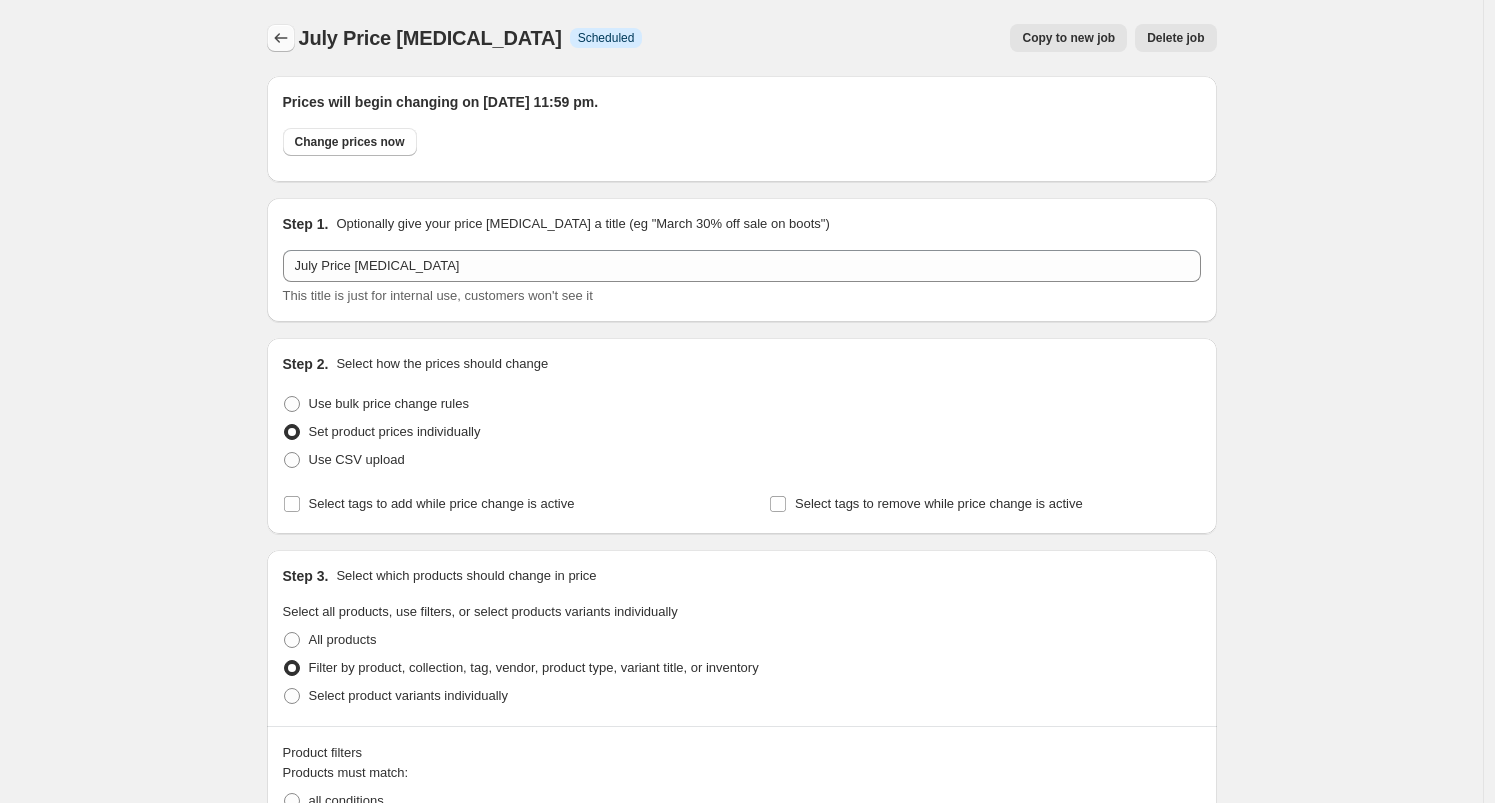 click 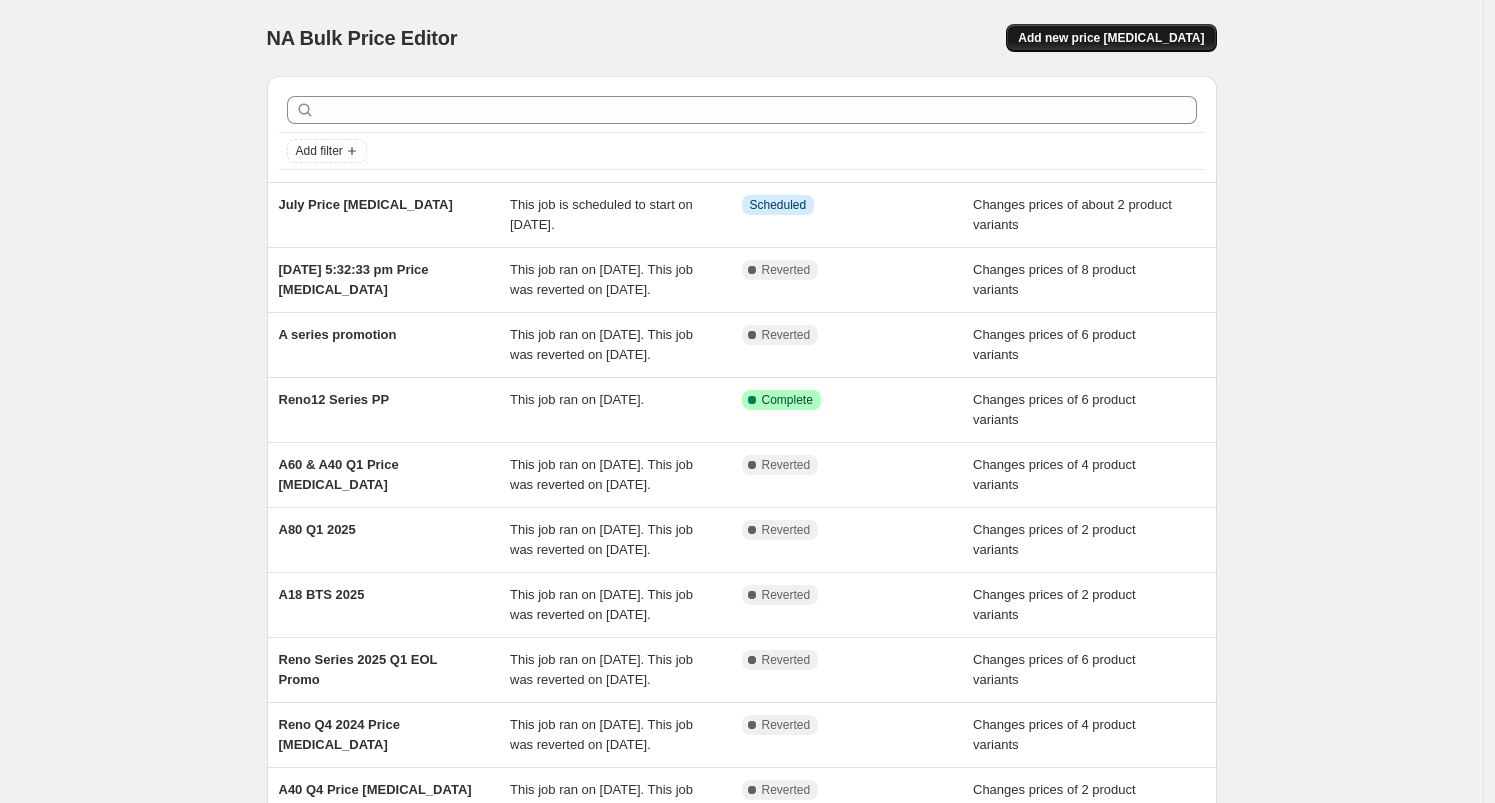 click on "Add new price [MEDICAL_DATA]" at bounding box center [1111, 38] 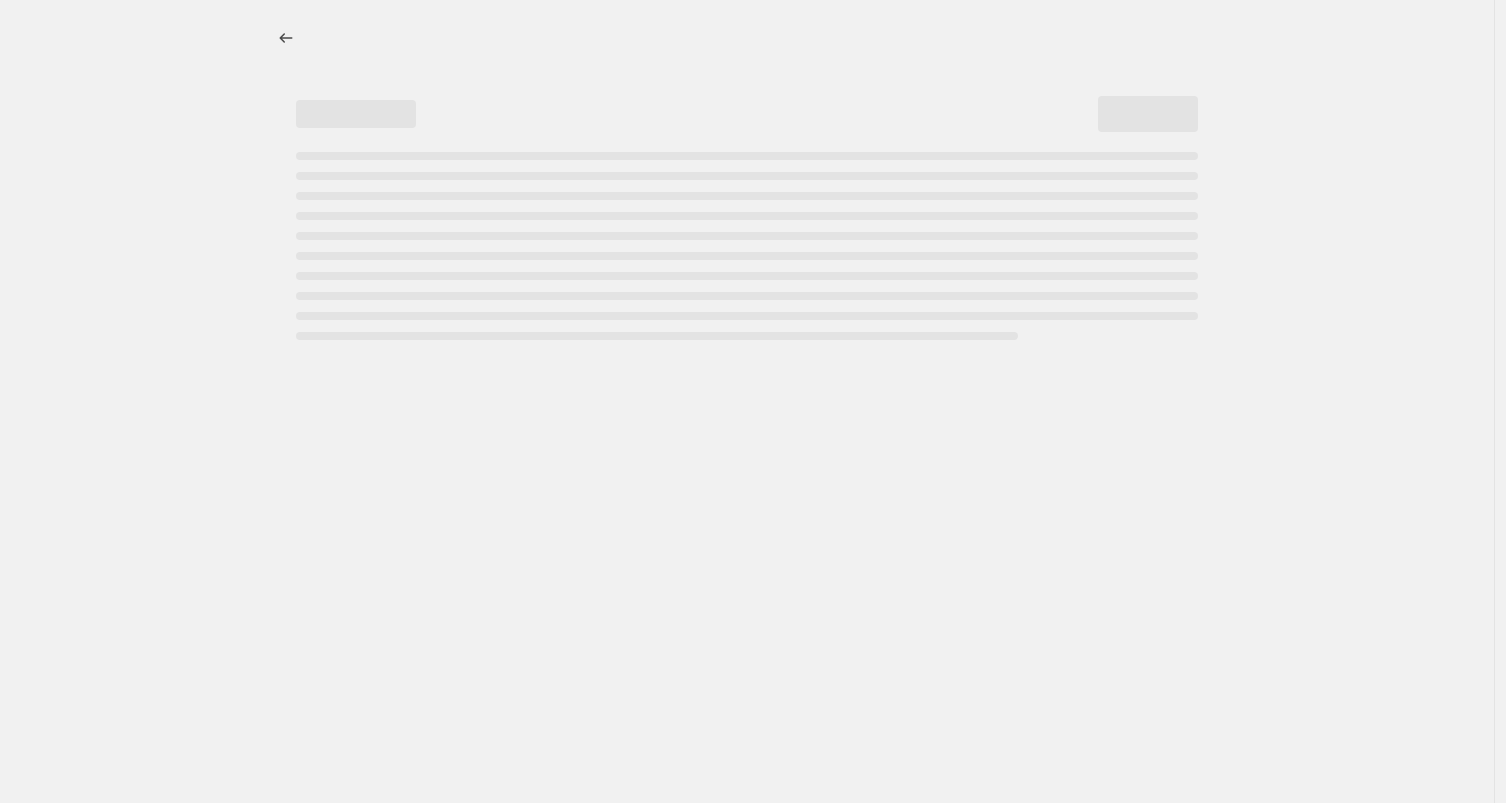 select on "percentage" 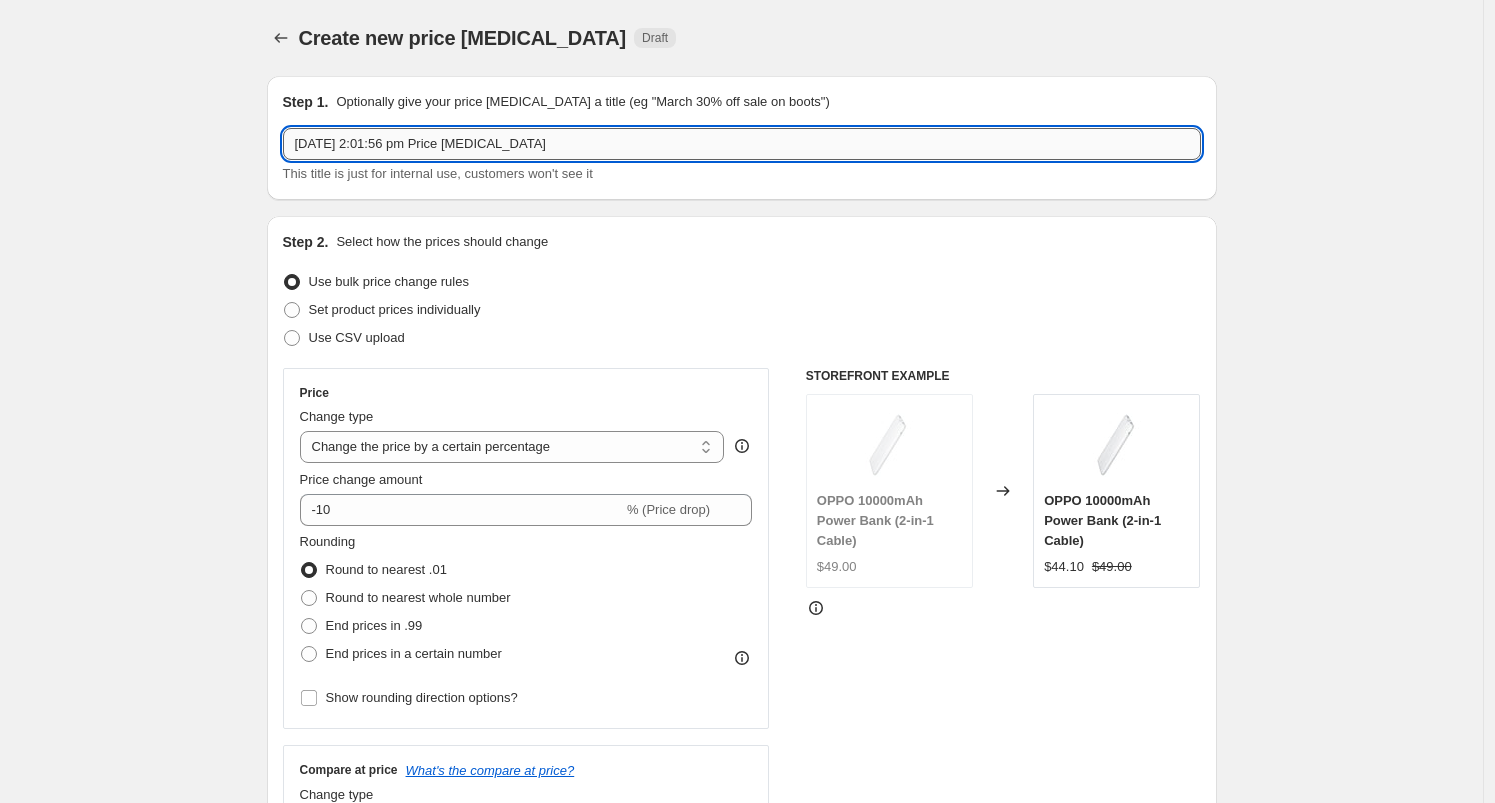 click on "[DATE] 2:01:56 pm Price [MEDICAL_DATA]" at bounding box center [742, 144] 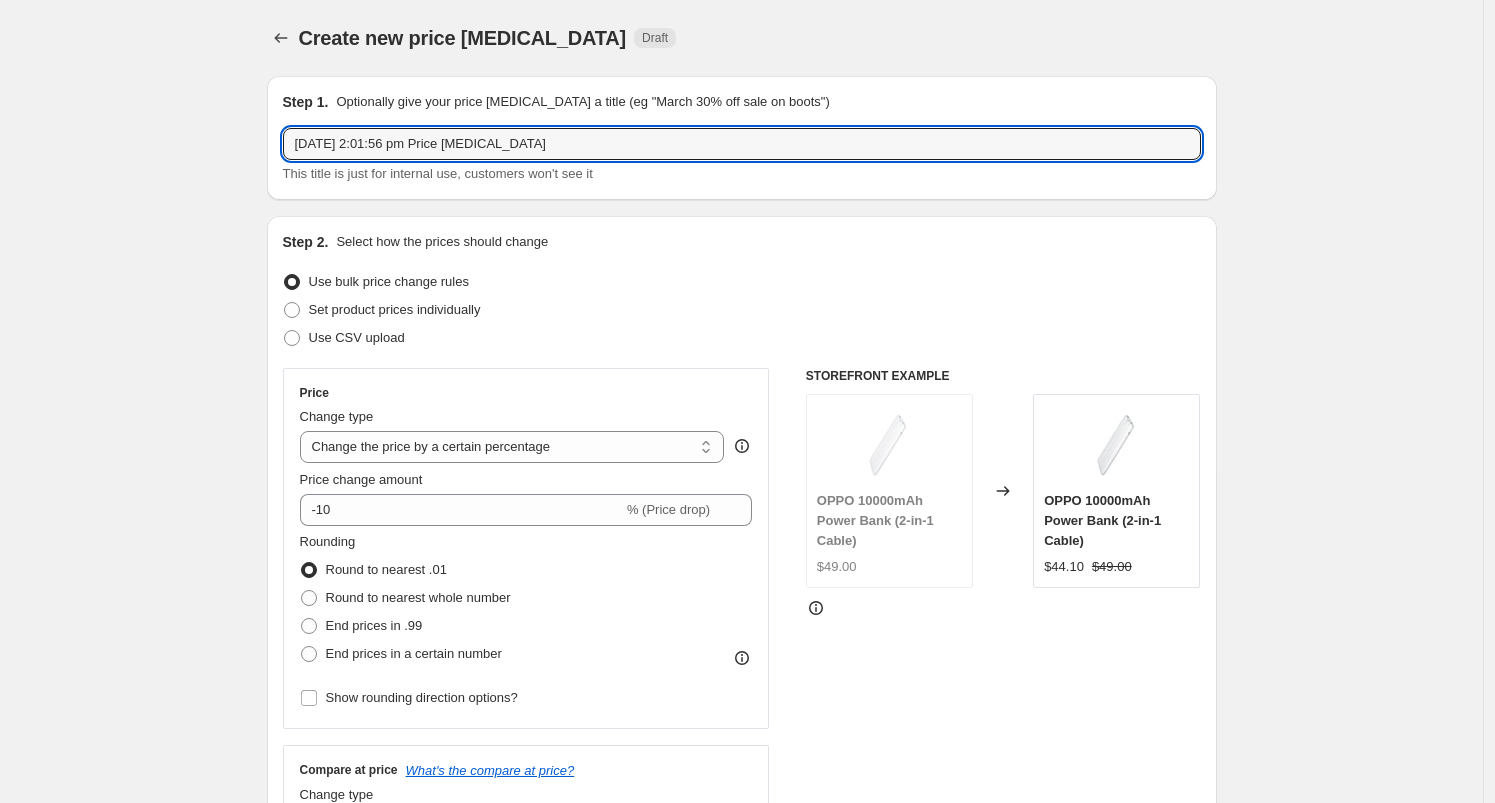 drag, startPoint x: 463, startPoint y: 144, endPoint x: 66, endPoint y: 145, distance: 397.00125 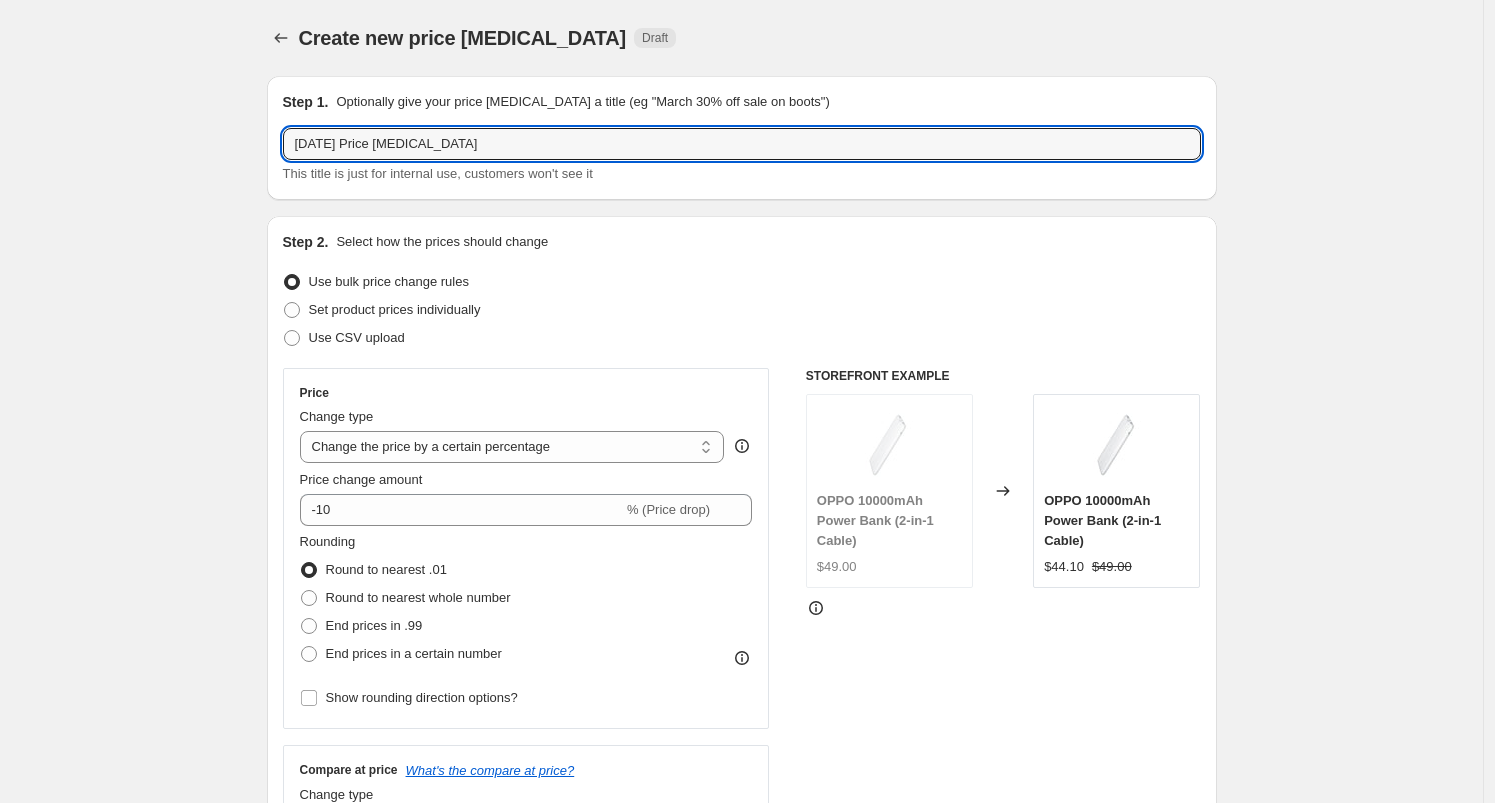 scroll, scrollTop: 4, scrollLeft: 0, axis: vertical 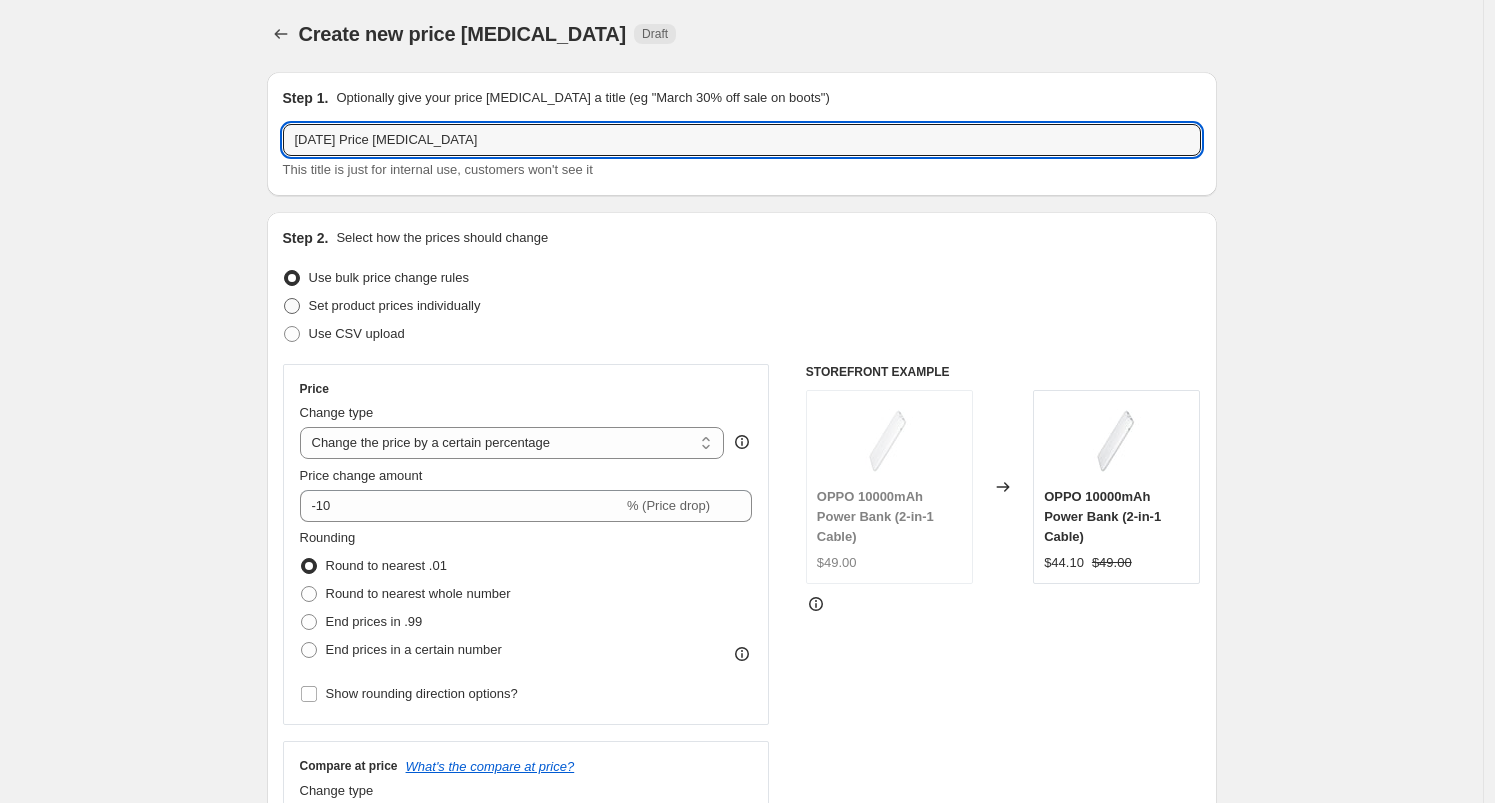 type on "[DATE] Price [MEDICAL_DATA]" 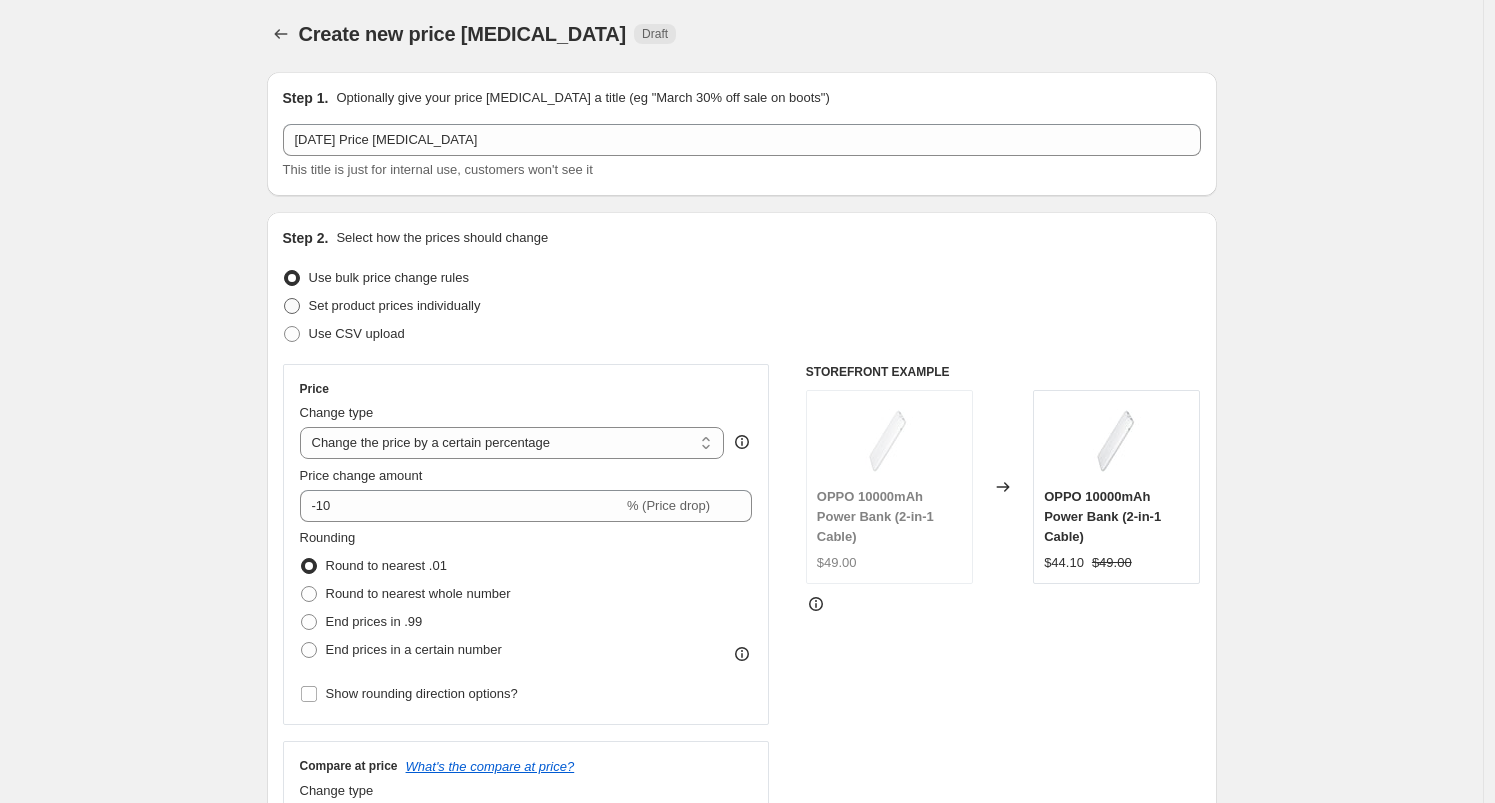 click on "Set product prices individually" at bounding box center (395, 306) 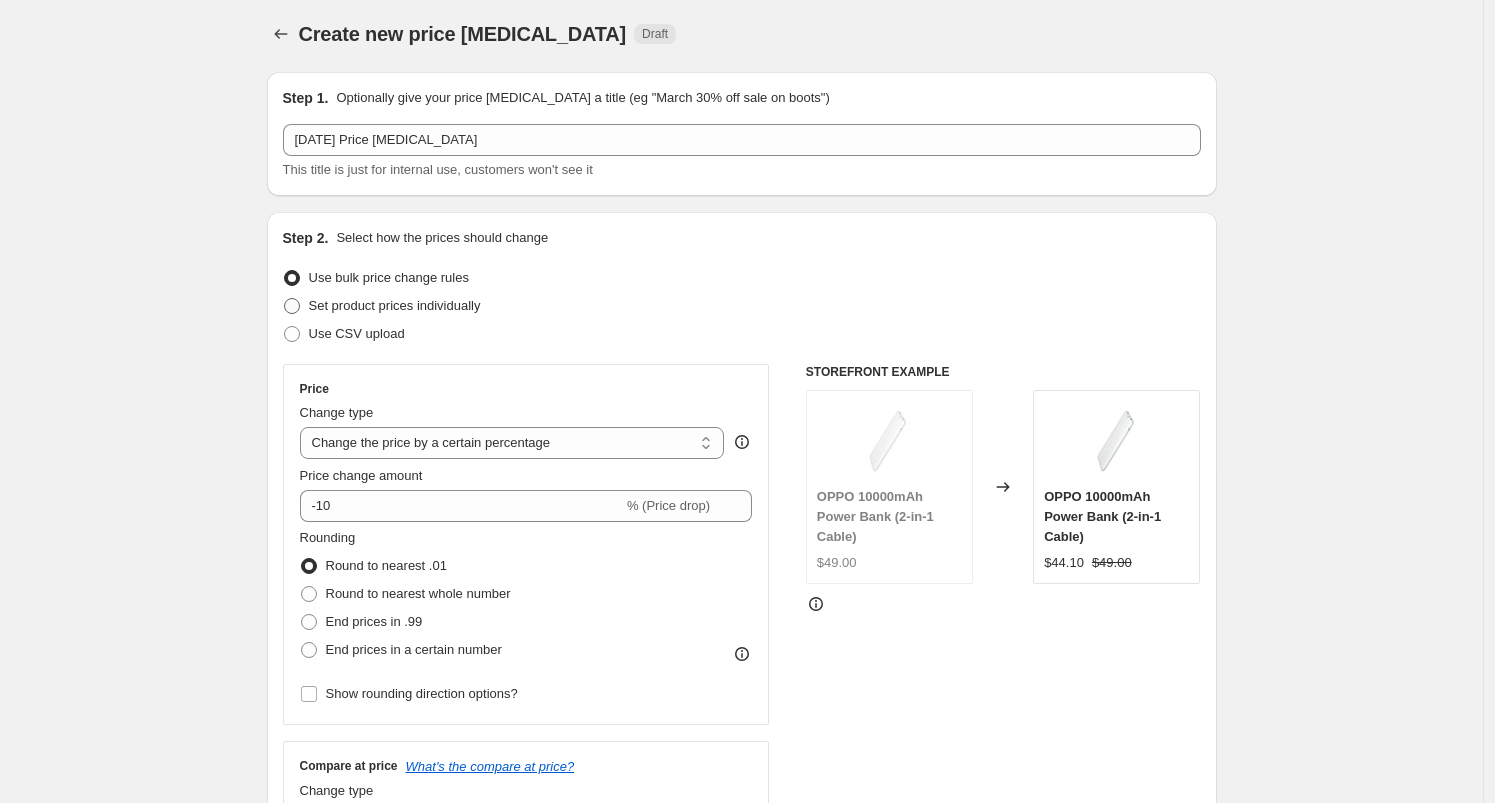 radio on "true" 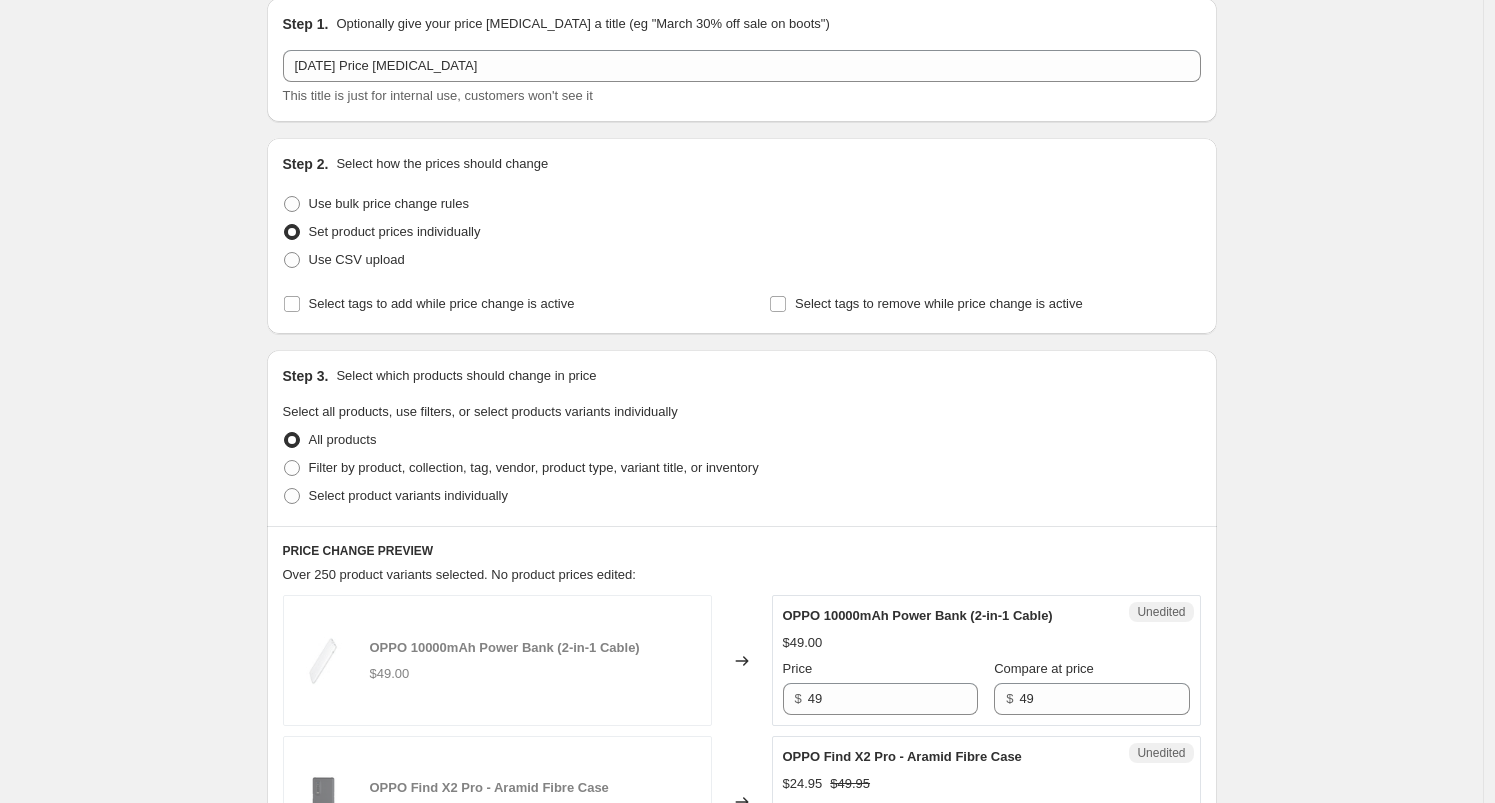 scroll, scrollTop: 182, scrollLeft: 0, axis: vertical 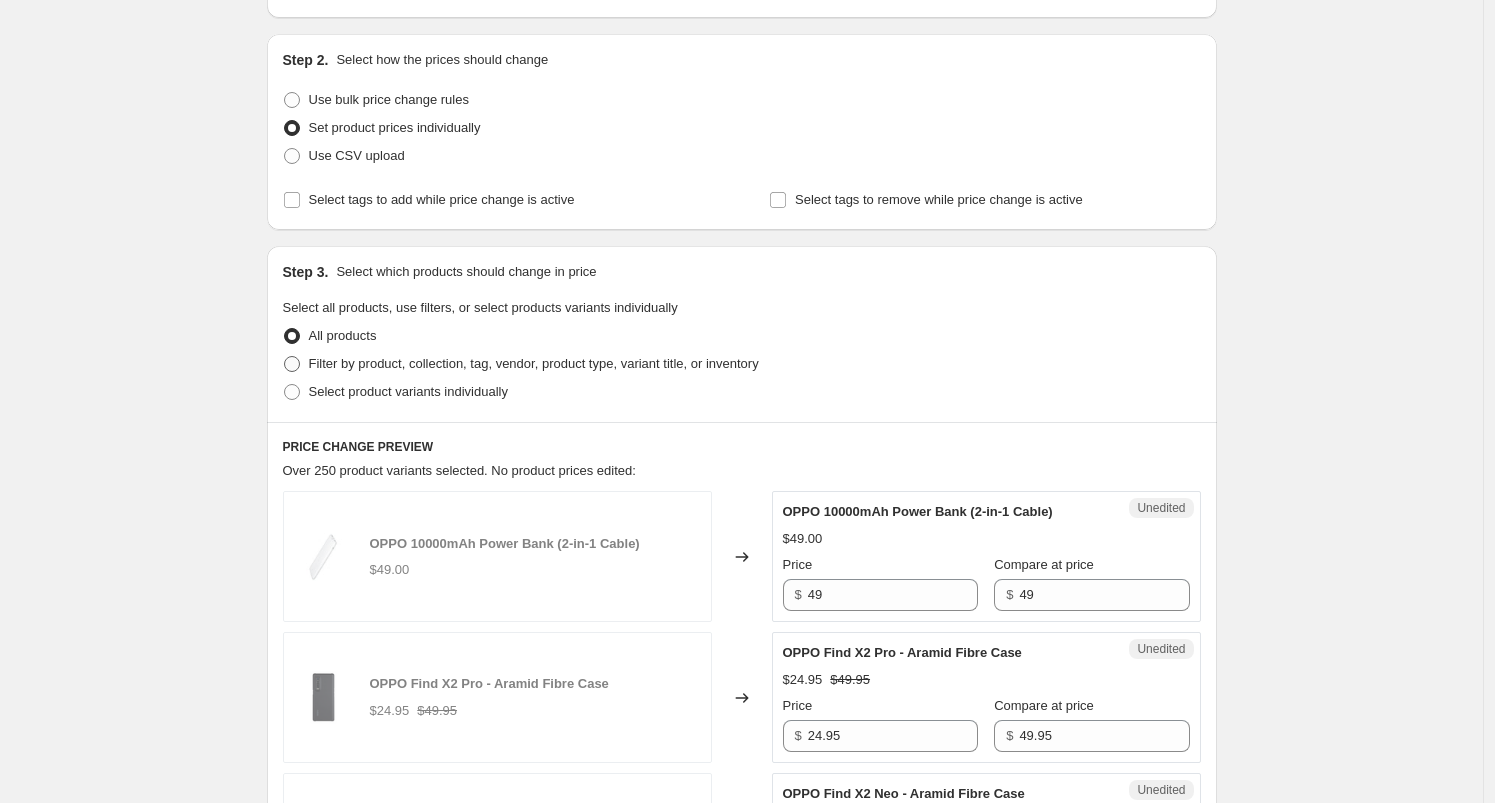 click on "Filter by product, collection, tag, vendor, product type, variant title, or inventory" at bounding box center (534, 363) 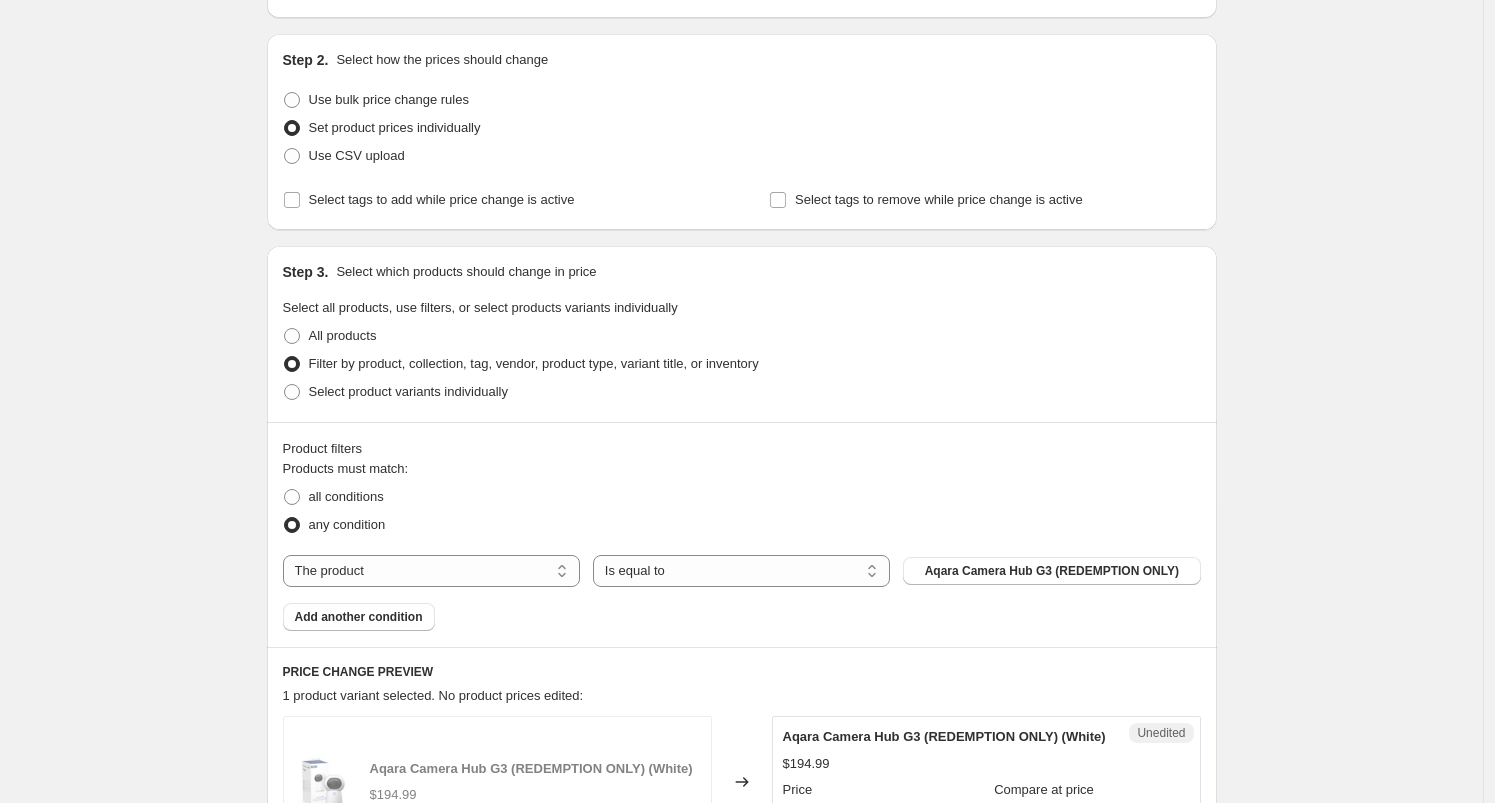 scroll, scrollTop: 527, scrollLeft: 0, axis: vertical 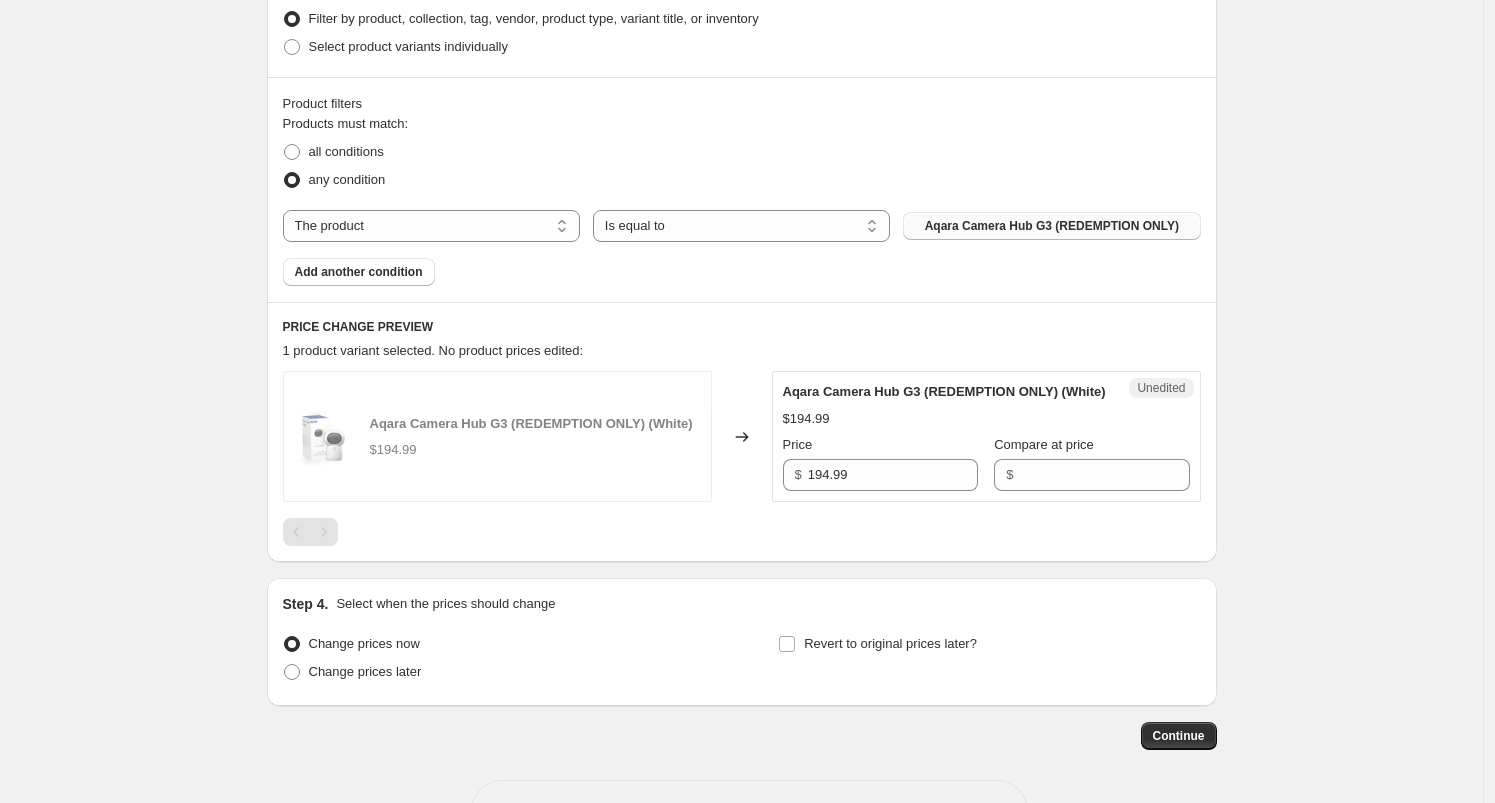 click on "Aqara Camera Hub G3 (REDEMPTION ONLY)" at bounding box center (1052, 226) 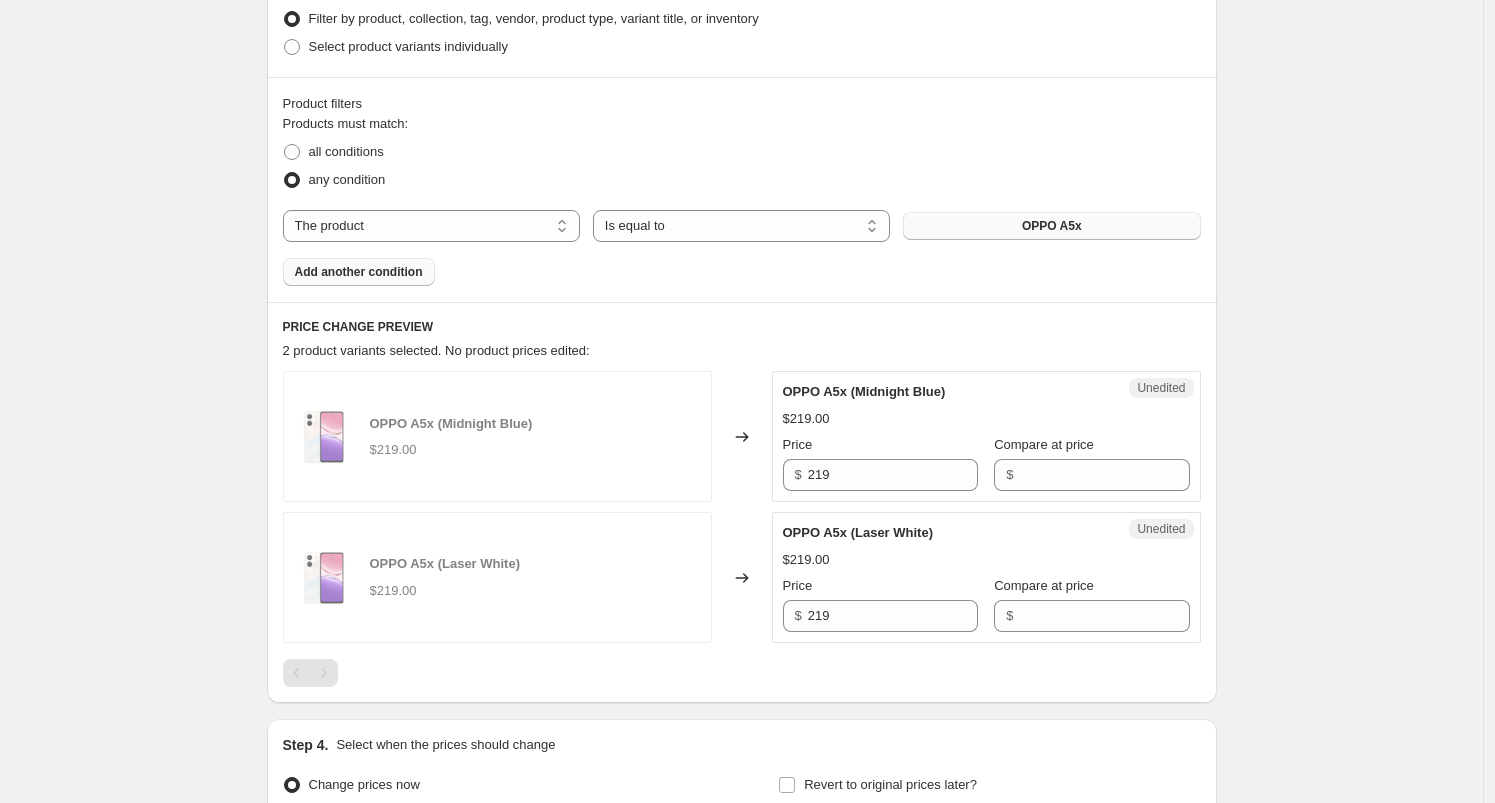 click on "Add another condition" at bounding box center [359, 272] 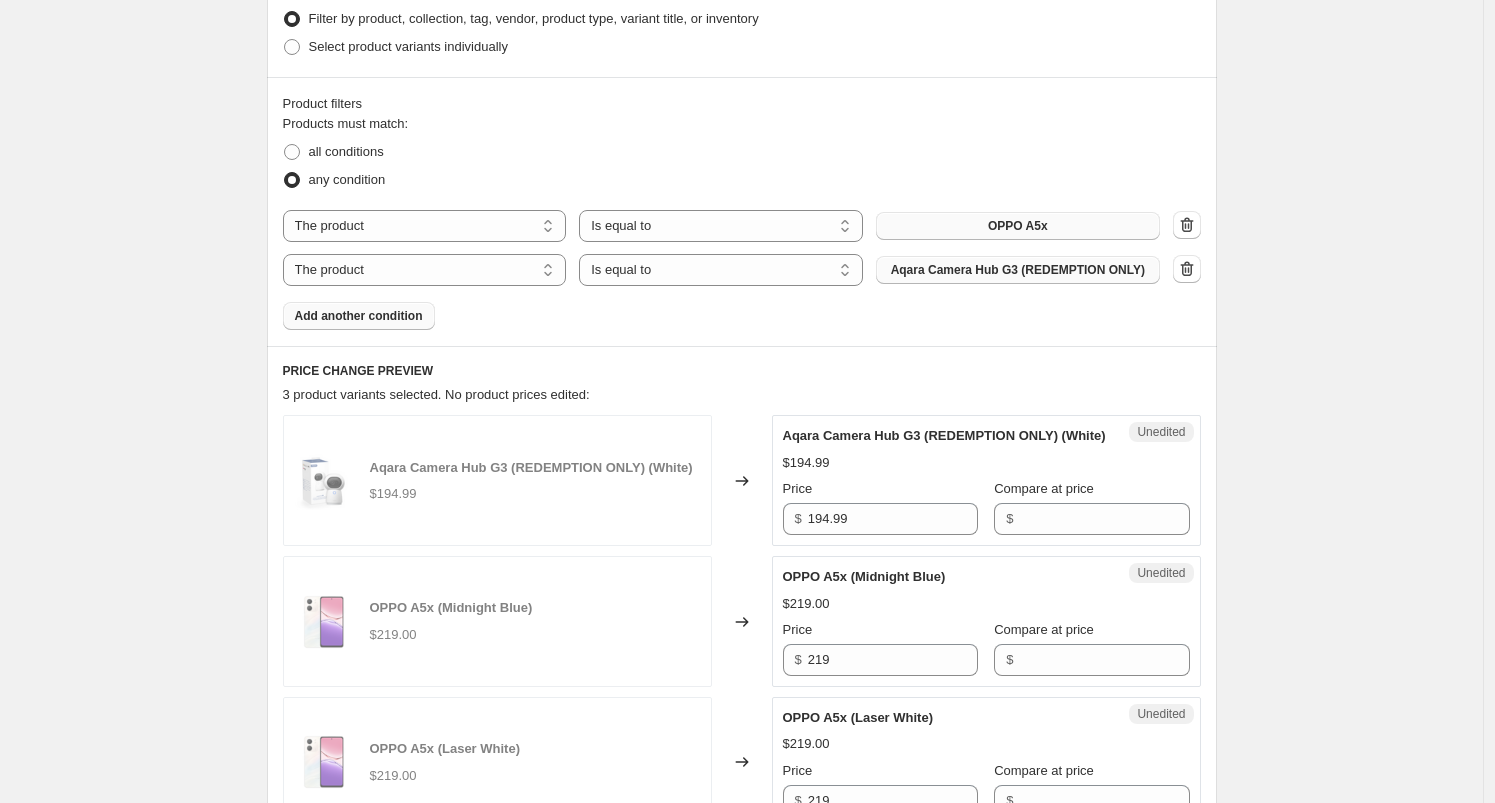 click on "Aqara Camera Hub G3 (REDEMPTION ONLY)" at bounding box center (1018, 270) 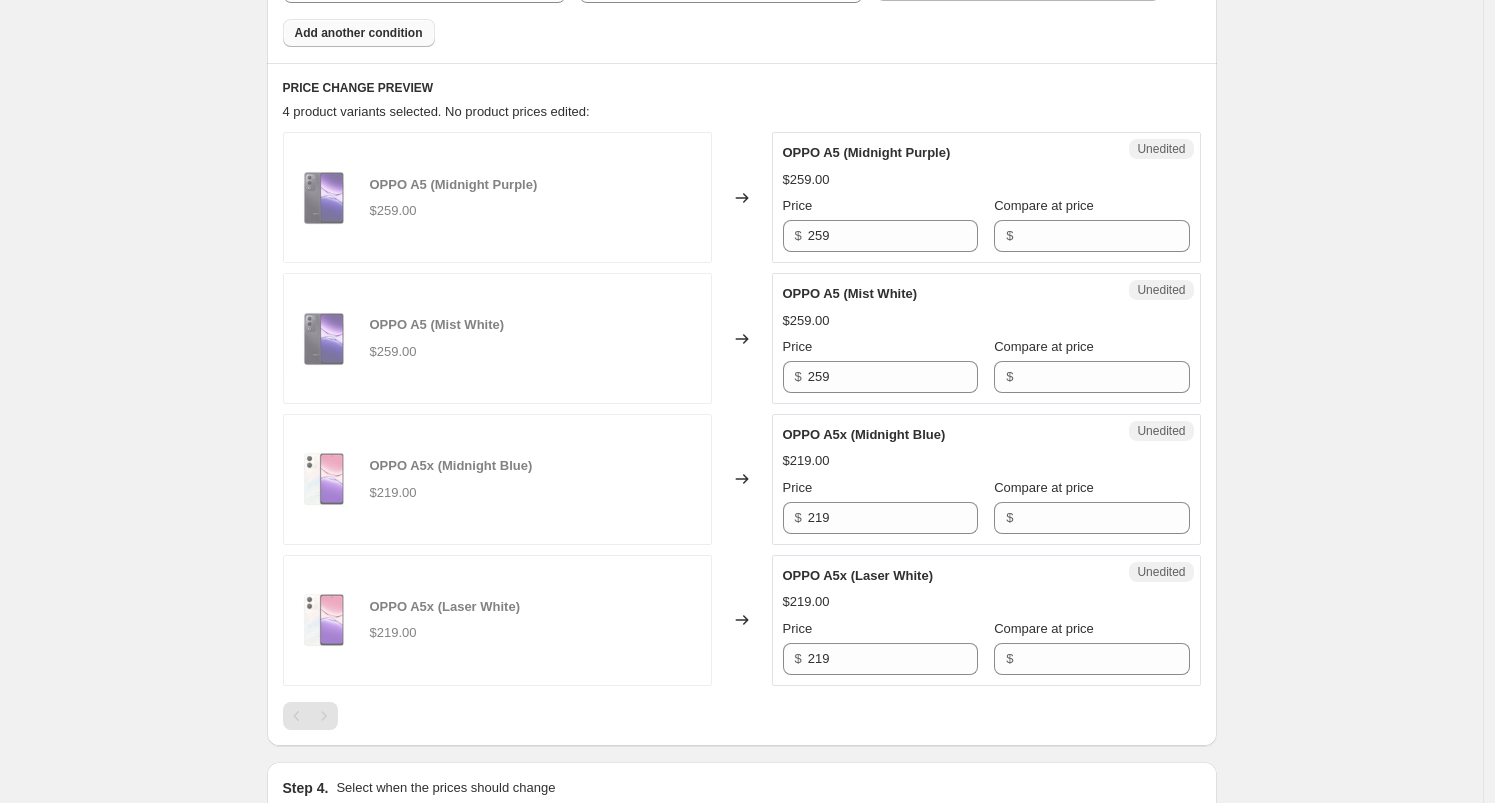 scroll, scrollTop: 740, scrollLeft: 0, axis: vertical 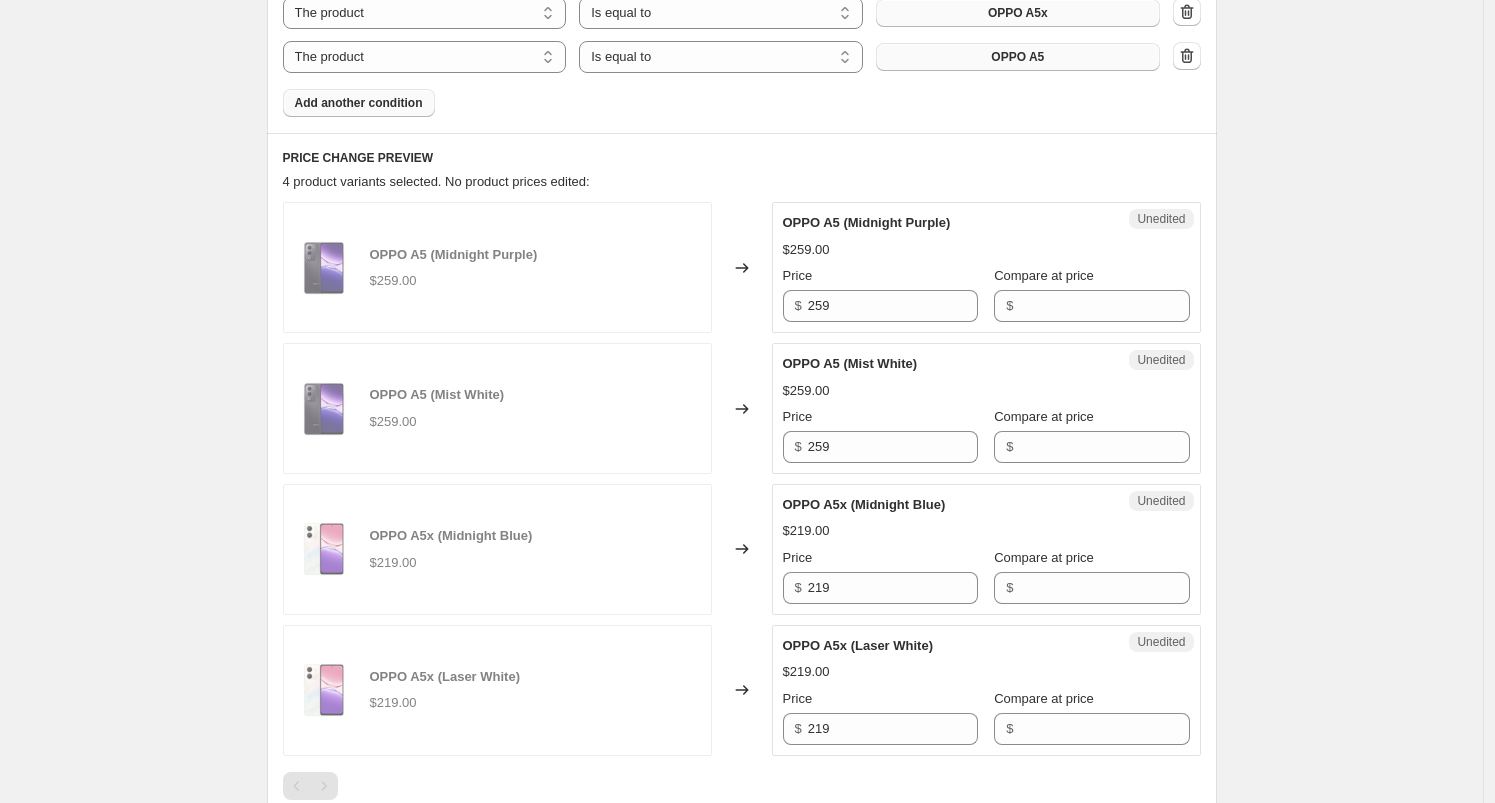 click on "Add another condition" at bounding box center [359, 103] 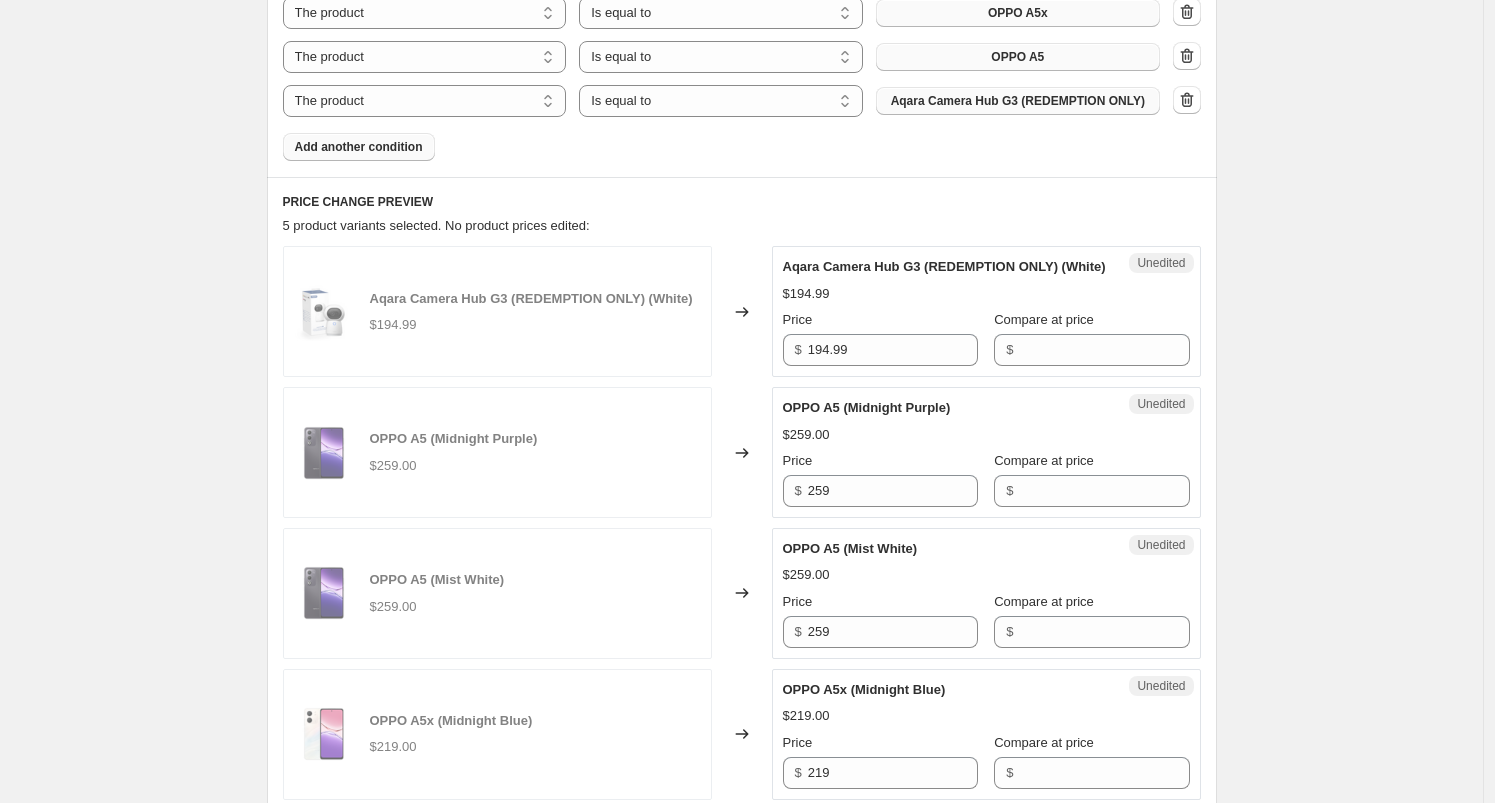 click on "Aqara Camera Hub G3 (REDEMPTION ONLY)" at bounding box center [1018, 101] 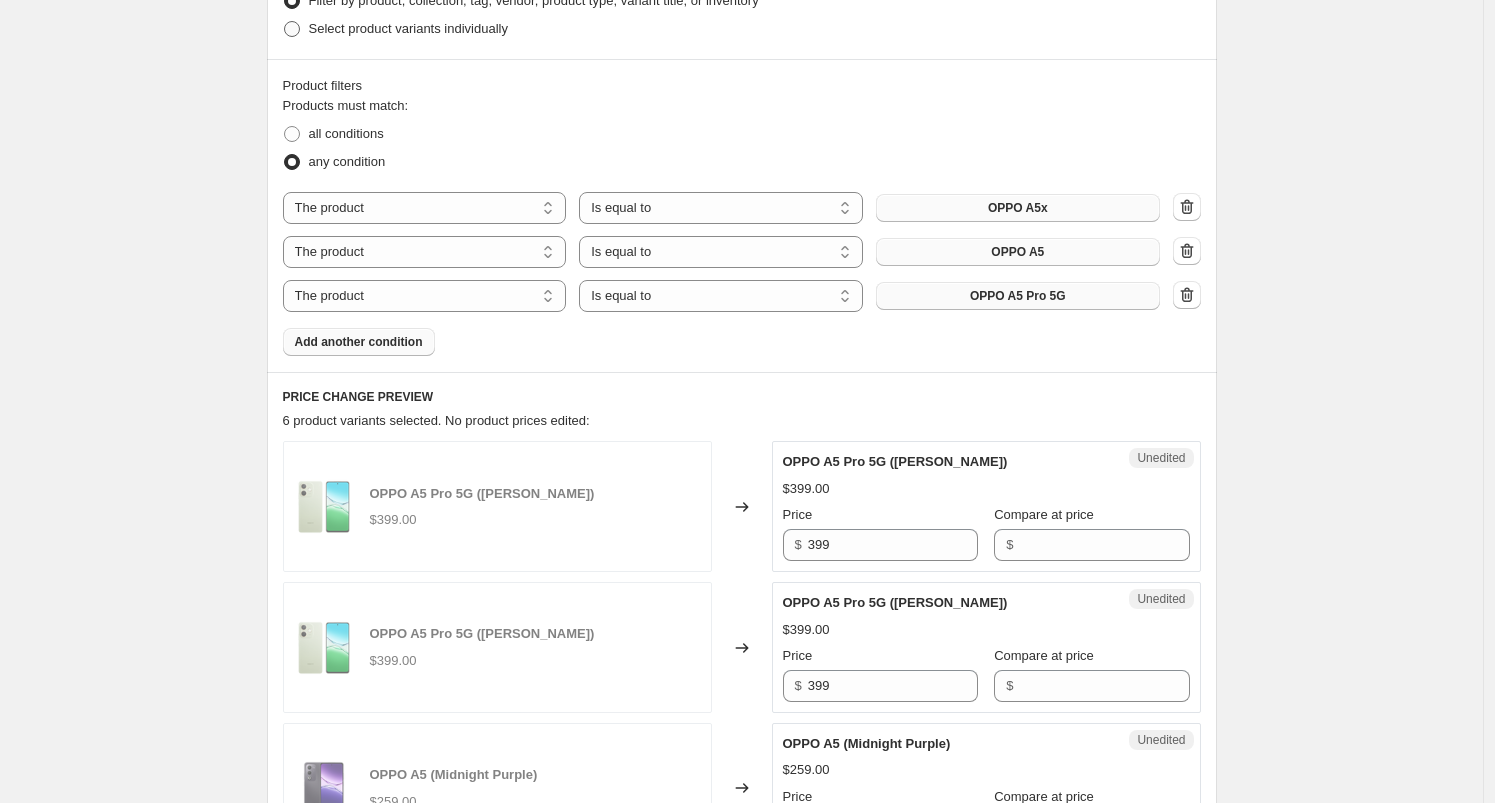 scroll, scrollTop: 363, scrollLeft: 0, axis: vertical 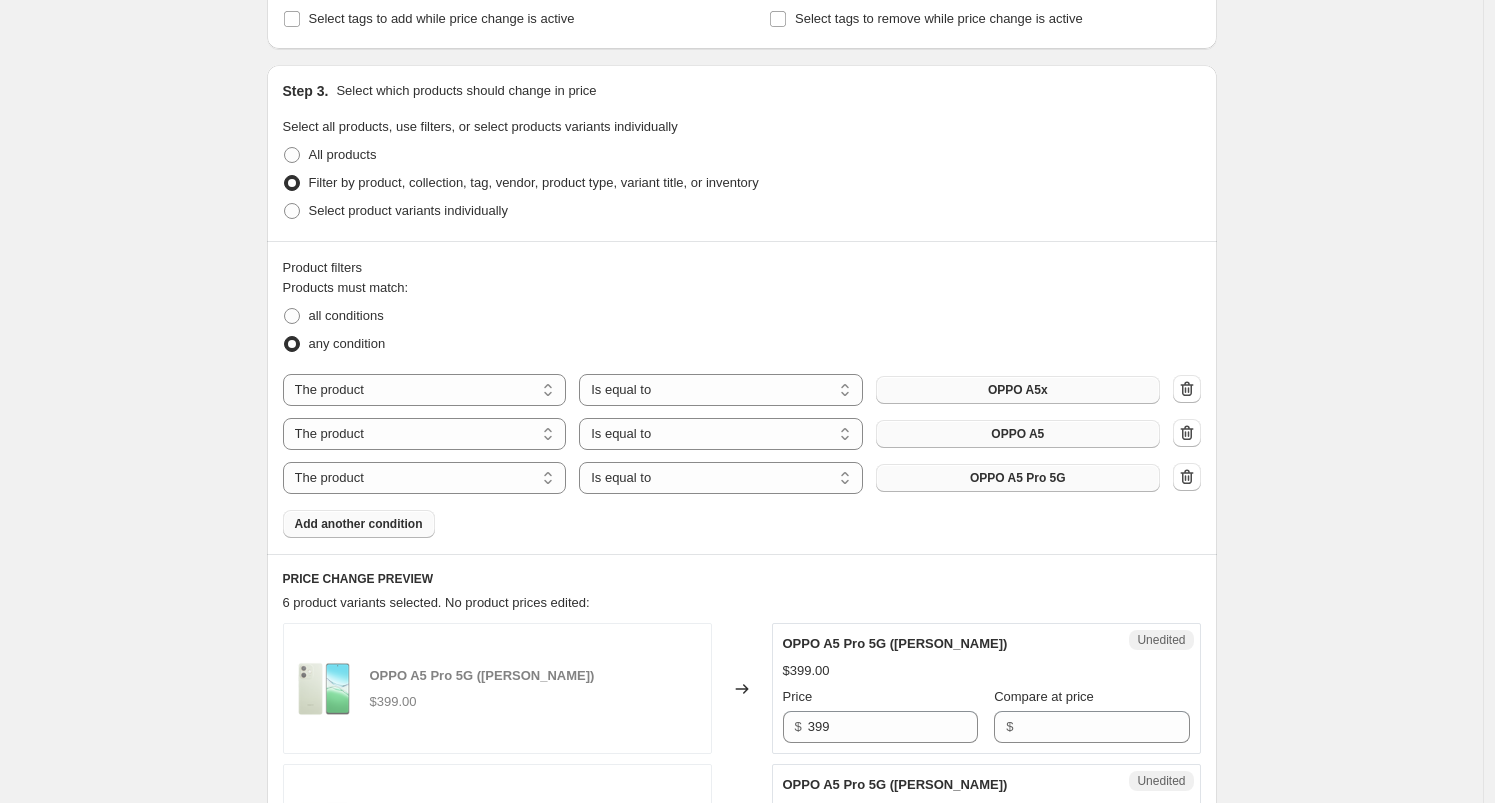 click on "Add another condition" at bounding box center [359, 524] 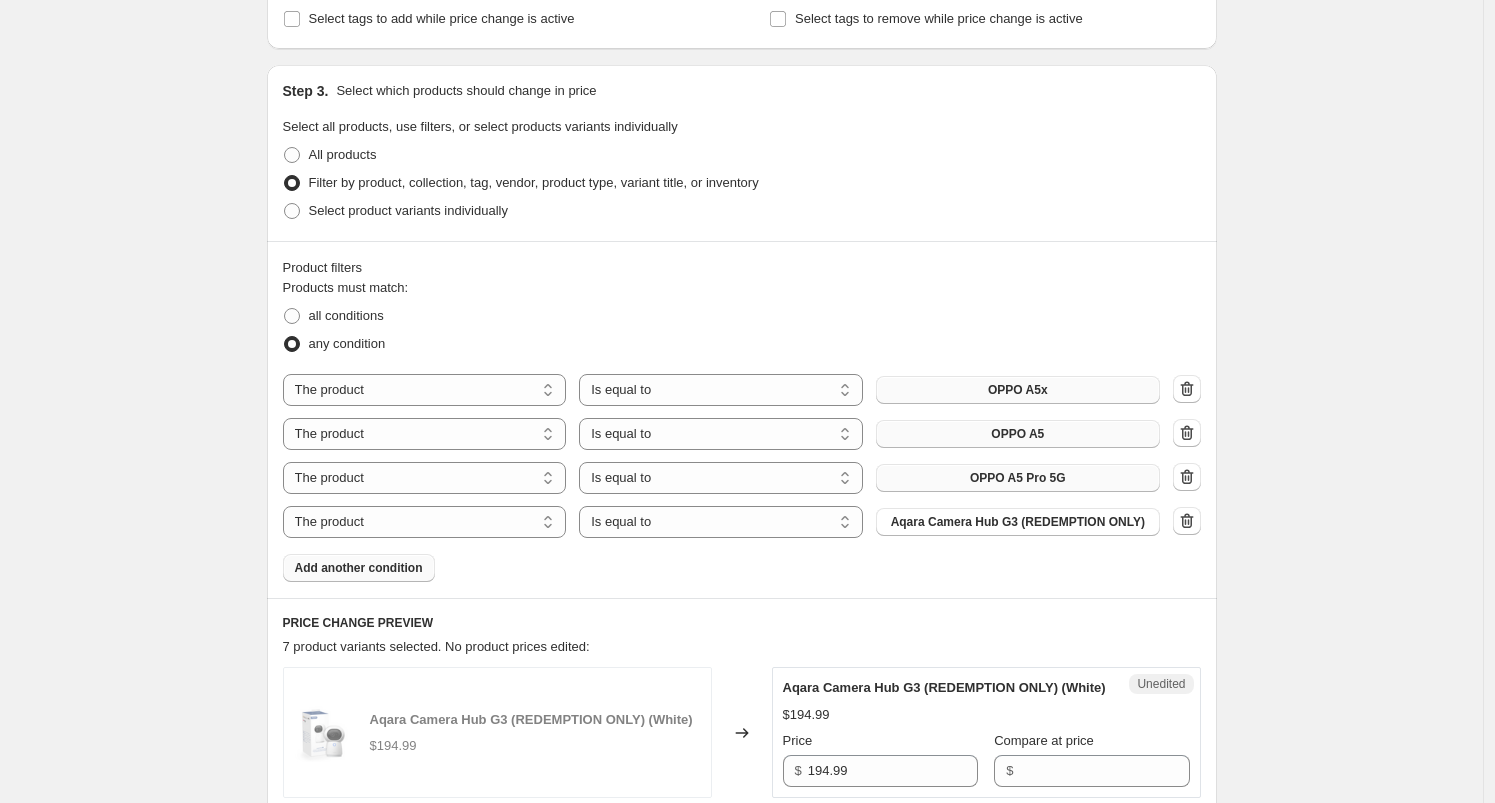 click on "Products must match: all conditions any condition The product The product's collection The product's tag The product's vendor The product's type The product's status The variant's title Inventory quantity The product Is equal to Is not equal to Is equal to OPPO A5x The product The product's collection The product's tag The product's vendor The product's type The product's status The variant's title Inventory quantity The product Is equal to Is not equal to Is equal to OPPO A5 The product The product's collection The product's tag The product's vendor The product's type The product's status The variant's title Inventory quantity The product Is equal to Is not equal to Is equal to OPPO A5 Pro 5G The product The product's collection The product's tag The product's vendor The product's type The product's status The variant's title Inventory quantity The product Is equal to Is not equal to Is equal to Aqara Camera Hub G3 (REDEMPTION ONLY) Add another condition" at bounding box center [742, 430] 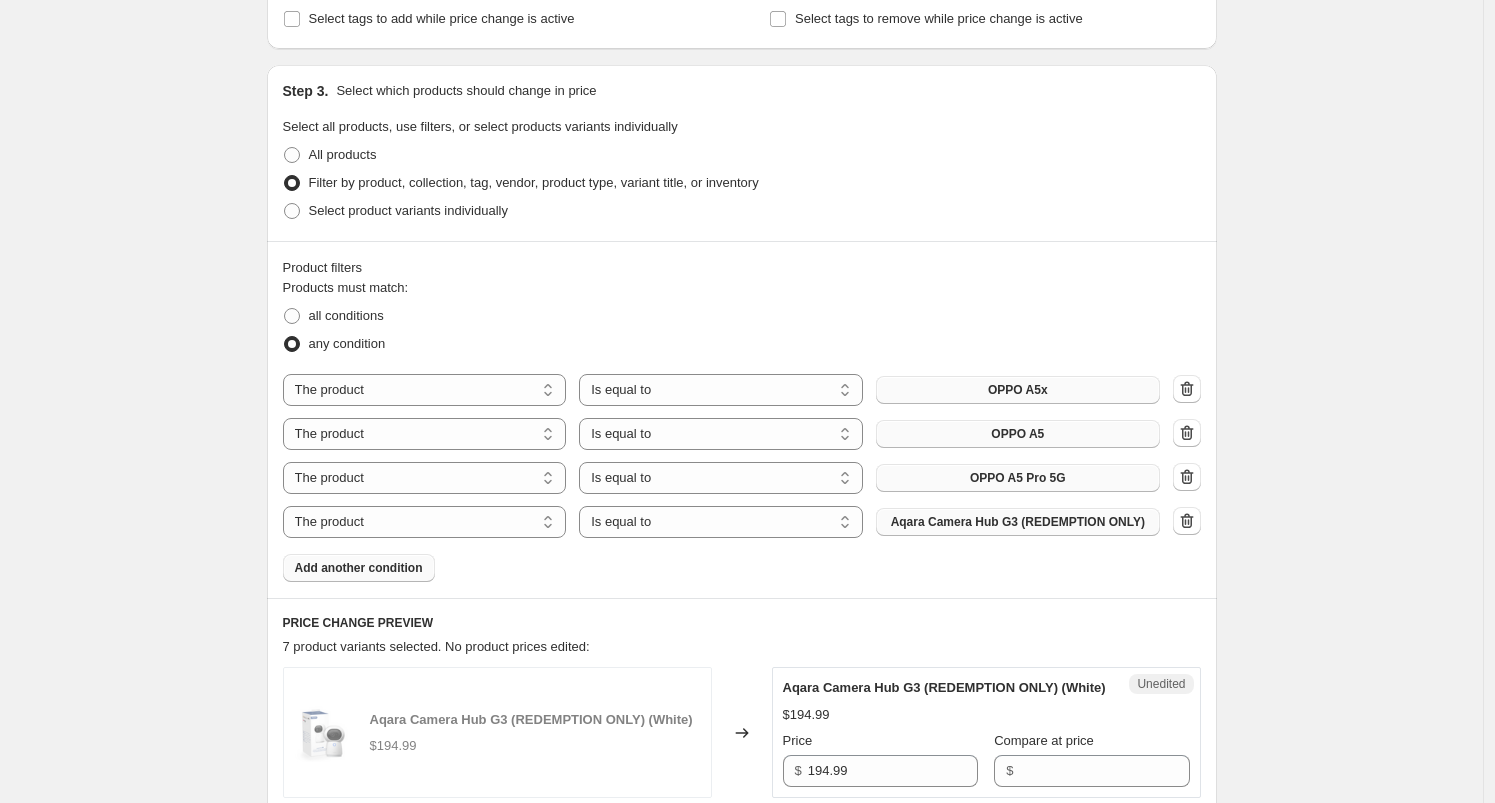 click on "Aqara Camera Hub G3 (REDEMPTION ONLY)" at bounding box center (1018, 522) 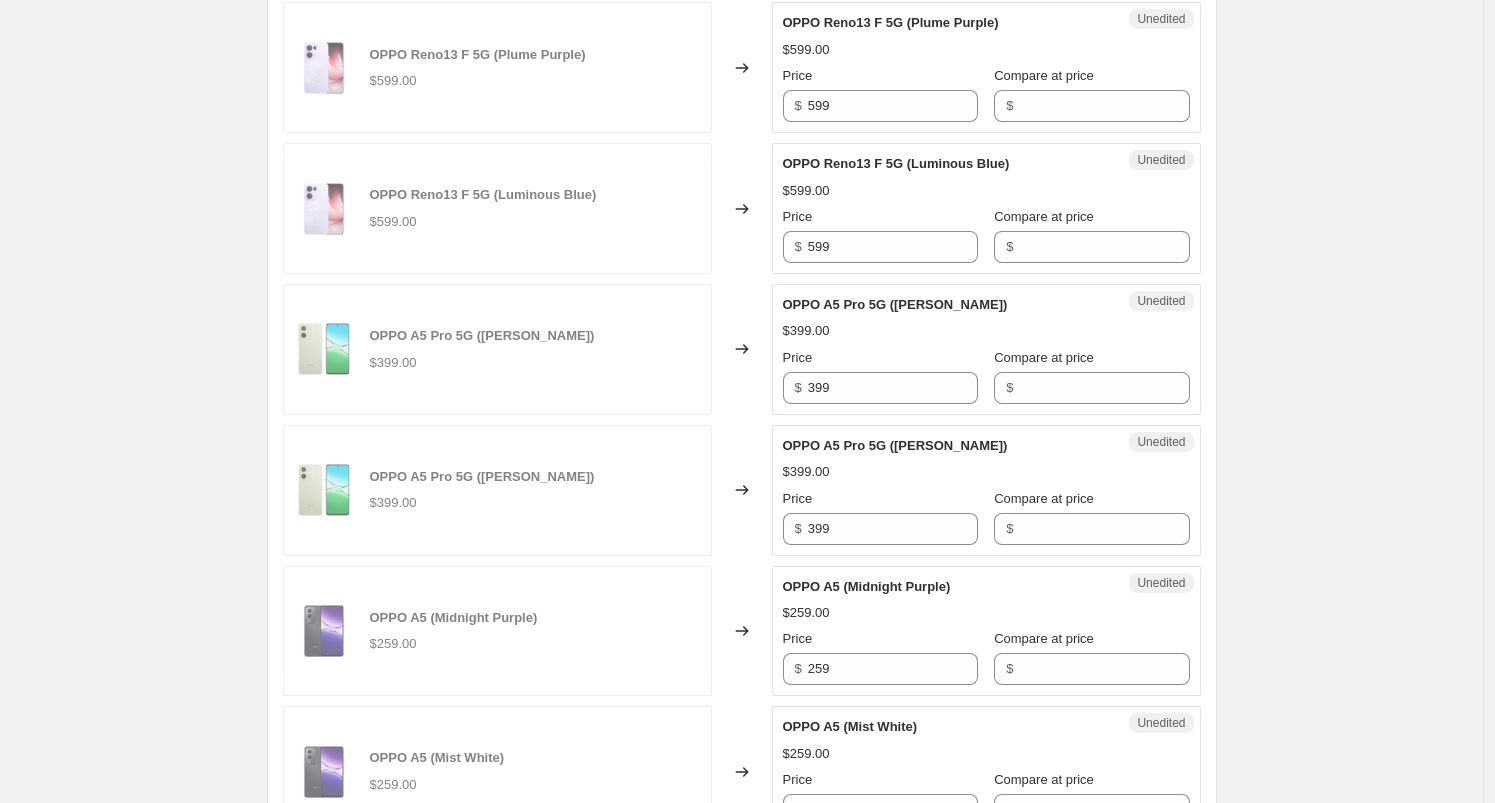 scroll, scrollTop: 1000, scrollLeft: 0, axis: vertical 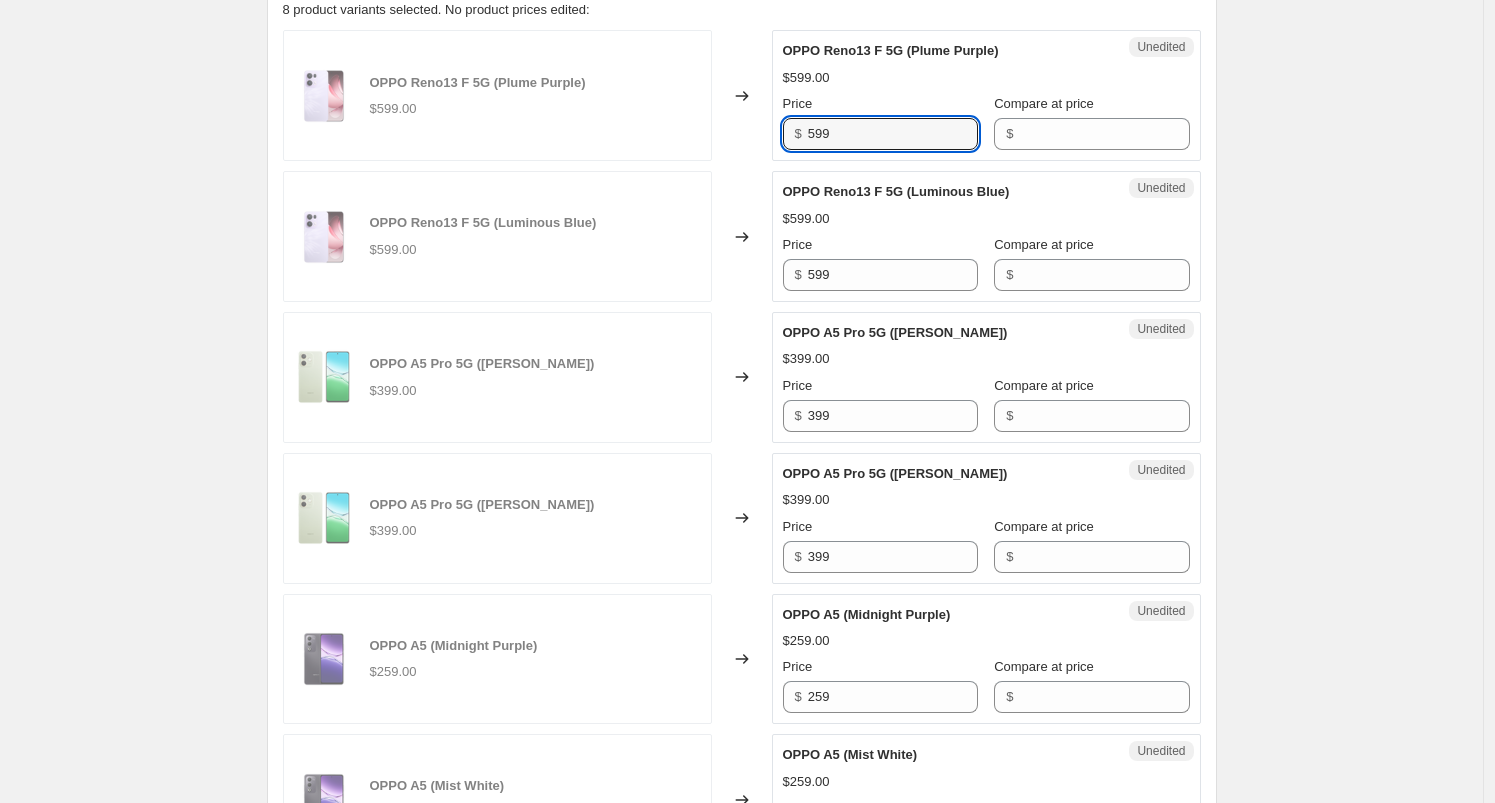 drag, startPoint x: 854, startPoint y: 129, endPoint x: 760, endPoint y: 135, distance: 94.19129 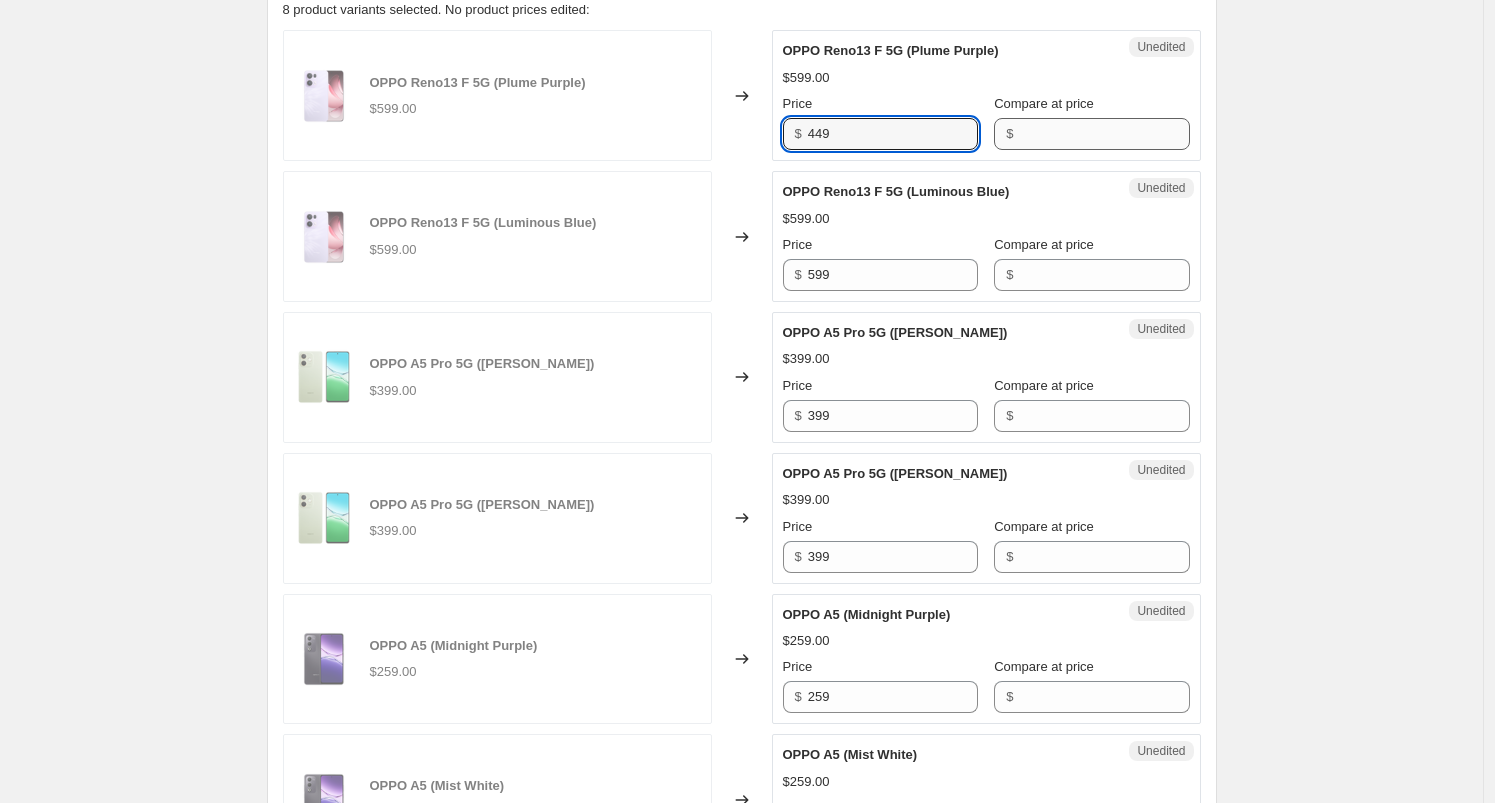 type on "449" 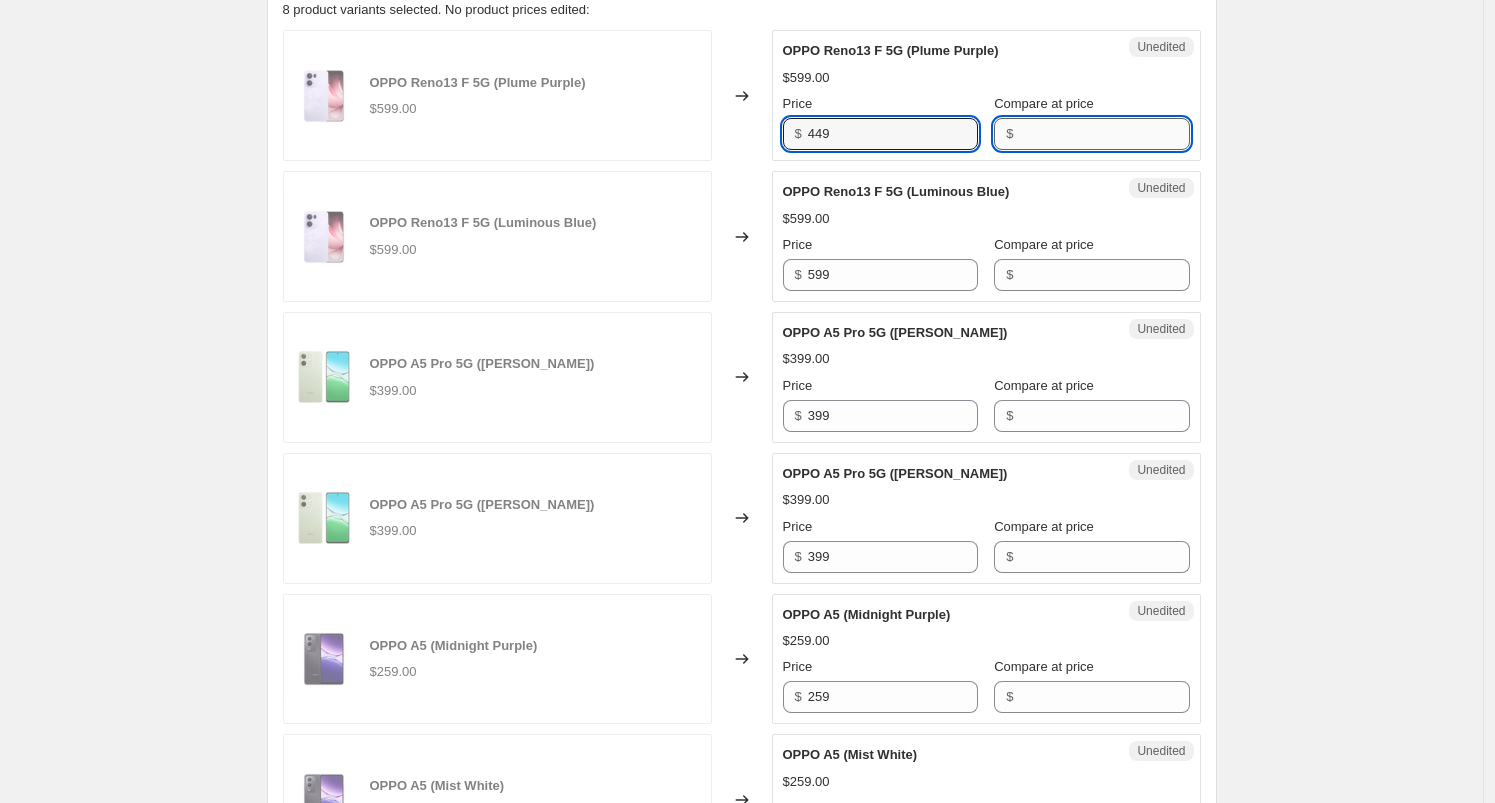 click on "Compare at price" at bounding box center [1104, 134] 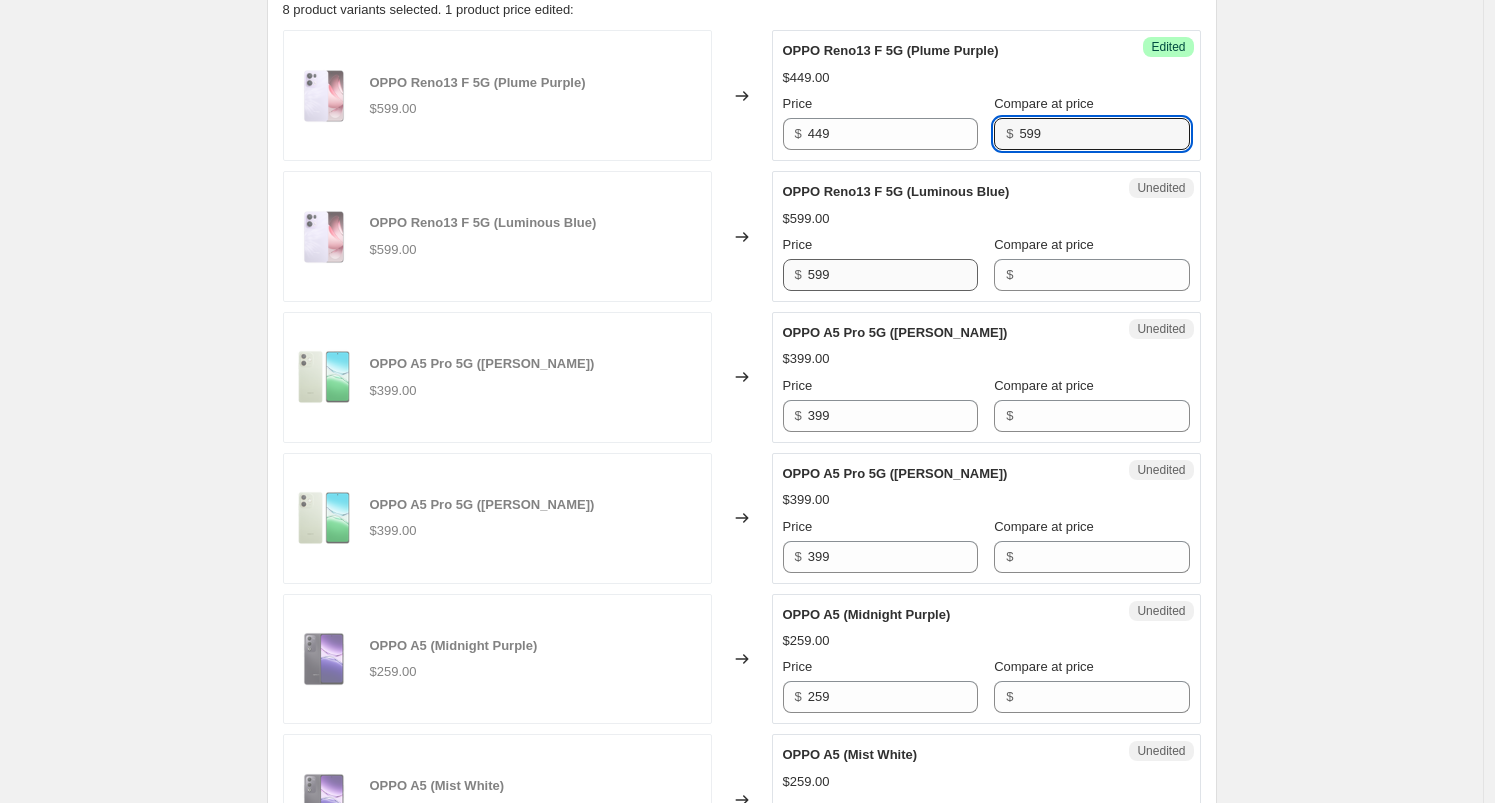 type on "599" 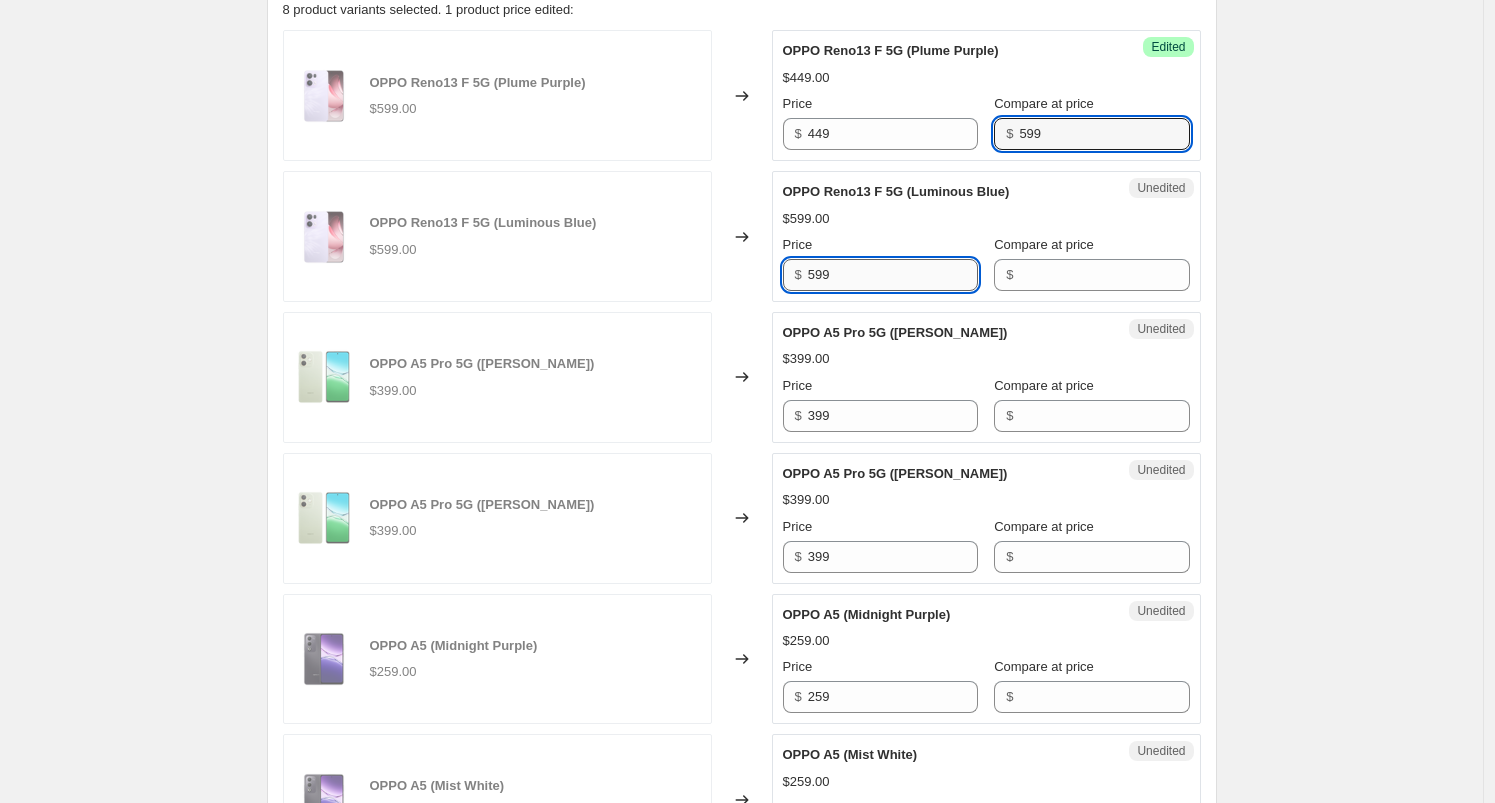 click on "599" at bounding box center (893, 275) 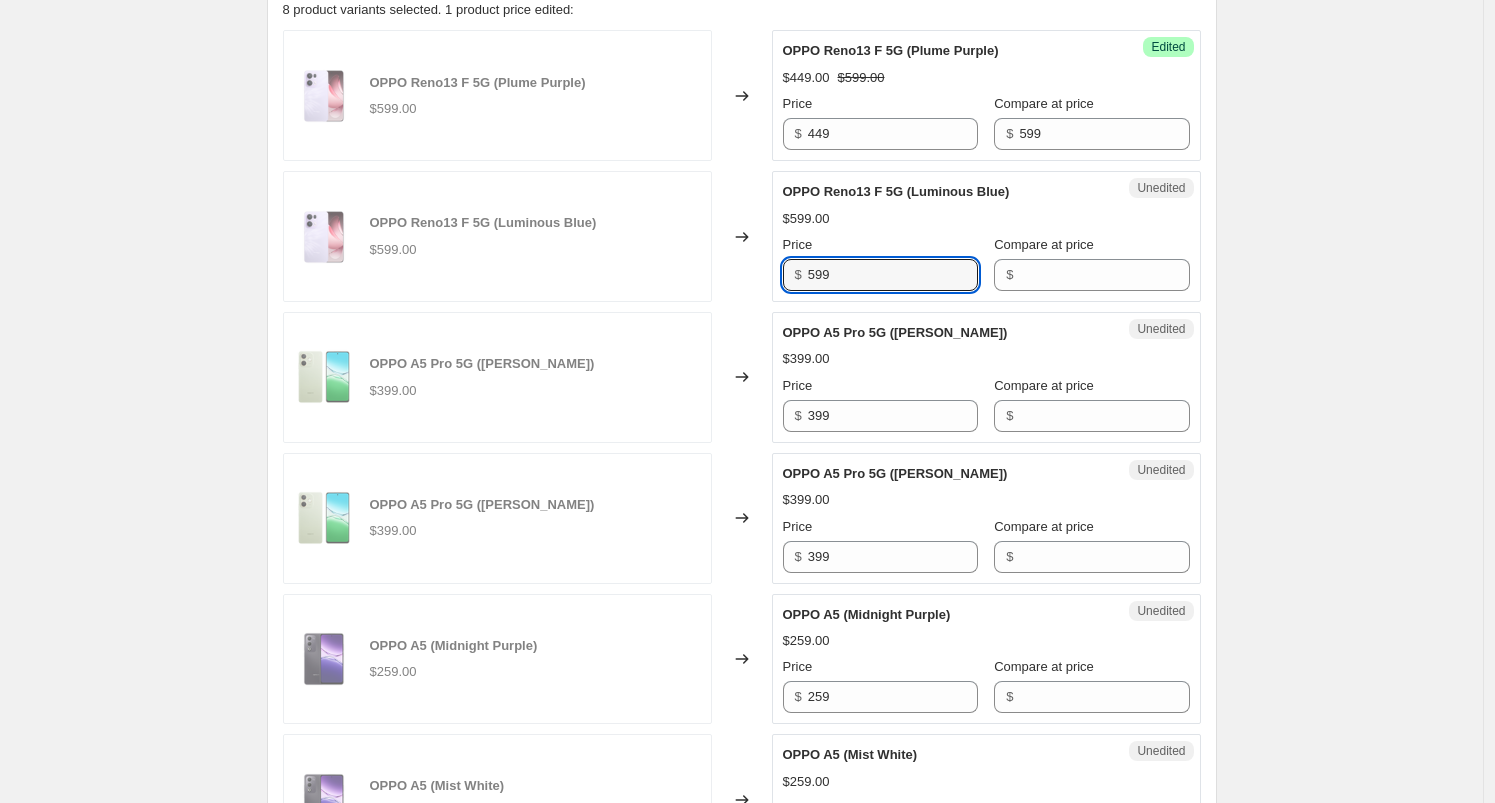 drag, startPoint x: 858, startPoint y: 281, endPoint x: 730, endPoint y: 262, distance: 129.40247 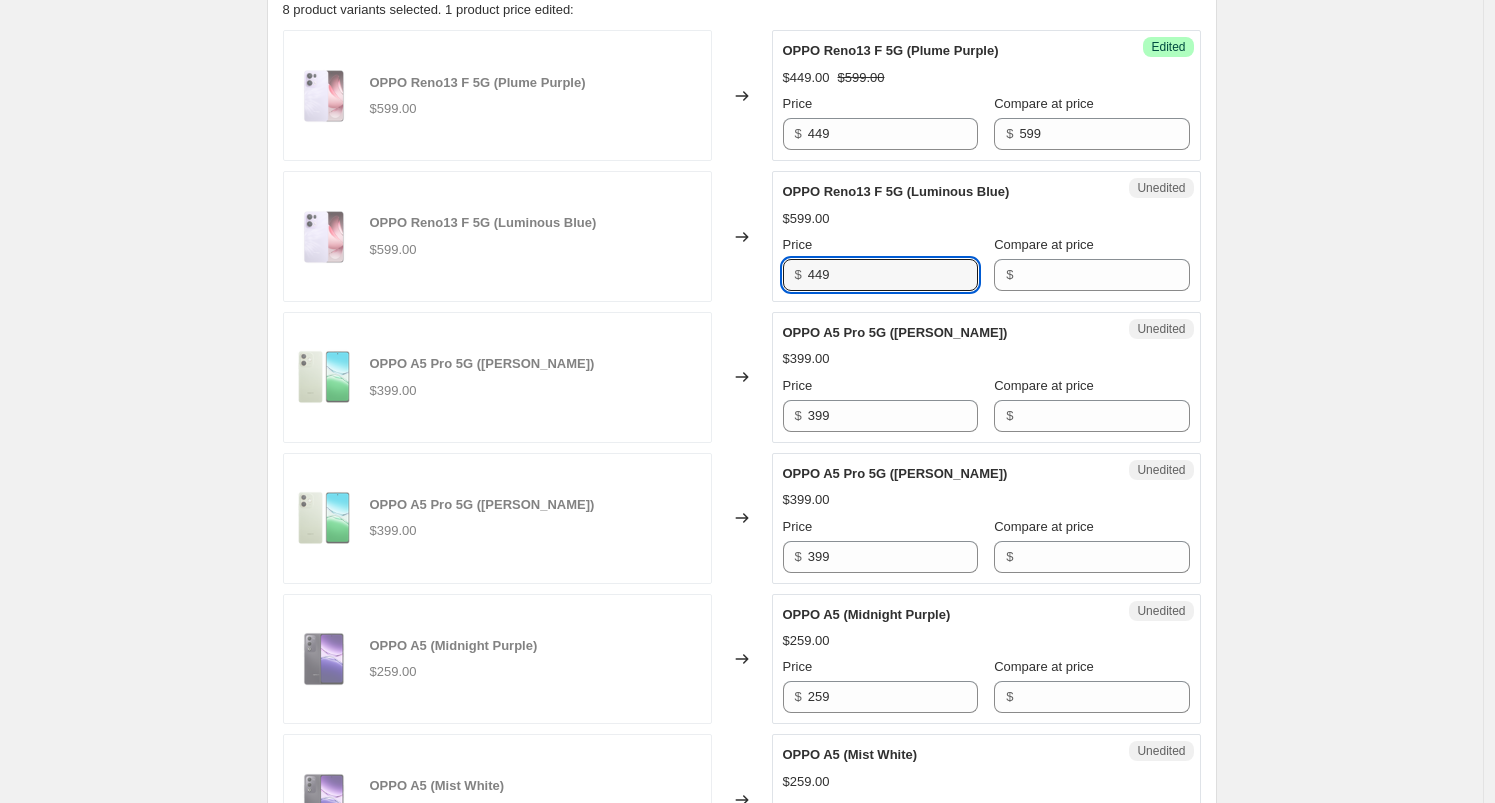 type on "449" 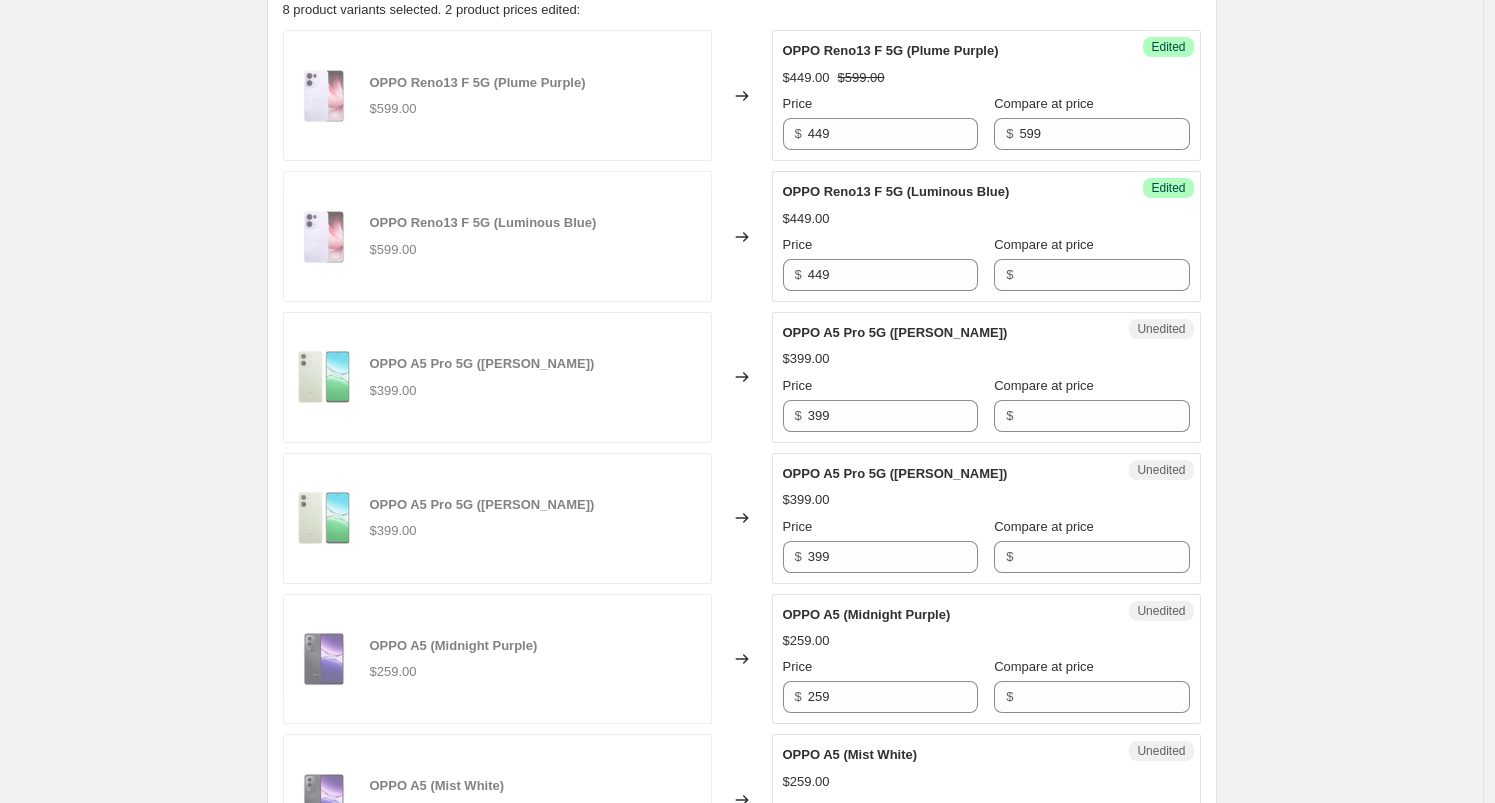 click on "Success Edited OPPO Reno13 F 5G (Luminous Blue) $449.00 Price $ 449 Compare at price $" at bounding box center (986, 236) 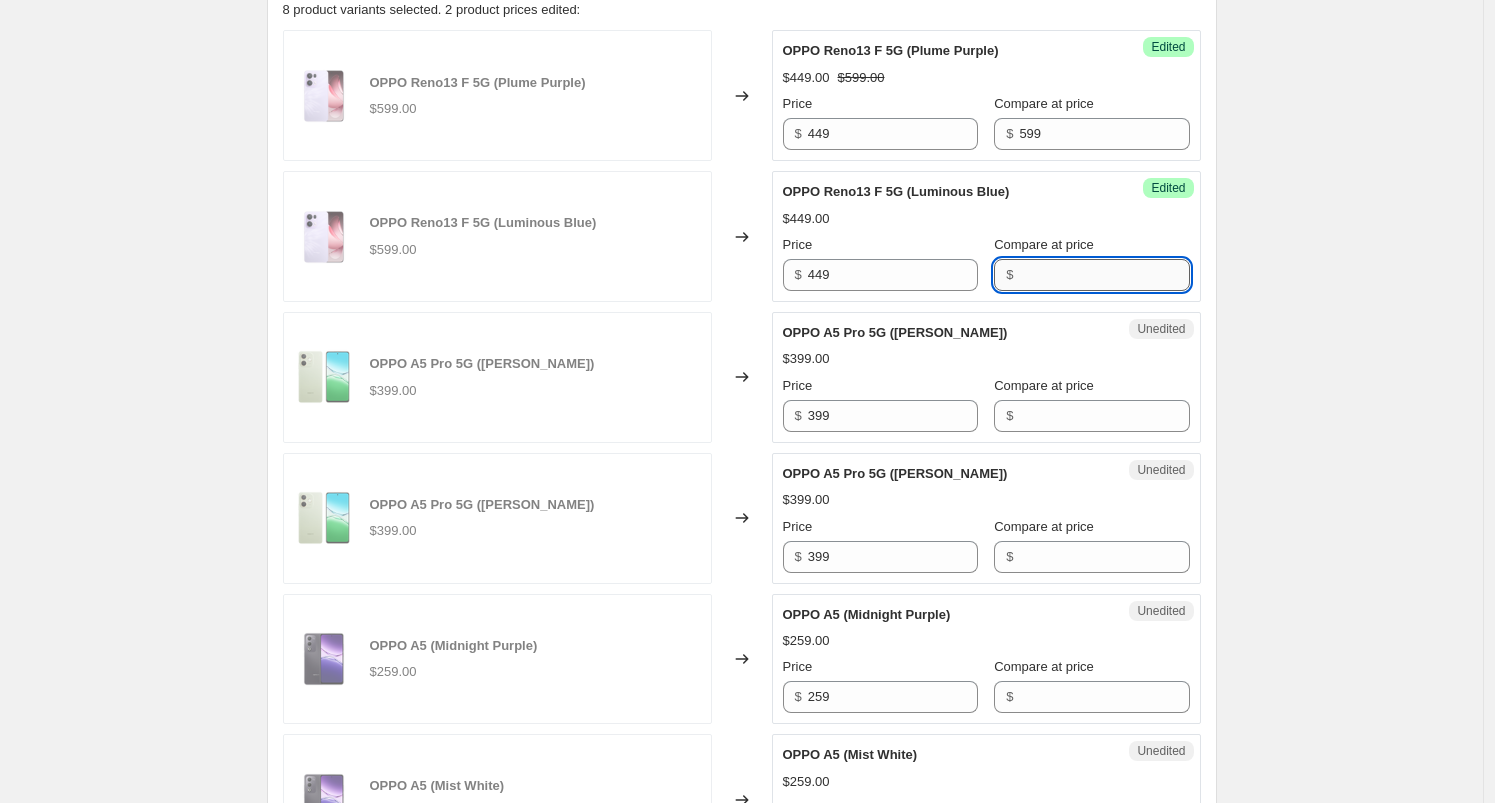 click on "Compare at price" at bounding box center [1104, 275] 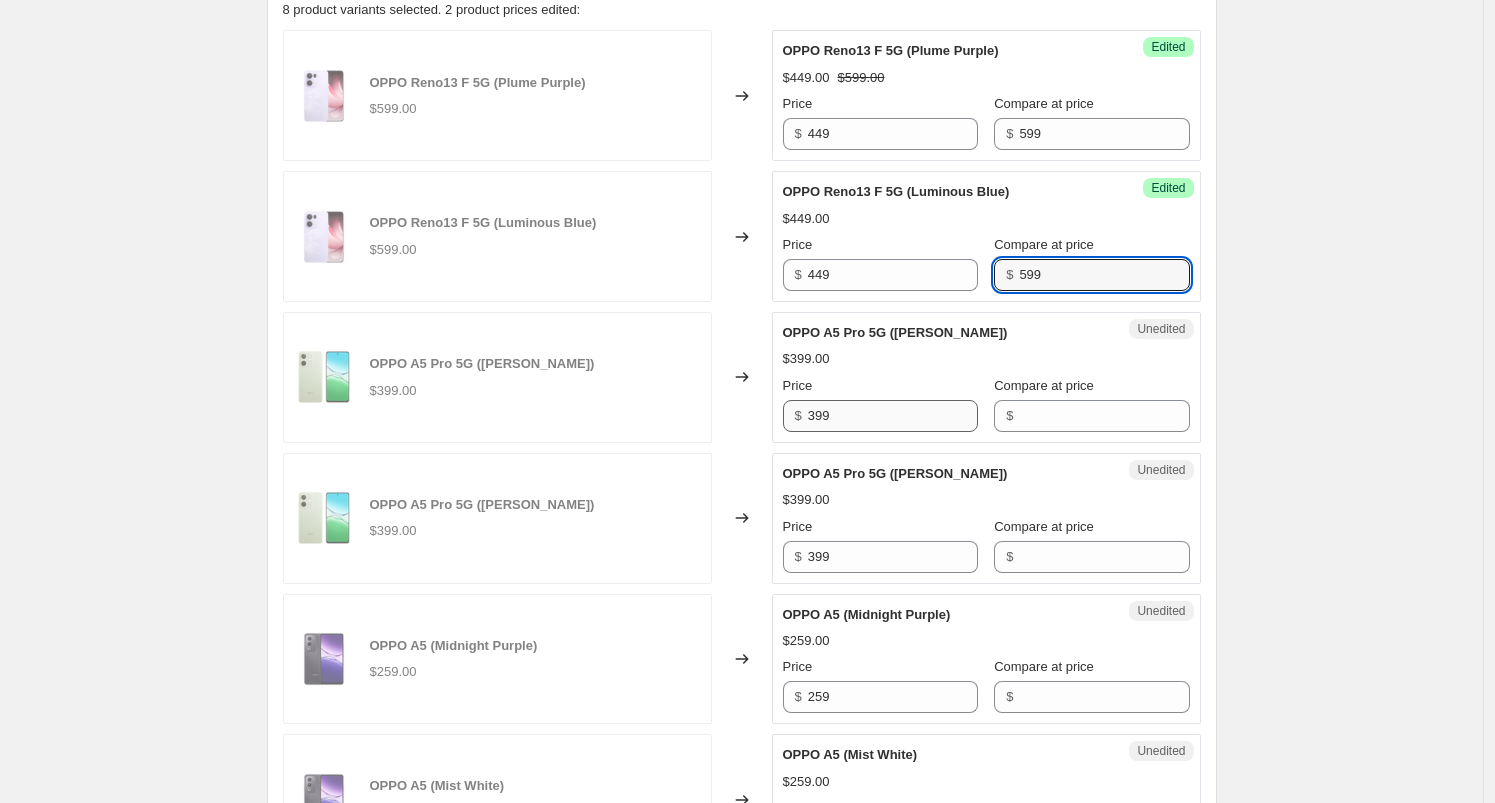 type on "599" 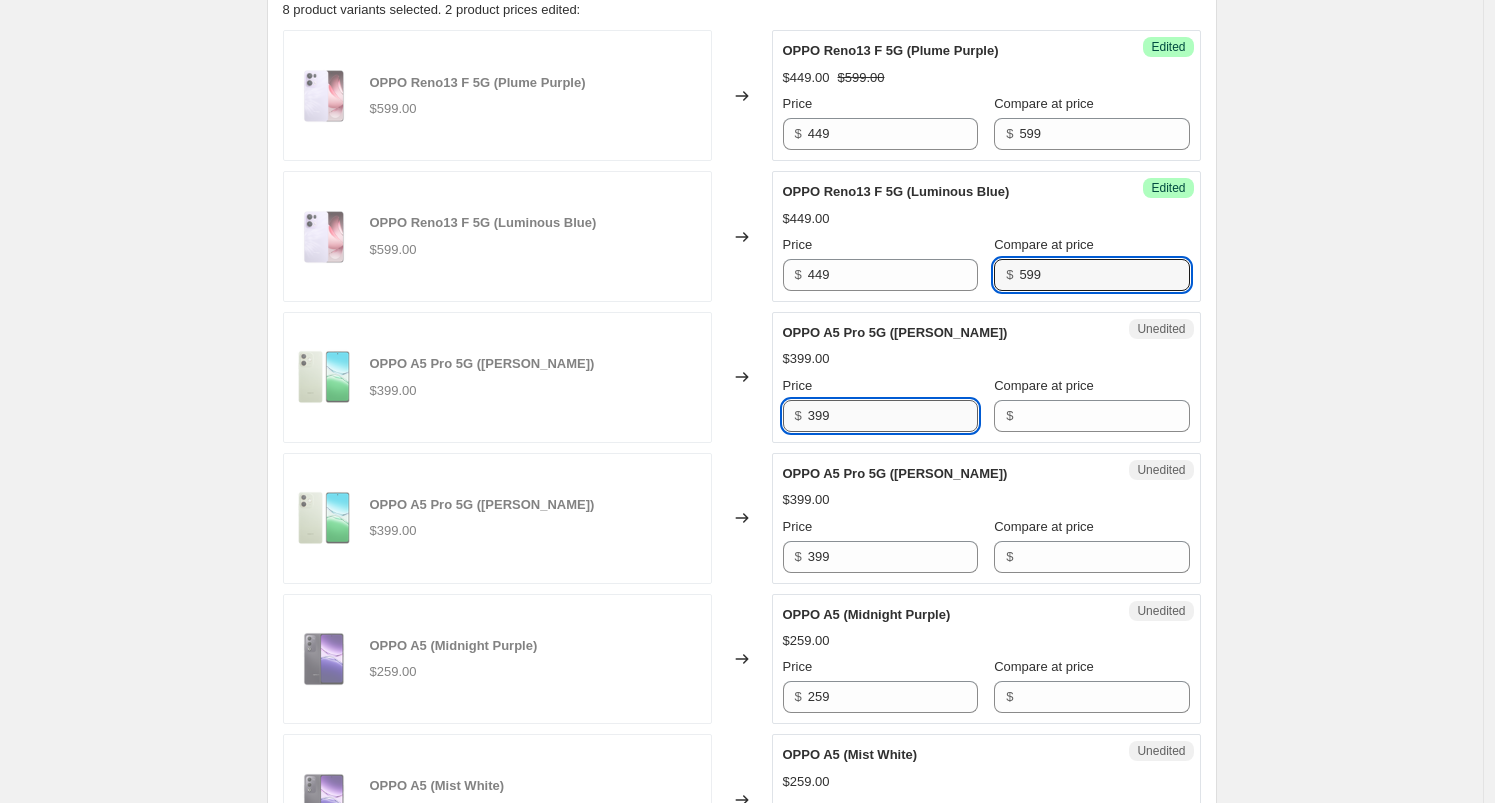 click on "399" at bounding box center [893, 416] 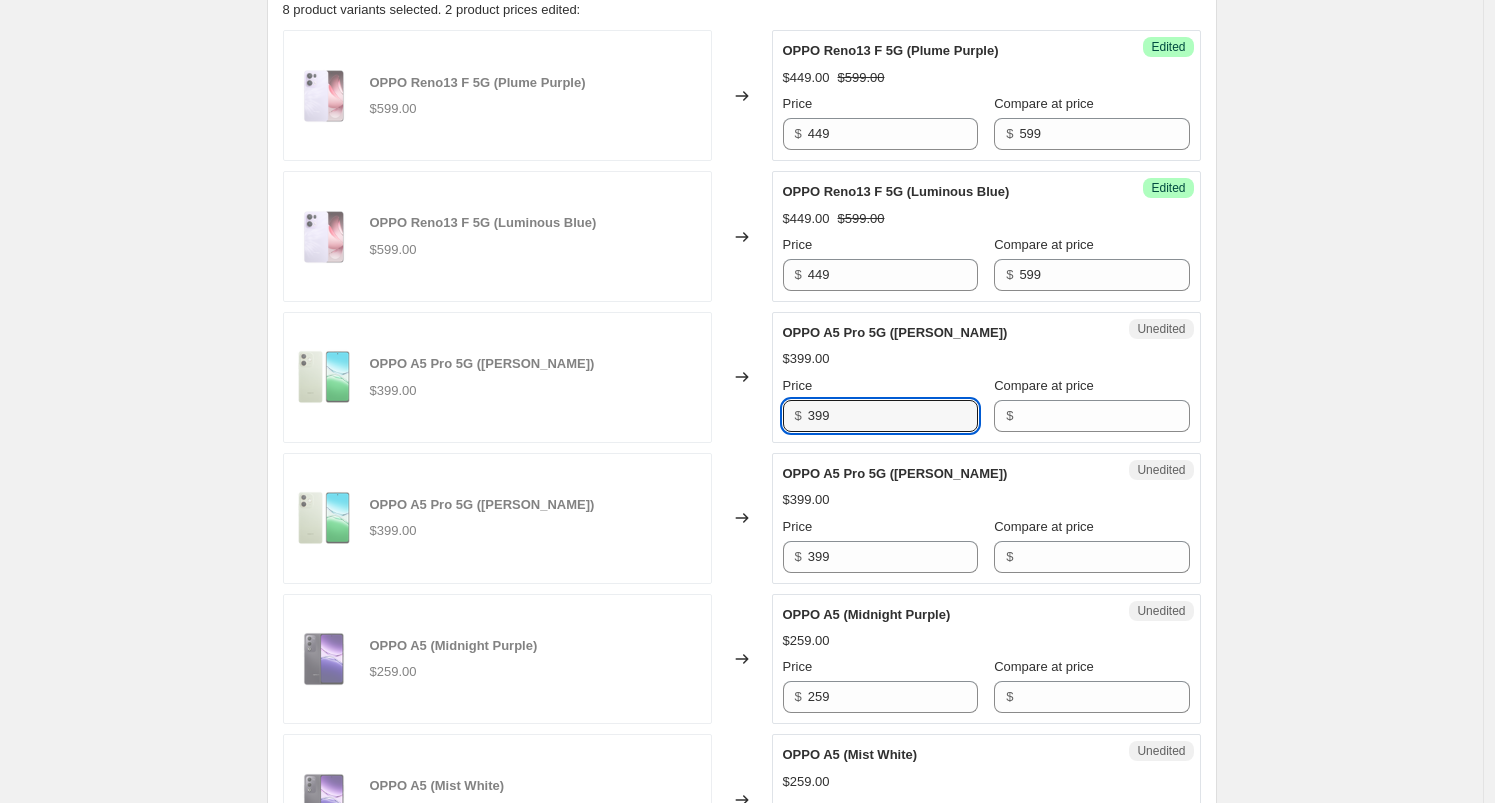 drag, startPoint x: 823, startPoint y: 412, endPoint x: 666, endPoint y: 405, distance: 157.15598 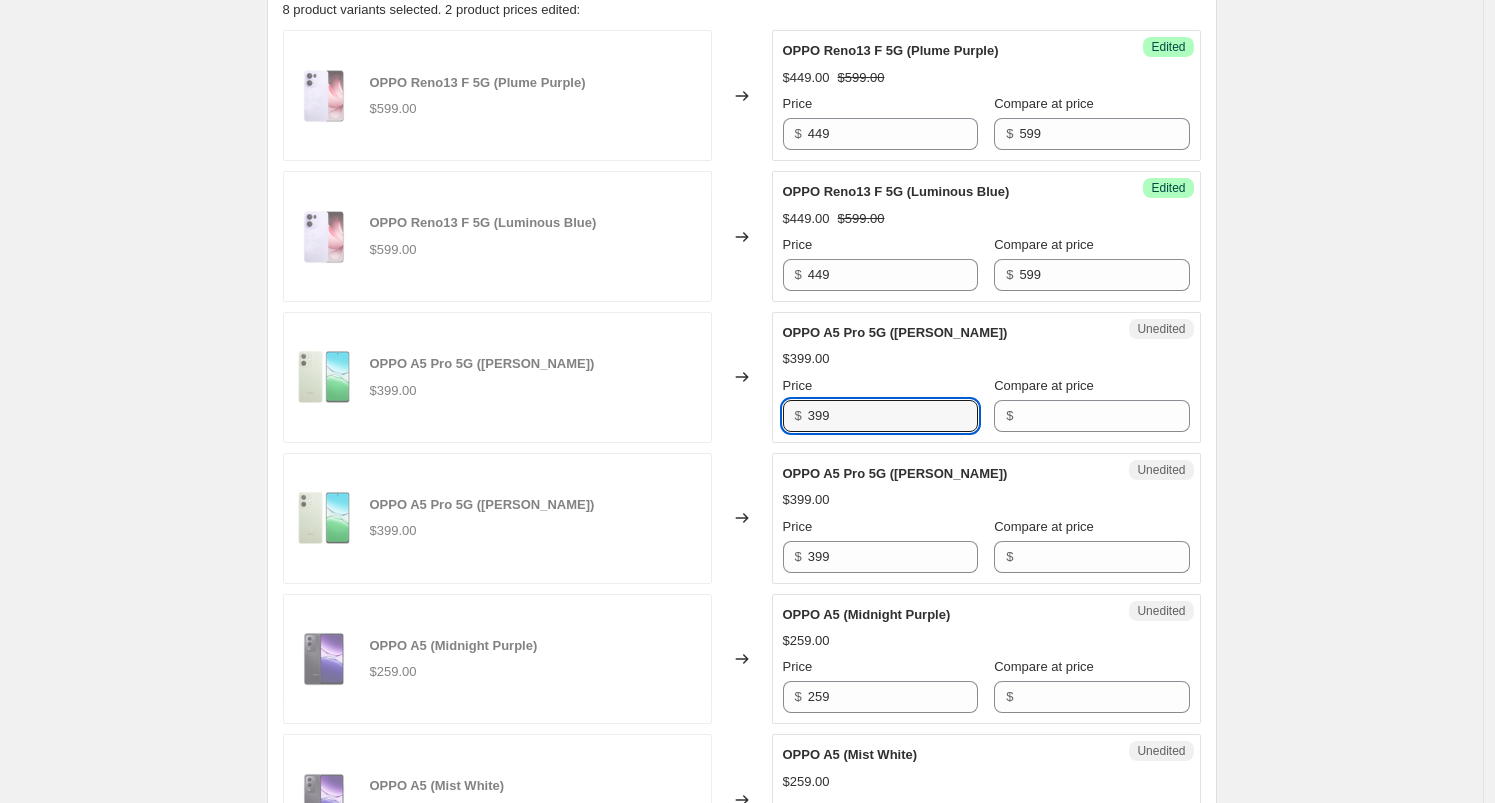 click on "OPPO A5 Pro 5G ([PERSON_NAME]) $399.00 Changed to Unedited OPPO A5 Pro 5G (Mocha Brown) $399.00 Price $ 399 Compare at price $" at bounding box center [742, 377] 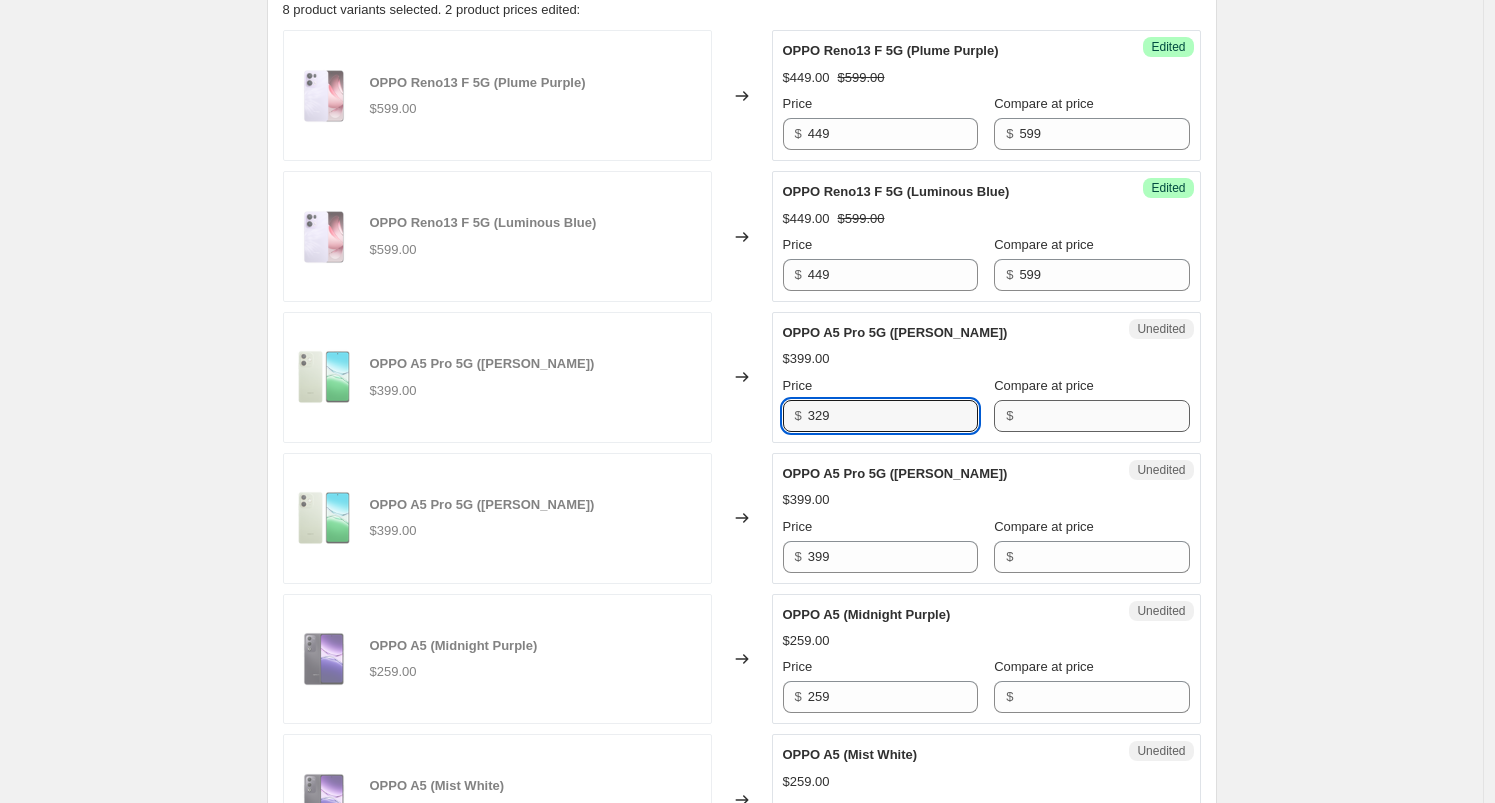 type on "329" 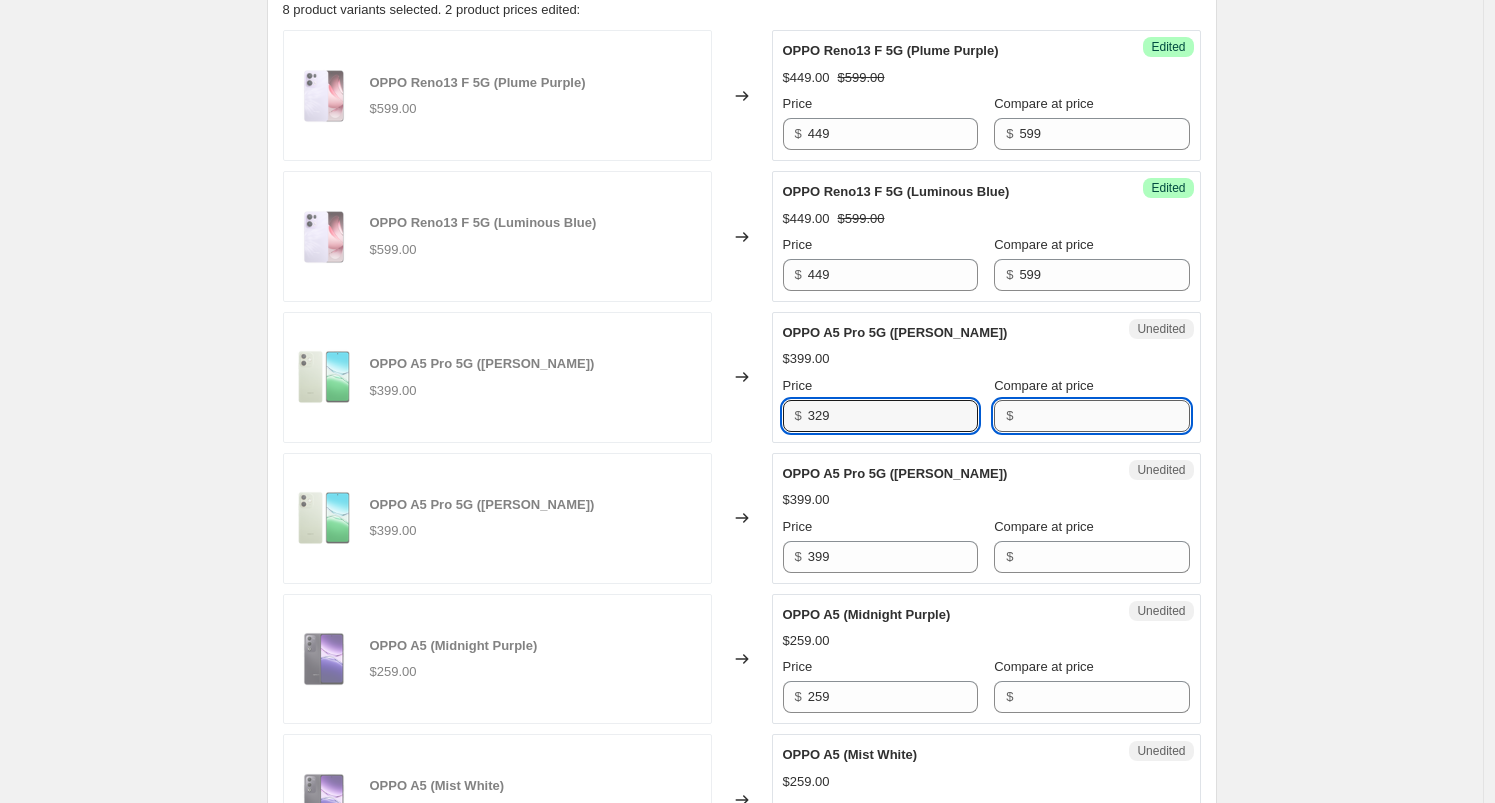 click on "Compare at price" at bounding box center [1104, 416] 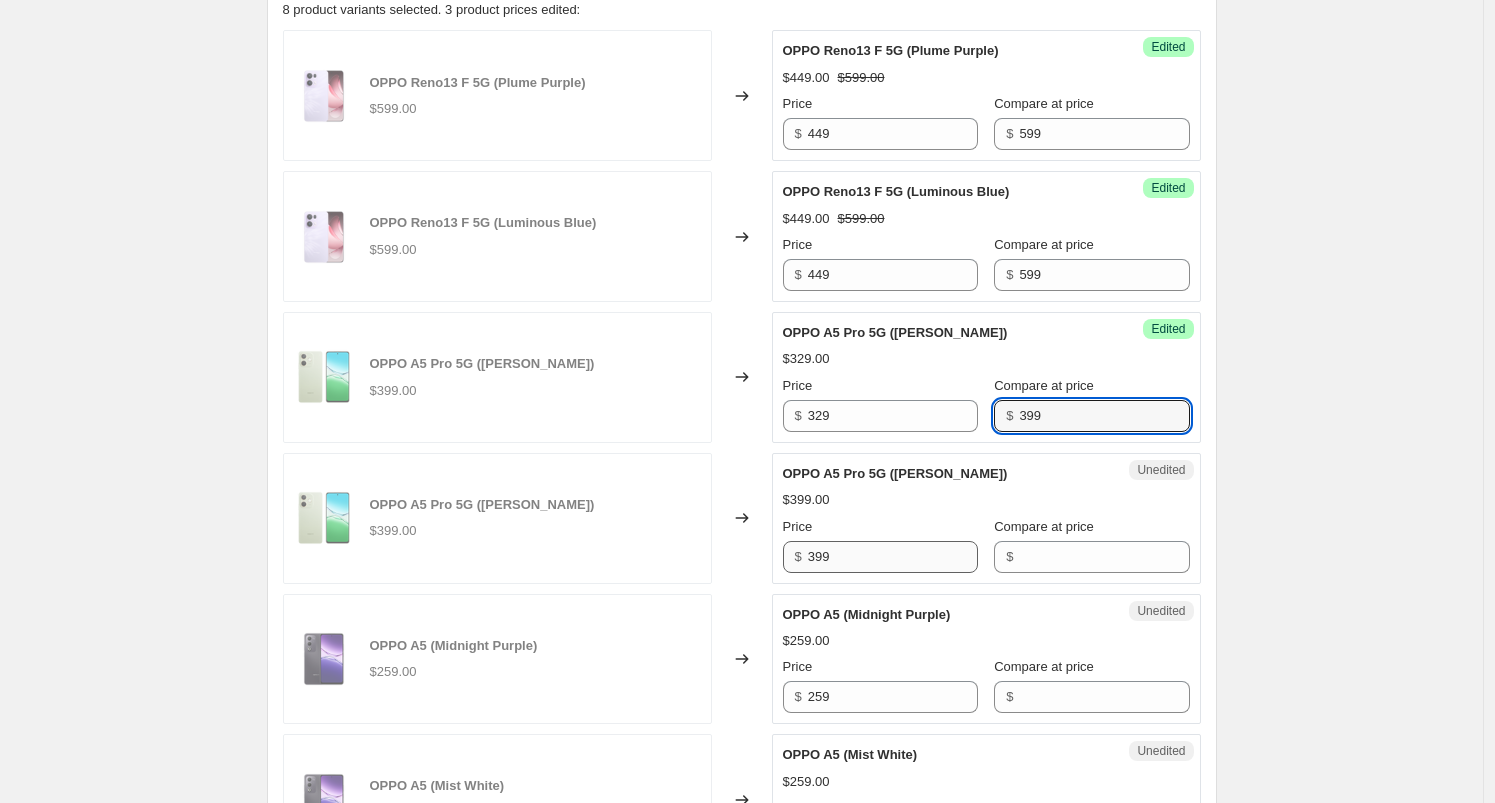 type on "399" 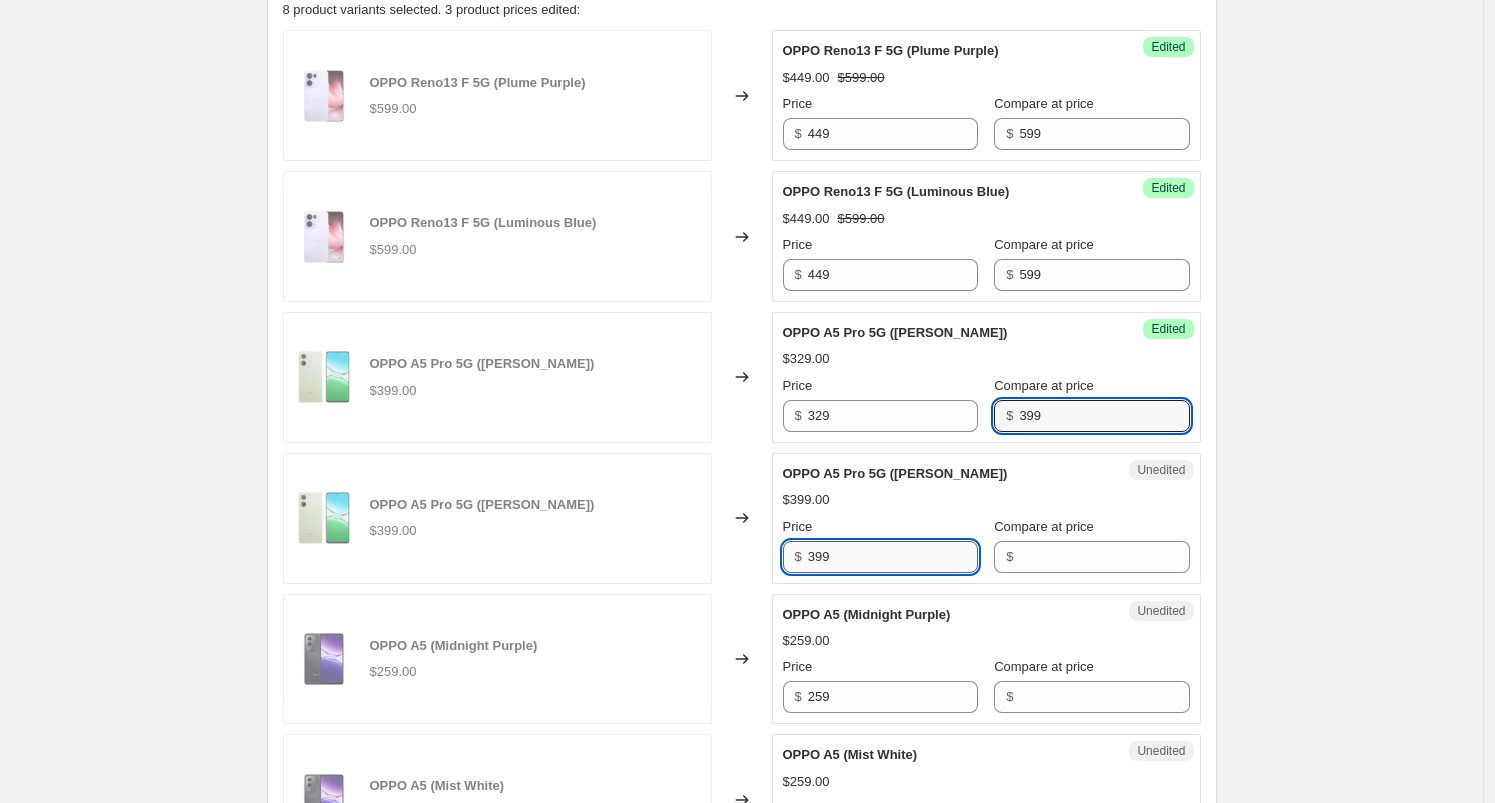 click on "399" at bounding box center (893, 557) 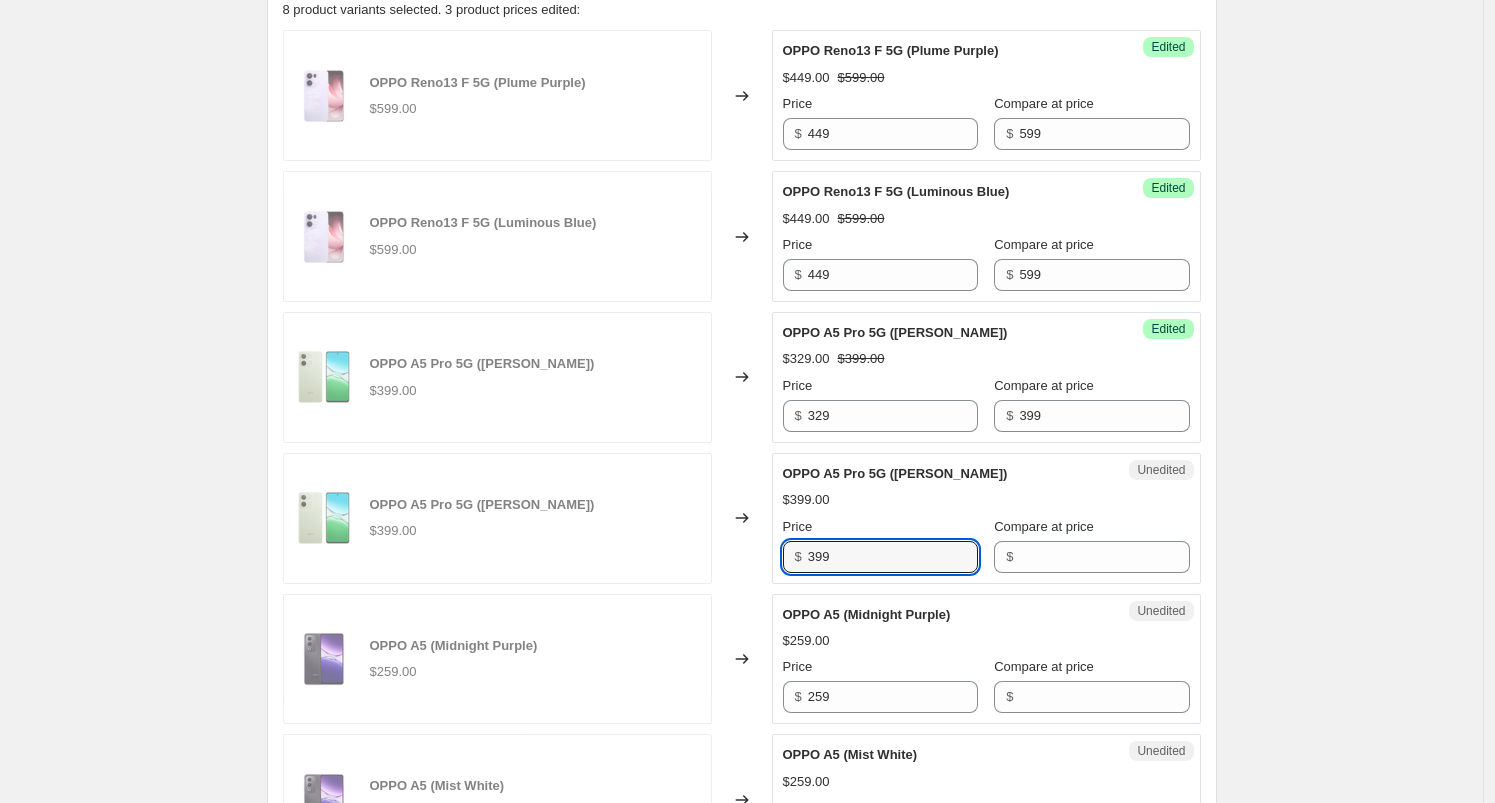 drag, startPoint x: 848, startPoint y: 565, endPoint x: 682, endPoint y: 565, distance: 166 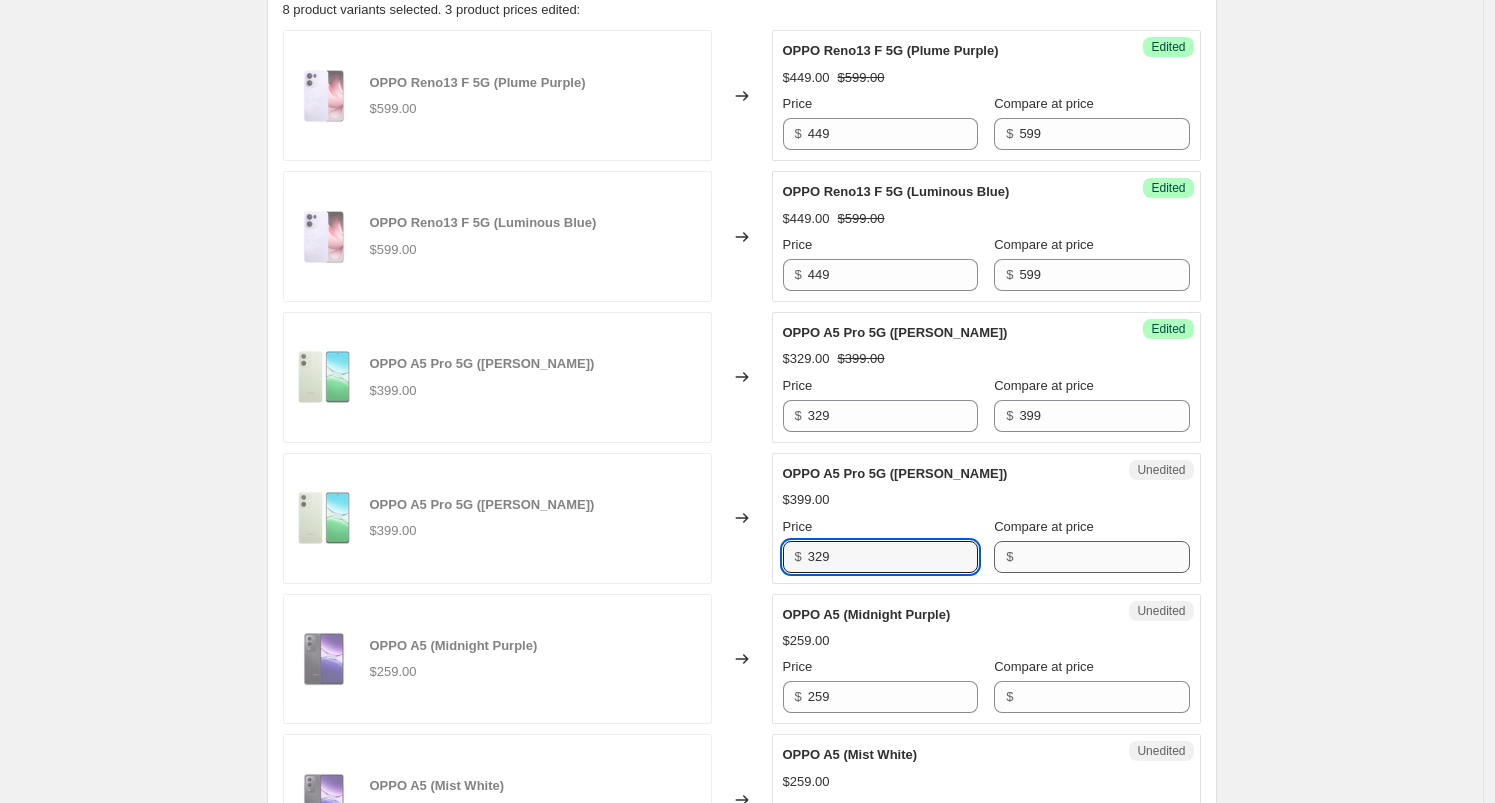 type on "329" 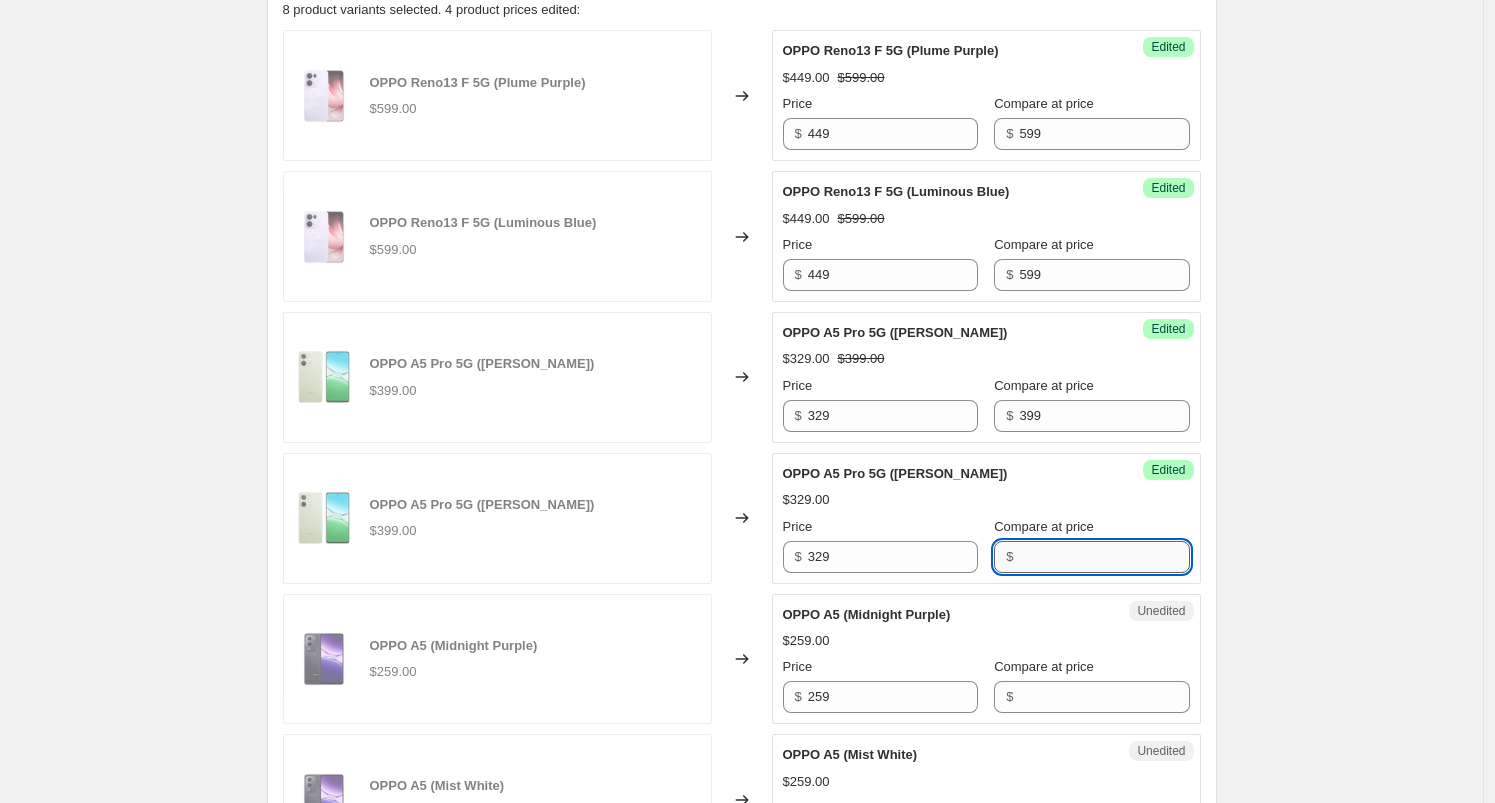 click on "Compare at price" at bounding box center [1104, 557] 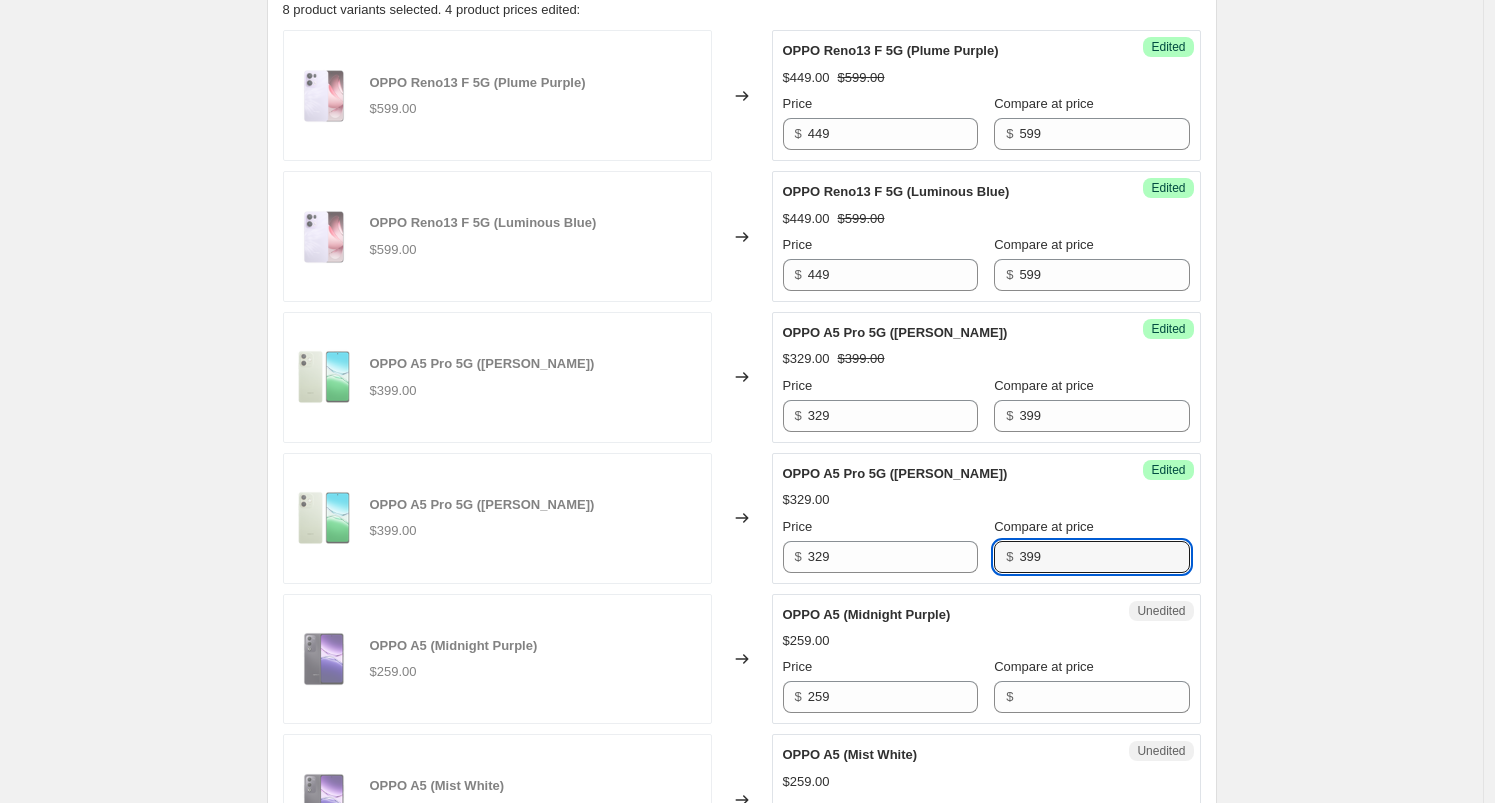 type on "399" 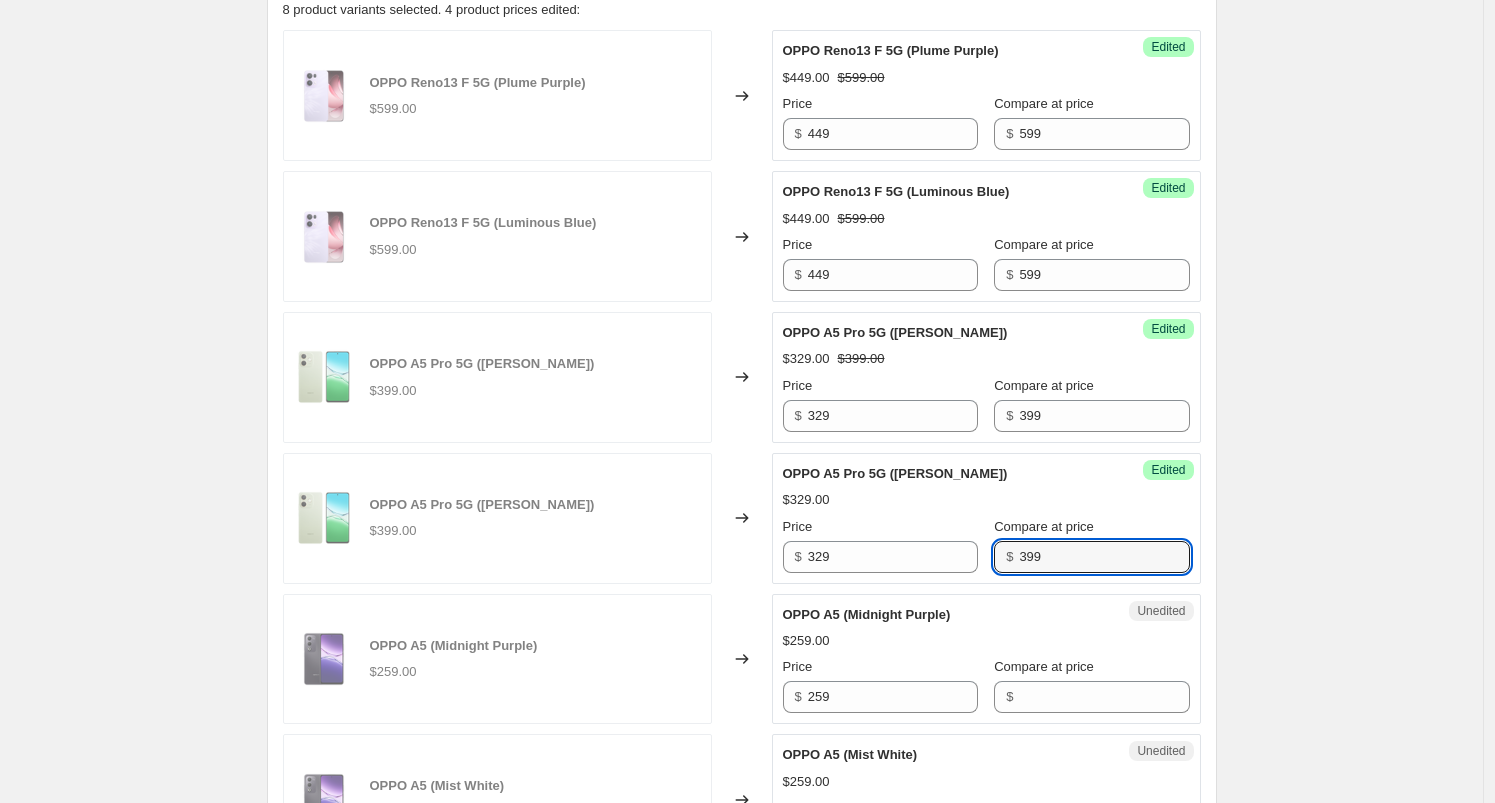 click on "Create new price [MEDICAL_DATA]. This page is ready Create new price [MEDICAL_DATA] Draft Step 1. Optionally give your price [MEDICAL_DATA] a title (eg "March 30% off sale on boots") [DATE] Price [MEDICAL_DATA] This title is just for internal use, customers won't see it Step 2. Select how the prices should change Use bulk price change rules Set product prices individually Use CSV upload Select tags to add while price change is active Select tags to remove while price change is active Step 3. Select which products should change in price Select all products, use filters, or select products variants individually All products Filter by product, collection, tag, vendor, product type, variant title, or inventory Select product variants individually Product filters Products must match: all conditions any condition The product The product's collection The product's tag The product's vendor The product's type The product's status The variant's title Inventory quantity The product Is equal to Is not equal to Is equal to OPPO A5x Price" at bounding box center (741, 258) 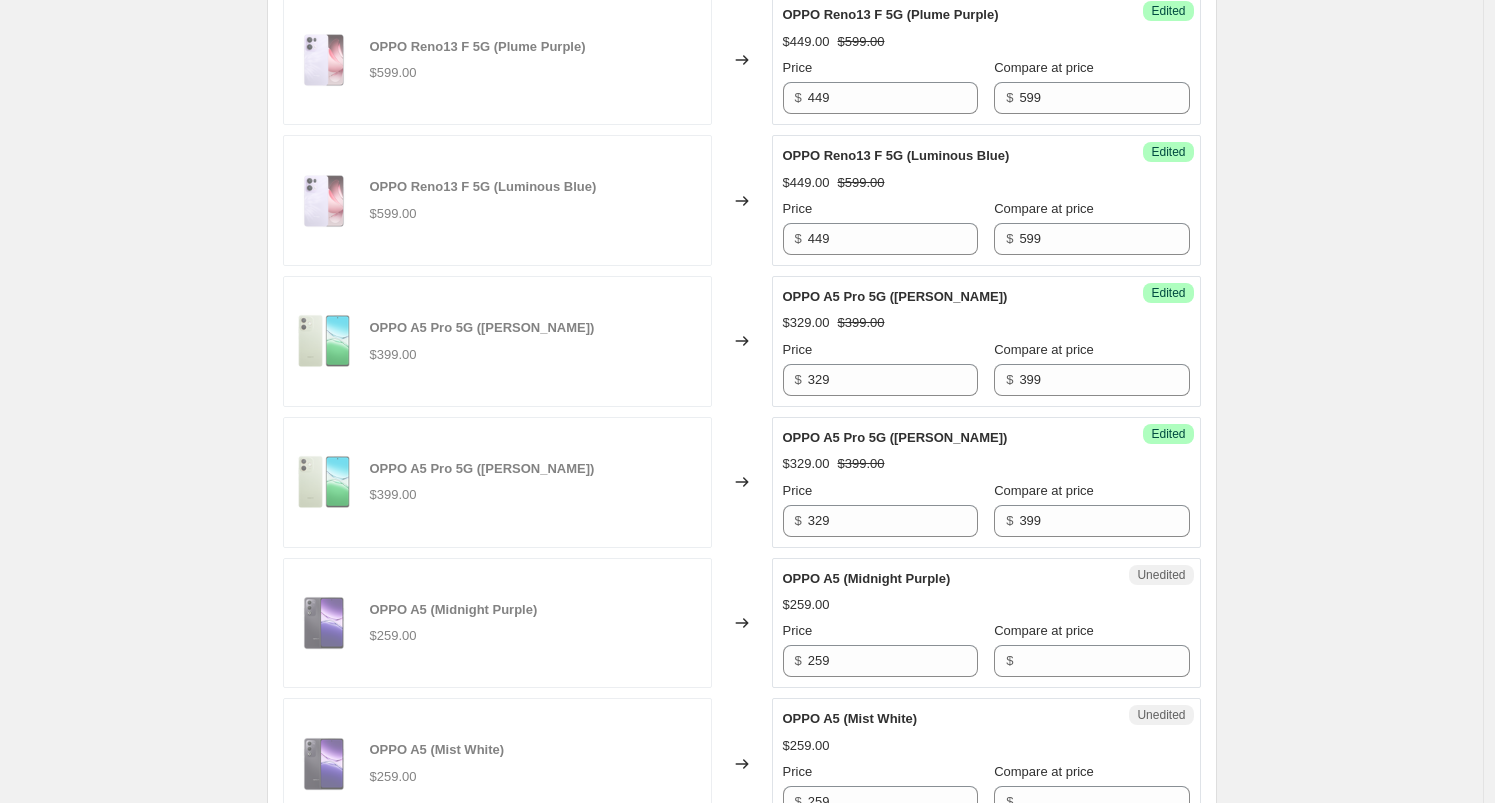 scroll, scrollTop: 1205, scrollLeft: 0, axis: vertical 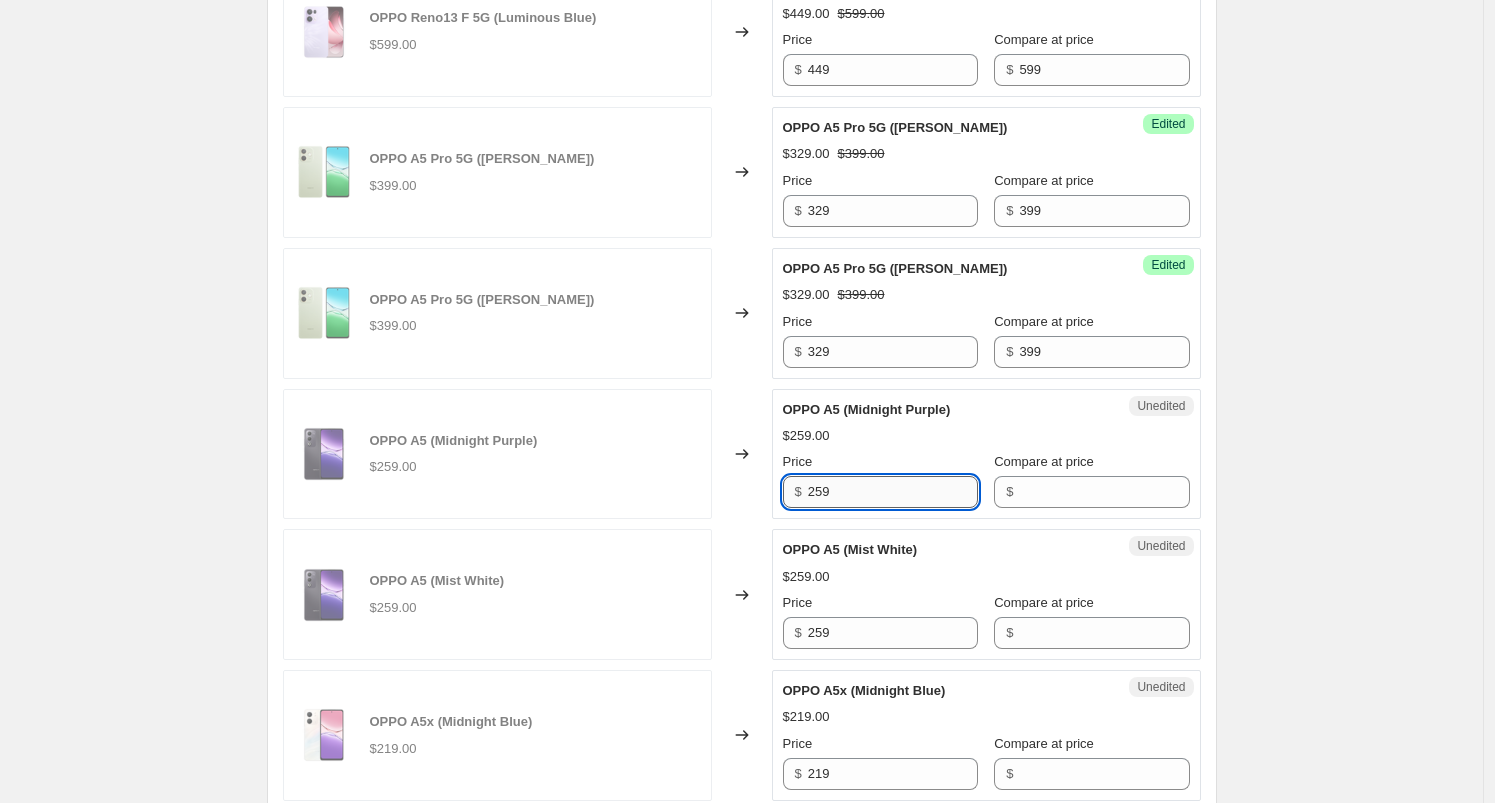 click on "259" at bounding box center (893, 492) 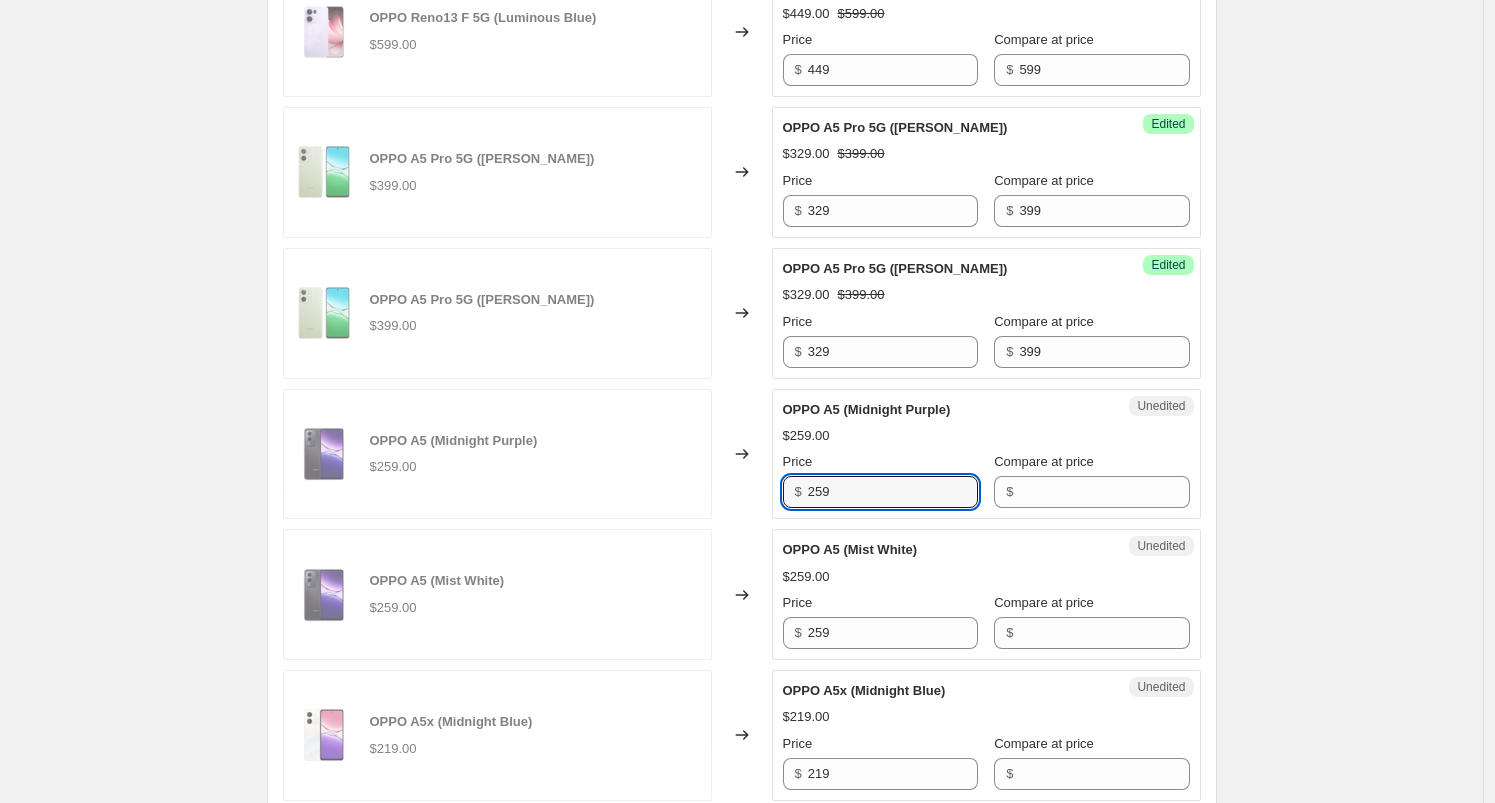 drag, startPoint x: 852, startPoint y: 491, endPoint x: 701, endPoint y: 485, distance: 151.11916 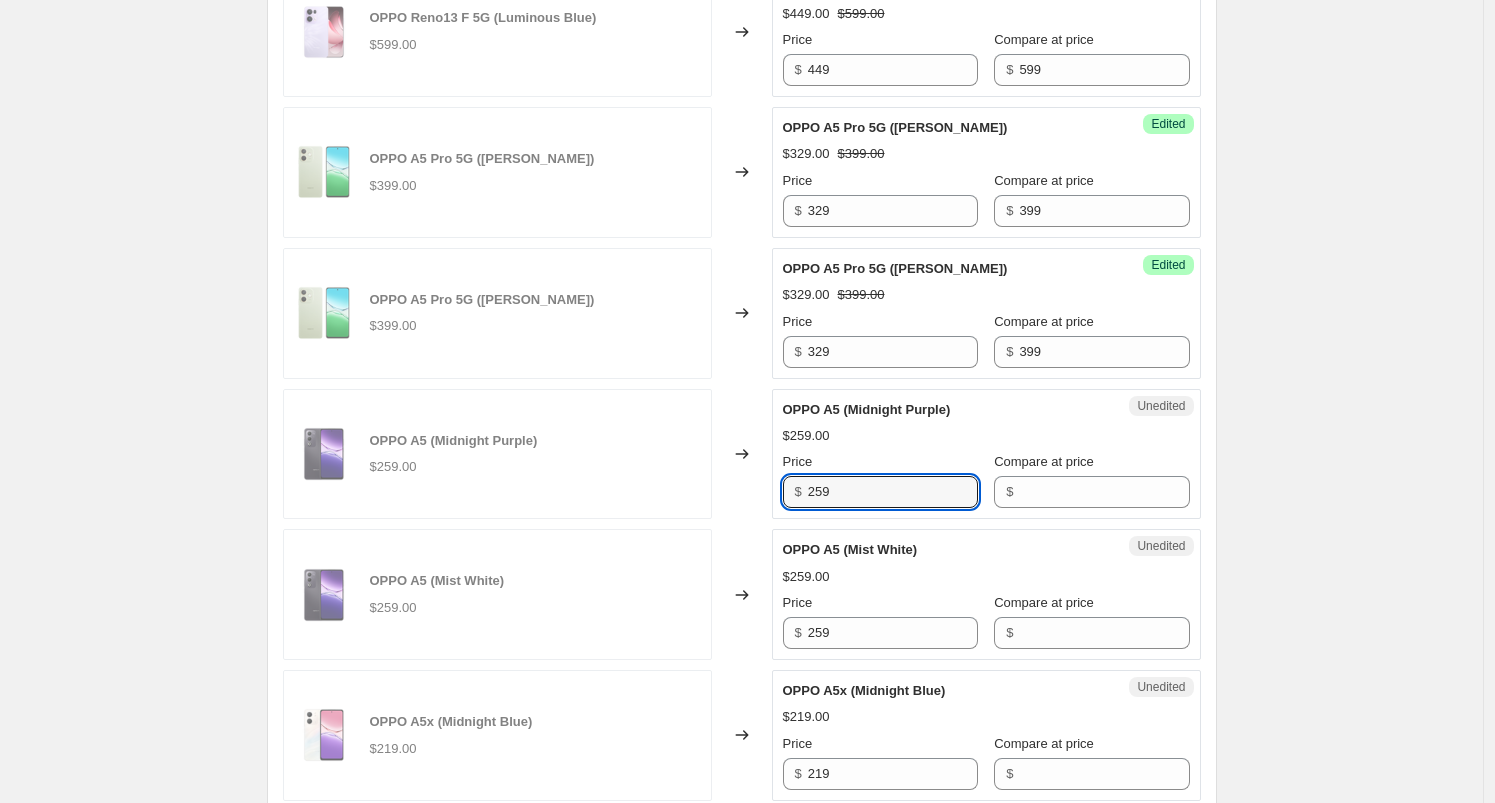 click on "OPPO A5 (Midnight Purple) $259.00 Changed to Unedited OPPO A5 (Midnight Purple) $259.00 Price $ 259 Compare at price $" at bounding box center (742, 454) 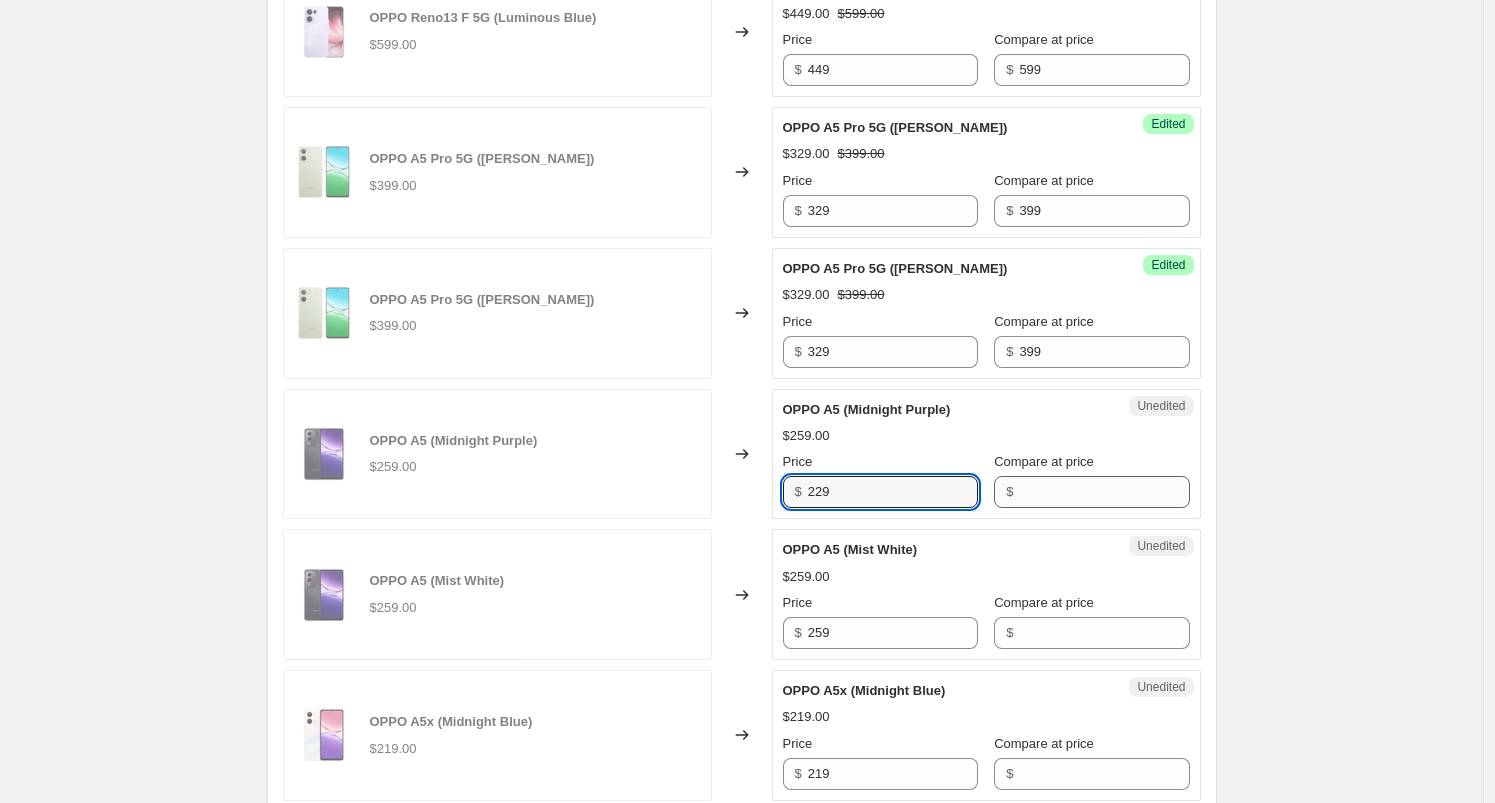 type on "229" 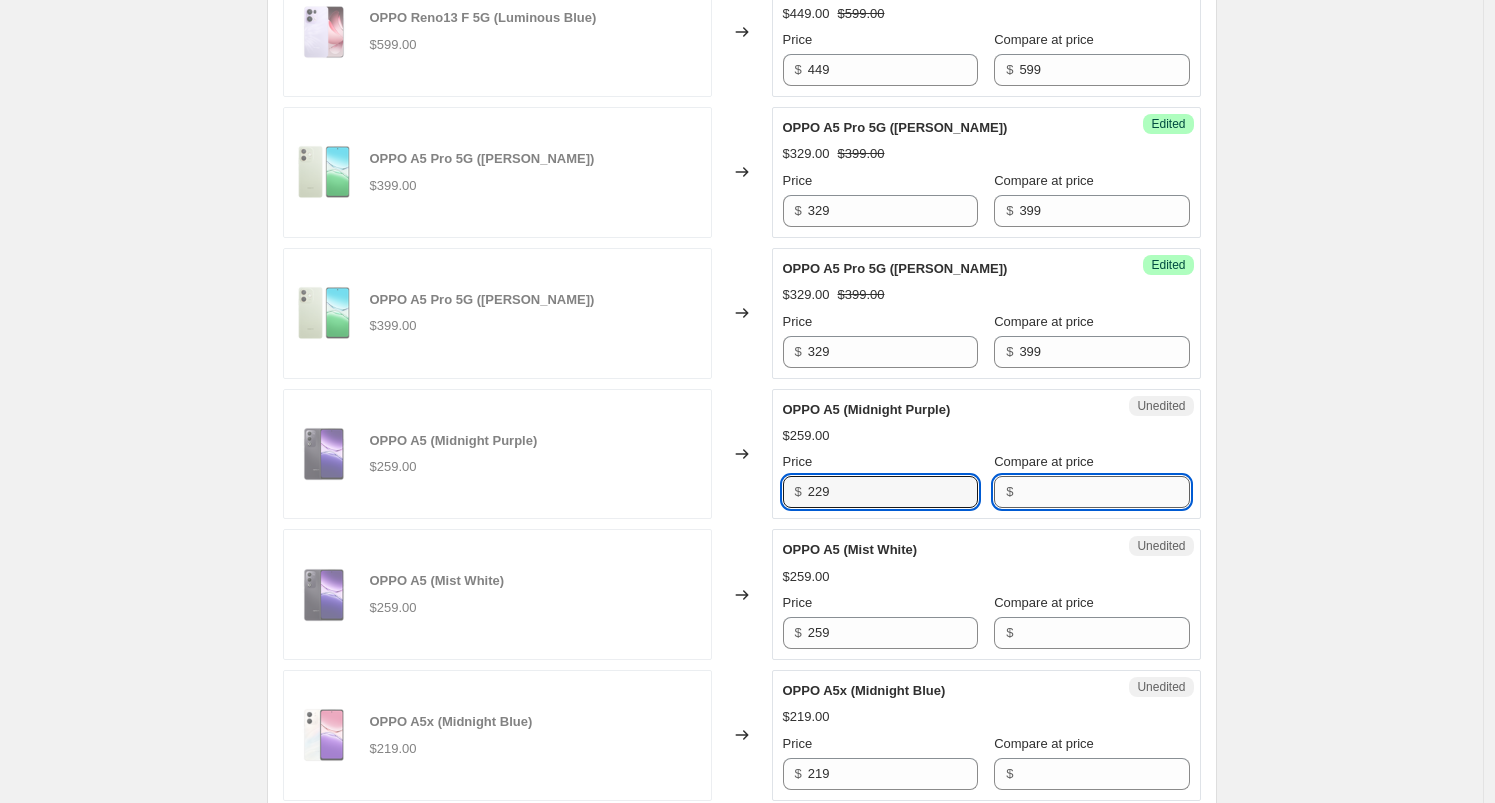 click on "Compare at price" at bounding box center (1104, 492) 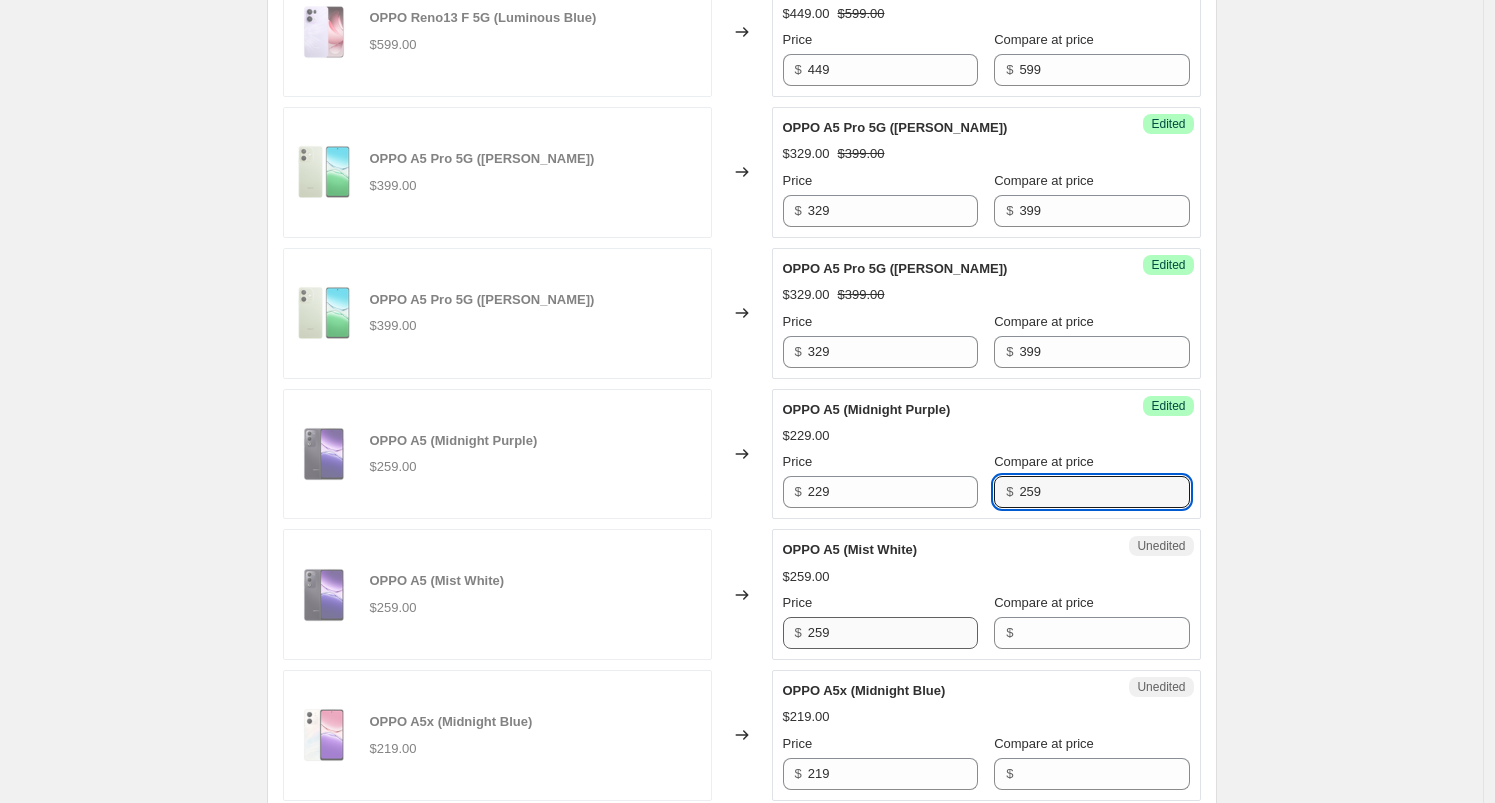 type on "259" 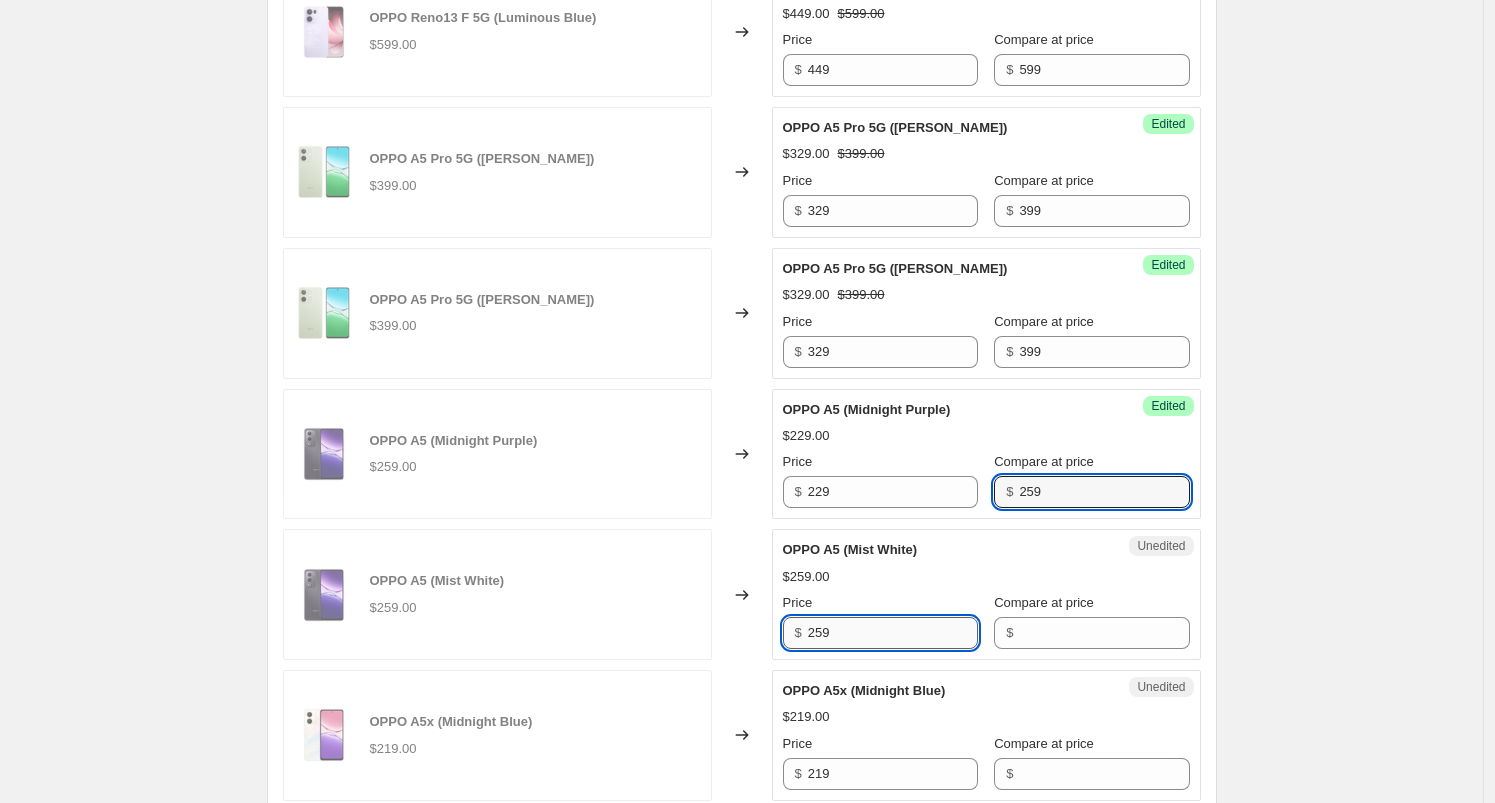 click on "259" at bounding box center [893, 633] 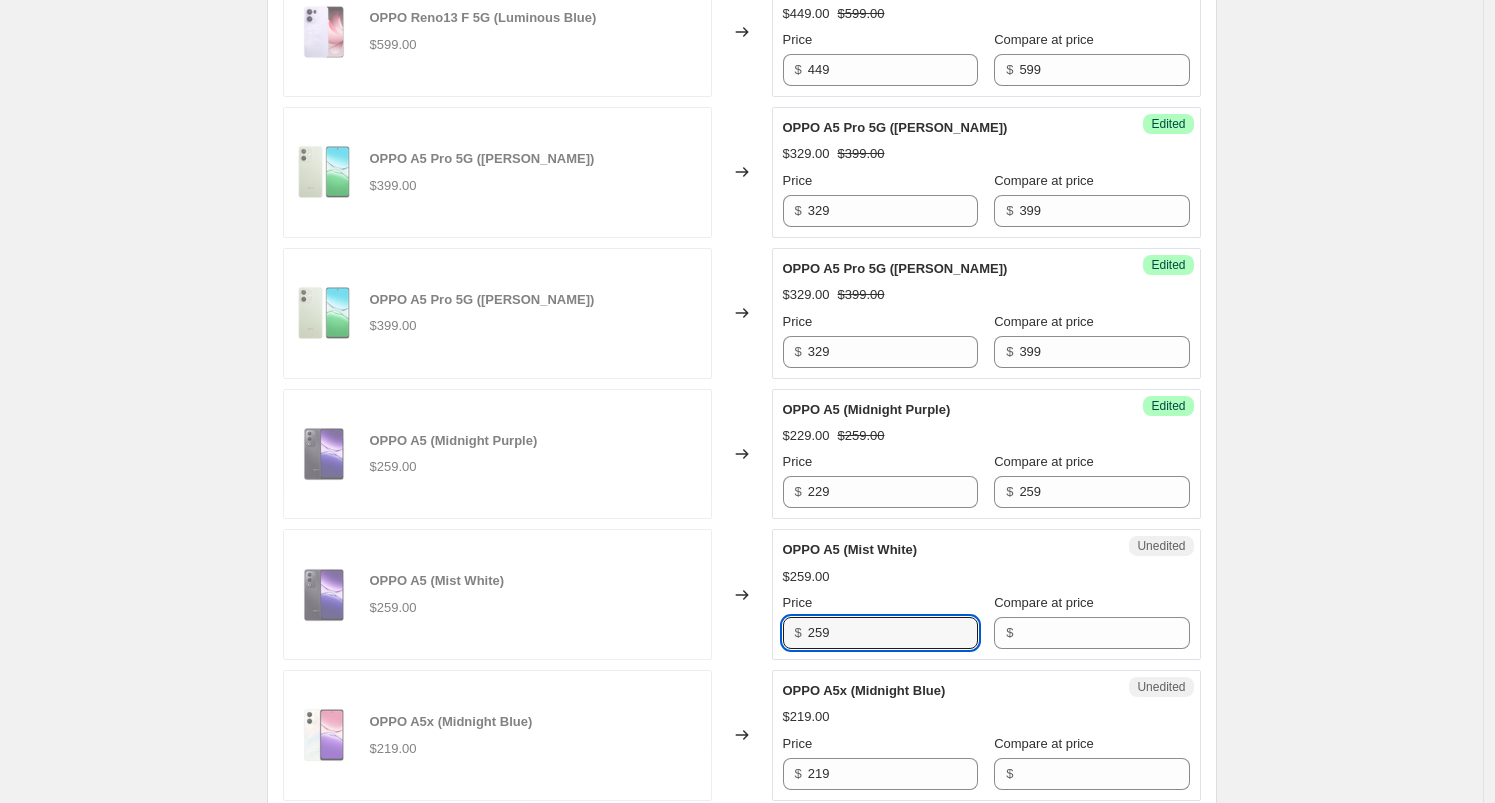 click on "OPPO A5 (Mist White) $259.00 Changed to Unedited OPPO A5 (Mist White) $259.00 Price $ 259 Compare at price $" at bounding box center [742, 594] 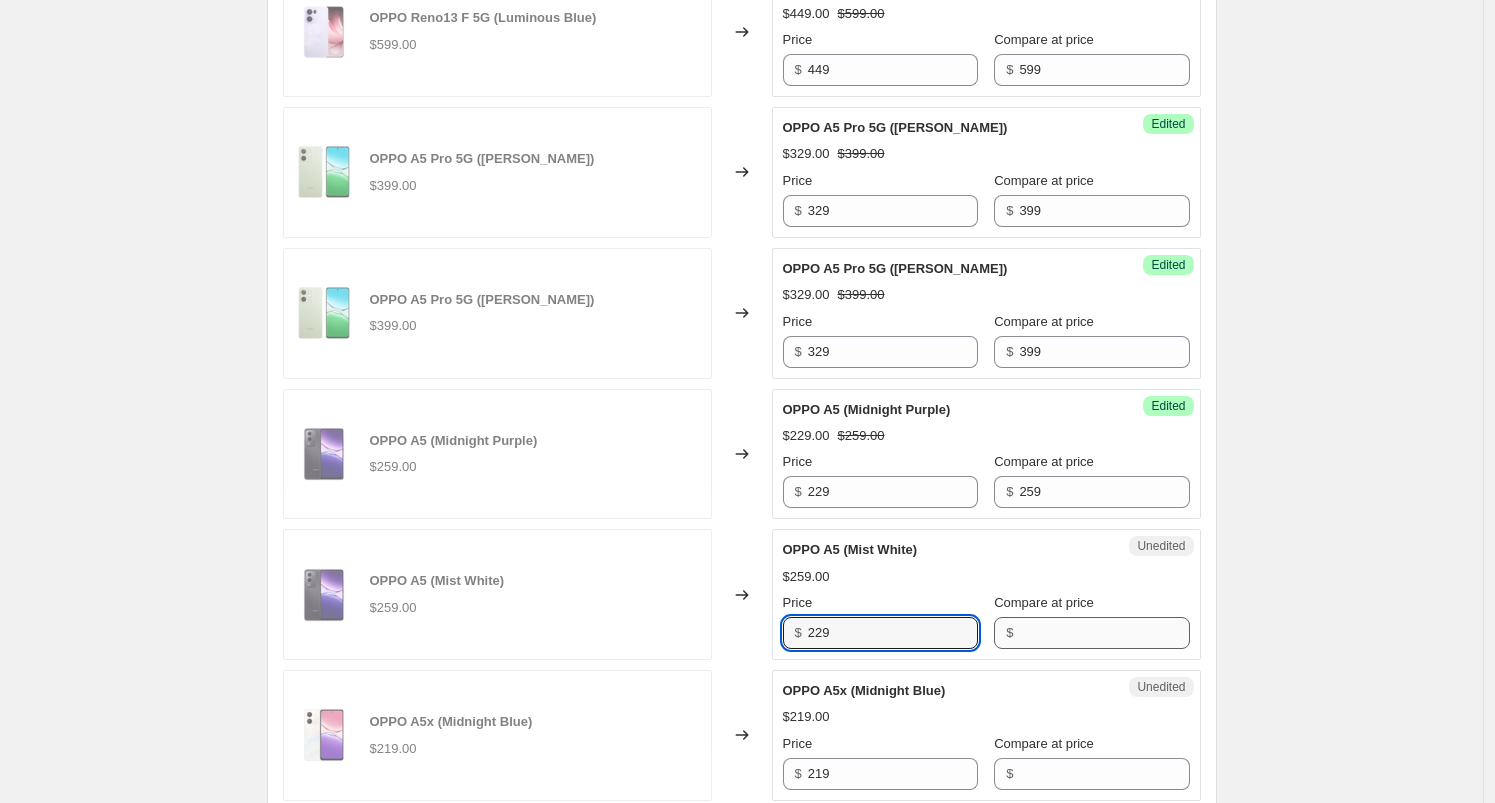 type on "229" 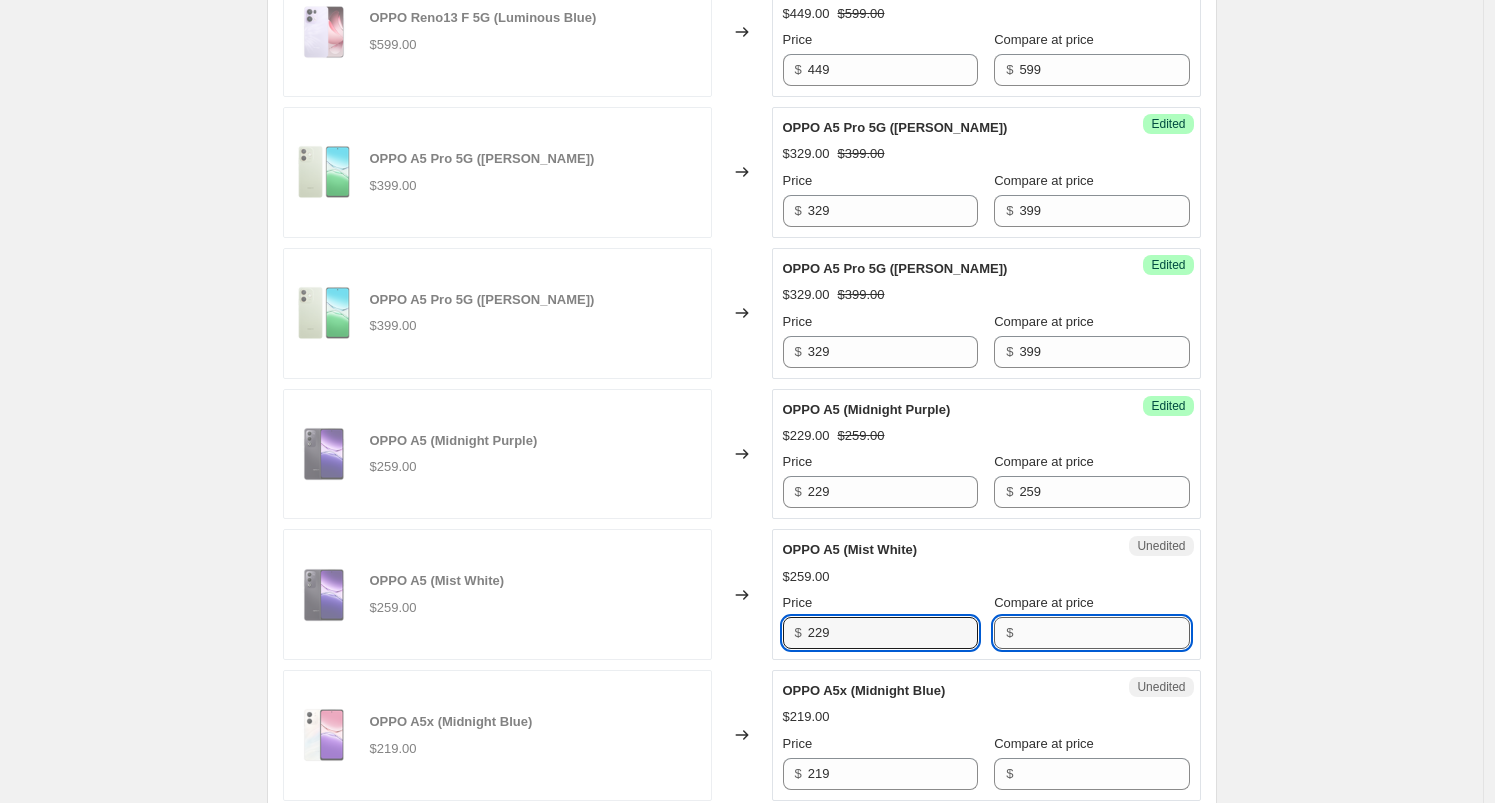 click on "Compare at price" at bounding box center (1104, 633) 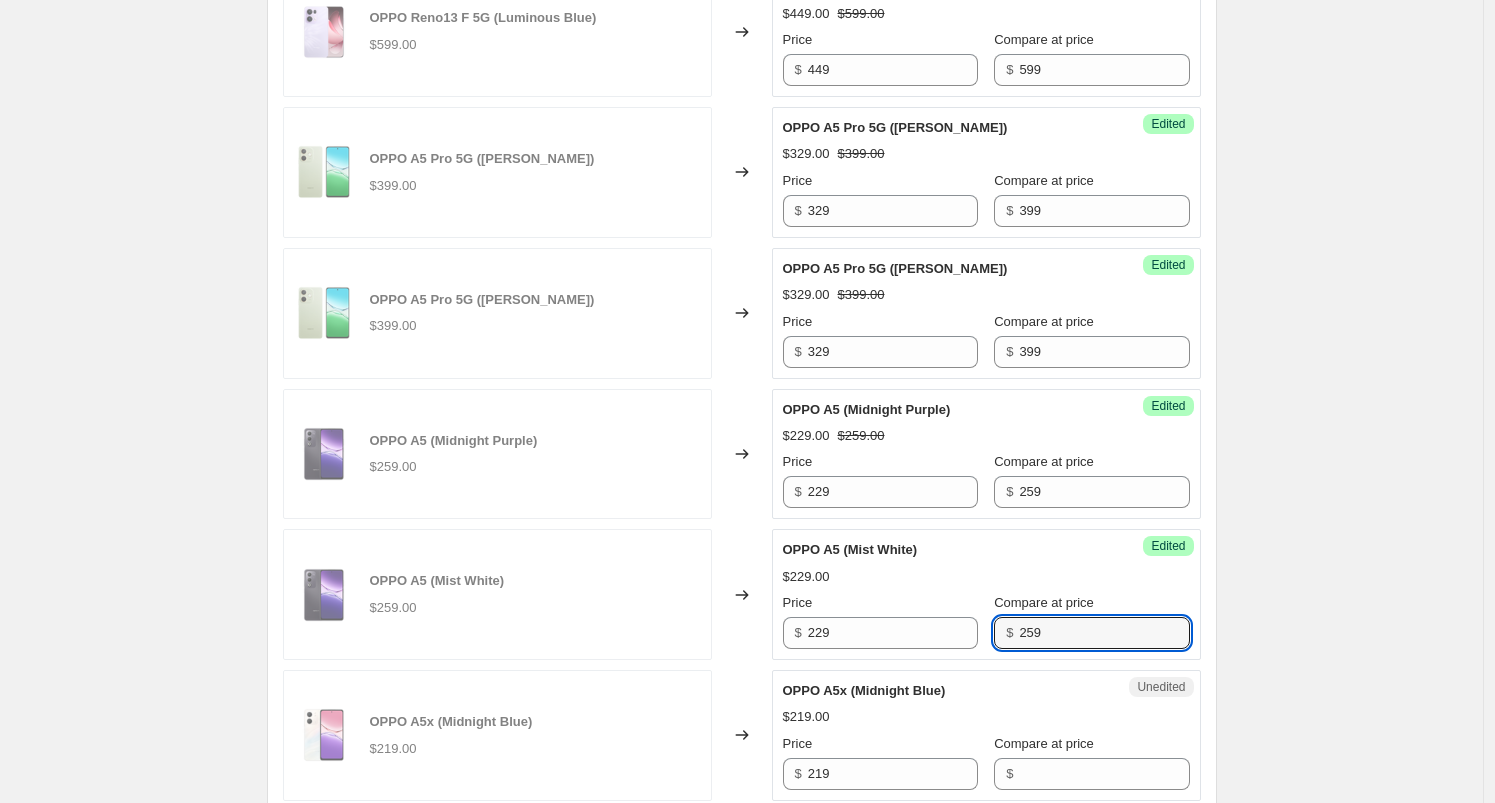 type on "259" 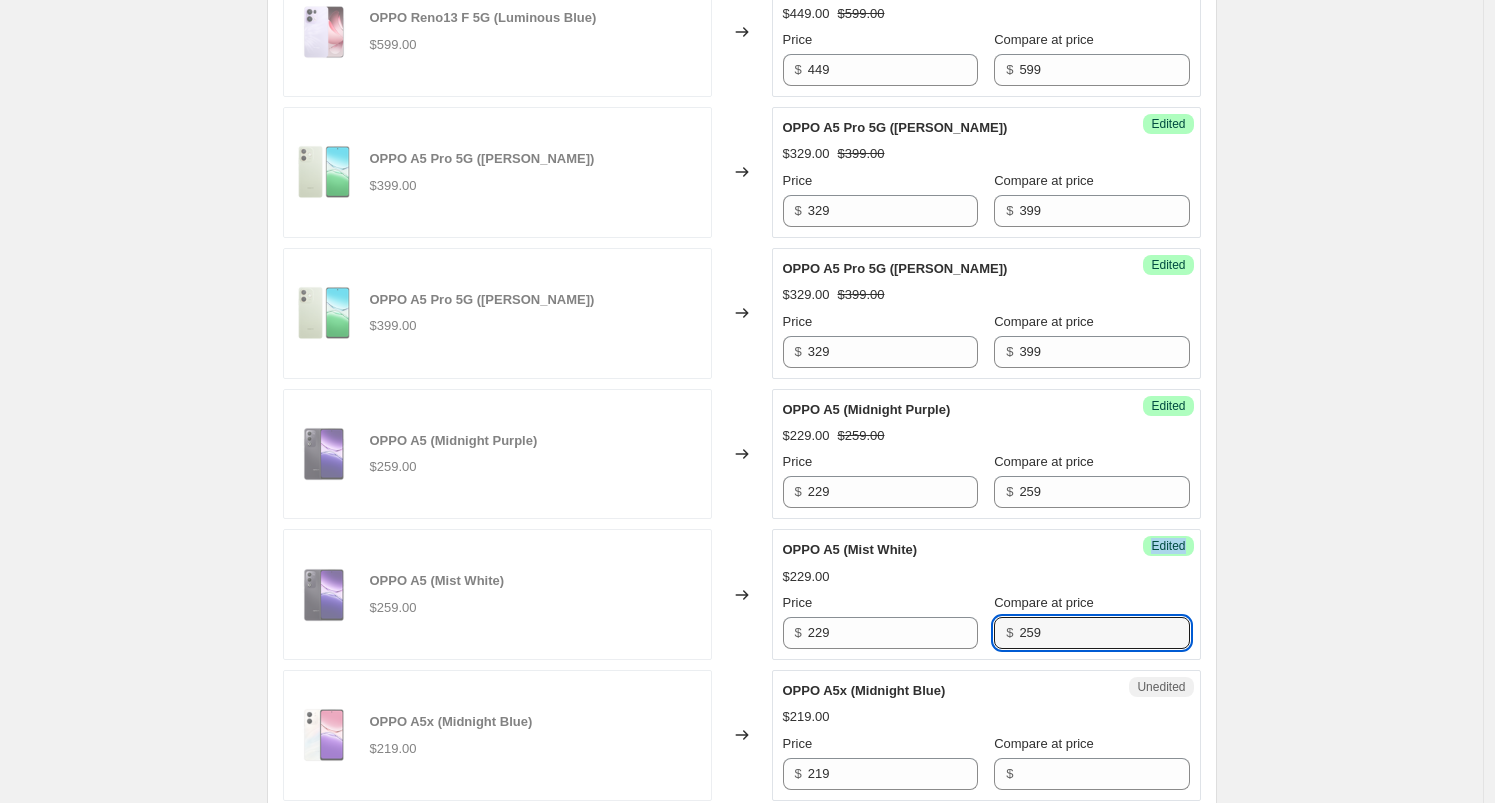 drag, startPoint x: 1230, startPoint y: 551, endPoint x: 1304, endPoint y: 517, distance: 81.437096 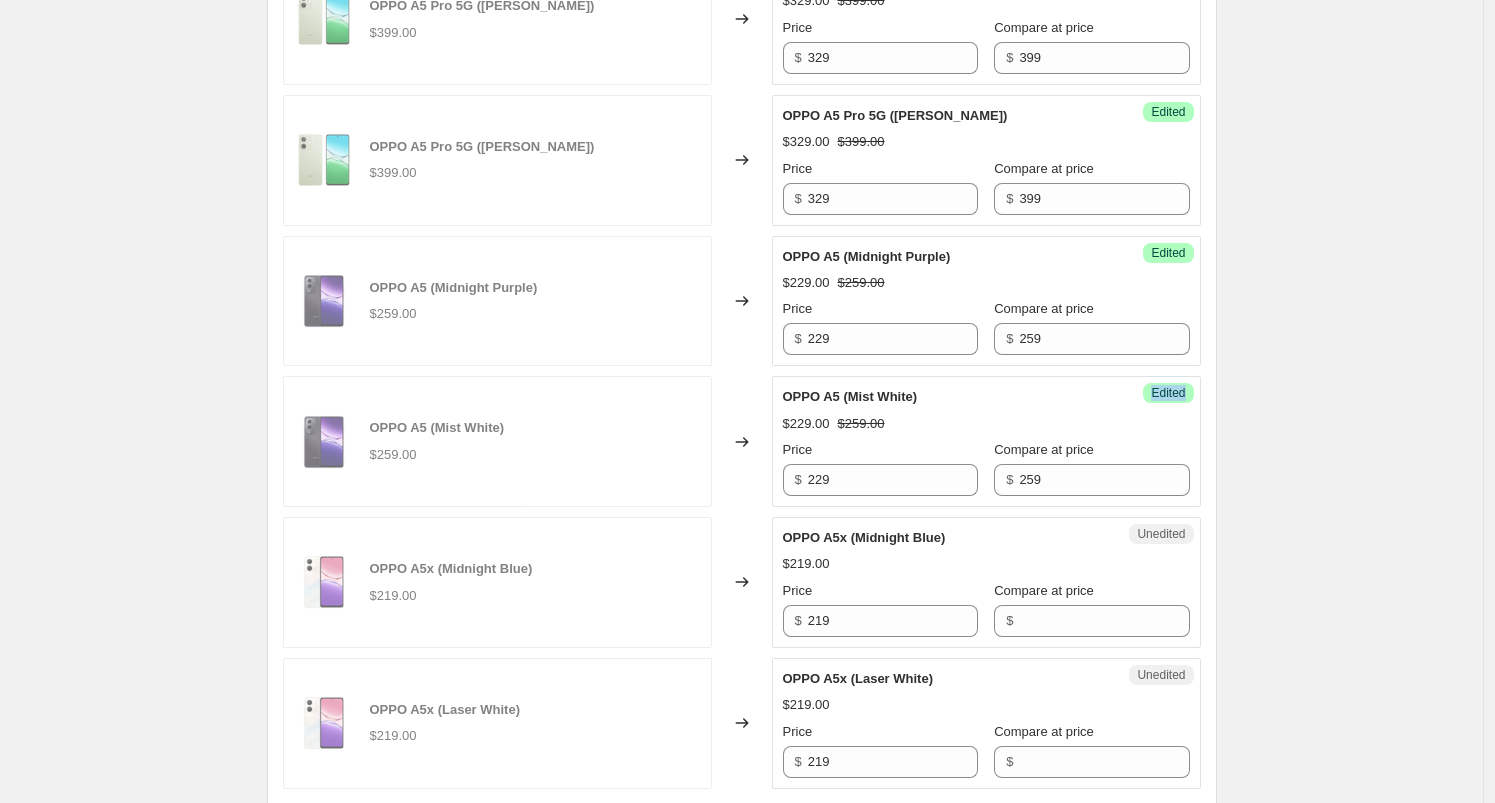 scroll, scrollTop: 1501, scrollLeft: 0, axis: vertical 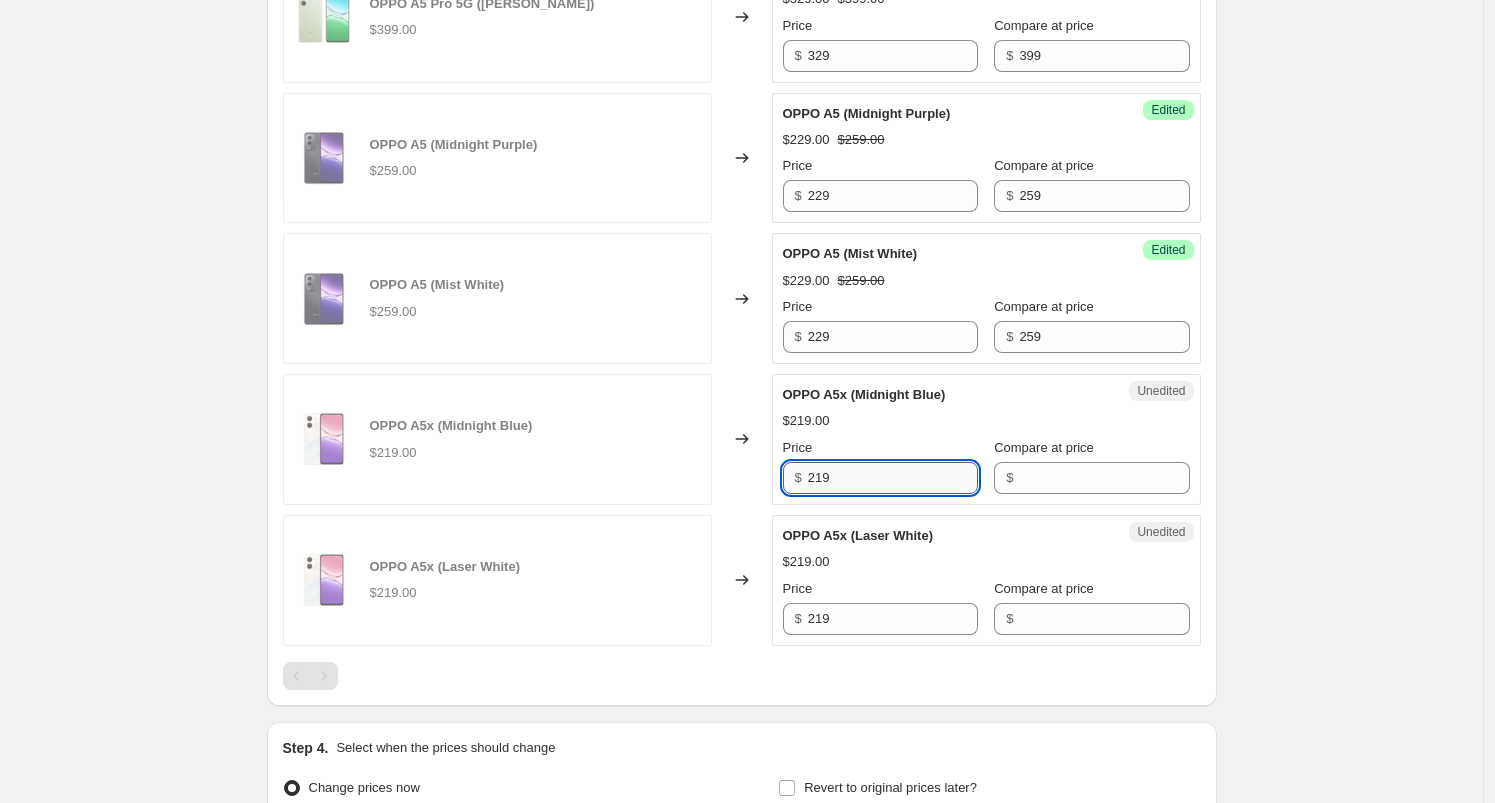 click on "219" at bounding box center [893, 478] 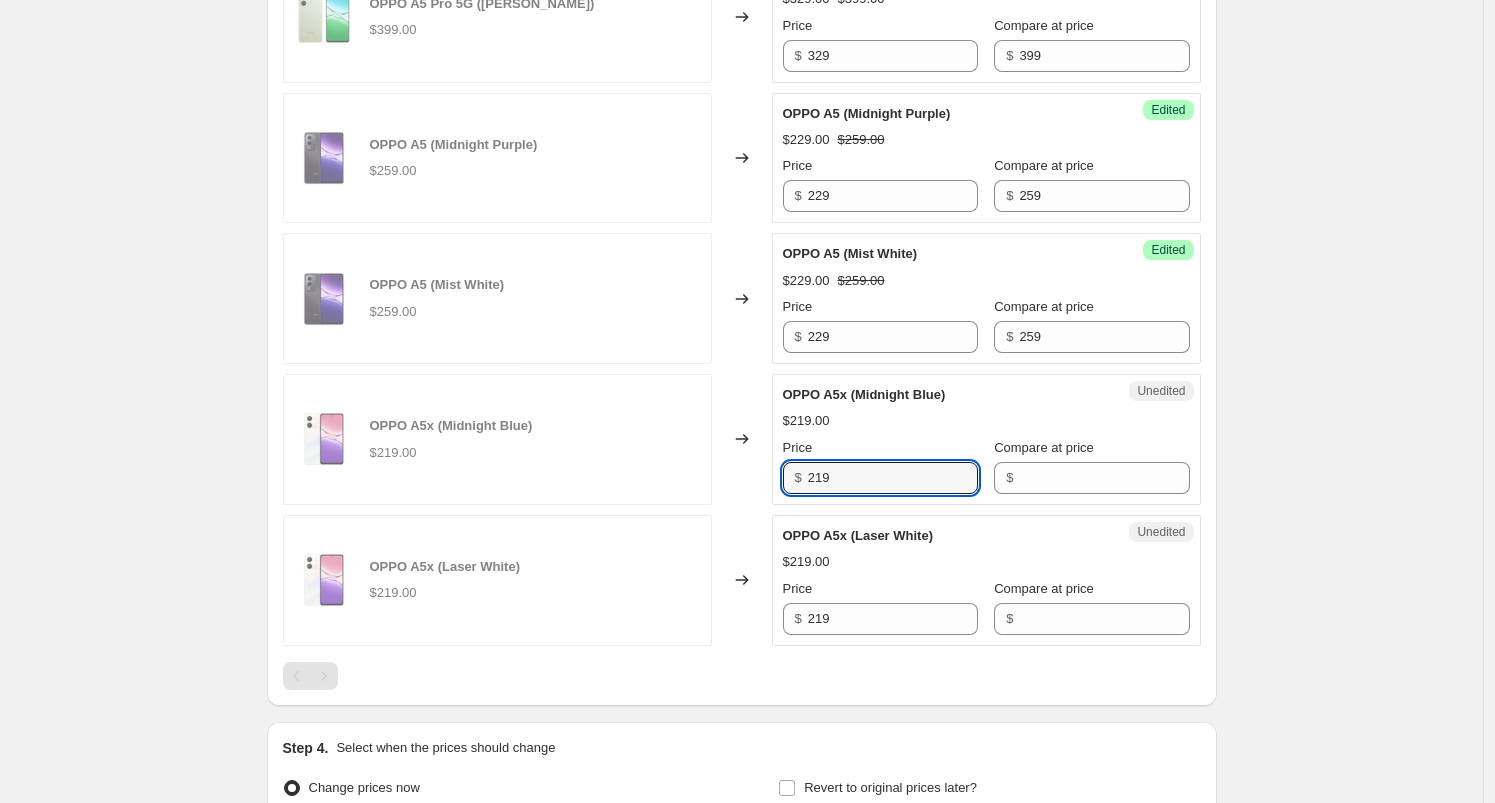 drag, startPoint x: 854, startPoint y: 482, endPoint x: 538, endPoint y: 471, distance: 316.1914 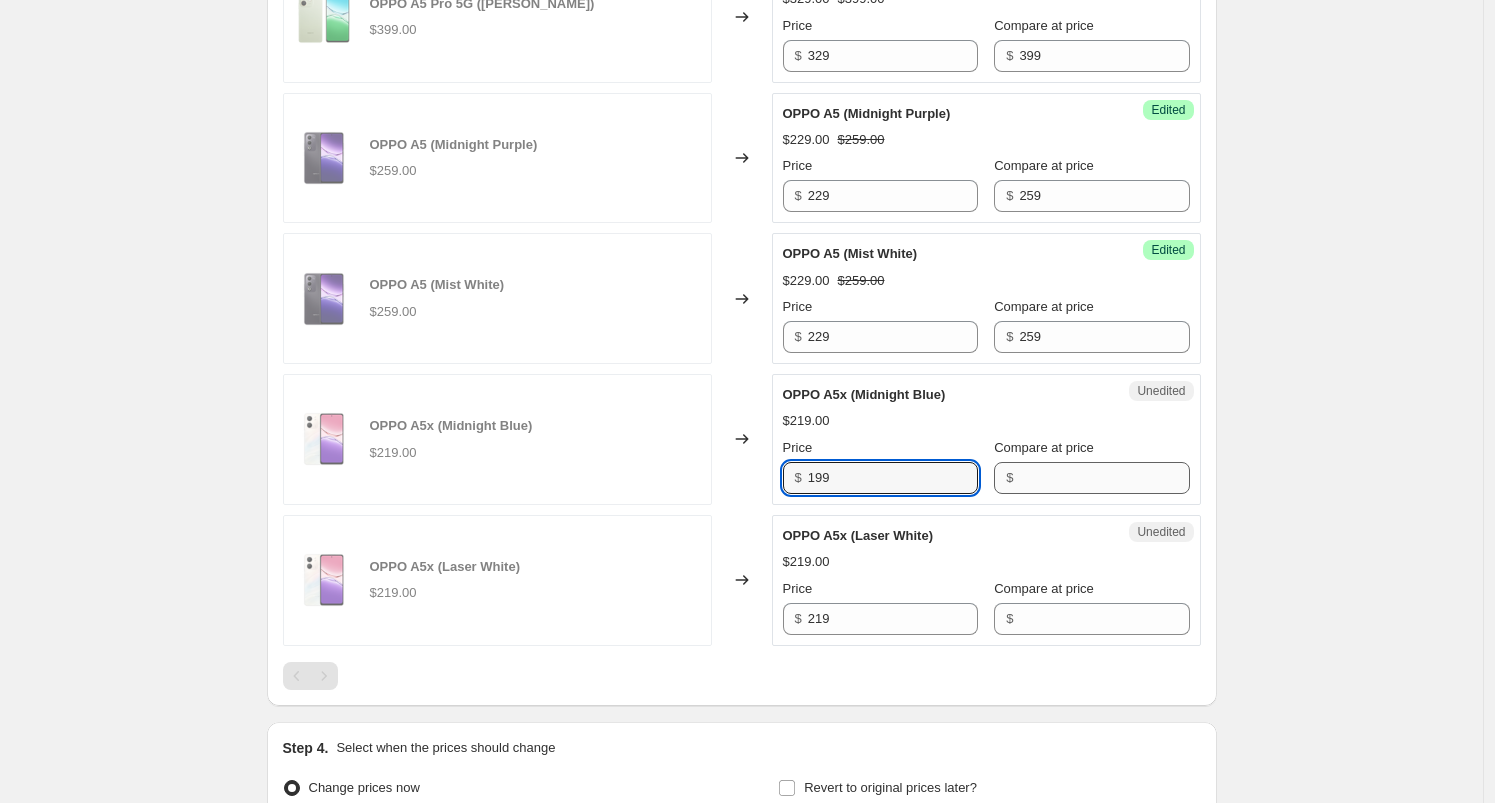 type on "199" 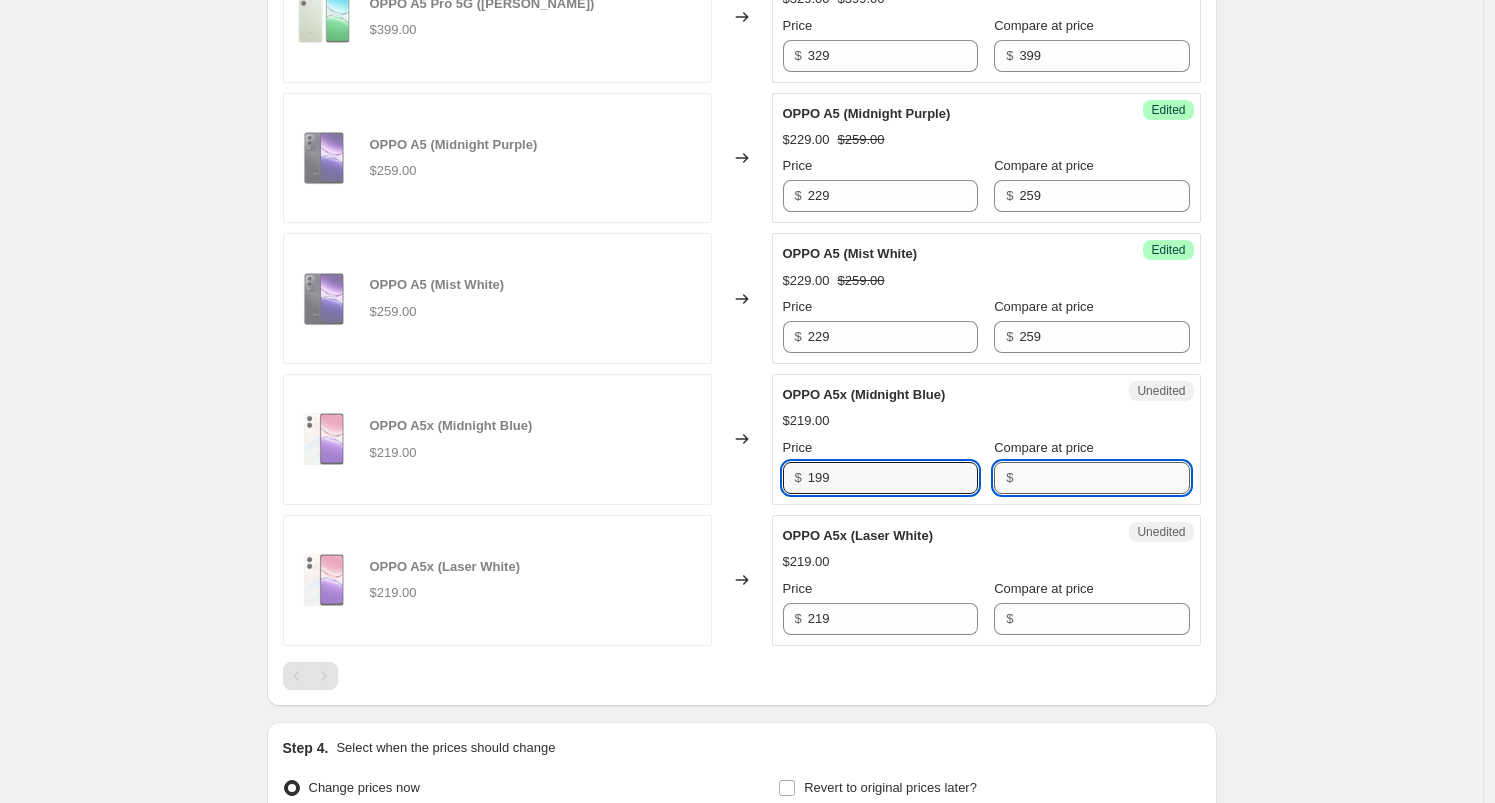 click on "Compare at price" at bounding box center (1104, 478) 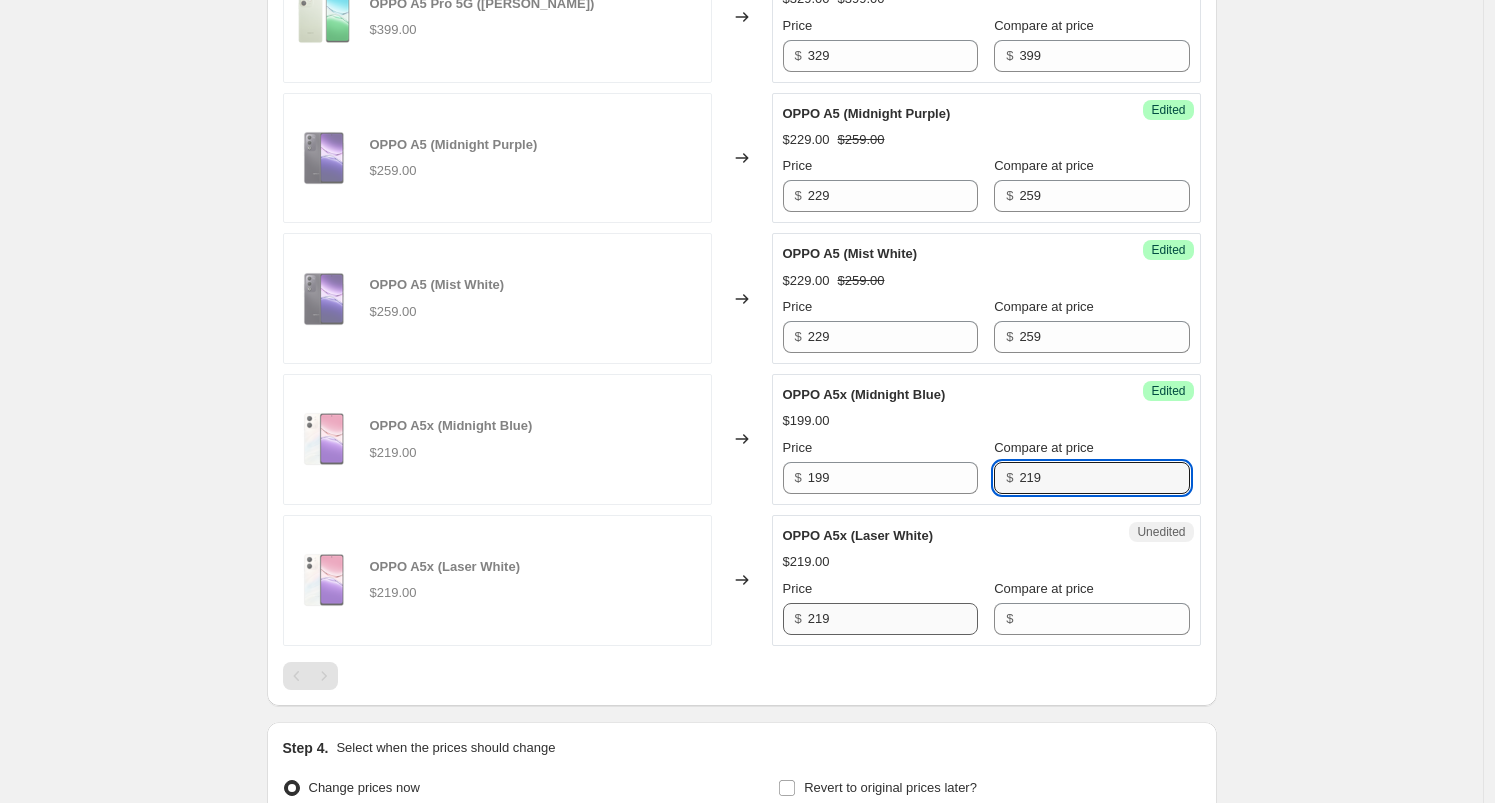type on "219" 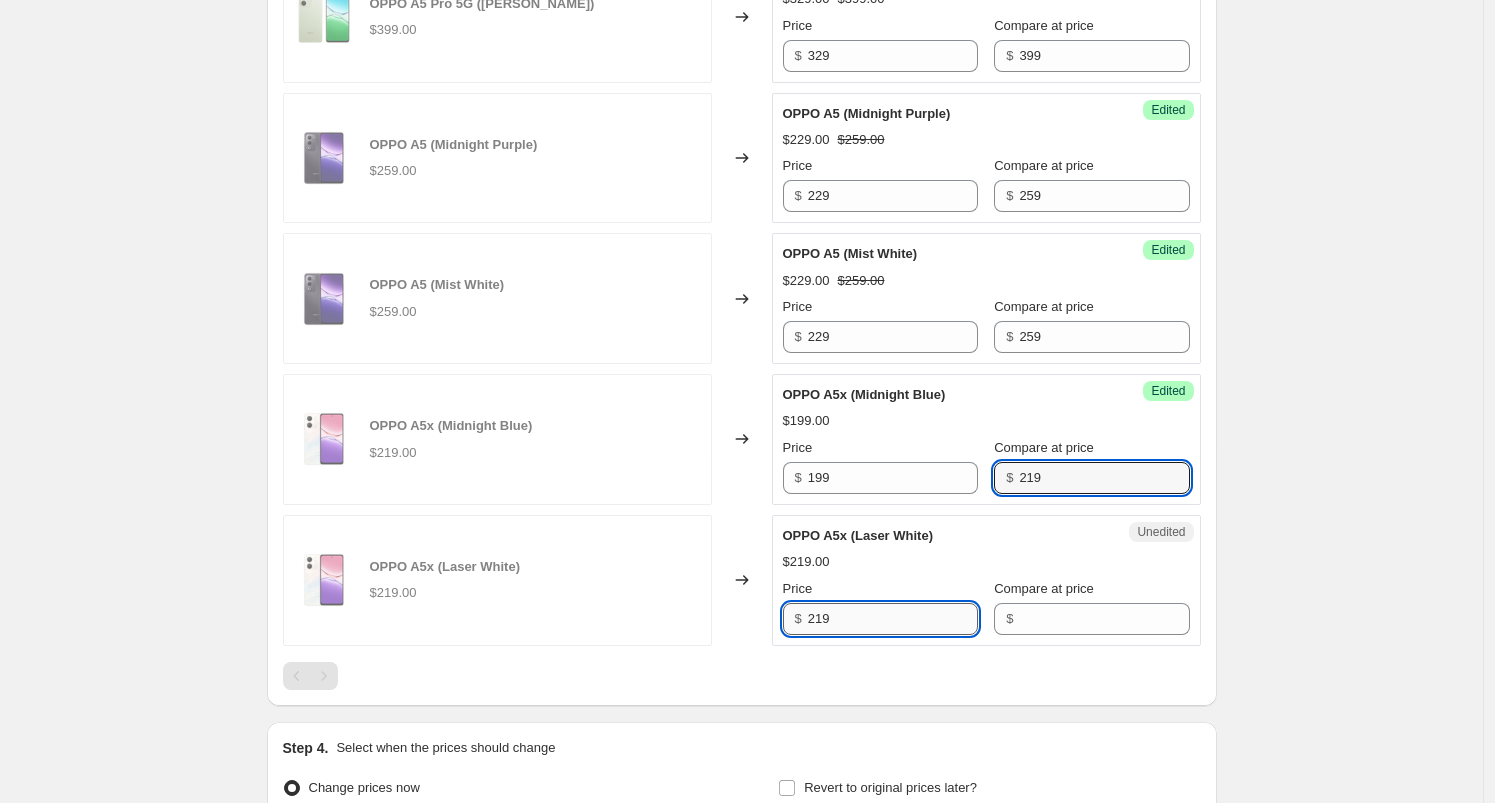 click on "219" at bounding box center [893, 619] 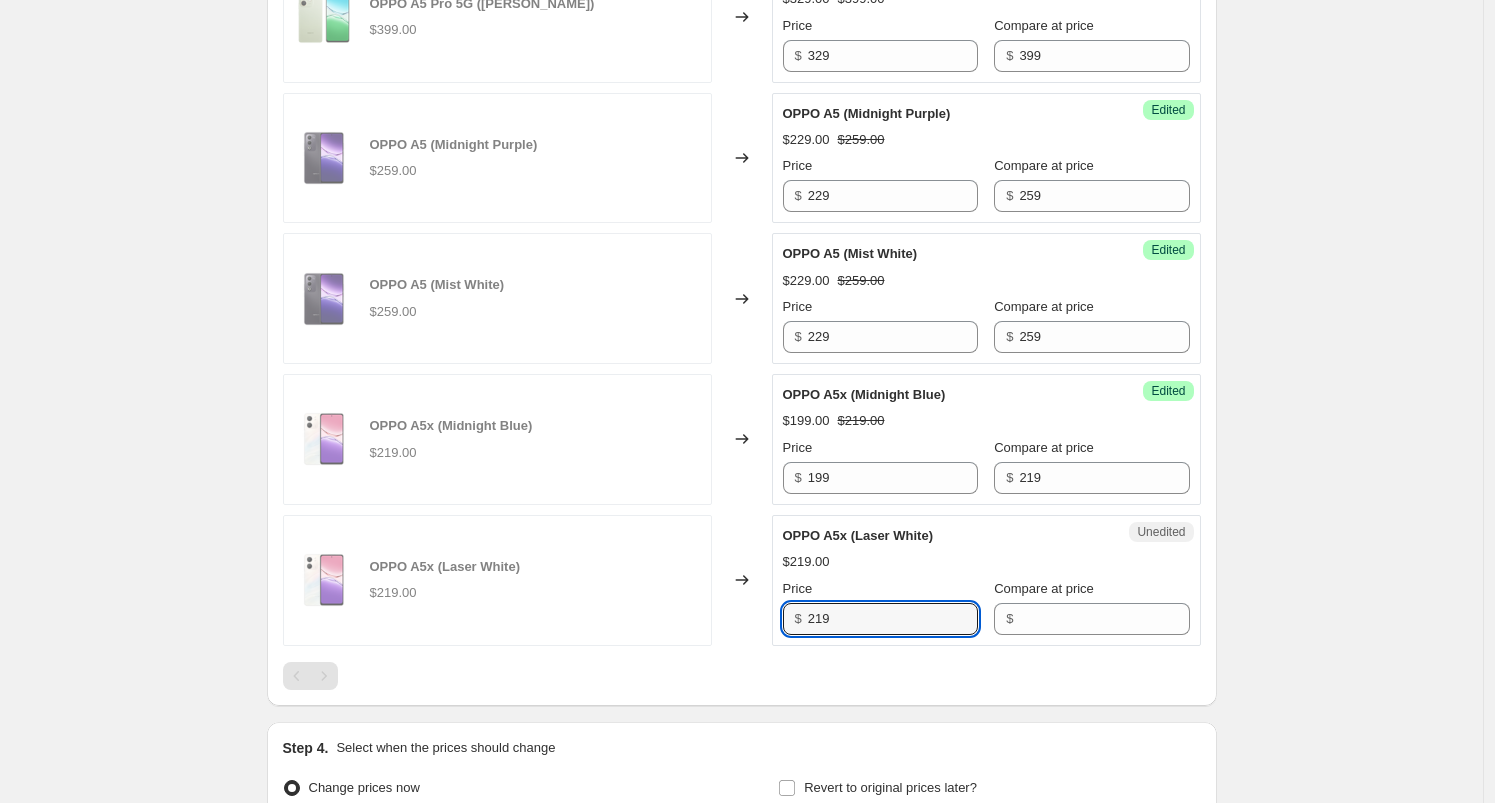 drag, startPoint x: 840, startPoint y: 621, endPoint x: 711, endPoint y: 620, distance: 129.00388 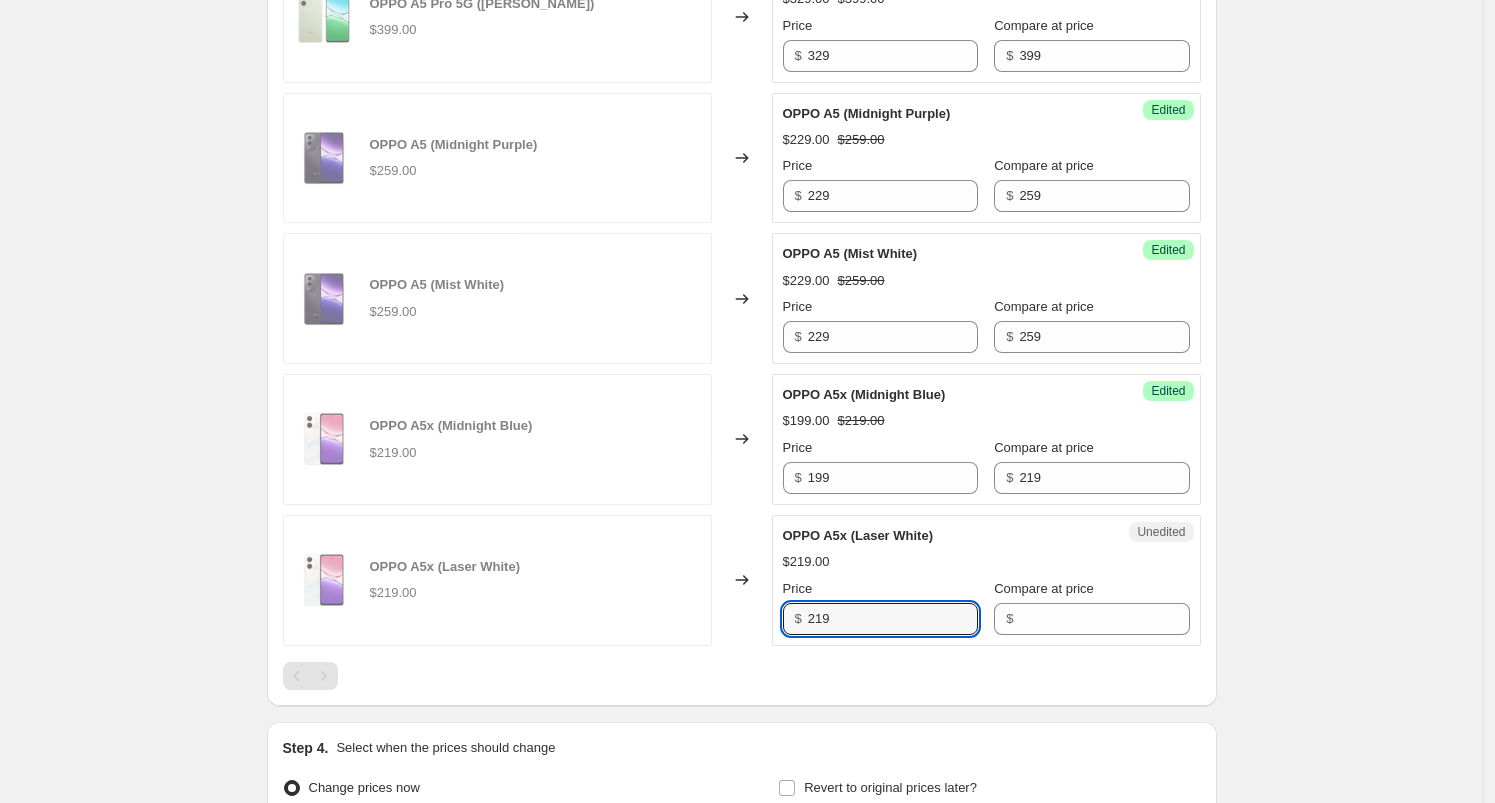 click on "OPPO A5x (Laser White) $219.00 Changed to Unedited OPPO A5x (Laser White) $219.00 Price $ 219 Compare at price $" at bounding box center [742, 580] 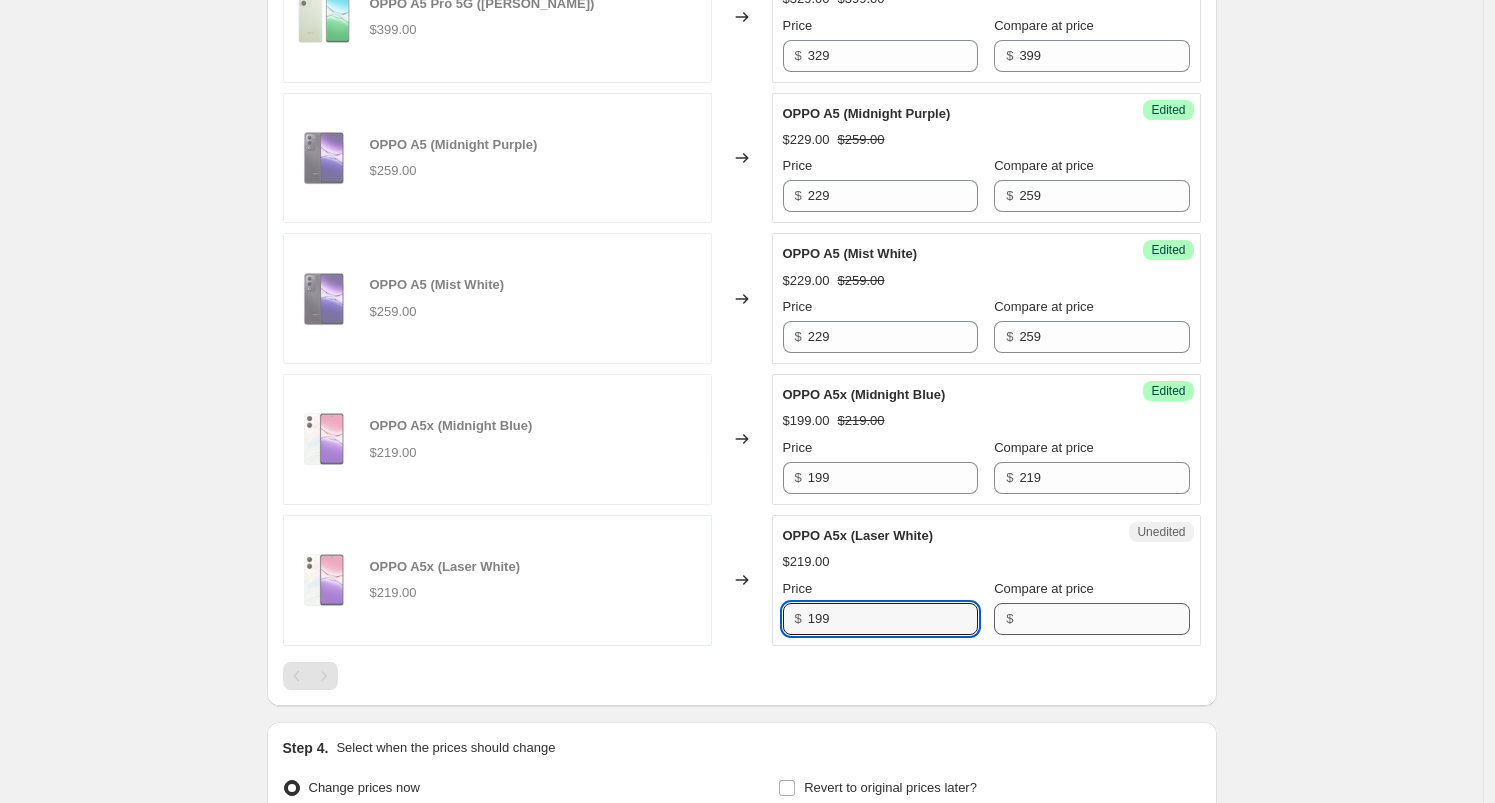 type on "199" 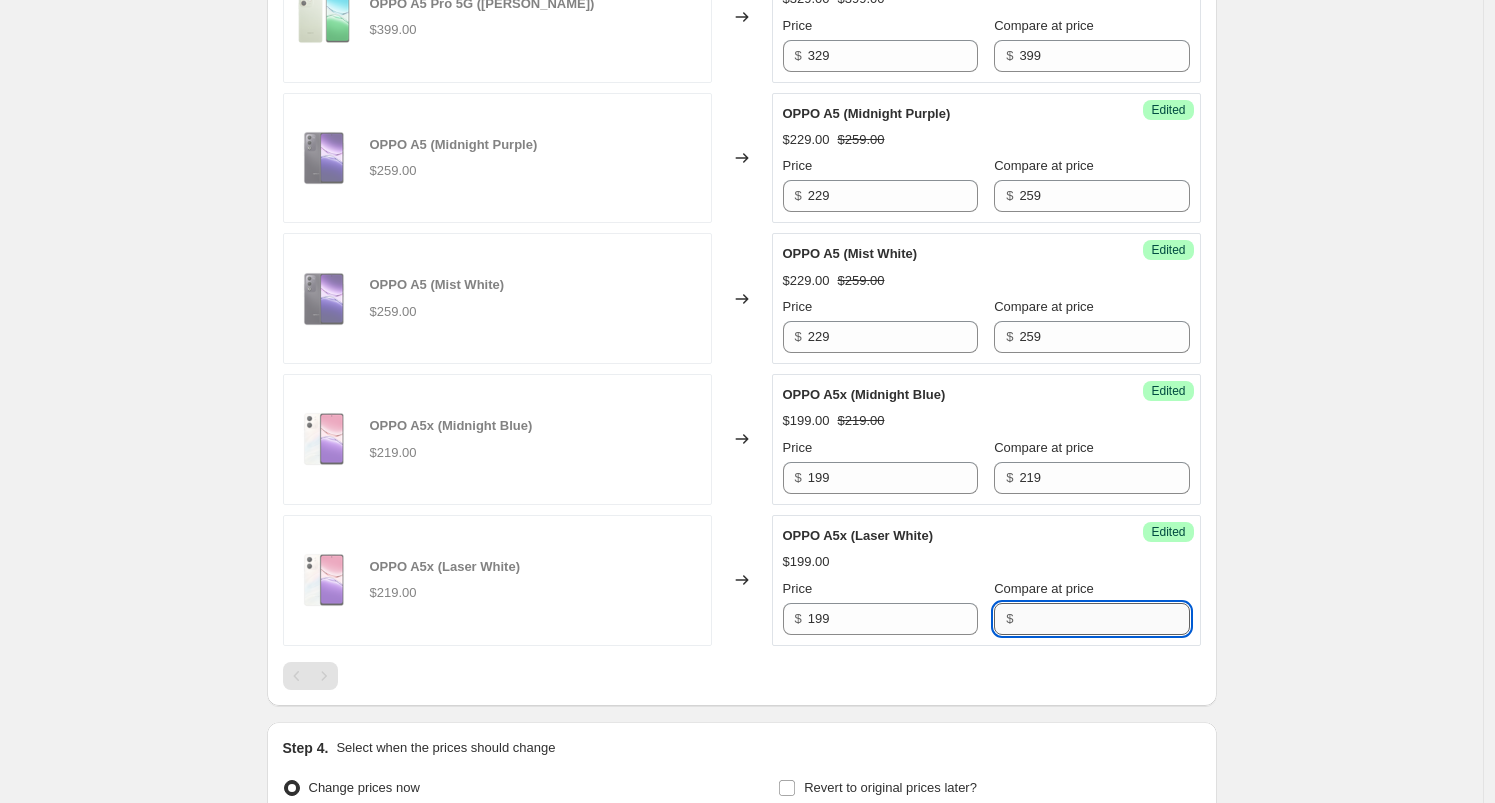 click on "Compare at price" at bounding box center (1104, 619) 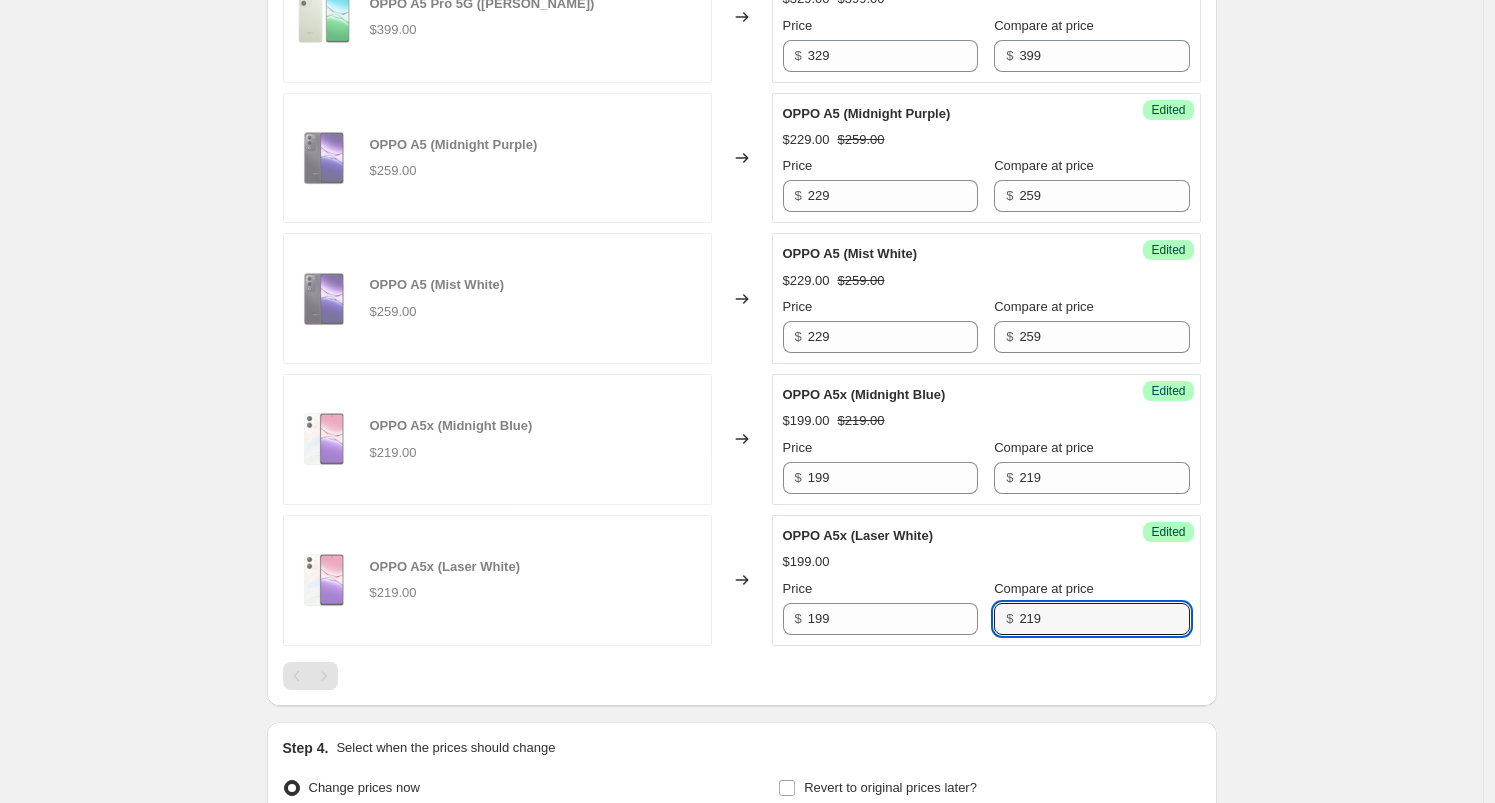 type on "219" 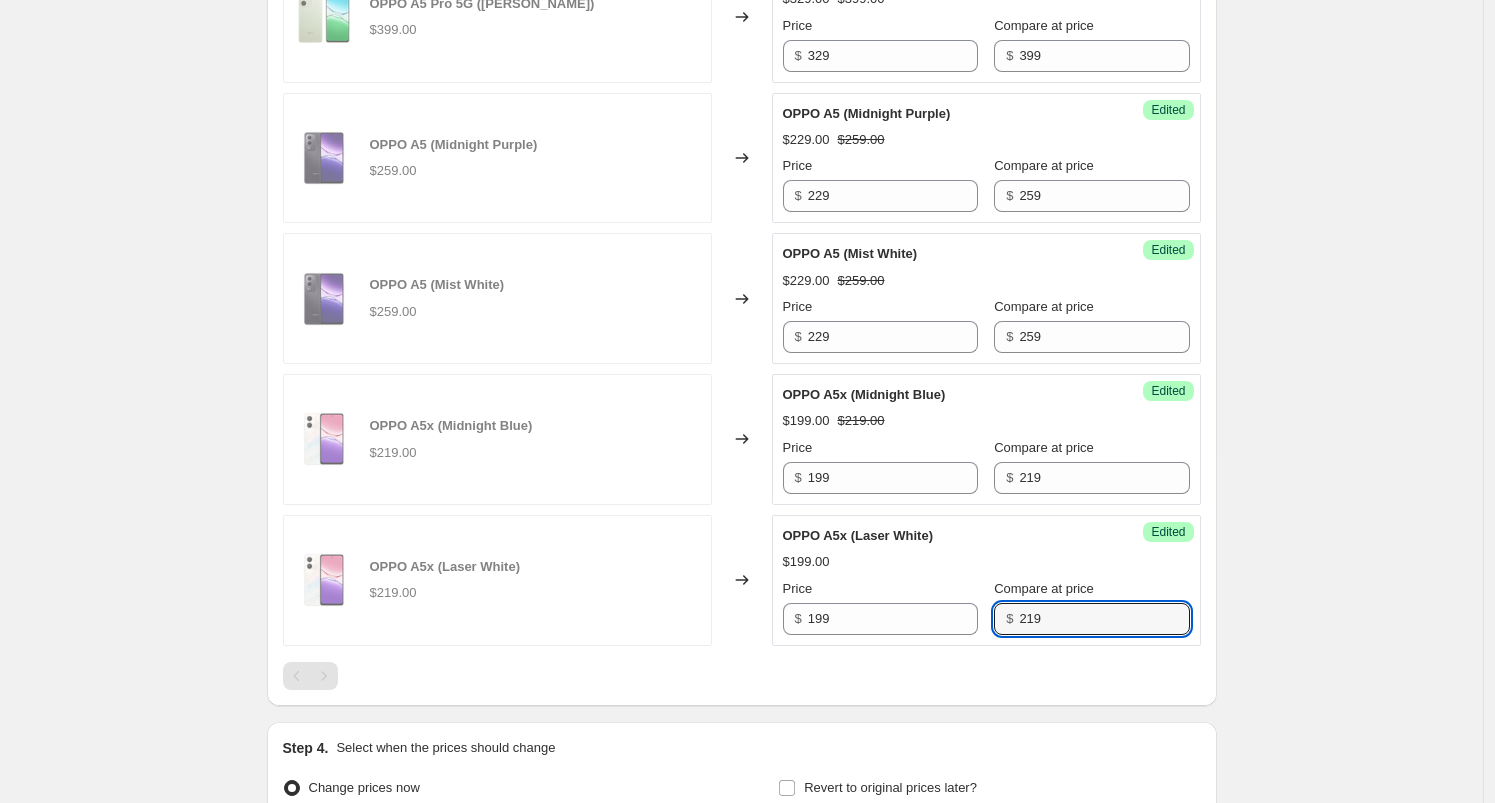click on "Create new price [MEDICAL_DATA]. This page is ready Create new price [MEDICAL_DATA] Draft Step 1. Optionally give your price [MEDICAL_DATA] a title (eg "March 30% off sale on boots") [DATE] Price [MEDICAL_DATA] This title is just for internal use, customers won't see it Step 2. Select how the prices should change Use bulk price change rules Set product prices individually Use CSV upload Select tags to add while price change is active Select tags to remove while price change is active Step 3. Select which products should change in price Select all products, use filters, or select products variants individually All products Filter by product, collection, tag, vendor, product type, variant title, or inventory Select product variants individually Product filters Products must match: all conditions any condition The product The product's collection The product's tag The product's vendor The product's type The product's status The variant's title Inventory quantity The product Is equal to Is not equal to Is equal to OPPO A5x Price" at bounding box center [741, -243] 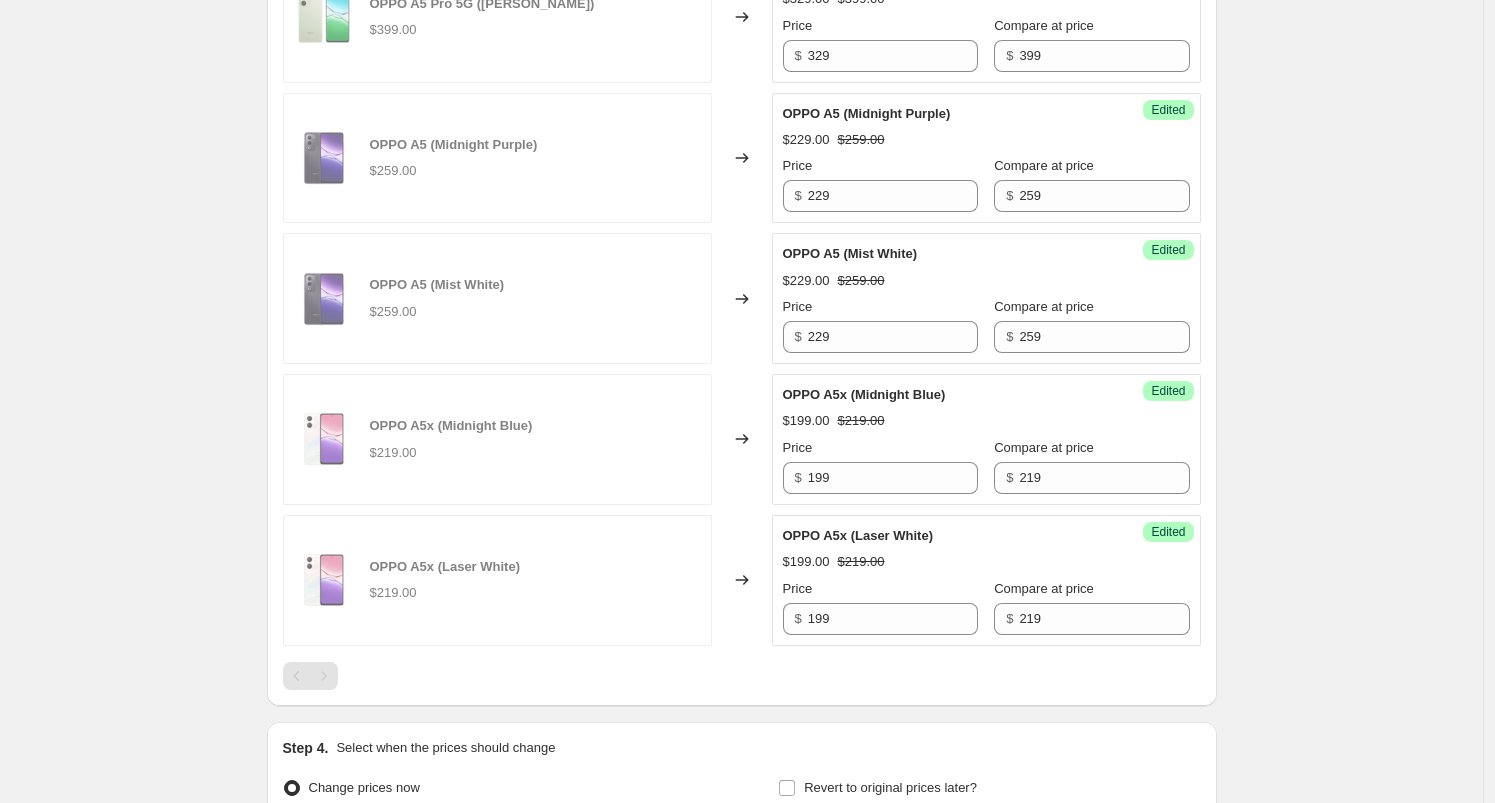 scroll, scrollTop: 1714, scrollLeft: 0, axis: vertical 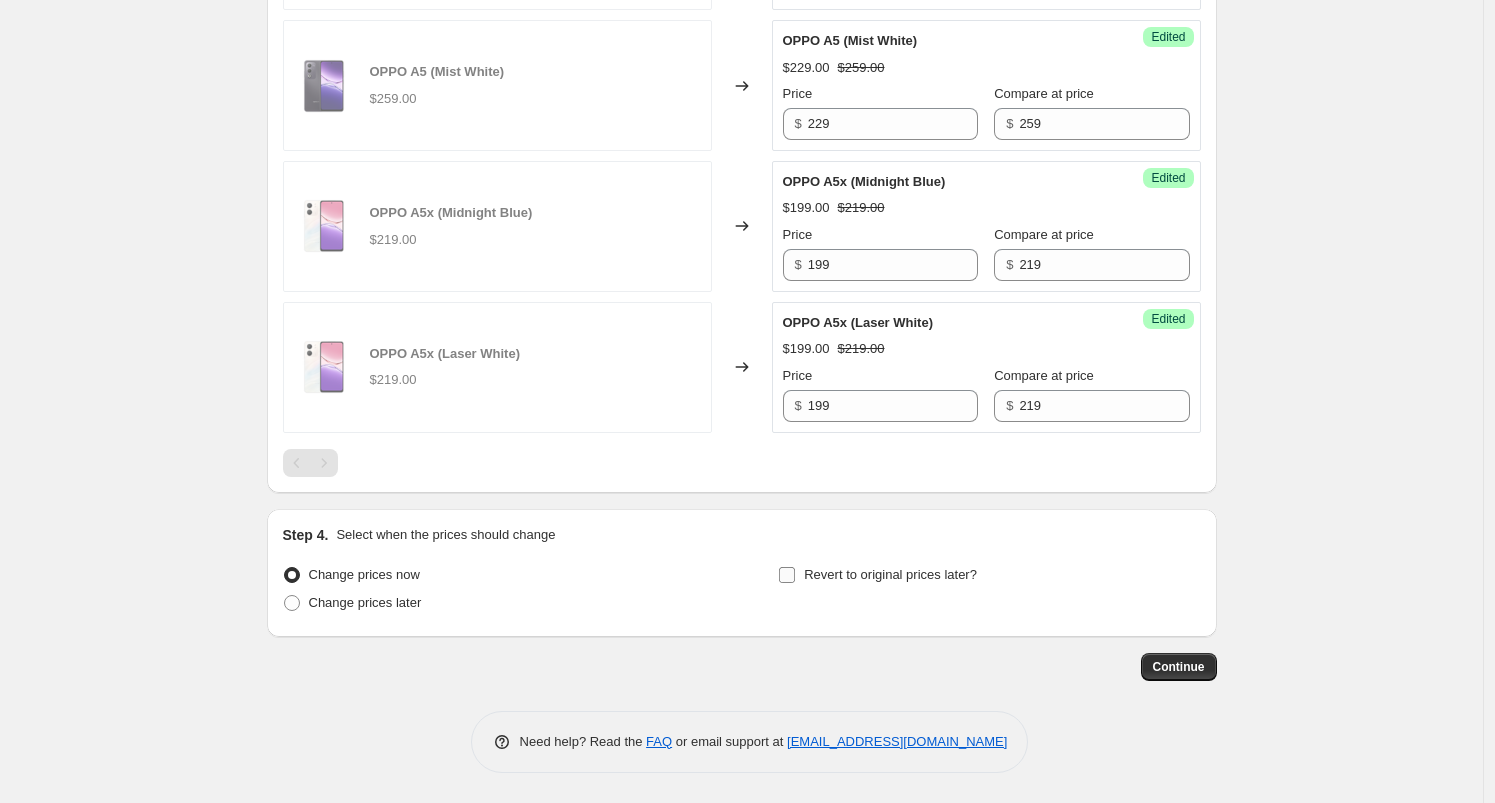 click on "Revert to original prices later?" at bounding box center [890, 574] 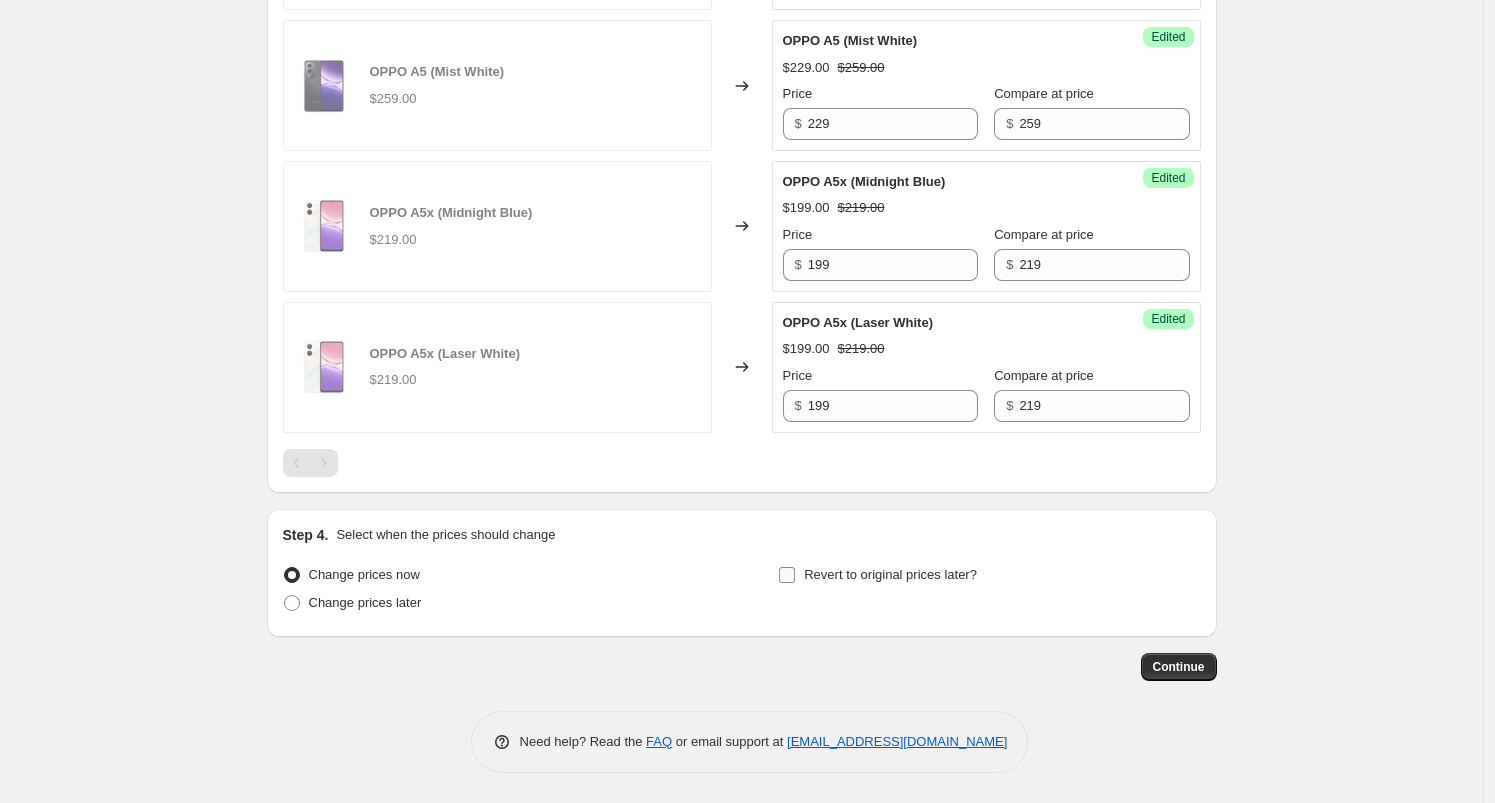 click on "Revert to original prices later?" at bounding box center [787, 575] 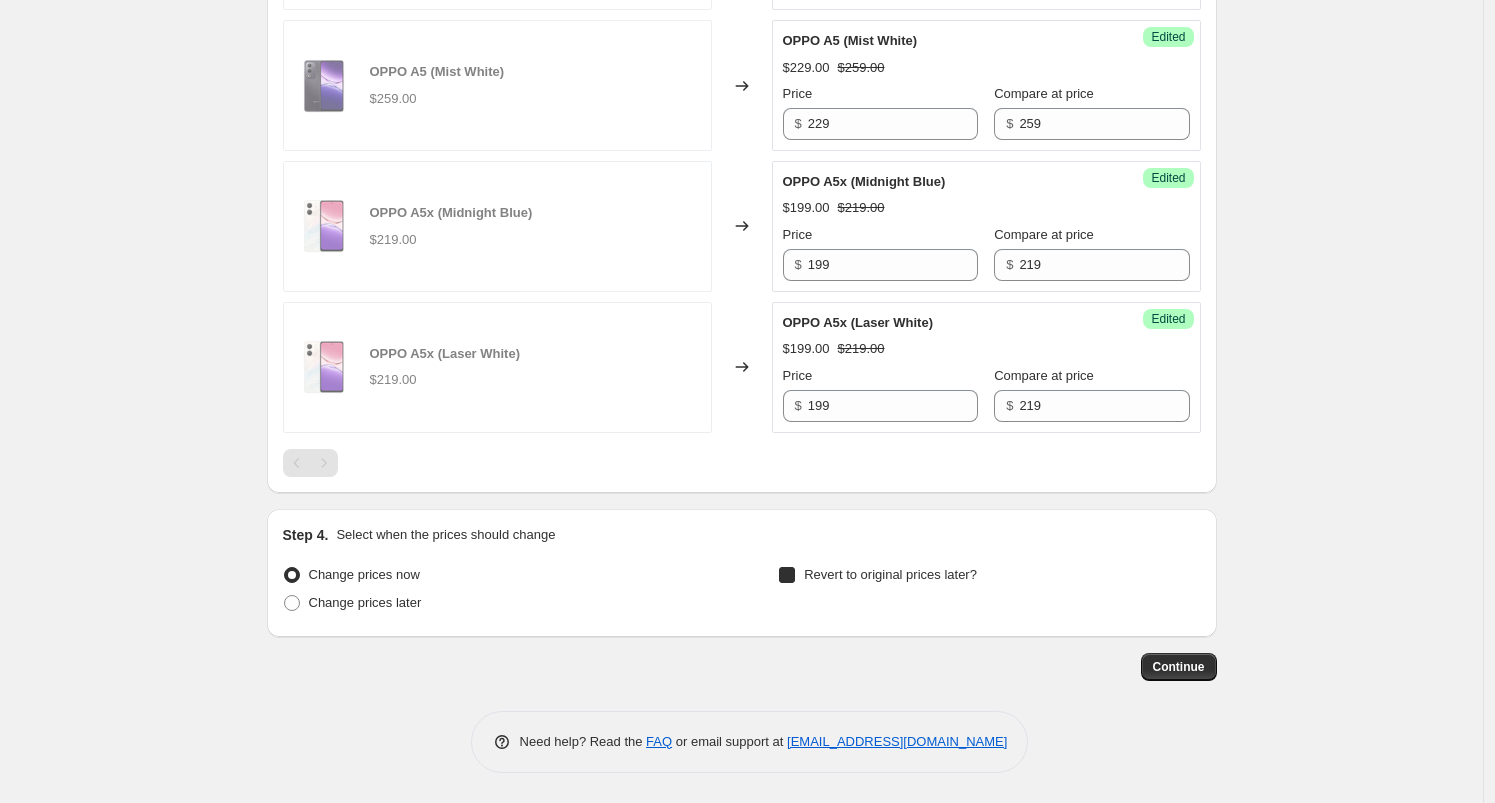checkbox on "true" 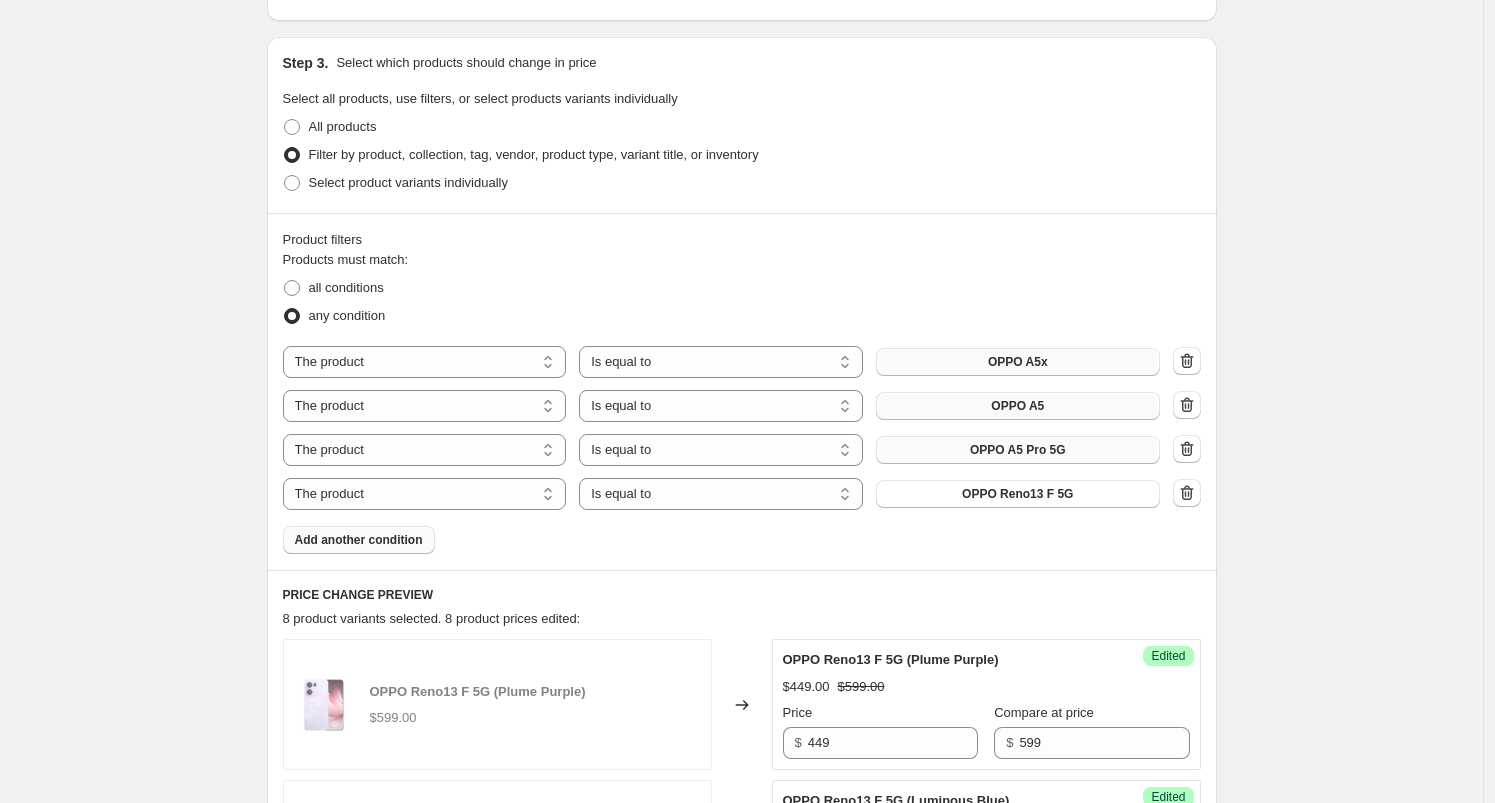 scroll, scrollTop: 395, scrollLeft: 0, axis: vertical 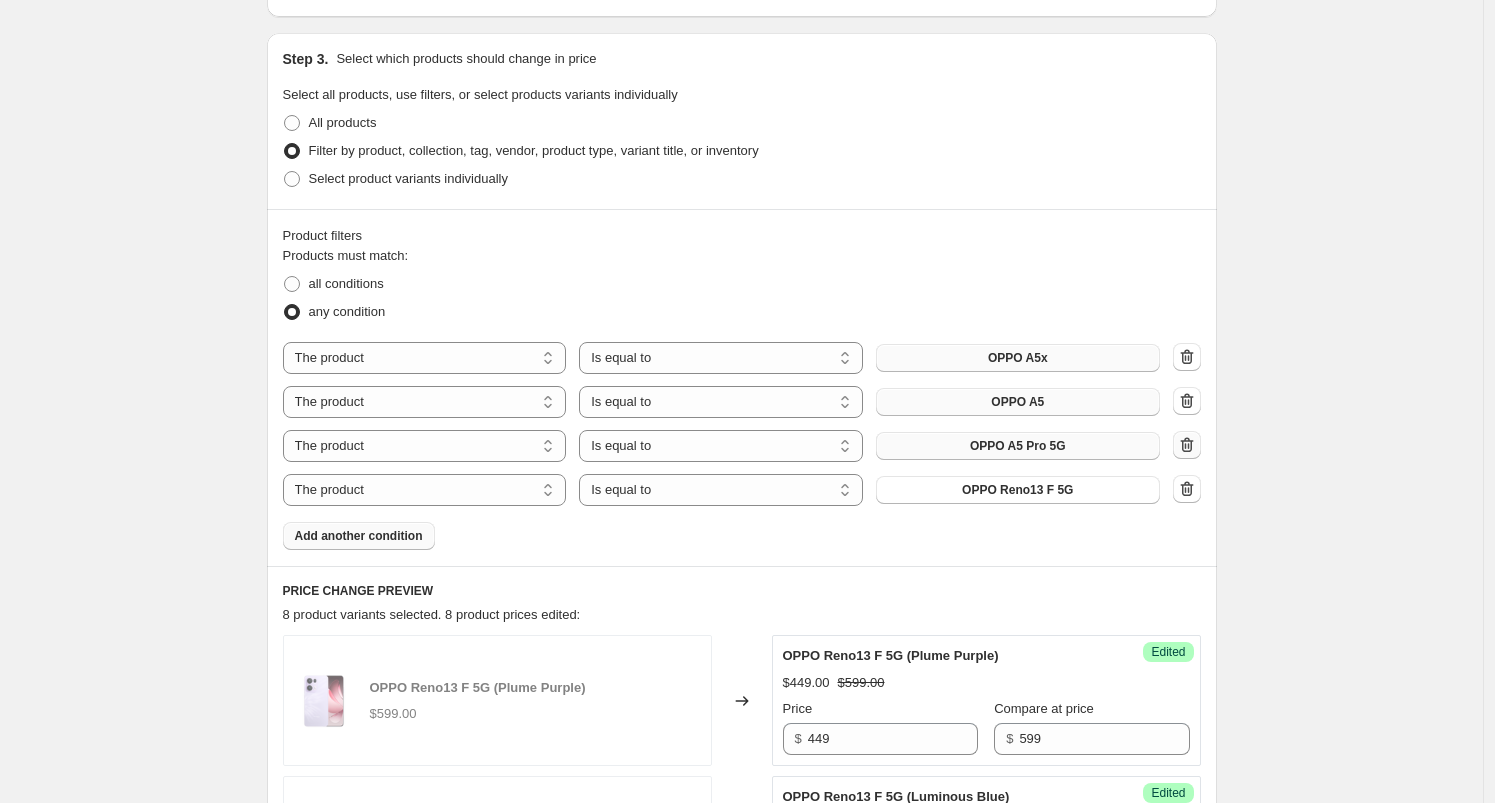 click 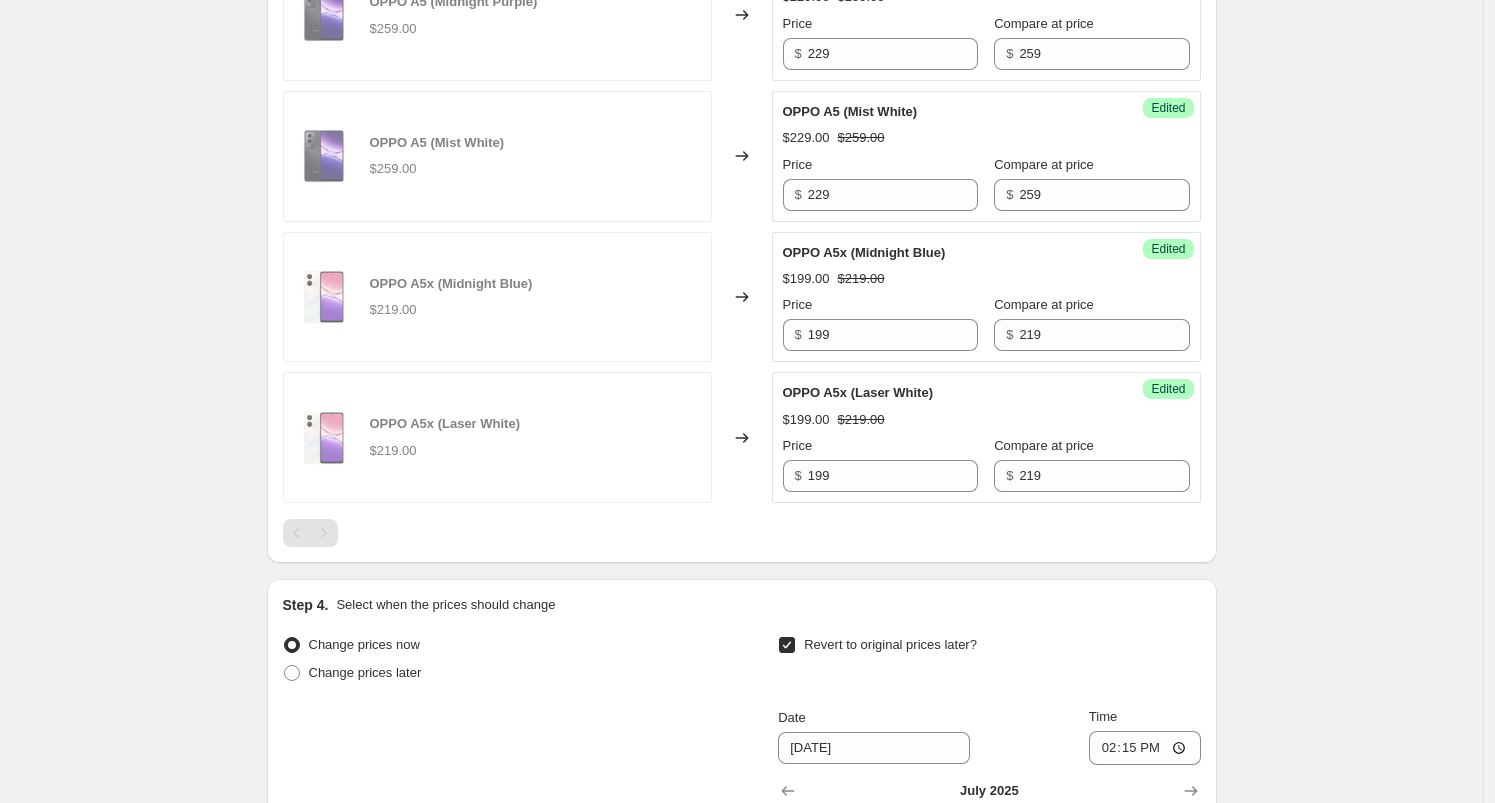 scroll, scrollTop: 1715, scrollLeft: 0, axis: vertical 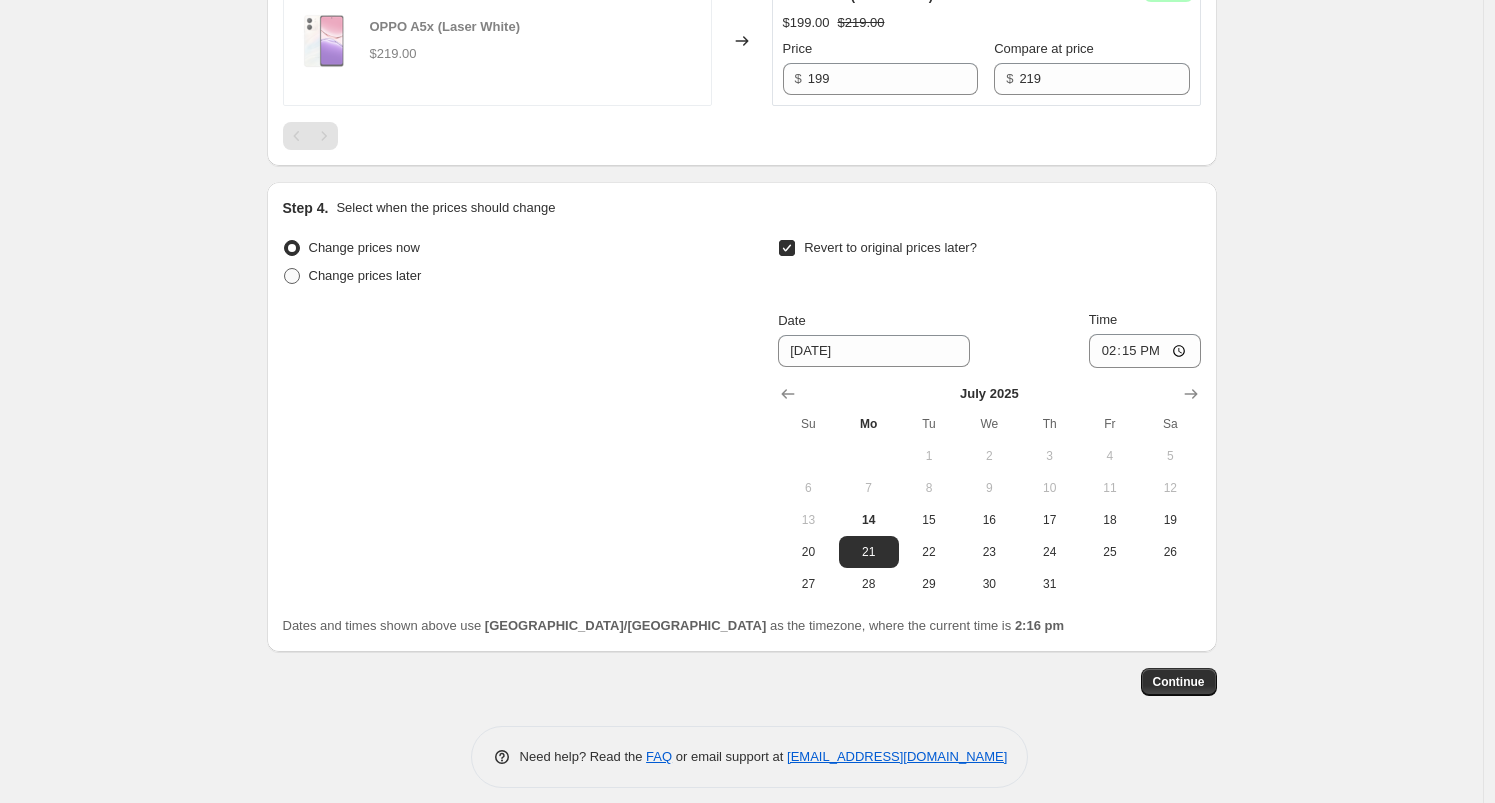 click at bounding box center (292, 276) 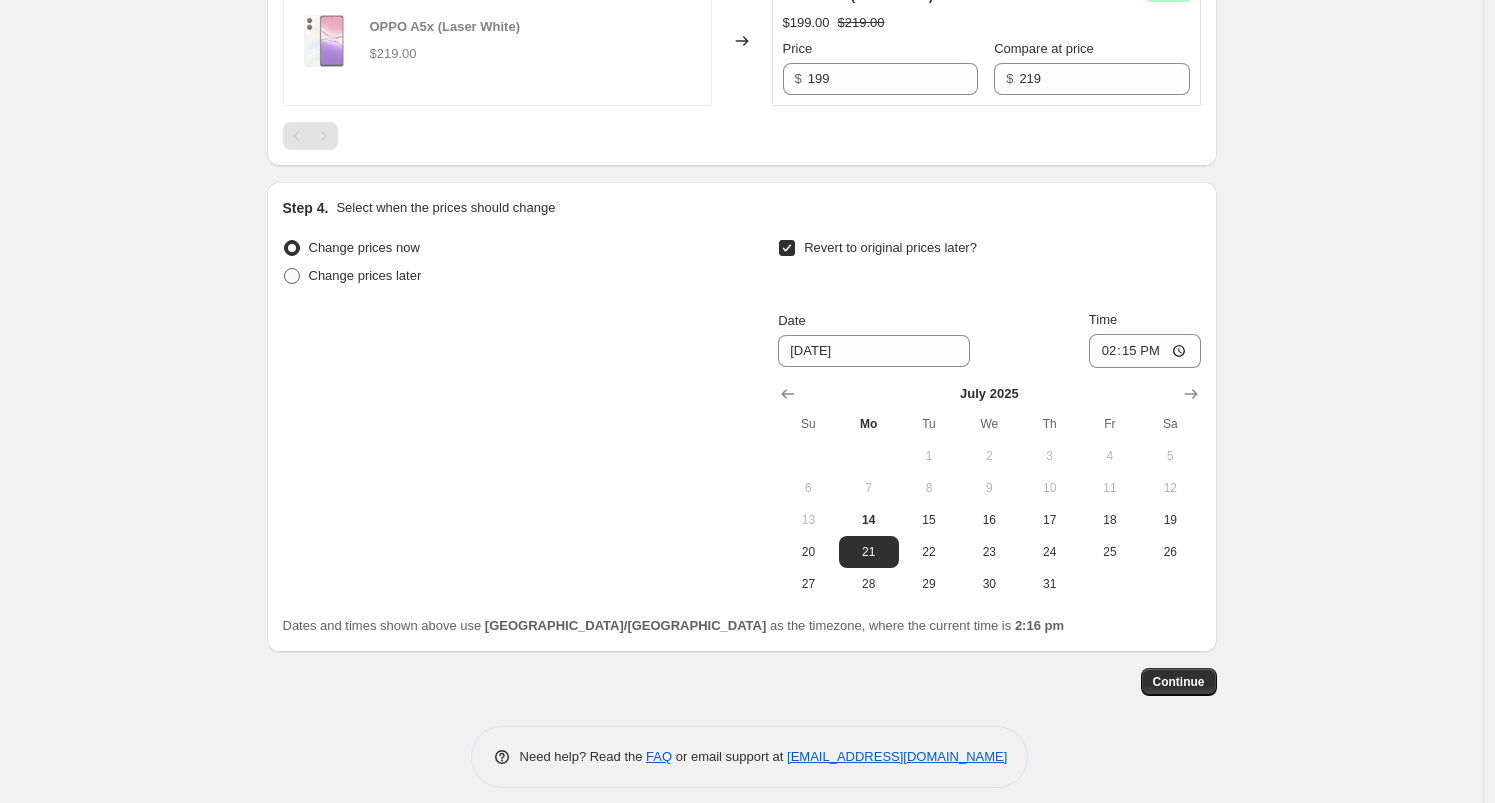 radio on "true" 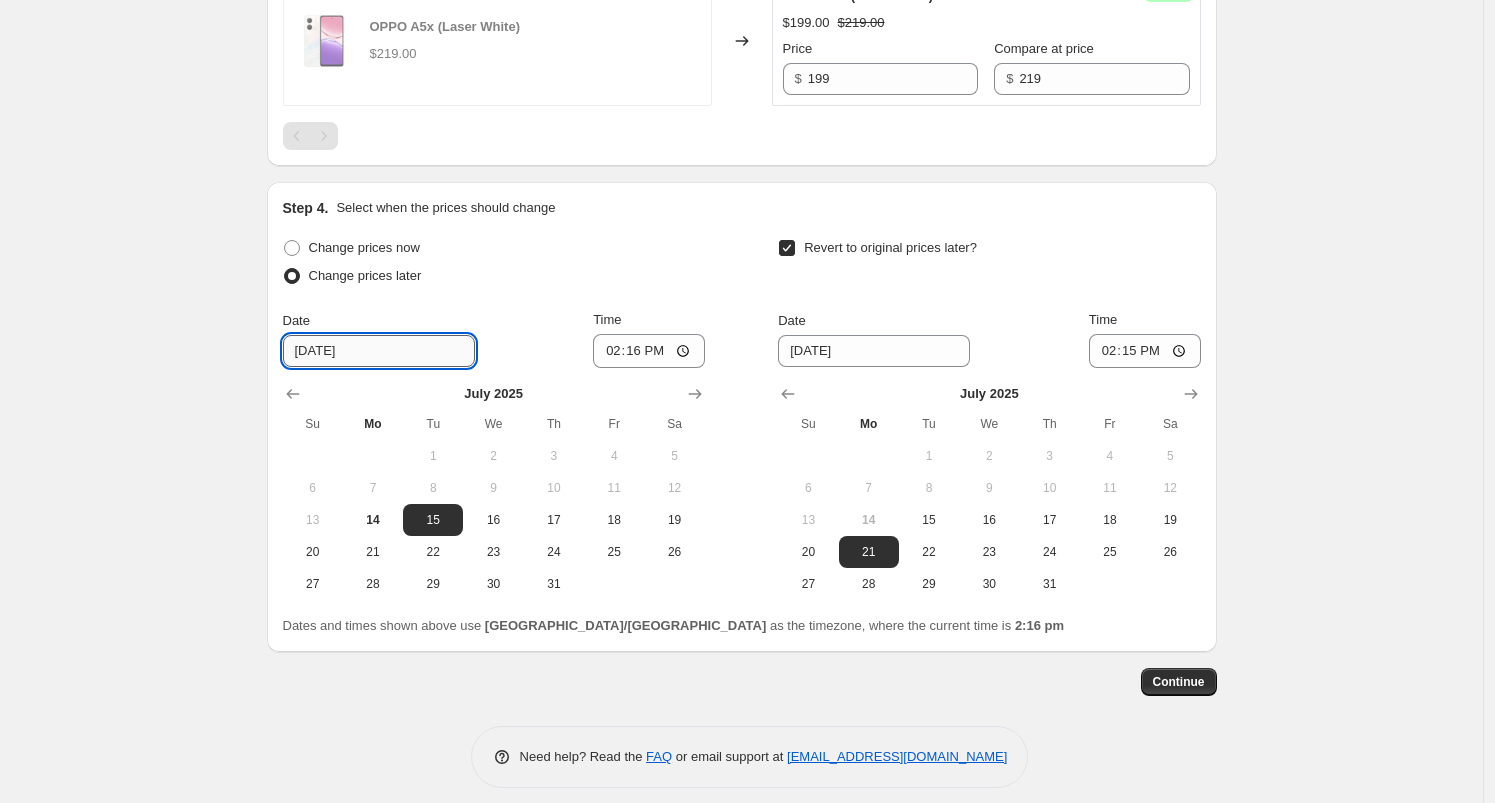 click on "[DATE]" at bounding box center (379, 351) 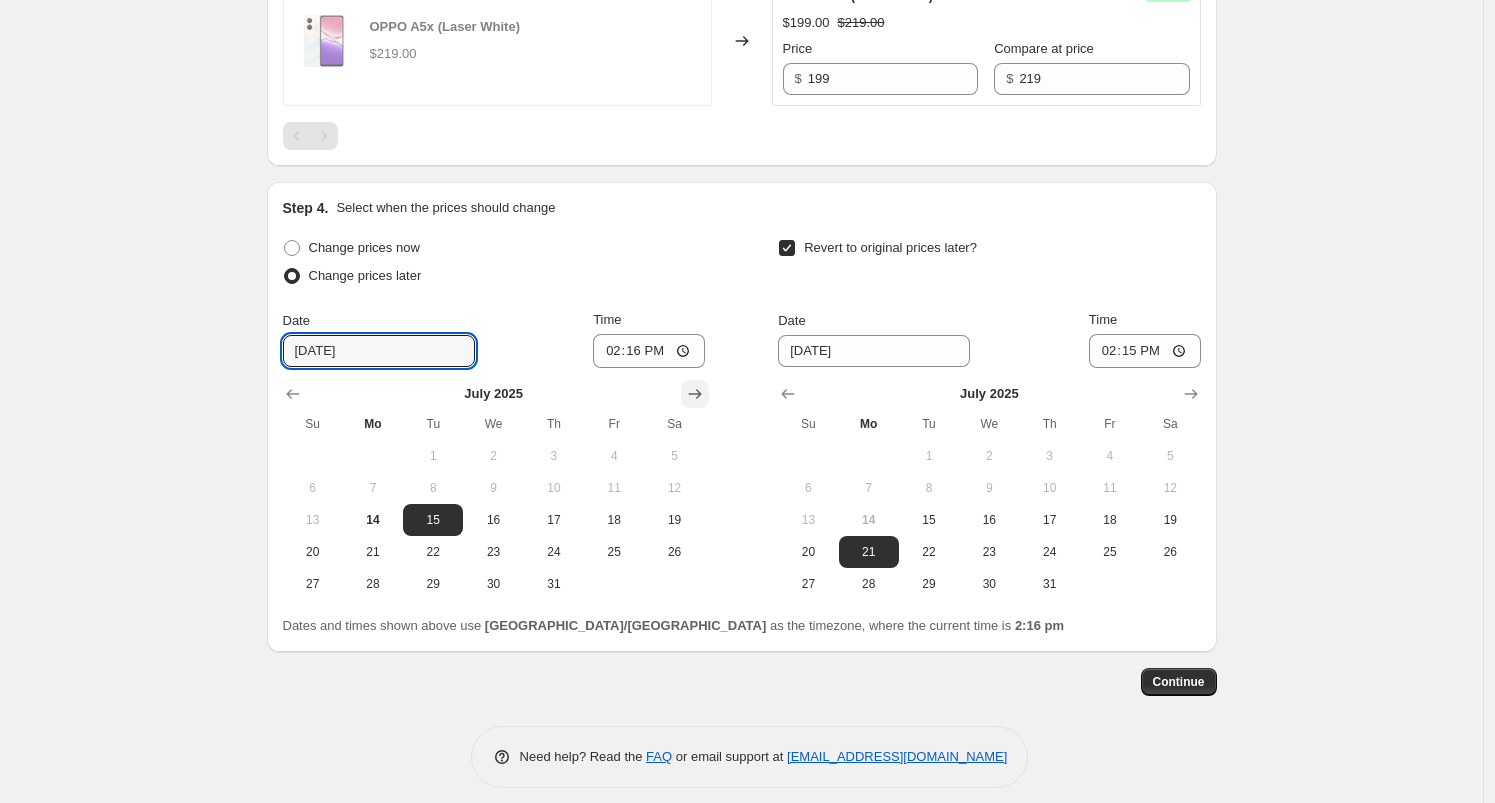 click 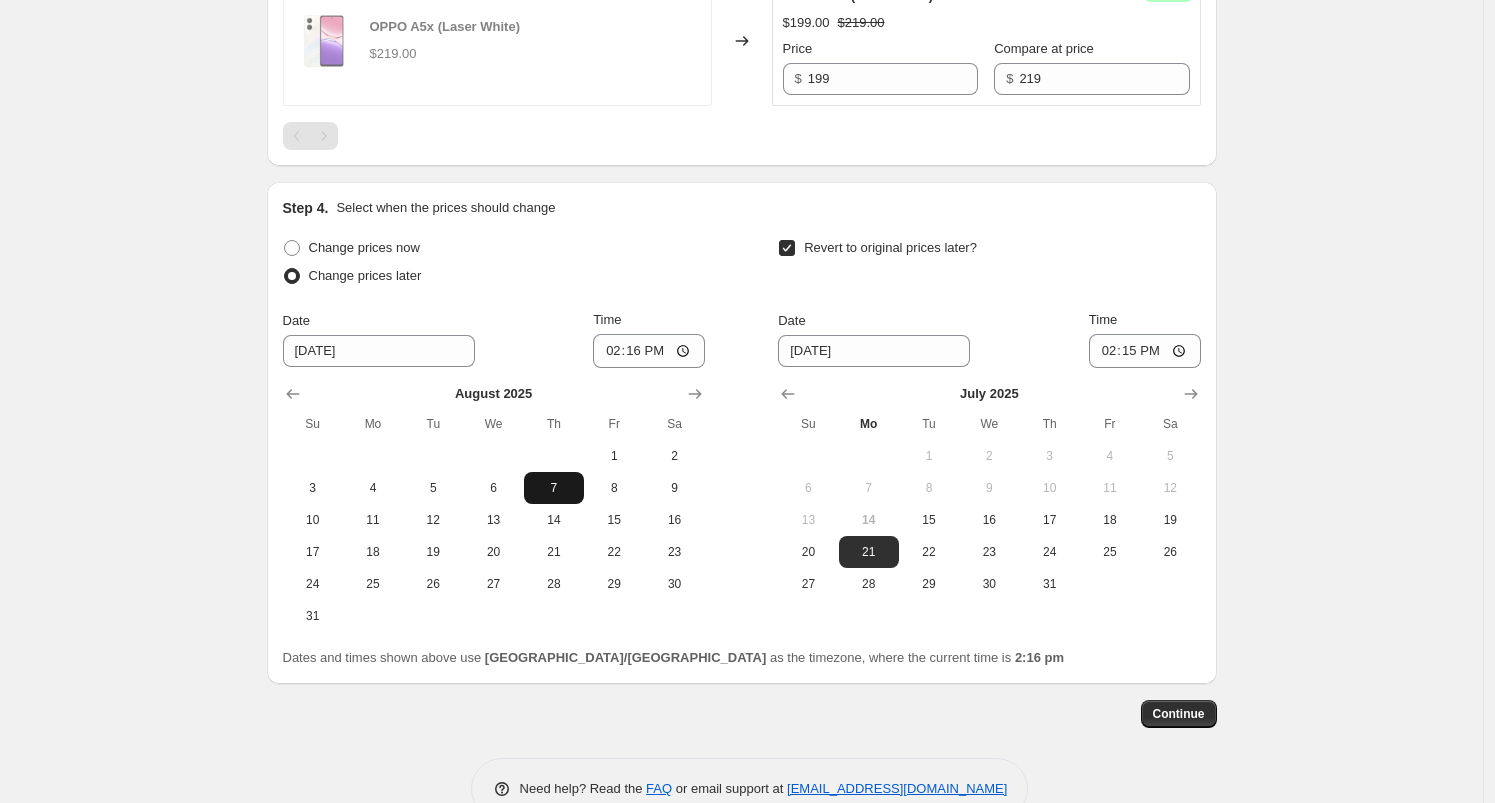 click on "7" at bounding box center [554, 488] 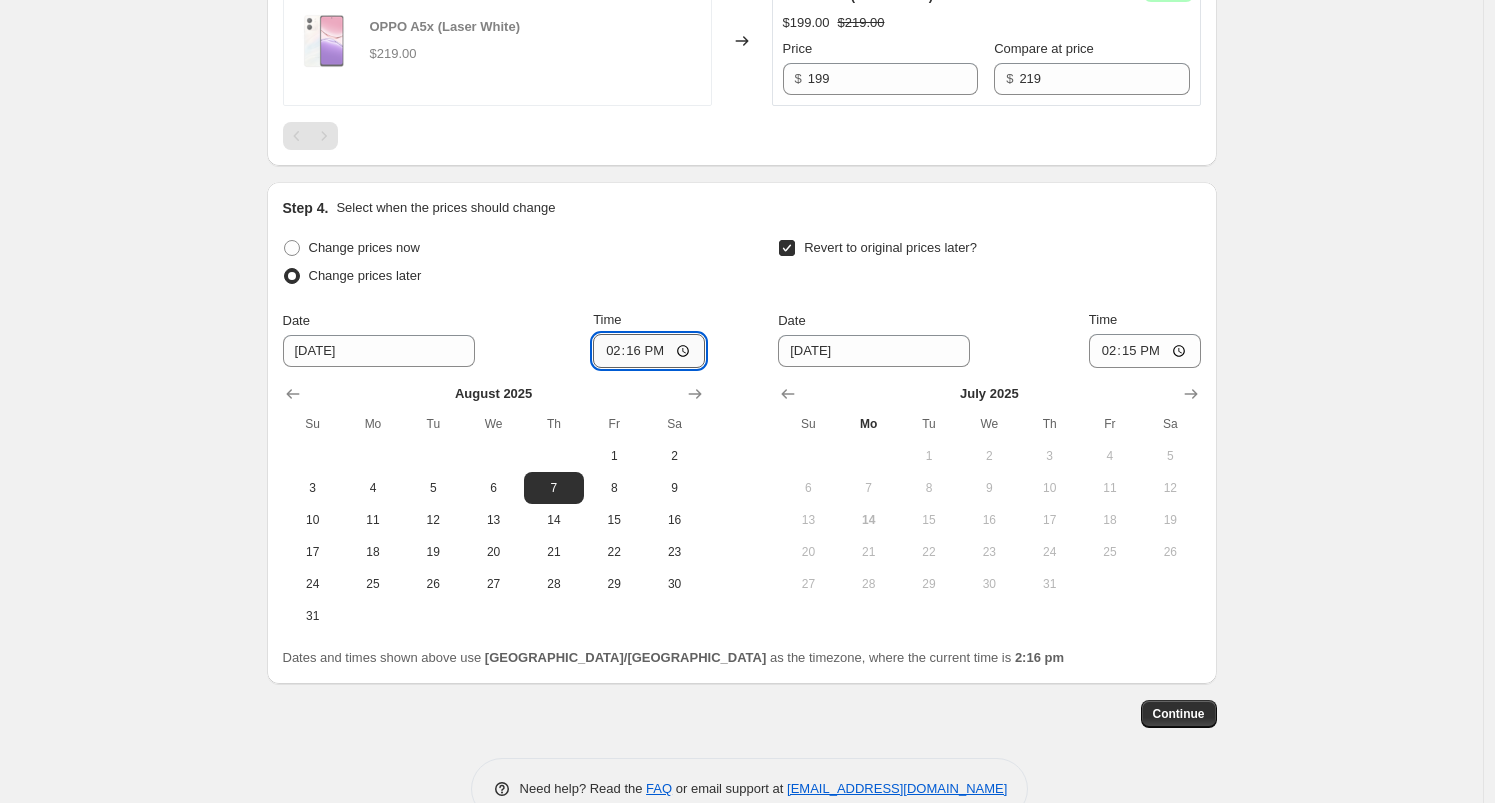 click on "14:16" at bounding box center (649, 351) 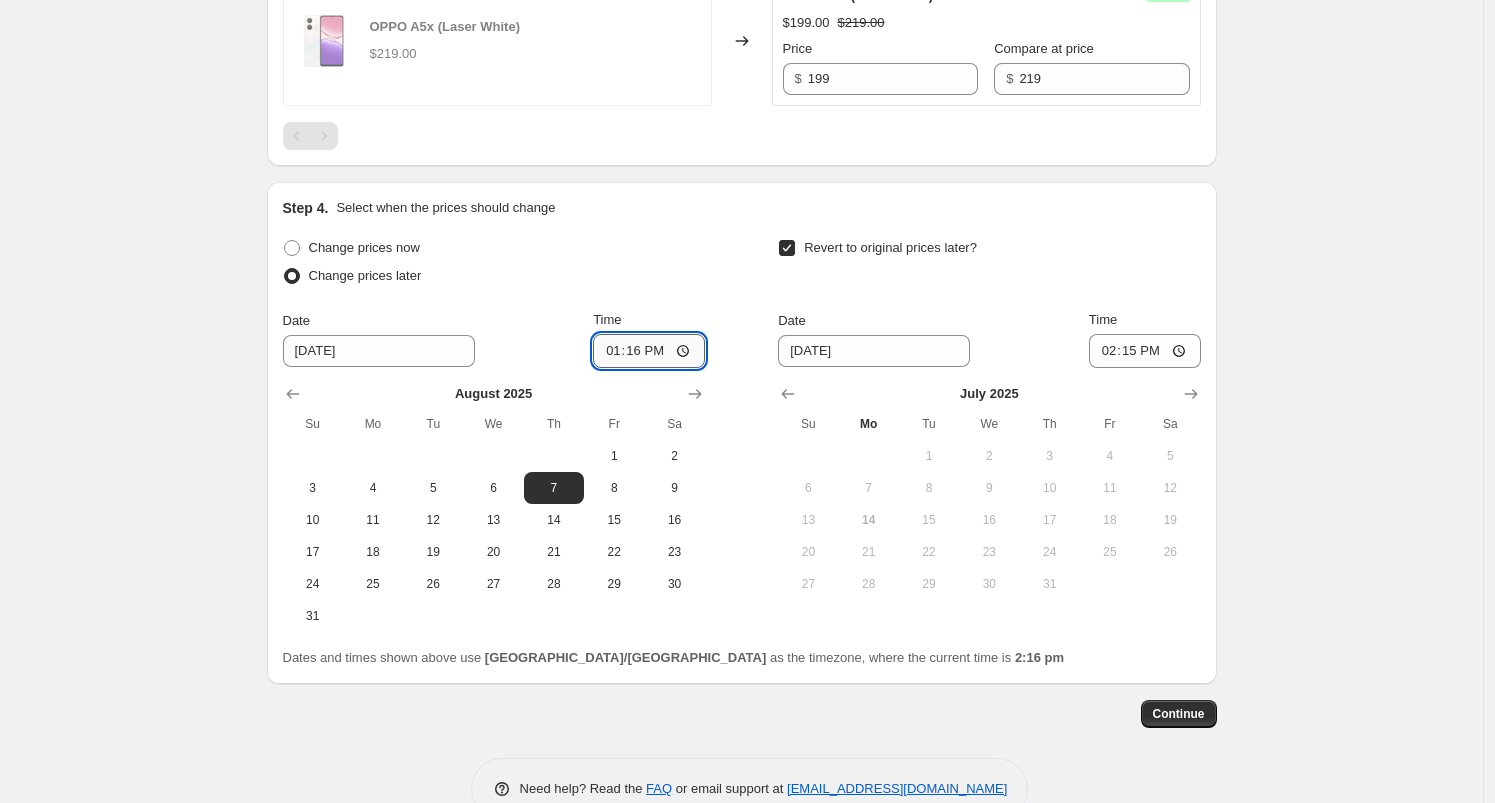 click on "13:16" at bounding box center (649, 351) 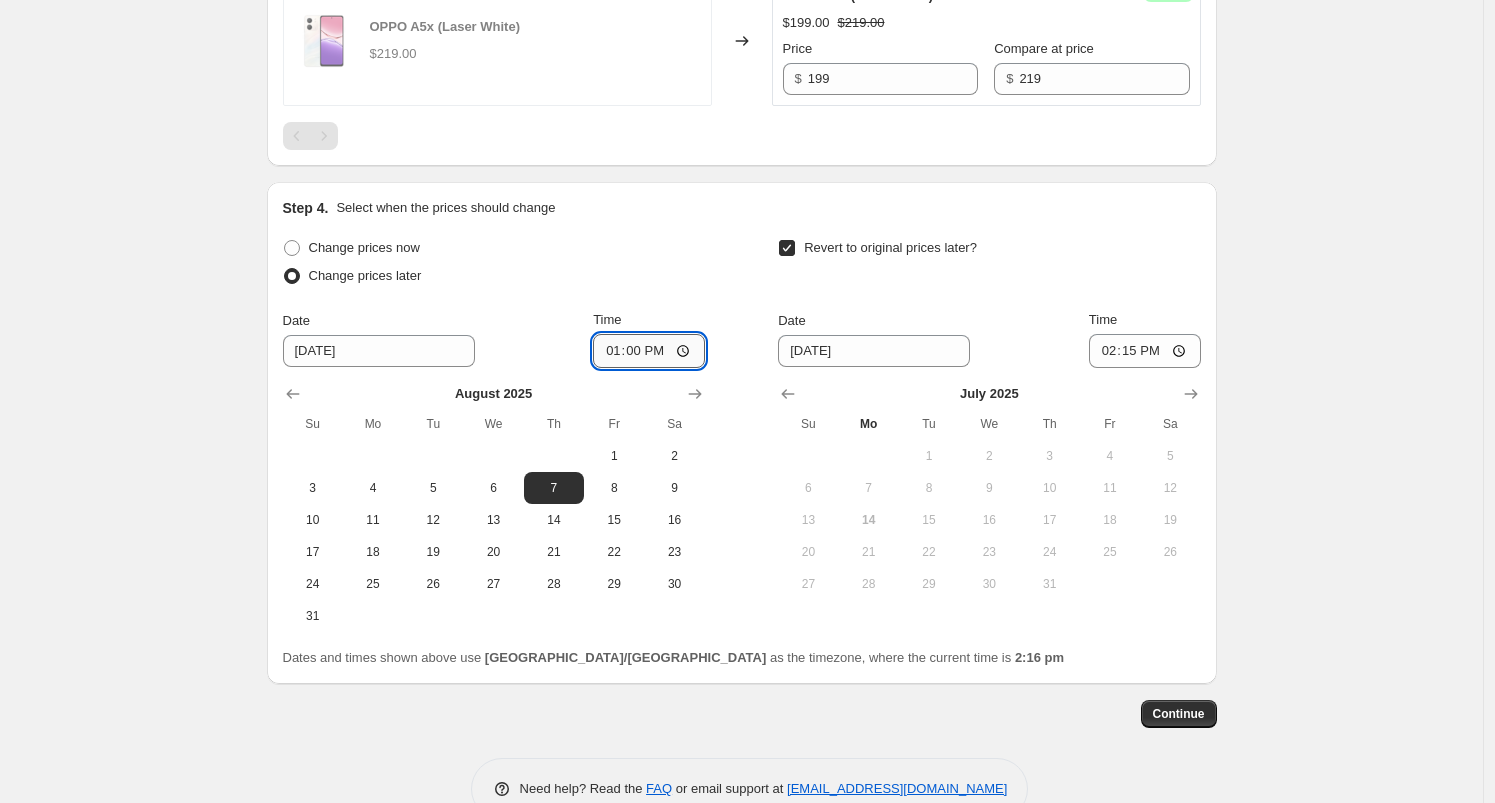 click on "13:00" at bounding box center (649, 351) 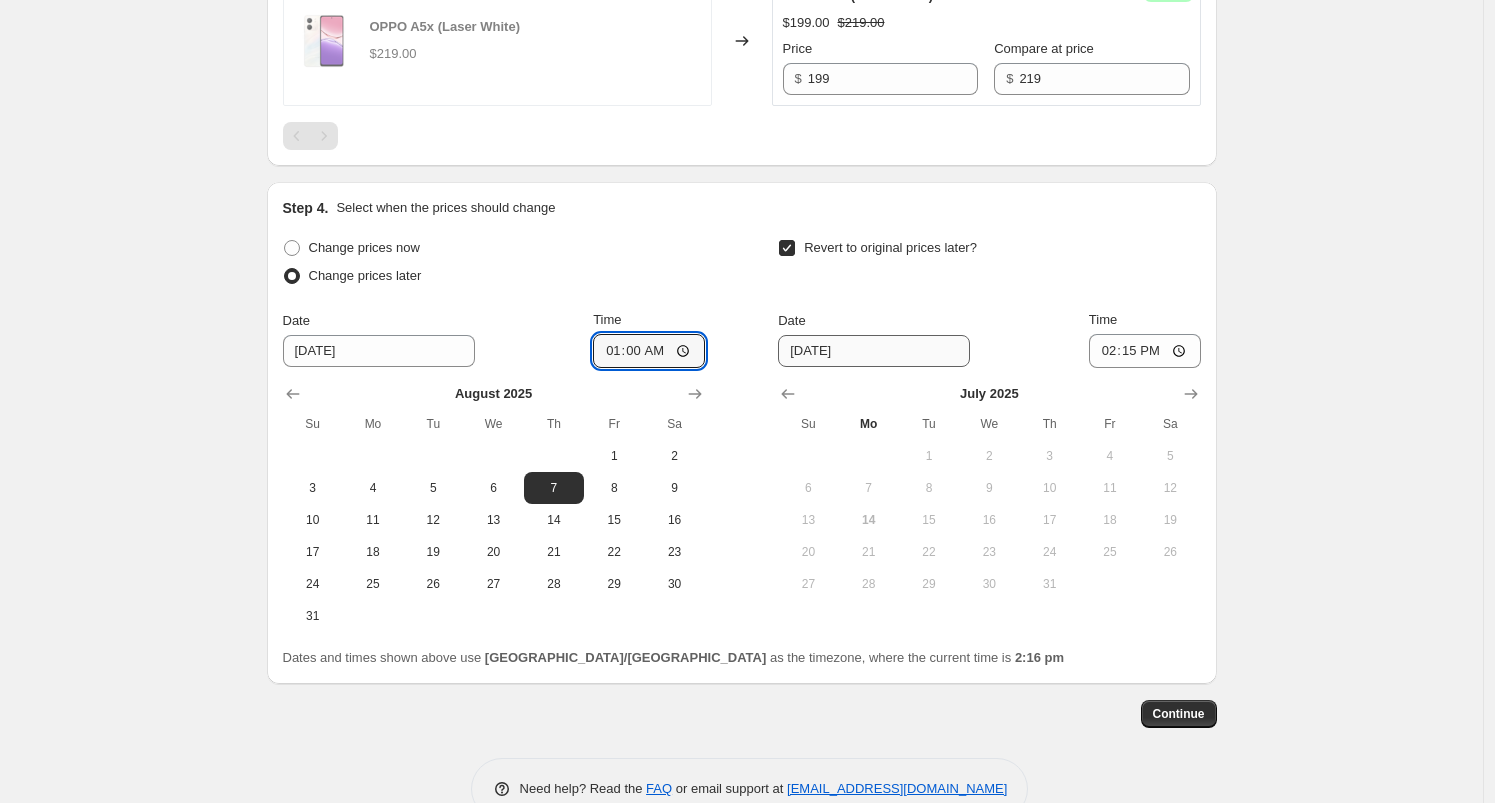 type on "01:00" 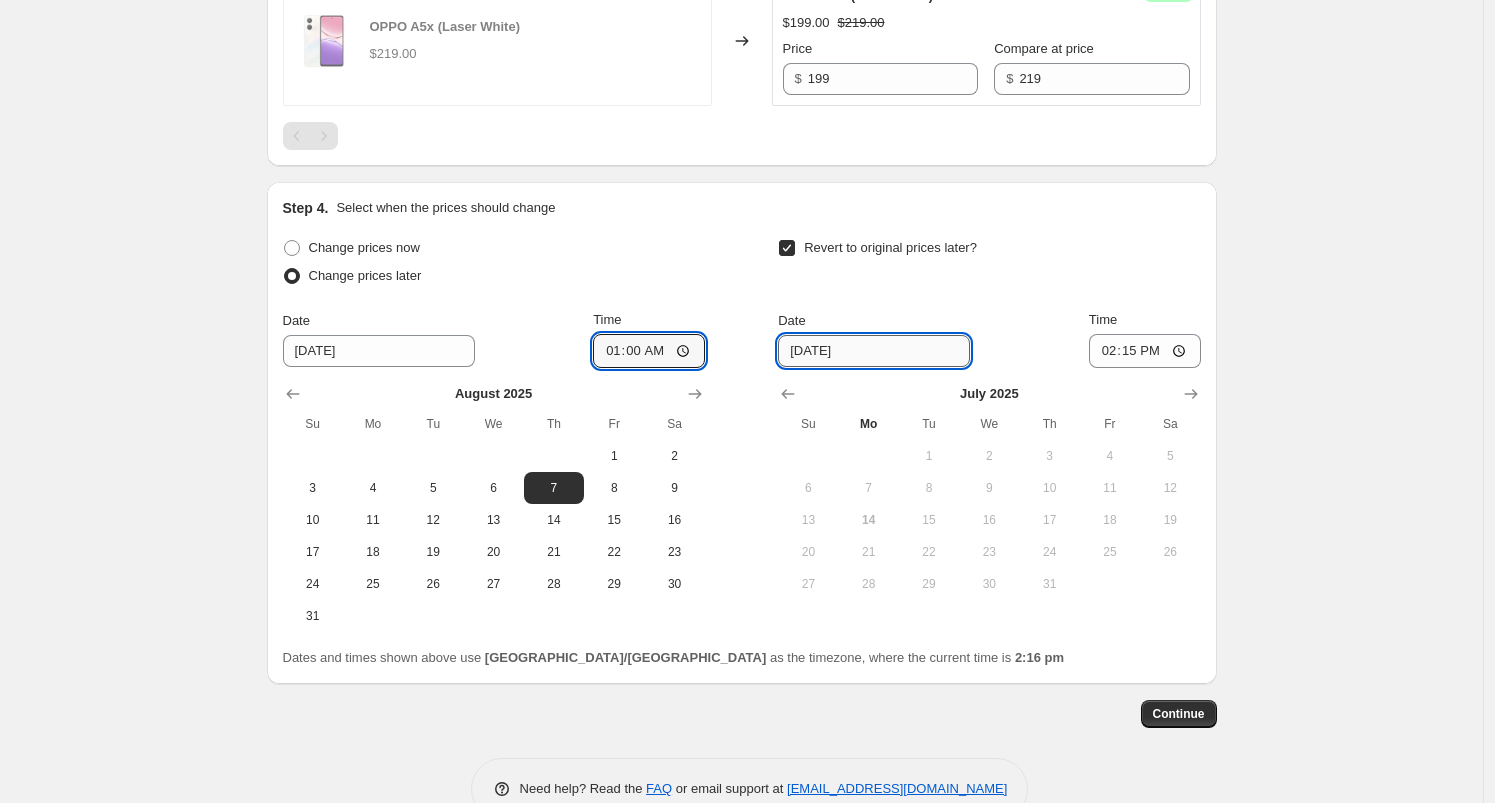 click on "[DATE]" at bounding box center [874, 351] 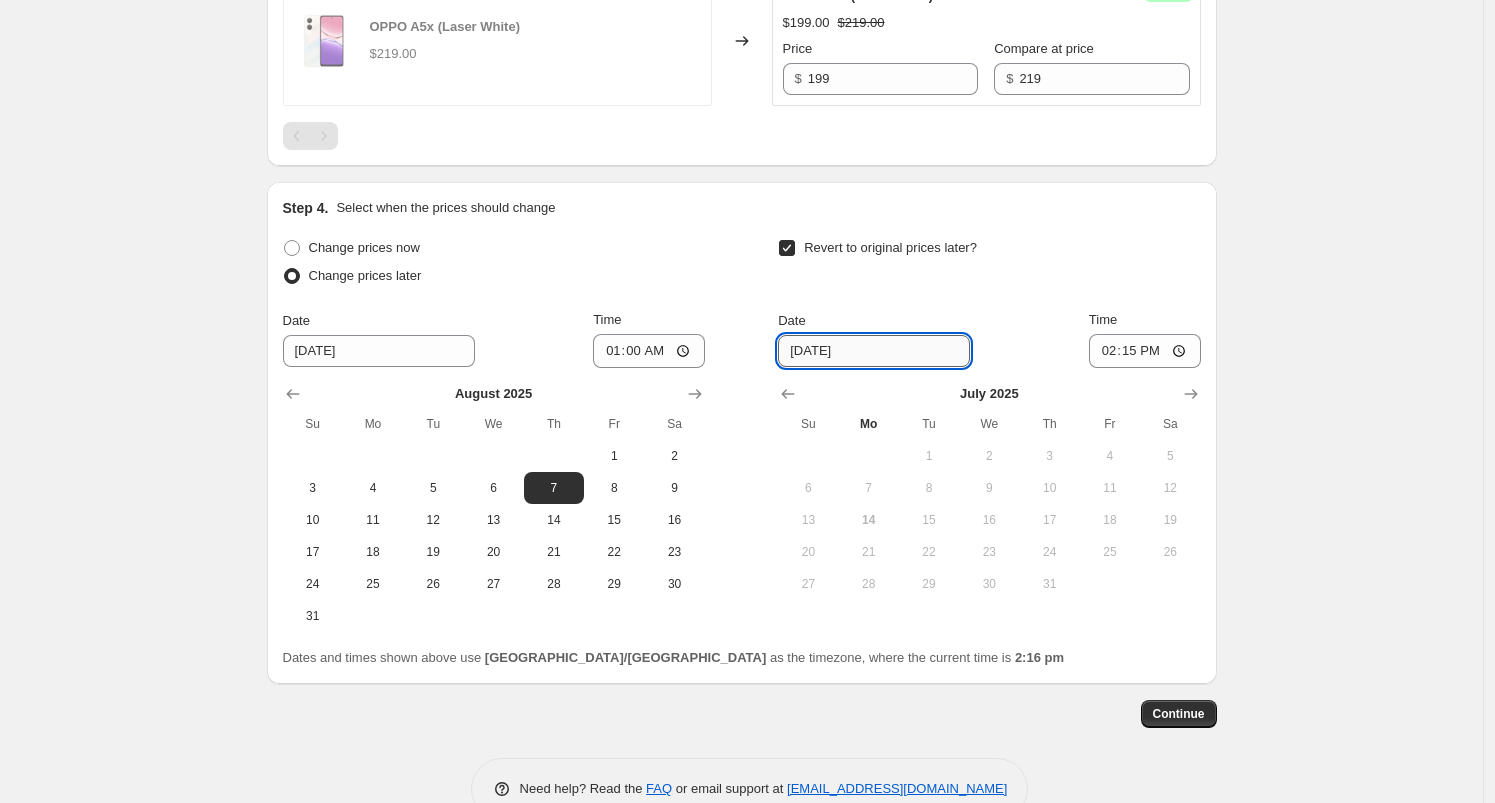 click on "[DATE]" at bounding box center [874, 351] 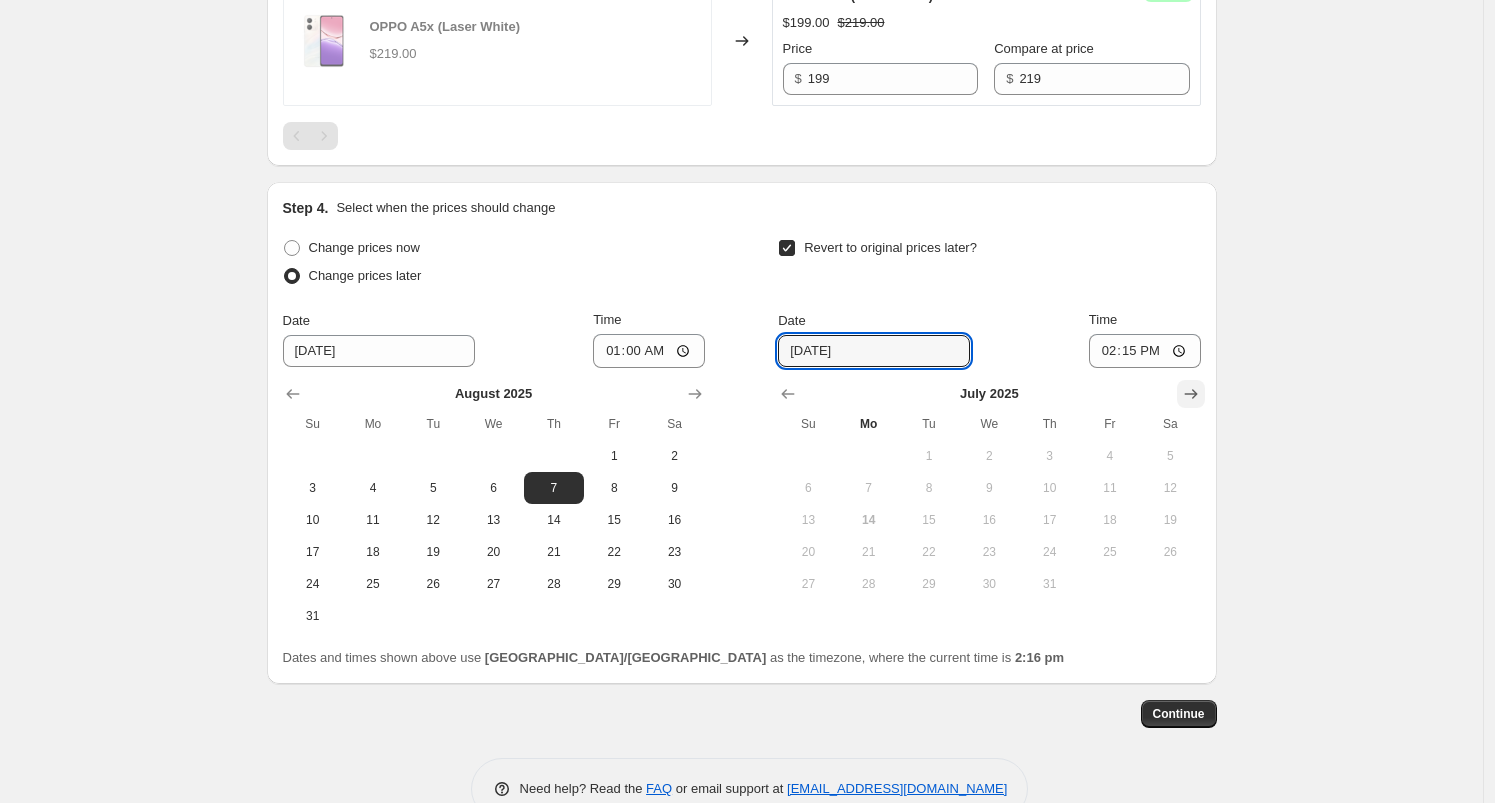 click 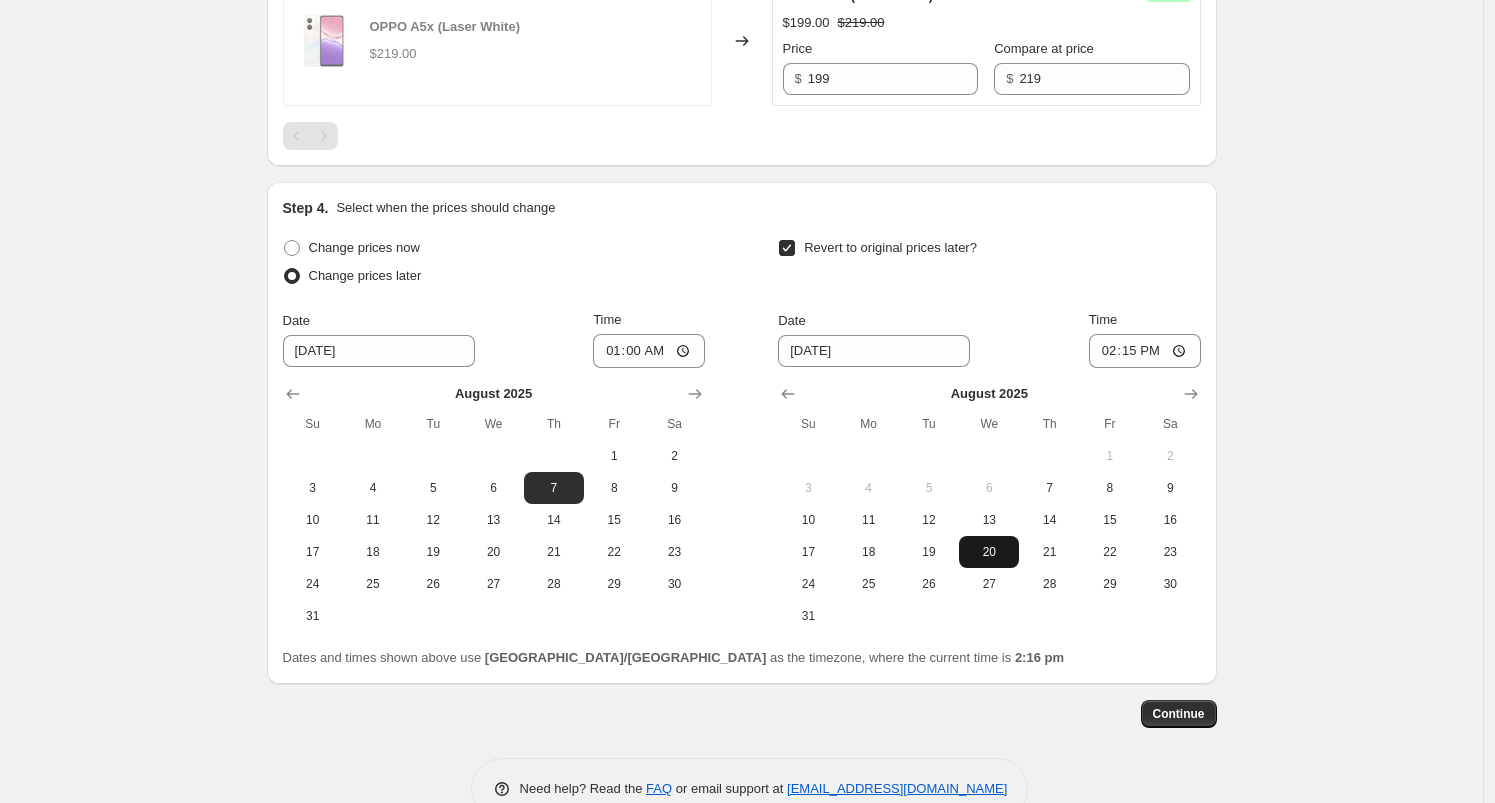 click on "20" at bounding box center [989, 552] 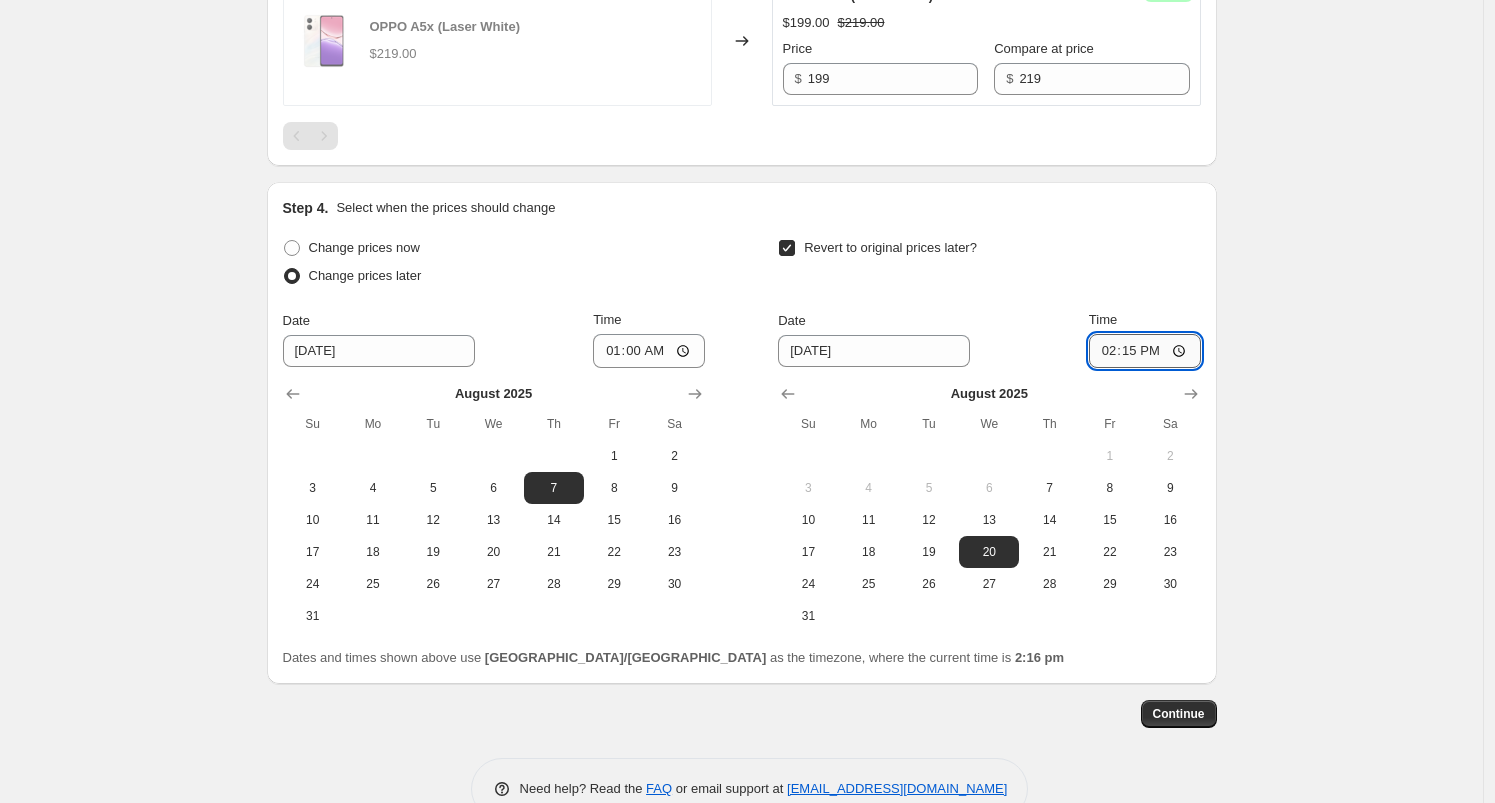 click on "14:15" at bounding box center [1145, 351] 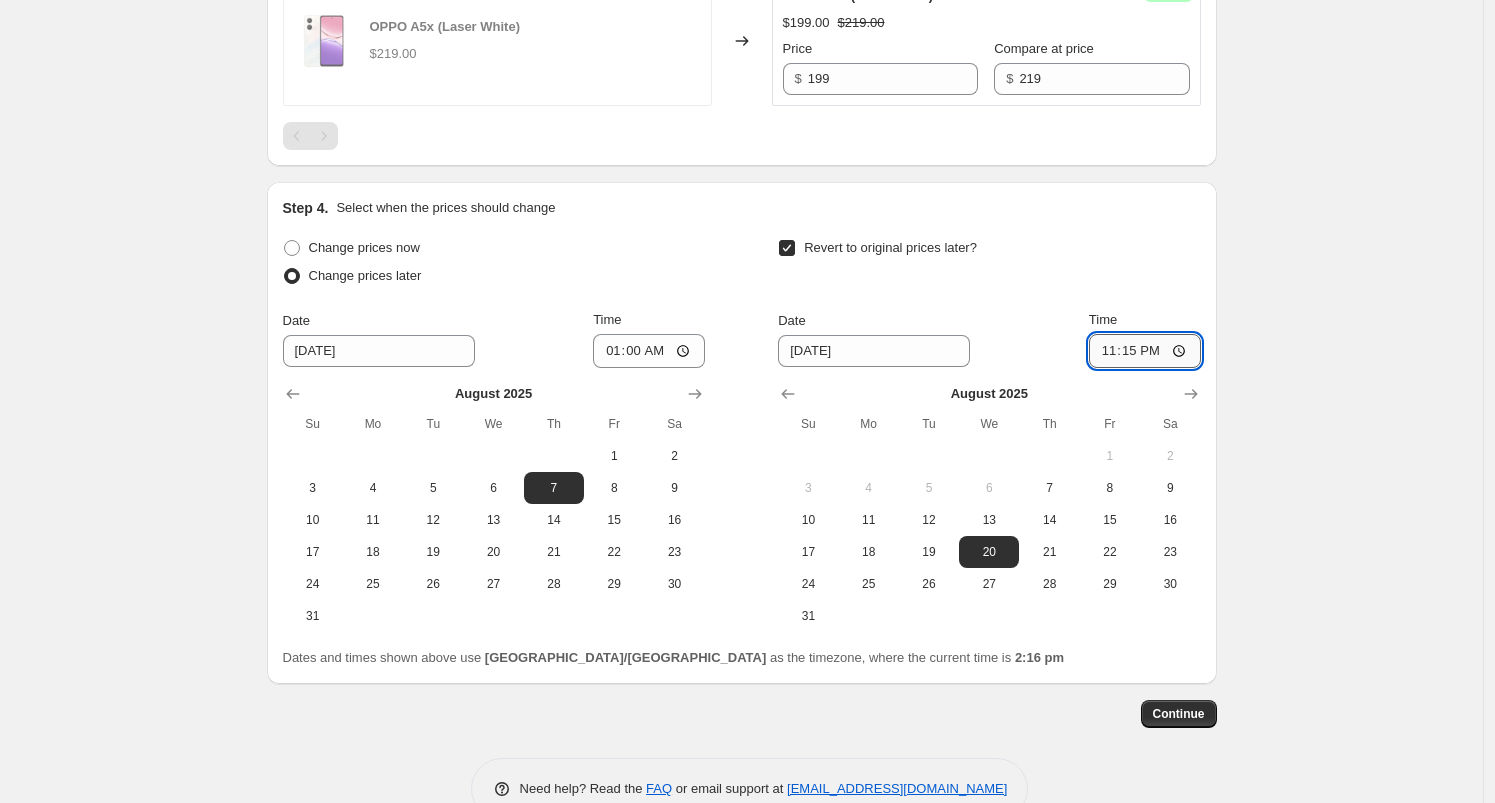 click on "23:15" at bounding box center [1145, 351] 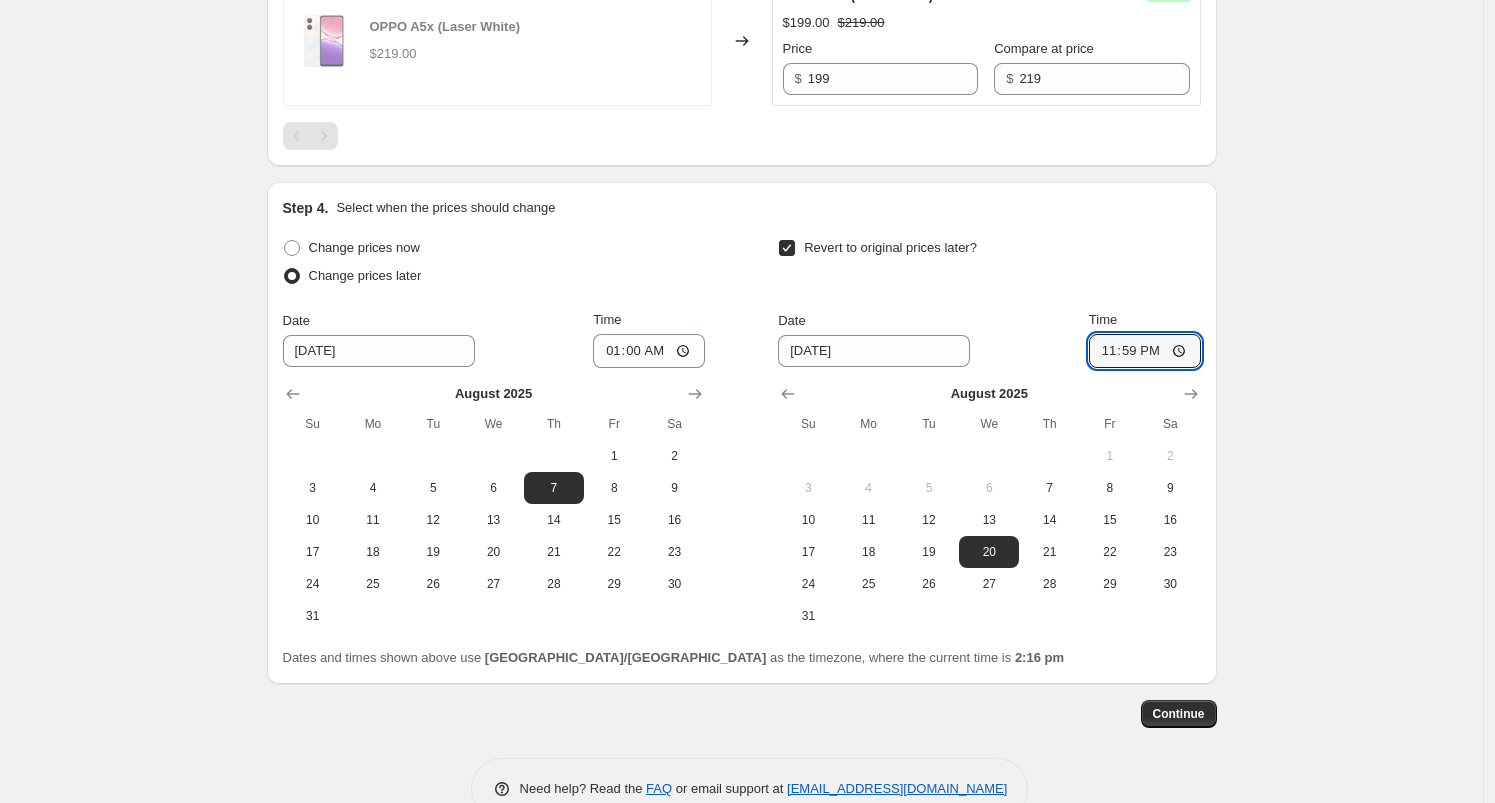 type on "23:59" 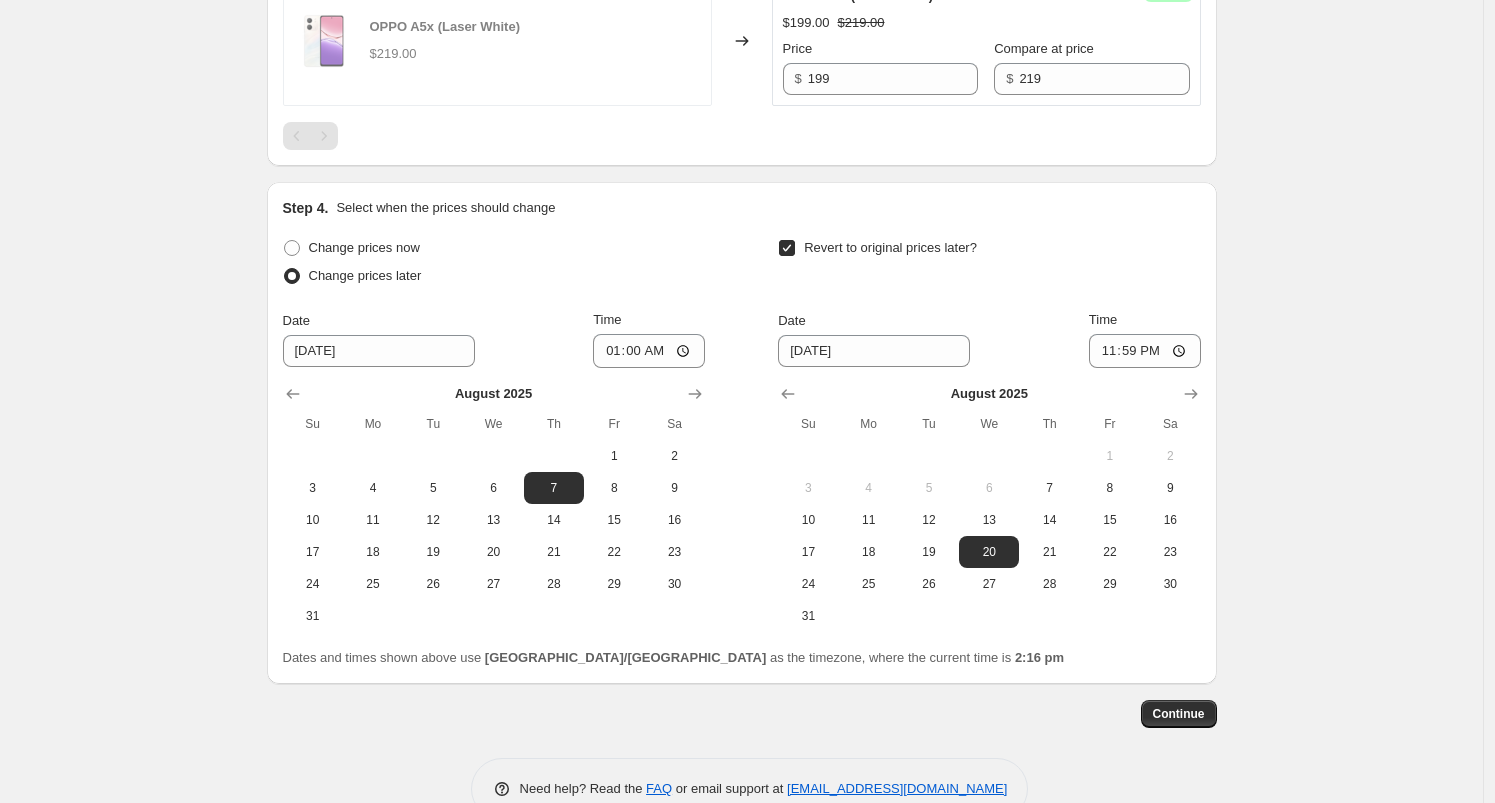 click on "Create new price [MEDICAL_DATA]. This page is ready Create new price [MEDICAL_DATA] Draft Step 1. Optionally give your price [MEDICAL_DATA] a title (eg "March 30% off sale on boots") [DATE] Price [MEDICAL_DATA] This title is just for internal use, customers won't see it Step 2. Select how the prices should change Use bulk price change rules Set product prices individually Use CSV upload Select tags to add while price change is active Select tags to remove while price change is active Step 3. Select which products should change in price Select all products, use filters, or select products variants individually All products Filter by product, collection, tag, vendor, product type, variant title, or inventory Select product variants individually Product filters Products must match: all conditions any condition The product The product's collection The product's tag The product's vendor The product's type The product's status The variant's title Inventory quantity The product Is equal to Is not equal to Is equal to OPPO A5x Price" at bounding box center (741, -433) 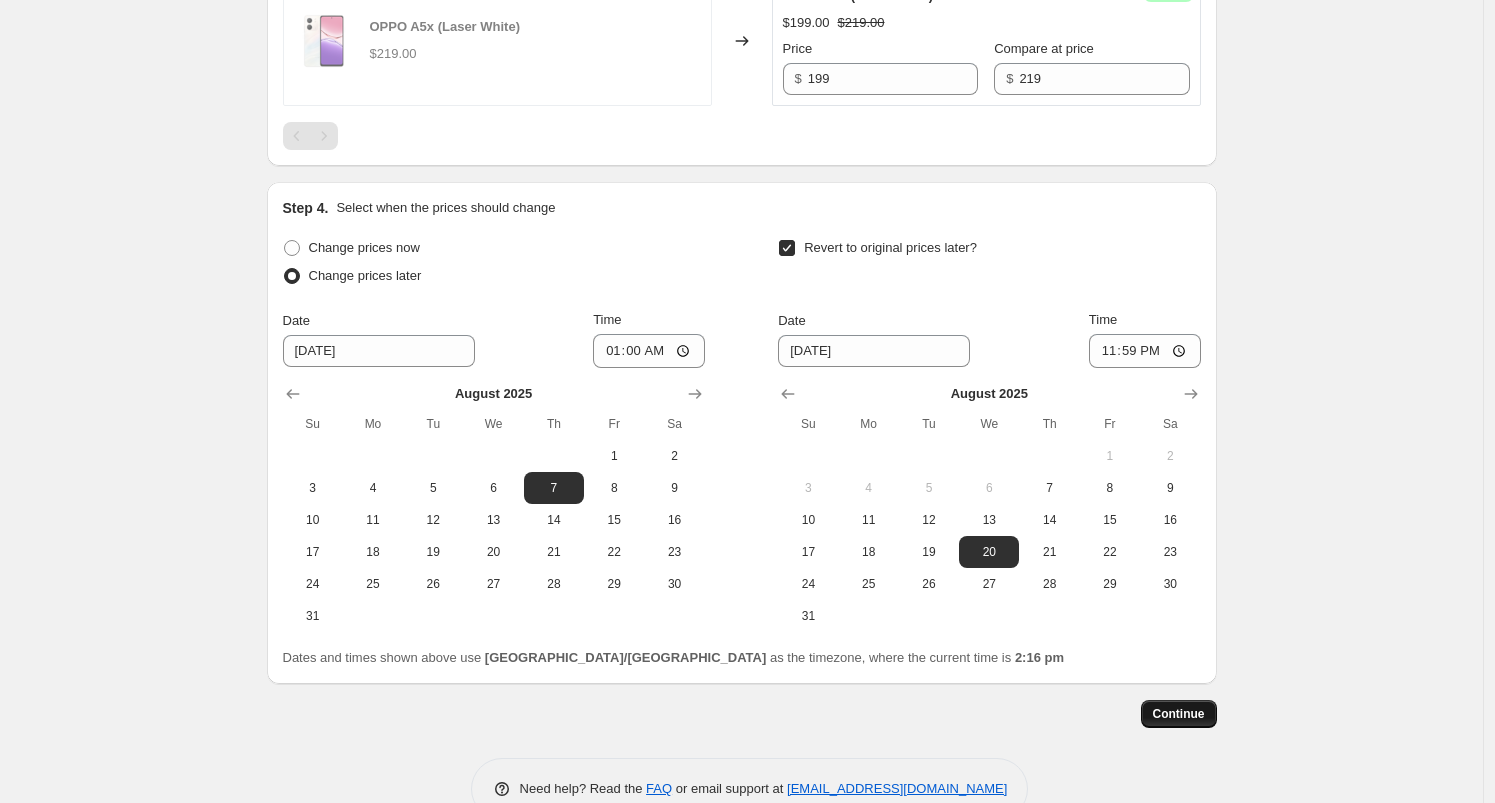 click on "Continue" at bounding box center [1179, 714] 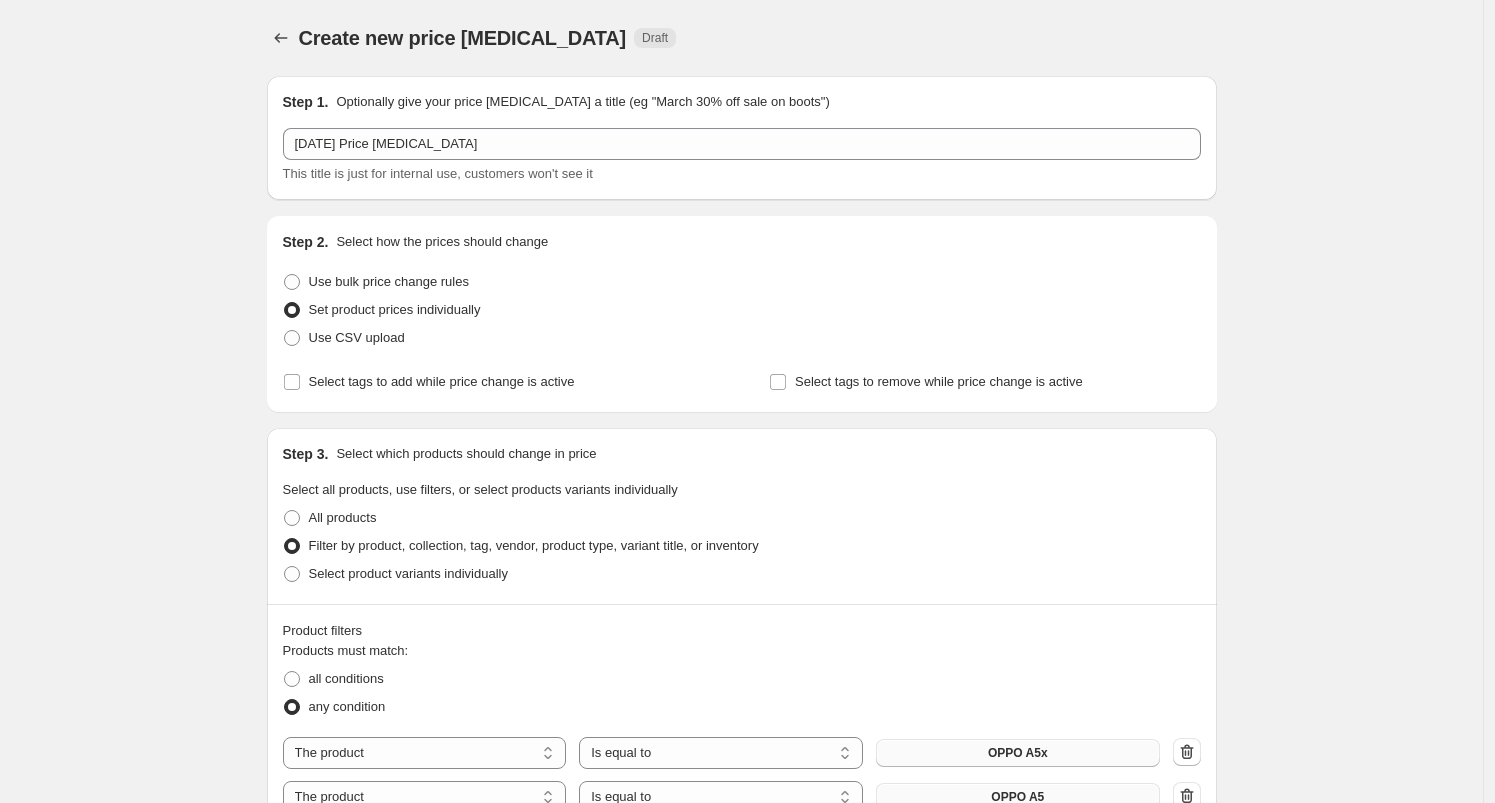 scroll, scrollTop: 1715, scrollLeft: 0, axis: vertical 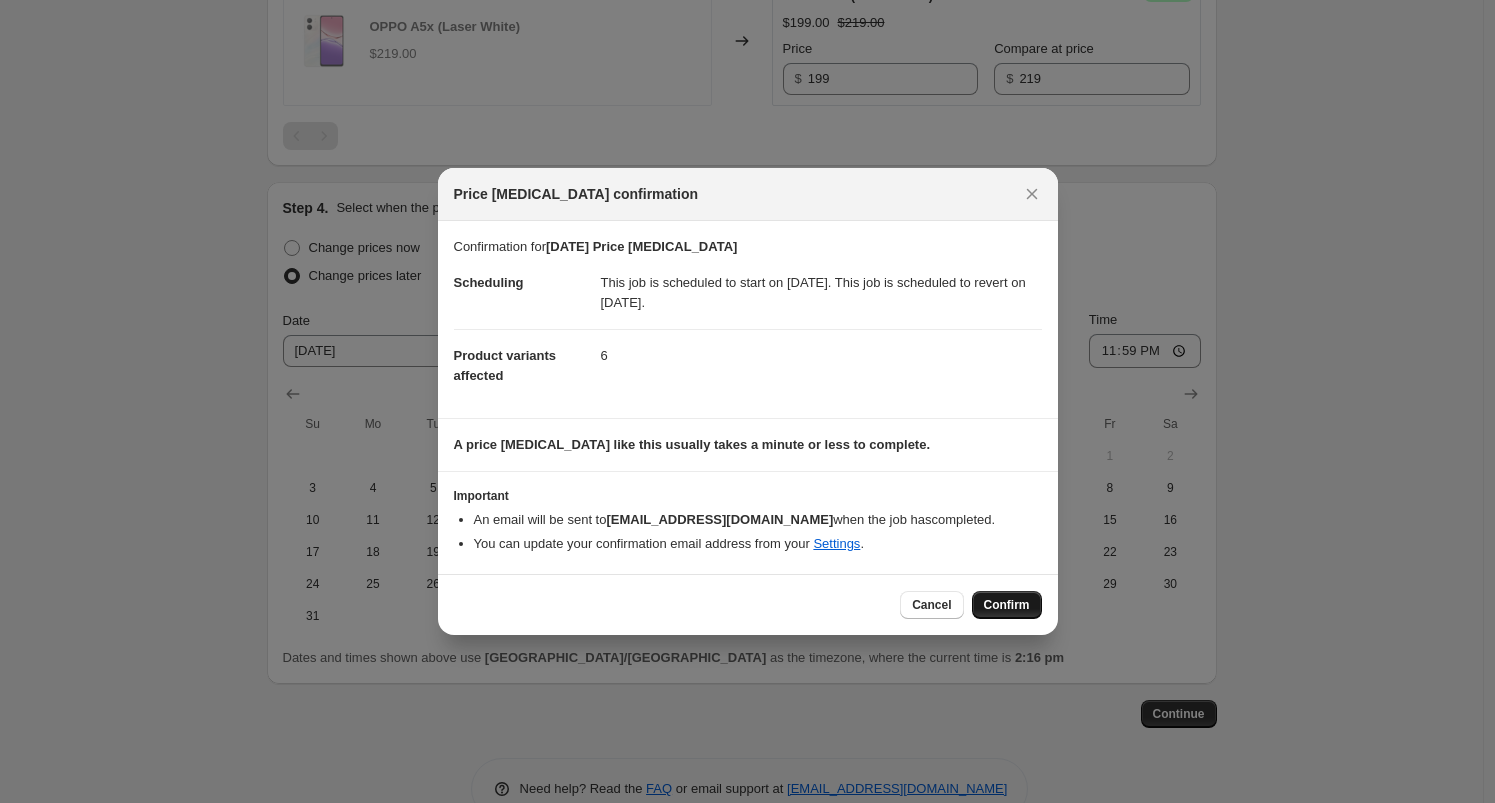 click on "Confirm" at bounding box center [1007, 605] 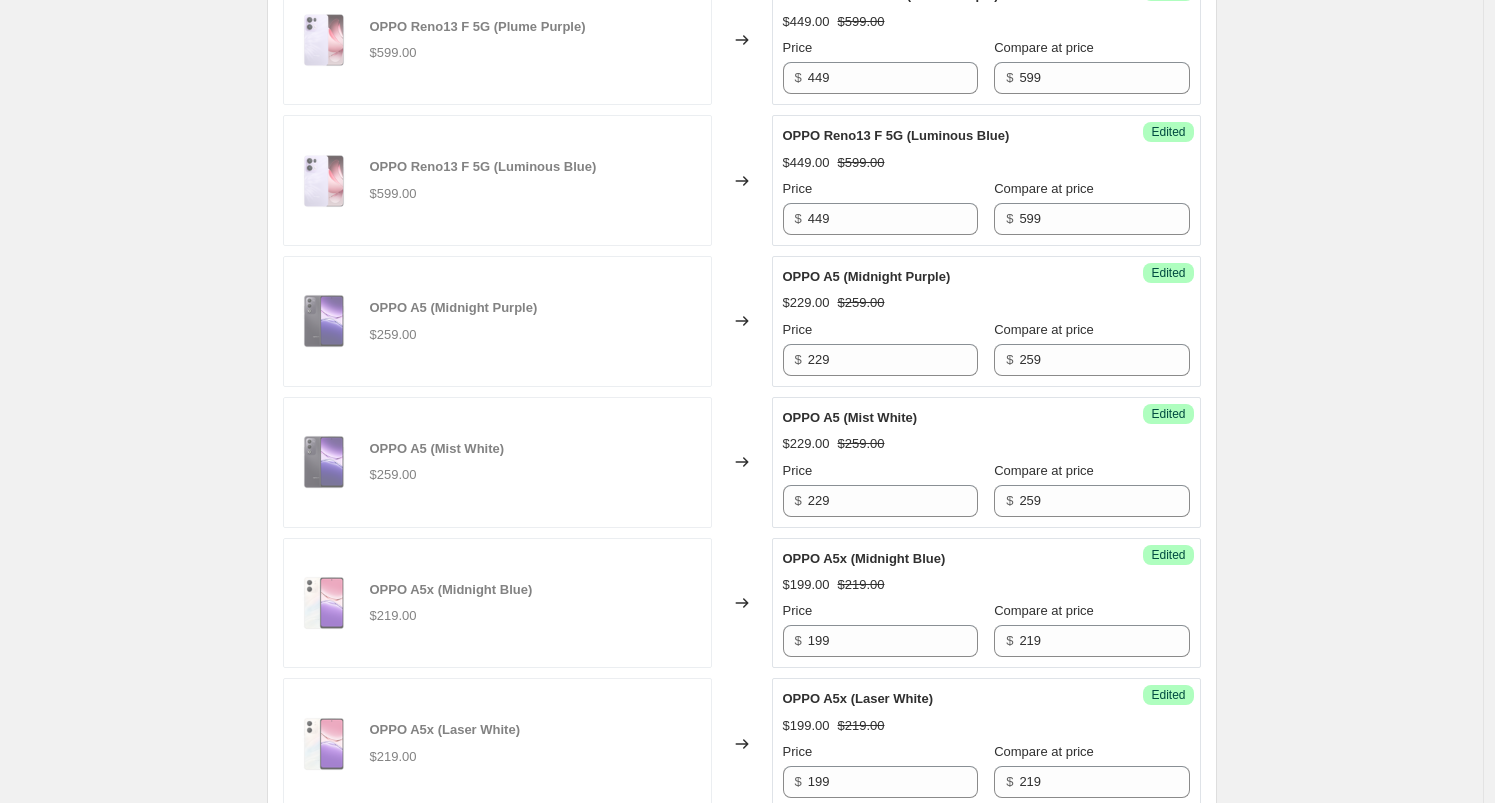 scroll, scrollTop: 0, scrollLeft: 0, axis: both 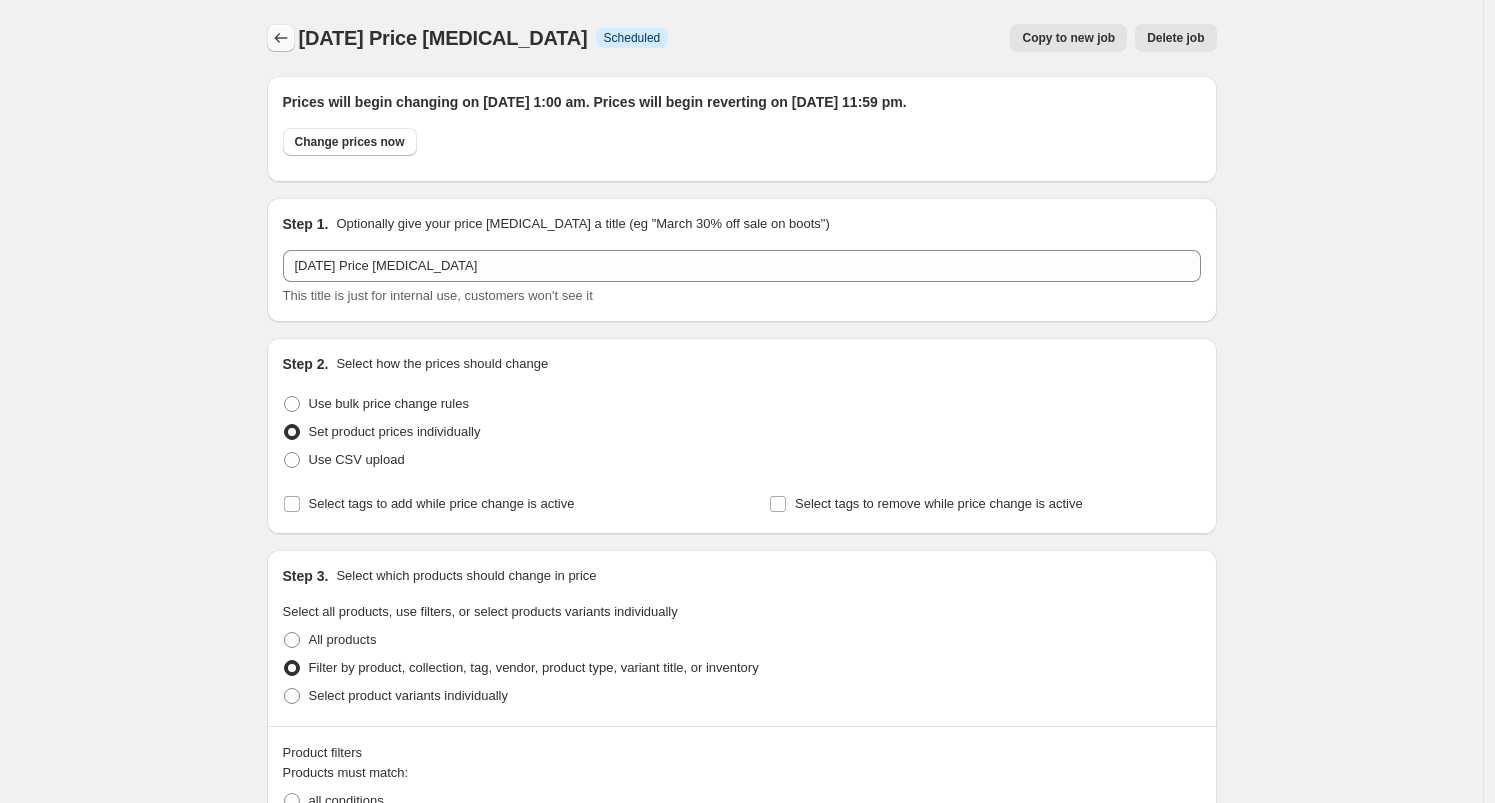 click 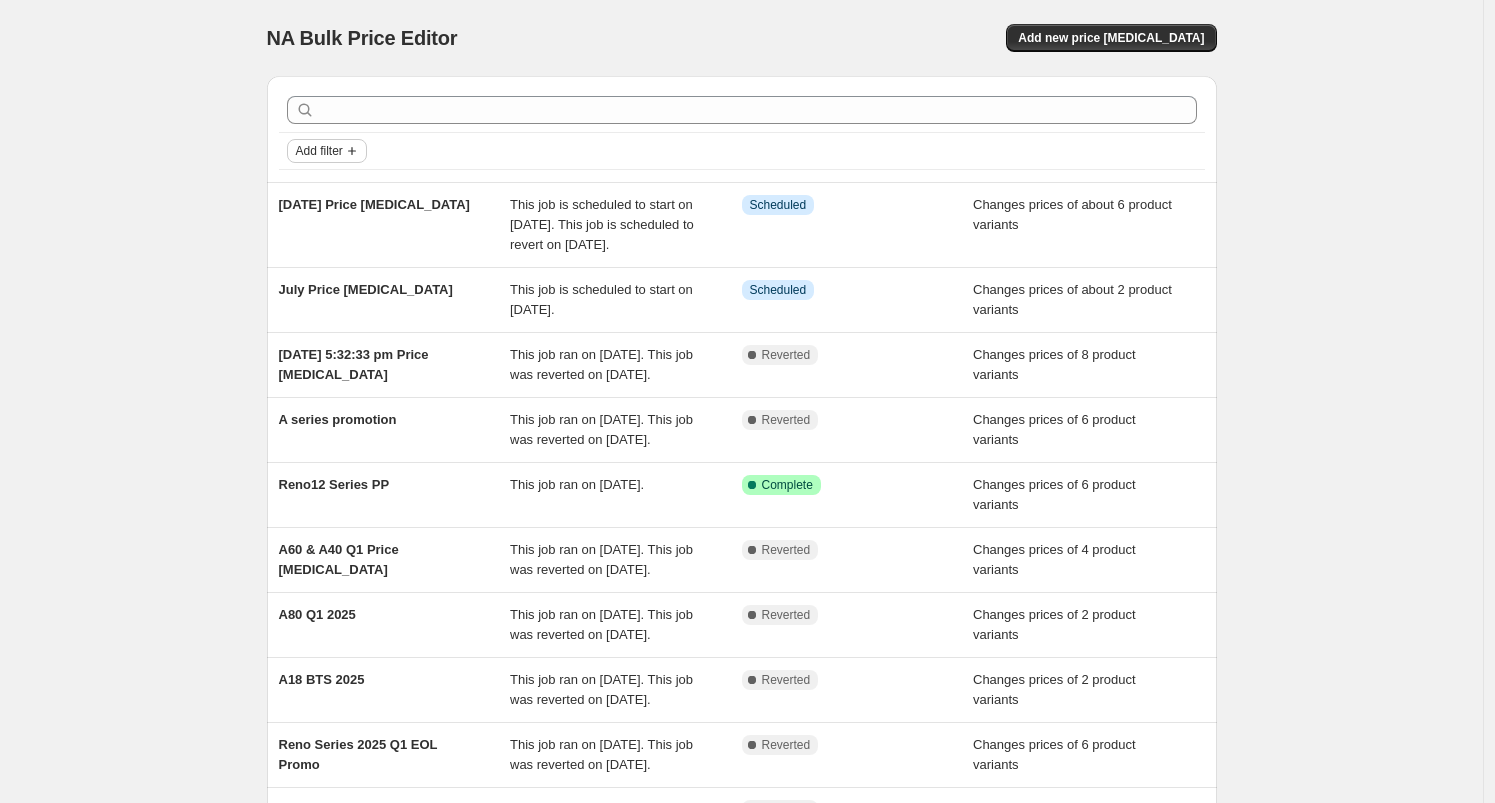 click on "Add filter" at bounding box center [319, 151] 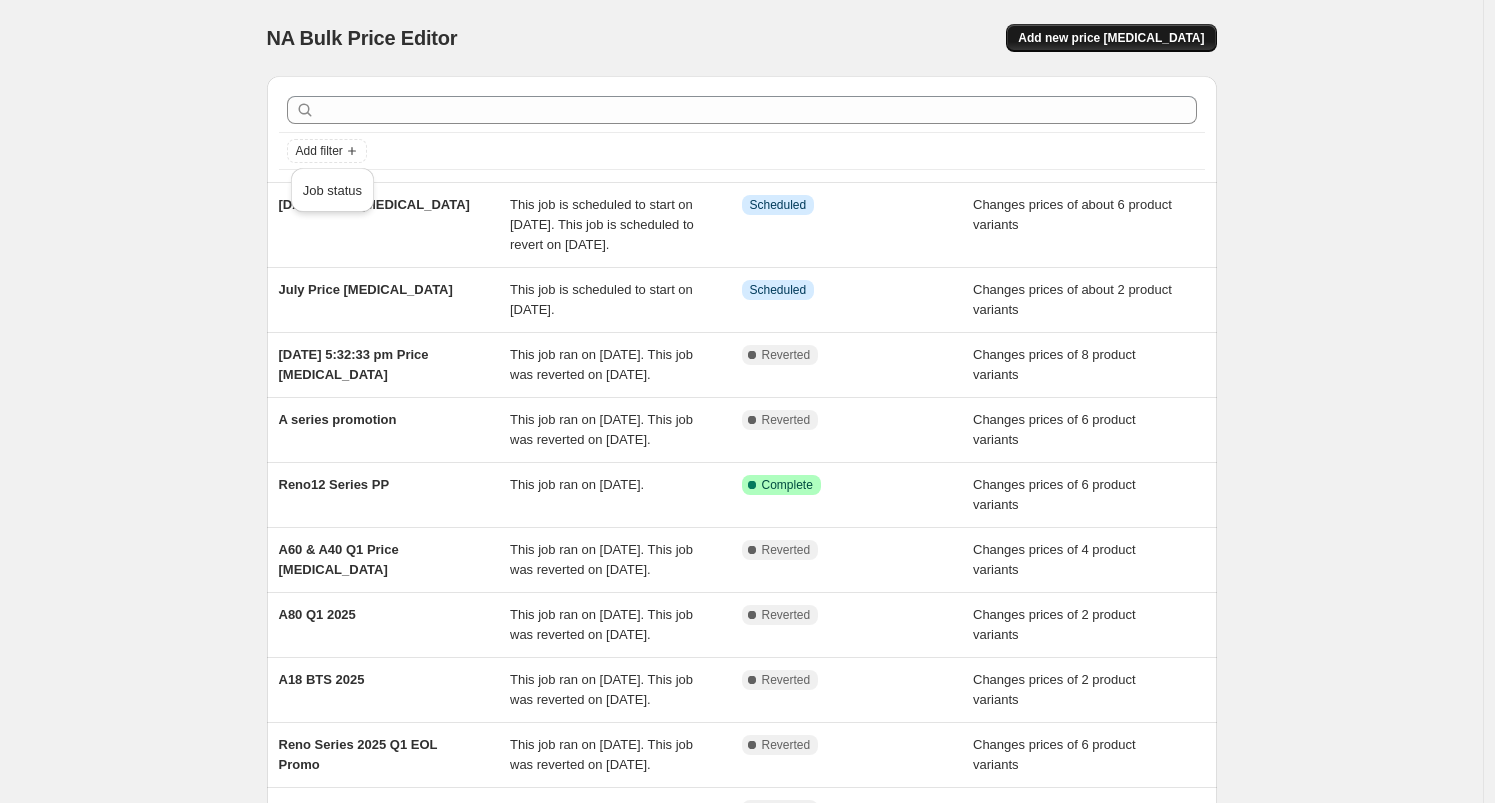 click on "Add new price [MEDICAL_DATA]" at bounding box center (1111, 38) 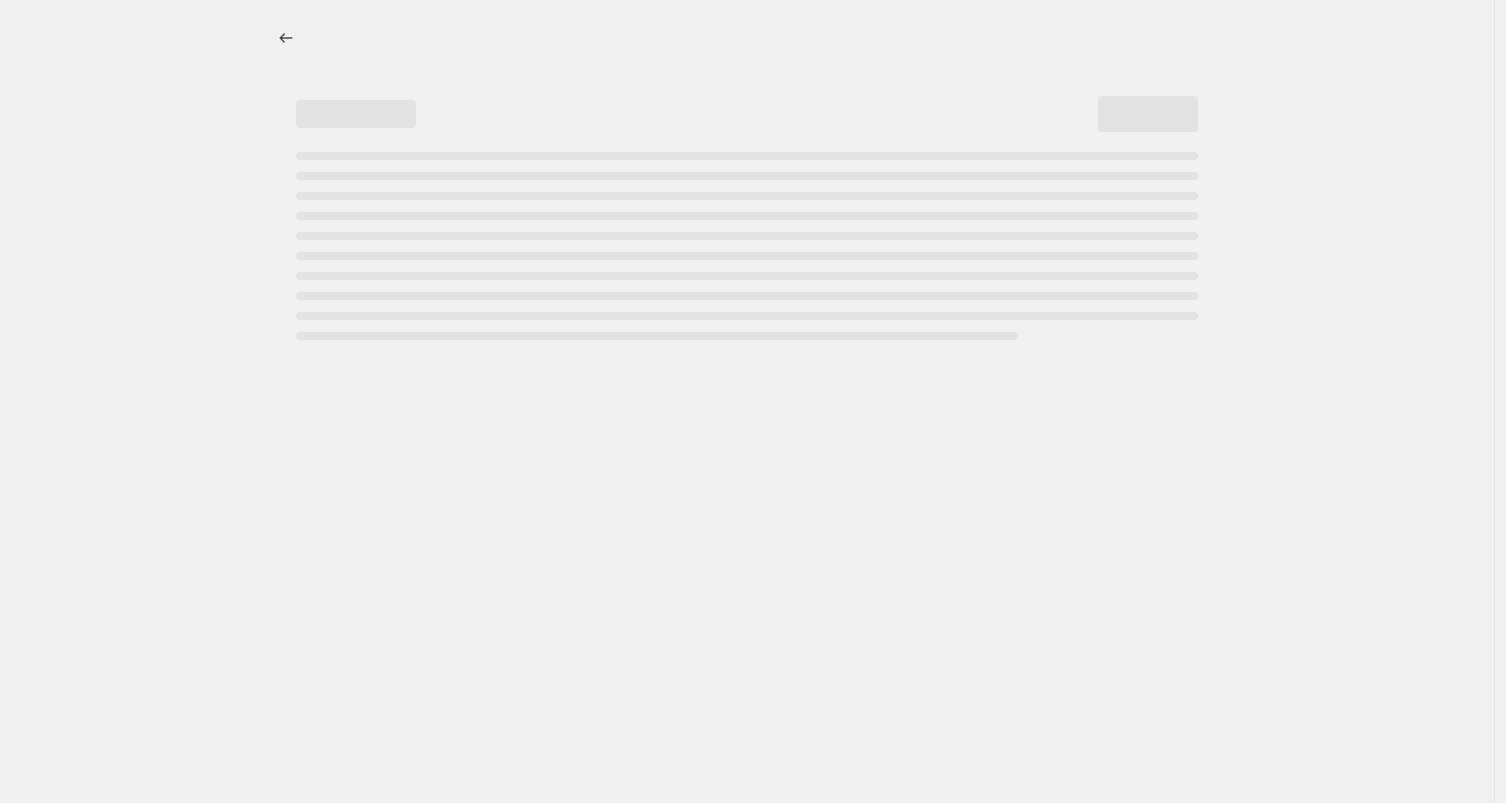 select on "percentage" 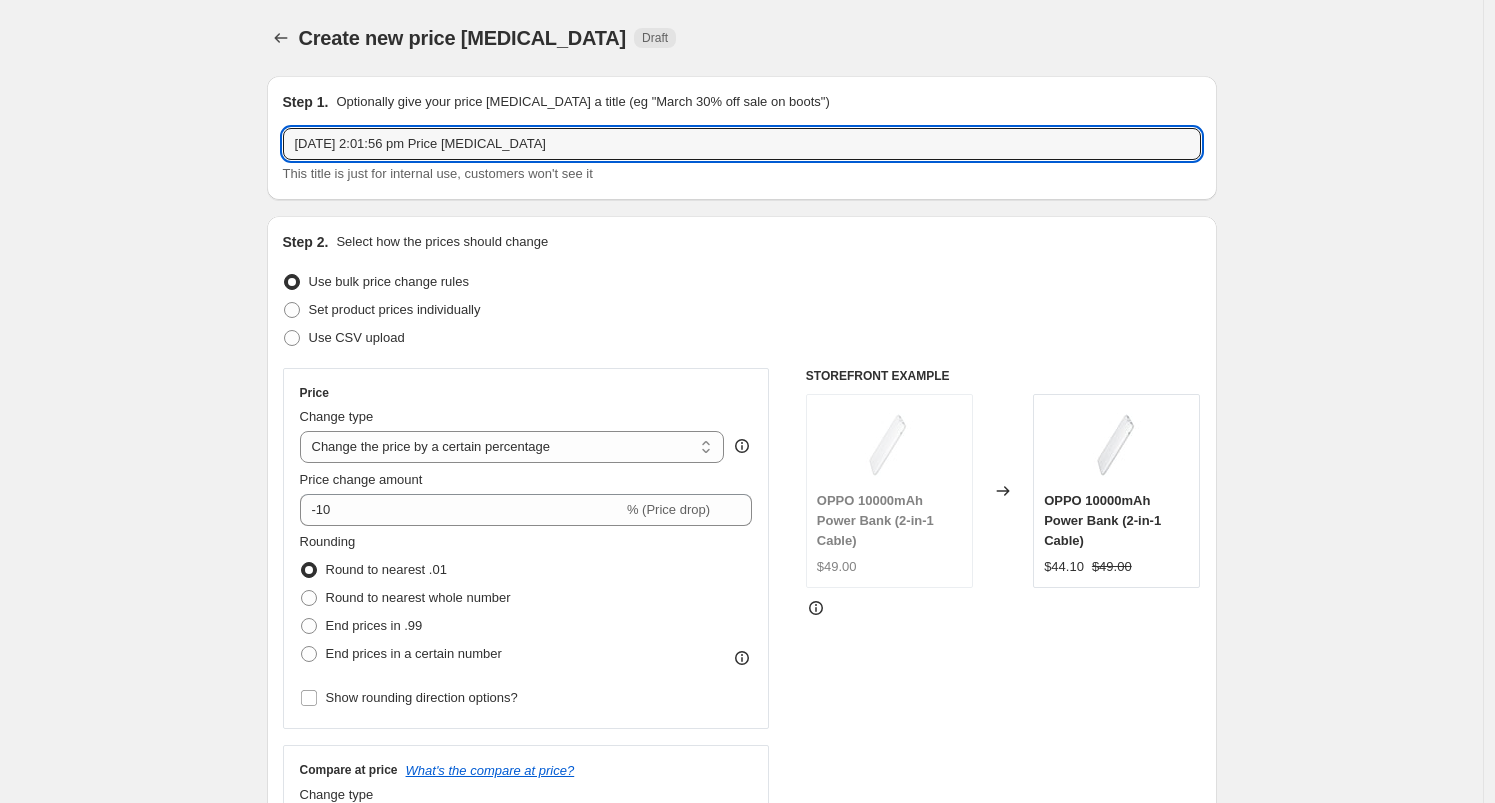 drag, startPoint x: 463, startPoint y: 145, endPoint x: 113, endPoint y: 142, distance: 350.01285 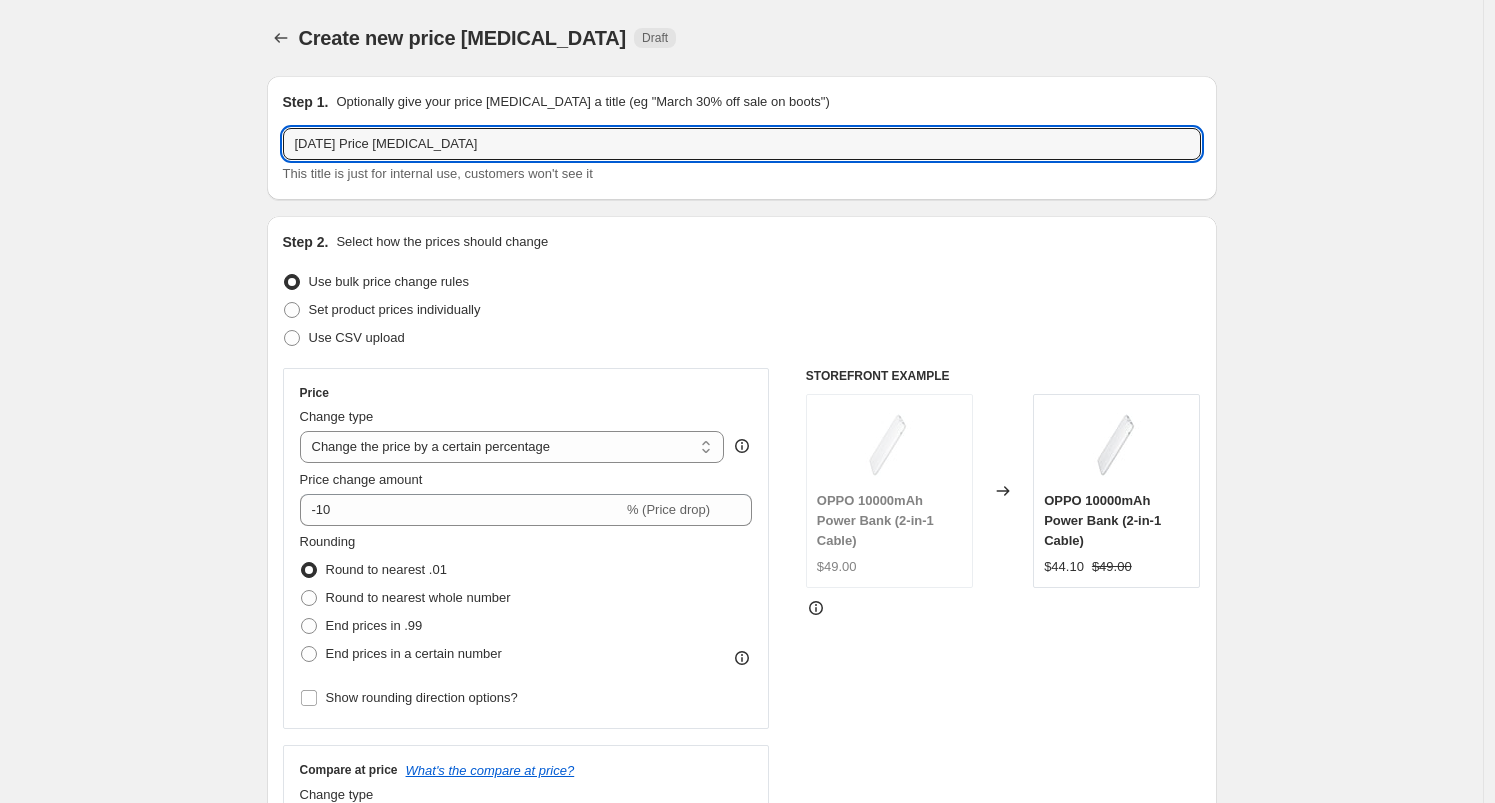 type on "[DATE] Price [MEDICAL_DATA]" 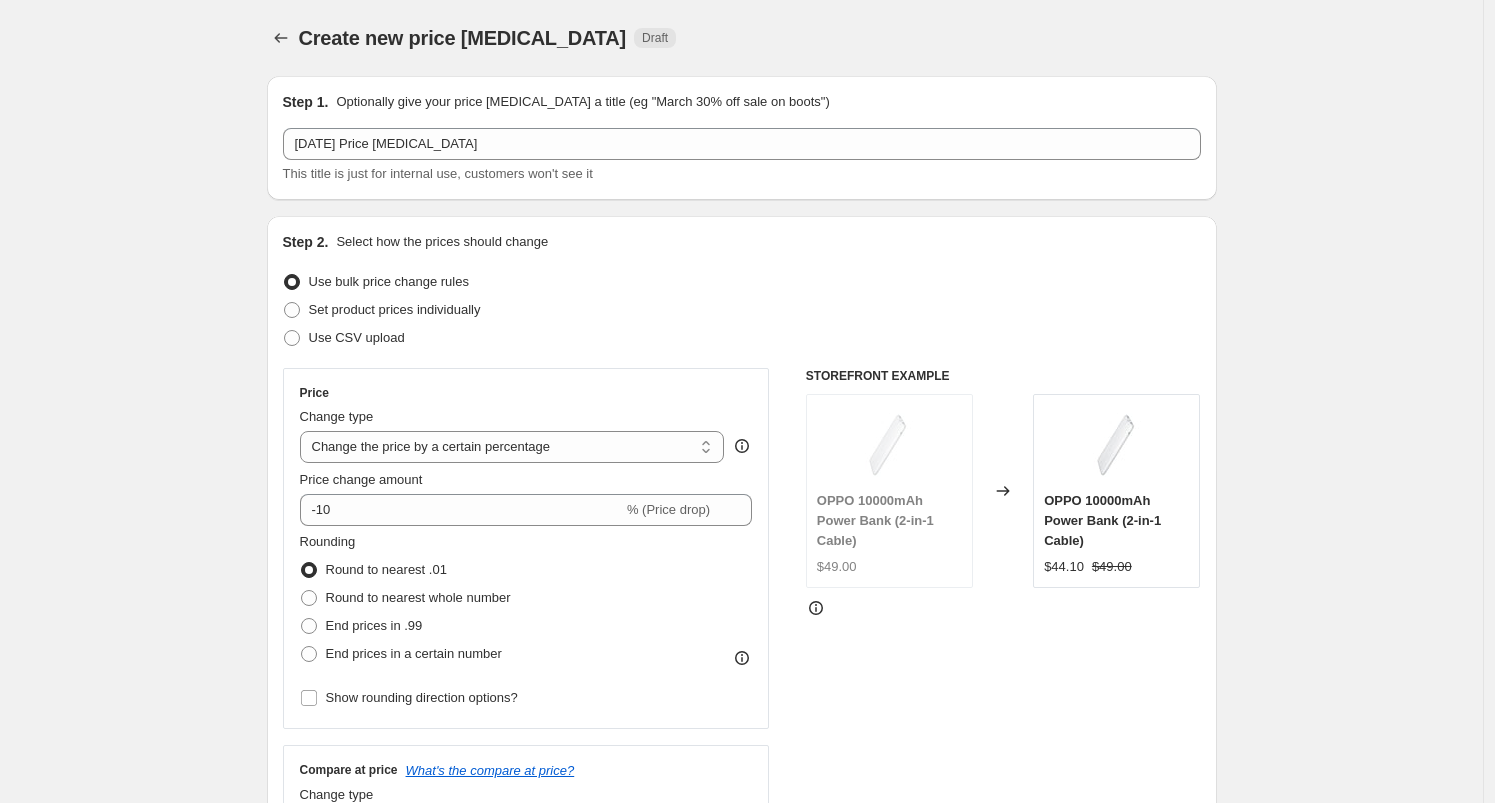 scroll, scrollTop: 4, scrollLeft: 0, axis: vertical 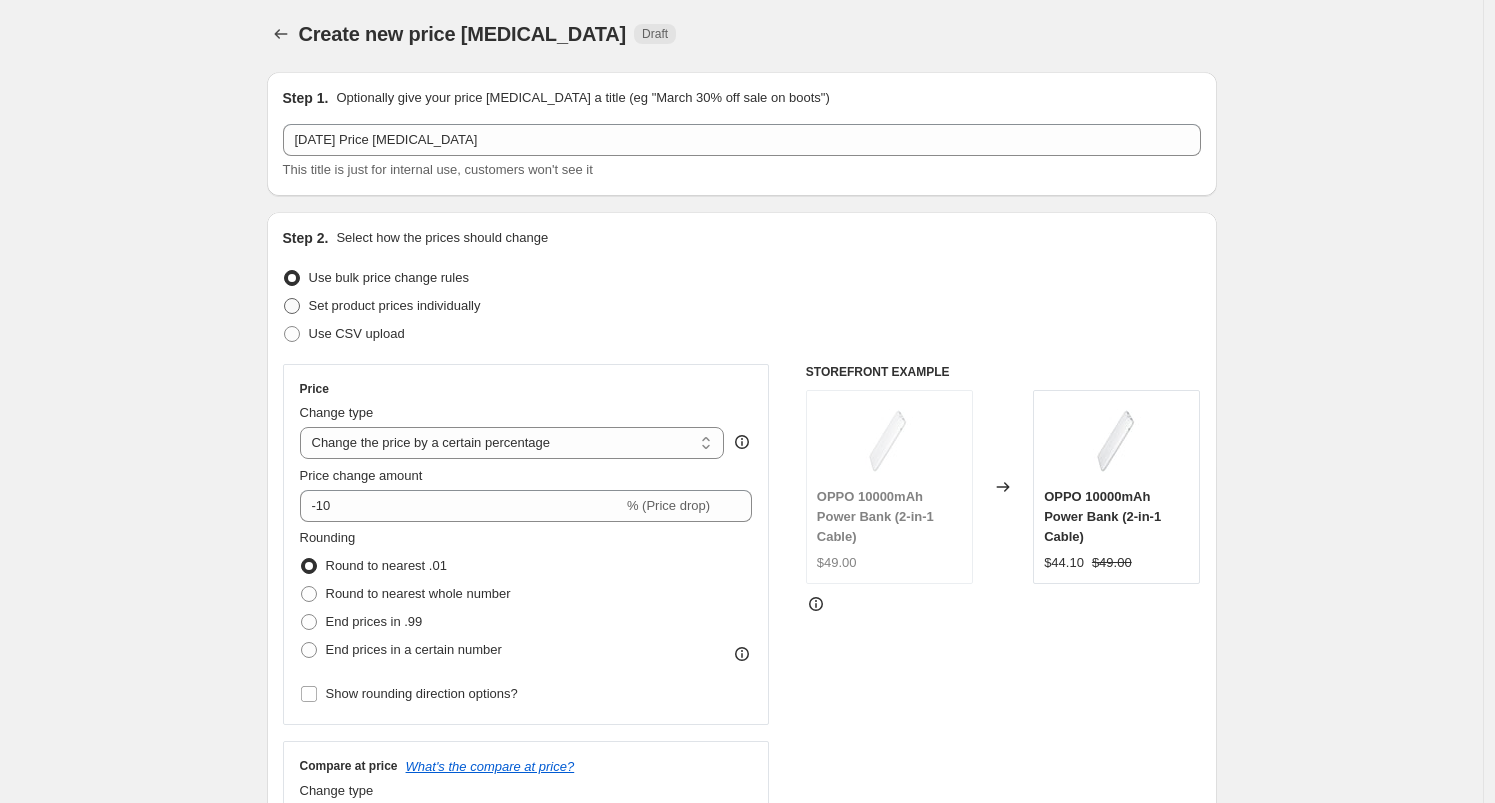 click on "Set product prices individually" at bounding box center (395, 305) 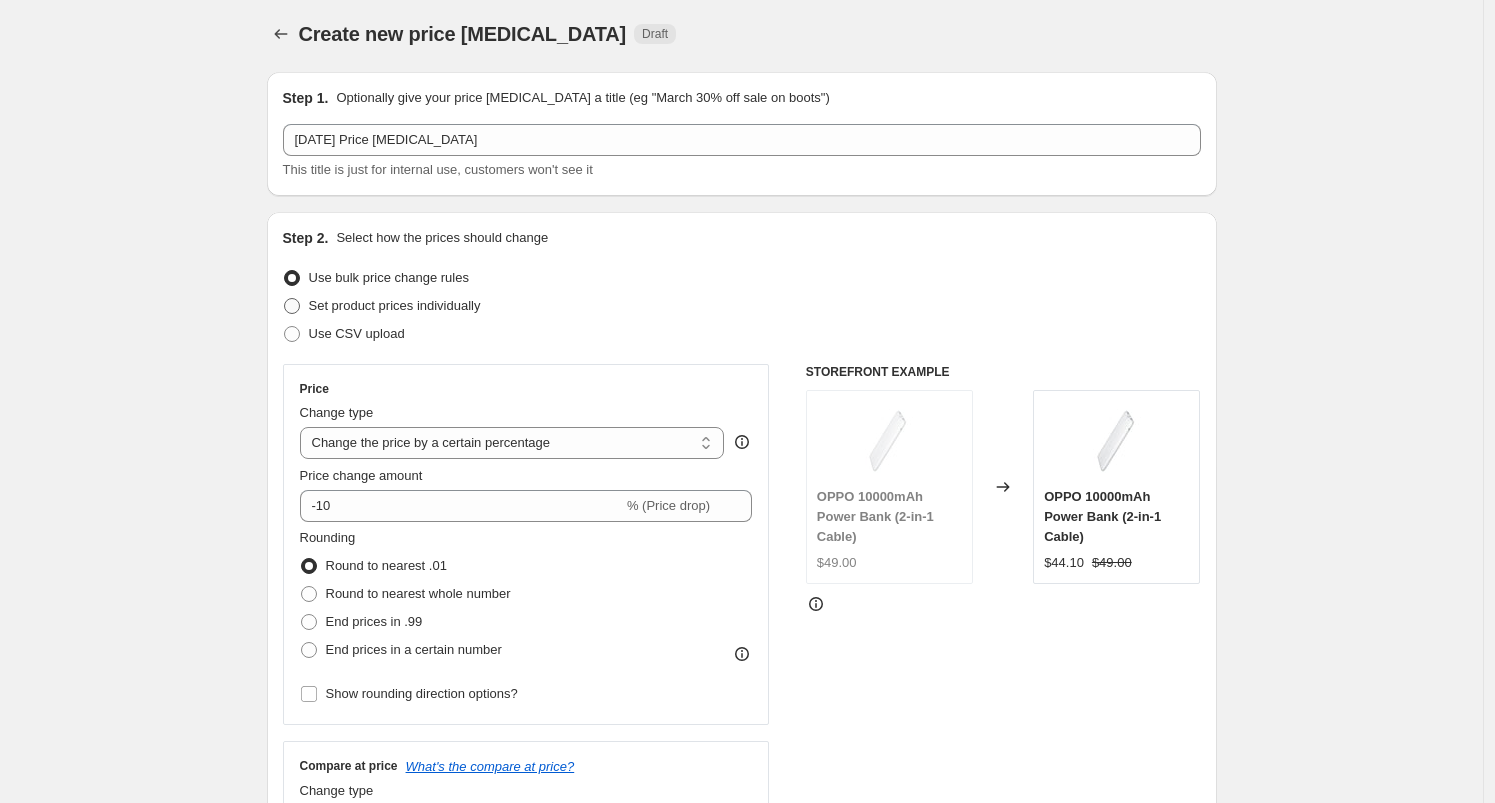 radio on "true" 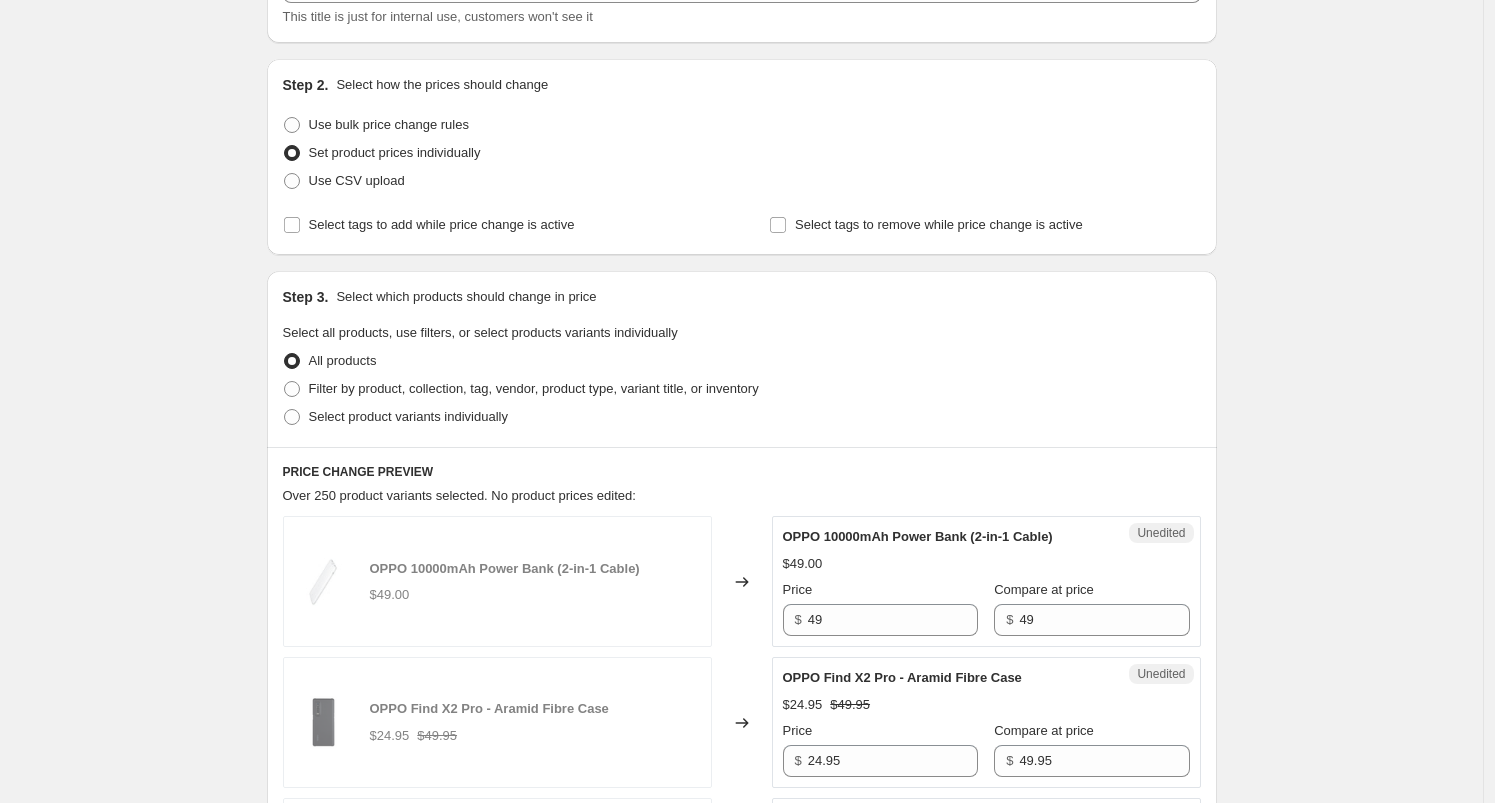 scroll, scrollTop: 190, scrollLeft: 0, axis: vertical 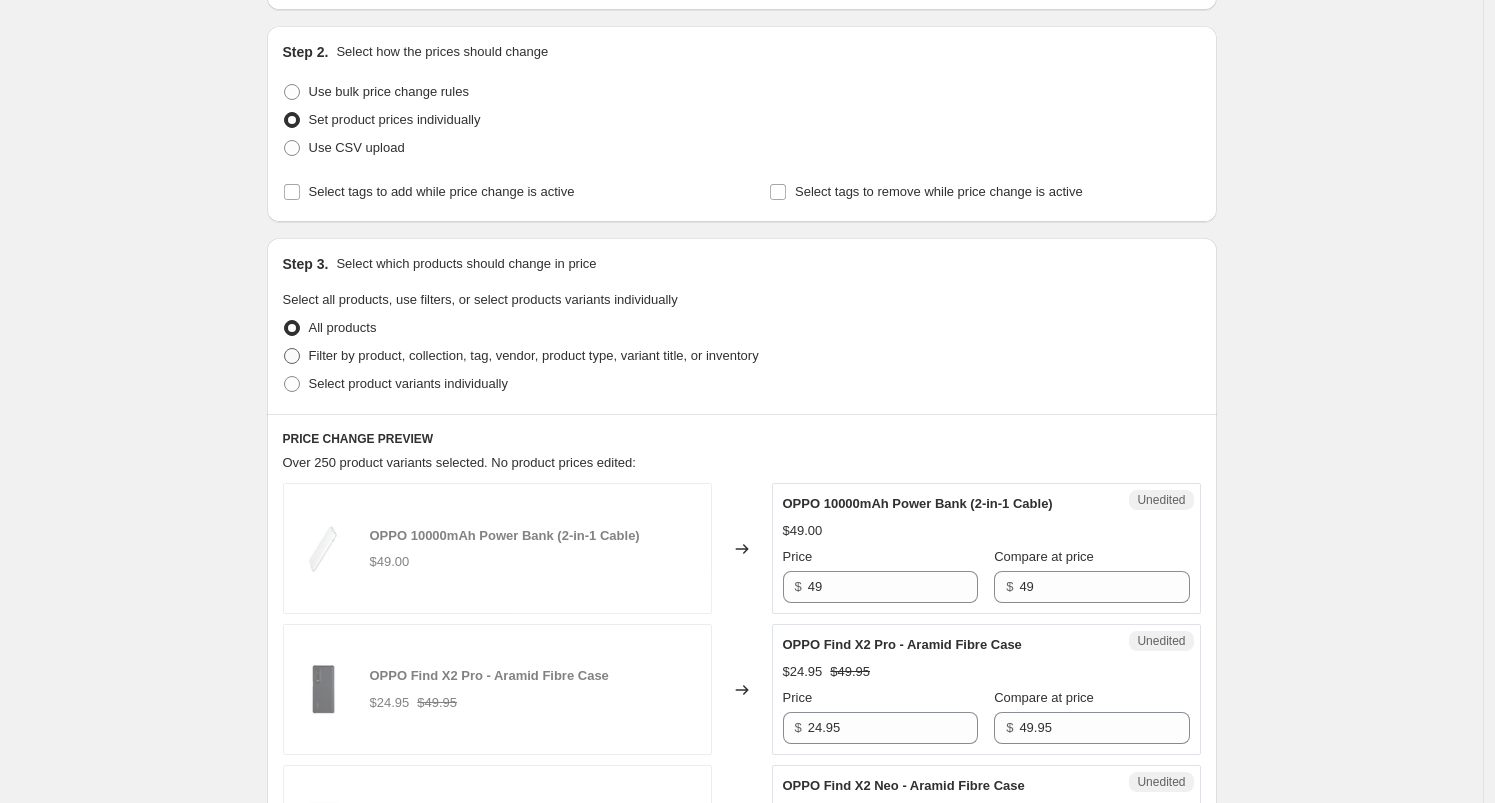 click on "Filter by product, collection, tag, vendor, product type, variant title, or inventory" at bounding box center (534, 355) 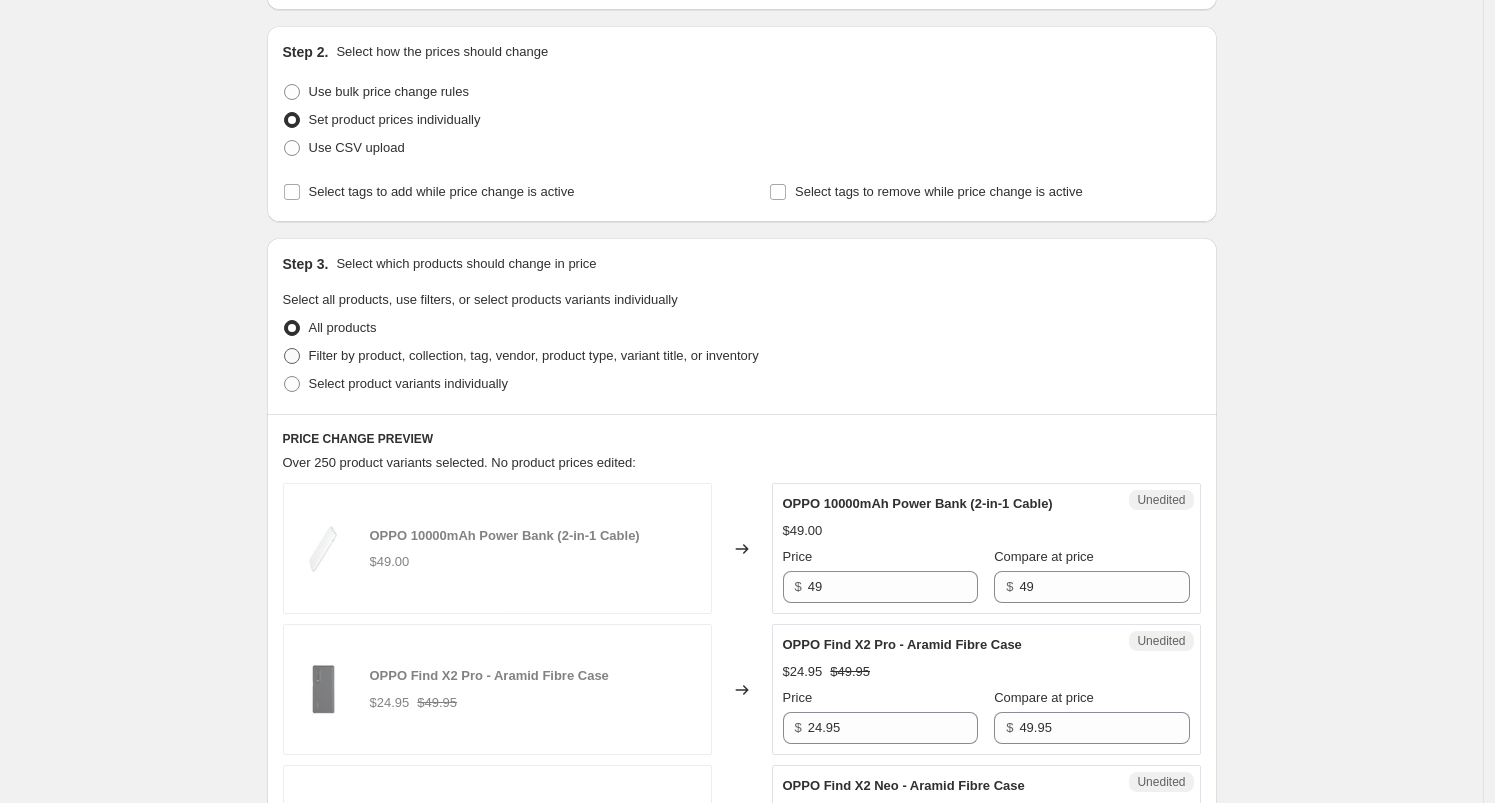 radio on "true" 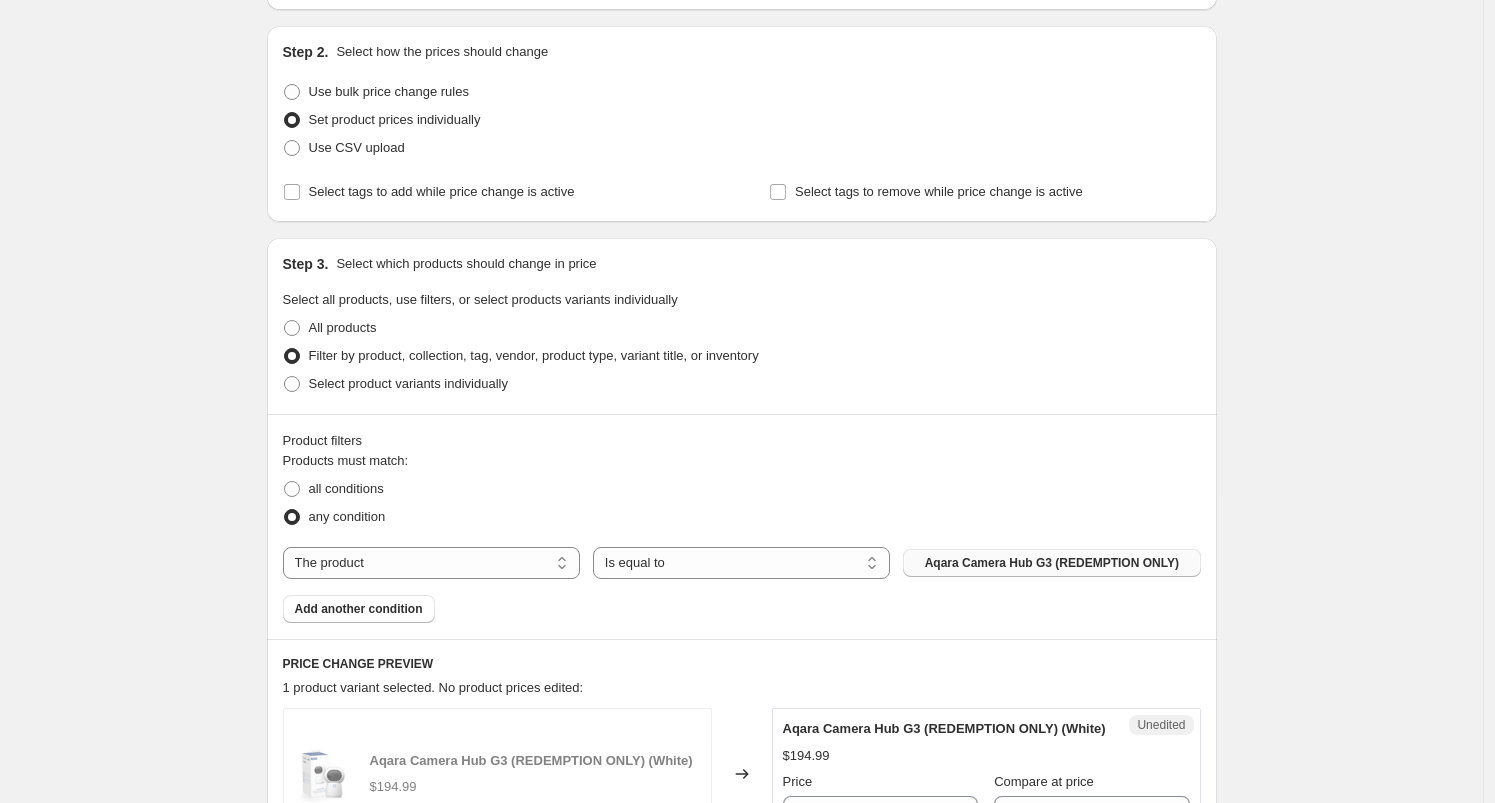 click on "Aqara Camera Hub G3 (REDEMPTION ONLY)" at bounding box center (1052, 563) 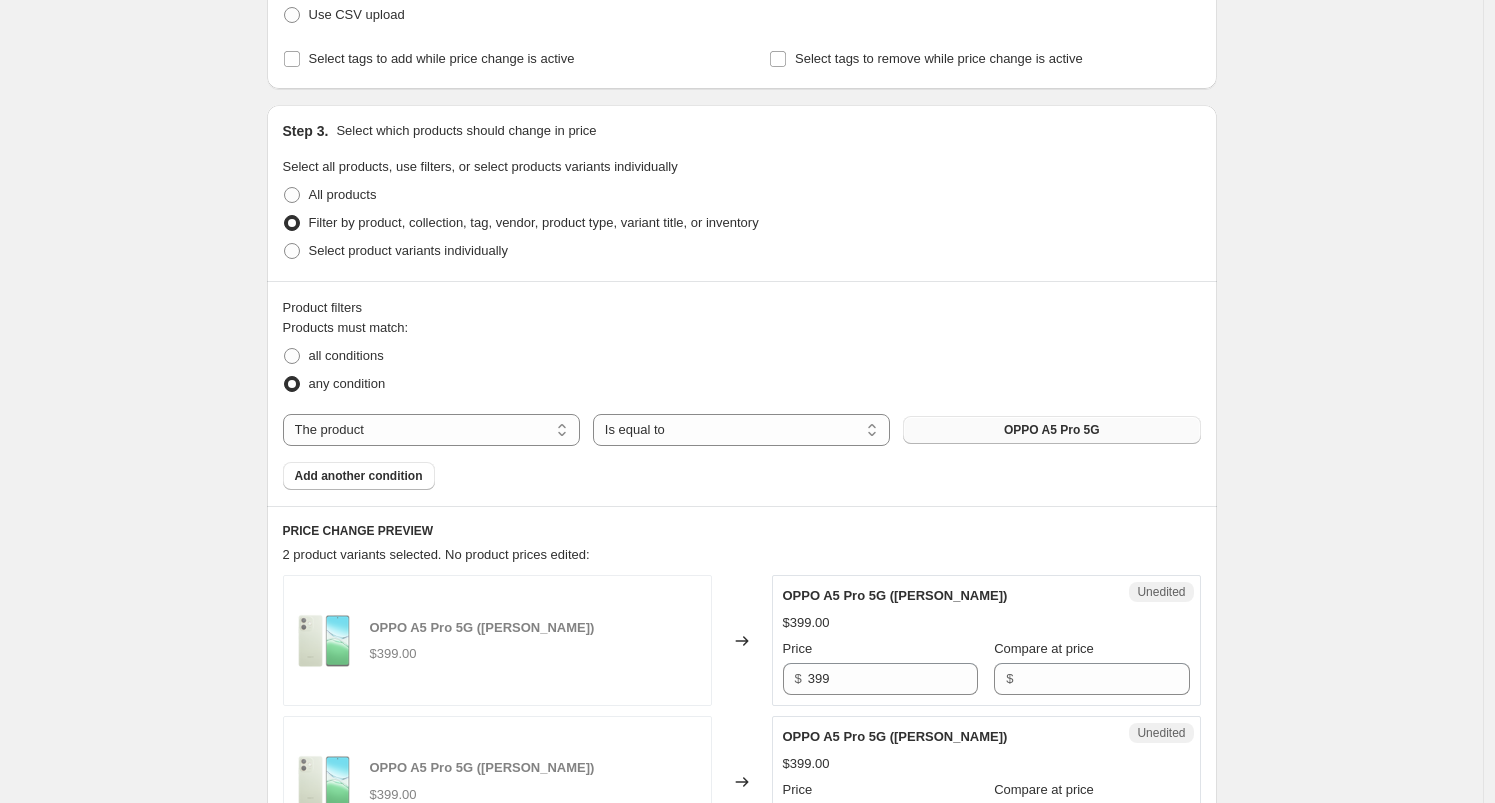 scroll, scrollTop: 499, scrollLeft: 0, axis: vertical 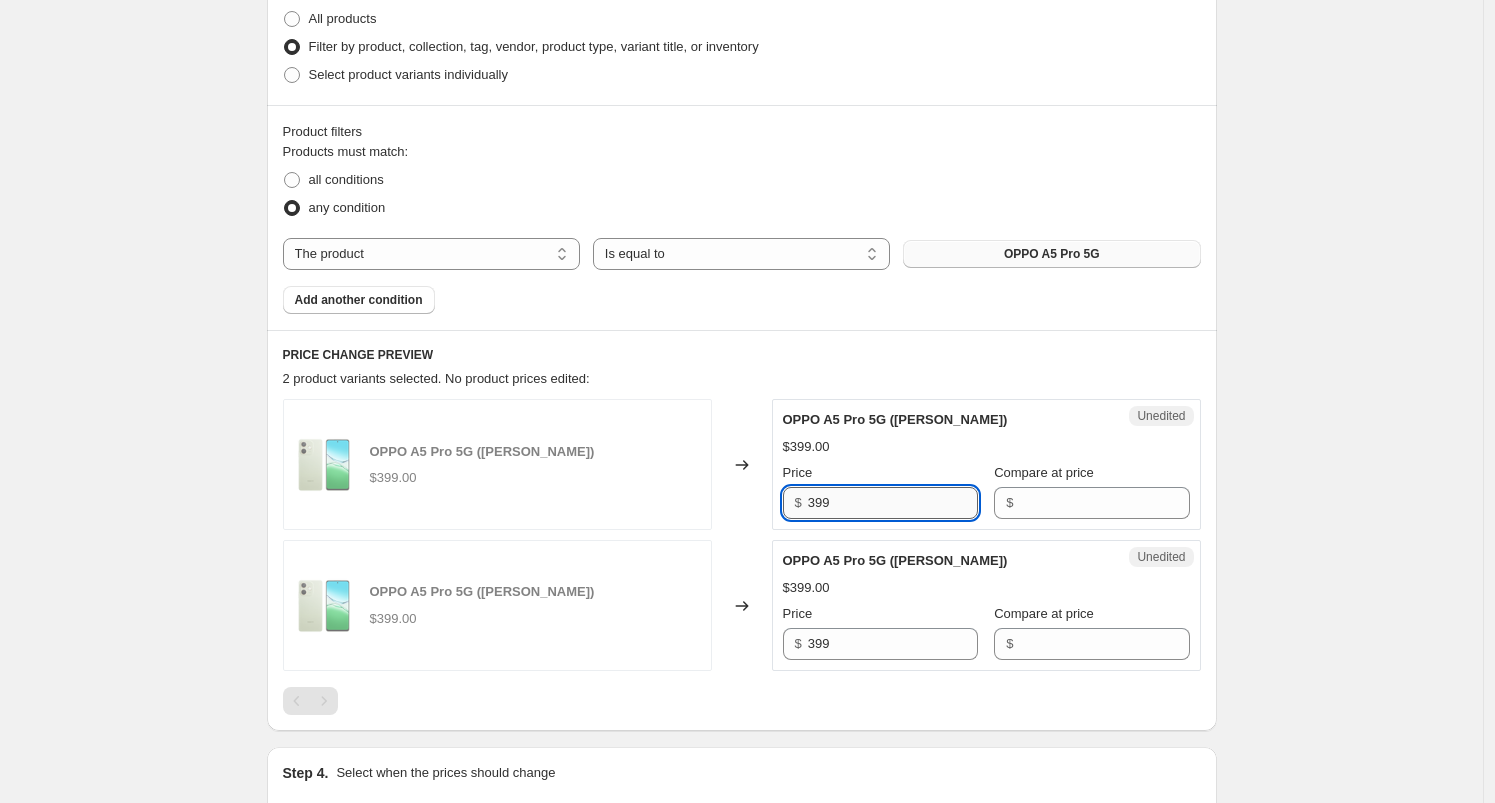 click on "399" at bounding box center [893, 503] 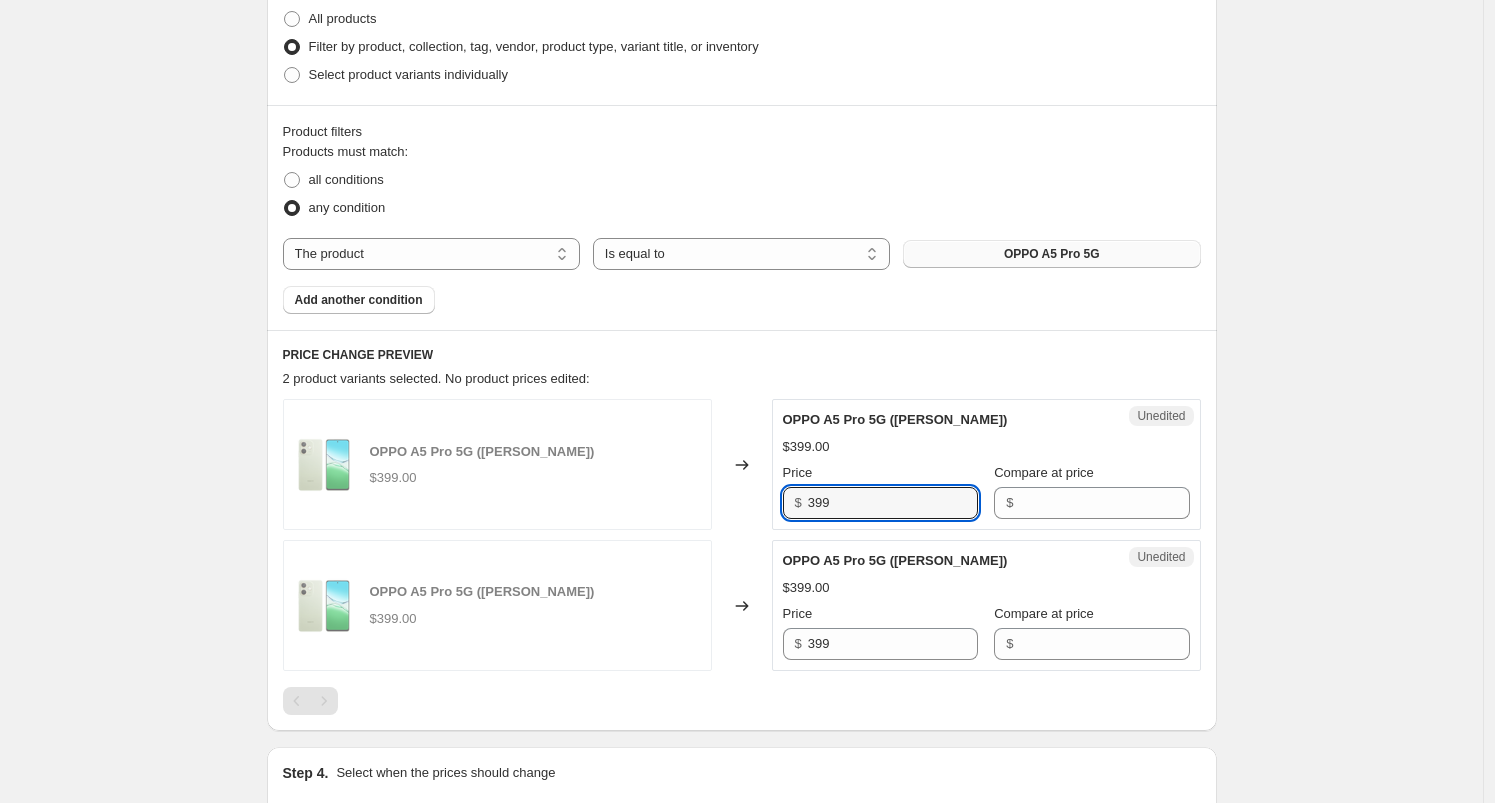 drag, startPoint x: 885, startPoint y: 507, endPoint x: 688, endPoint y: 497, distance: 197.25365 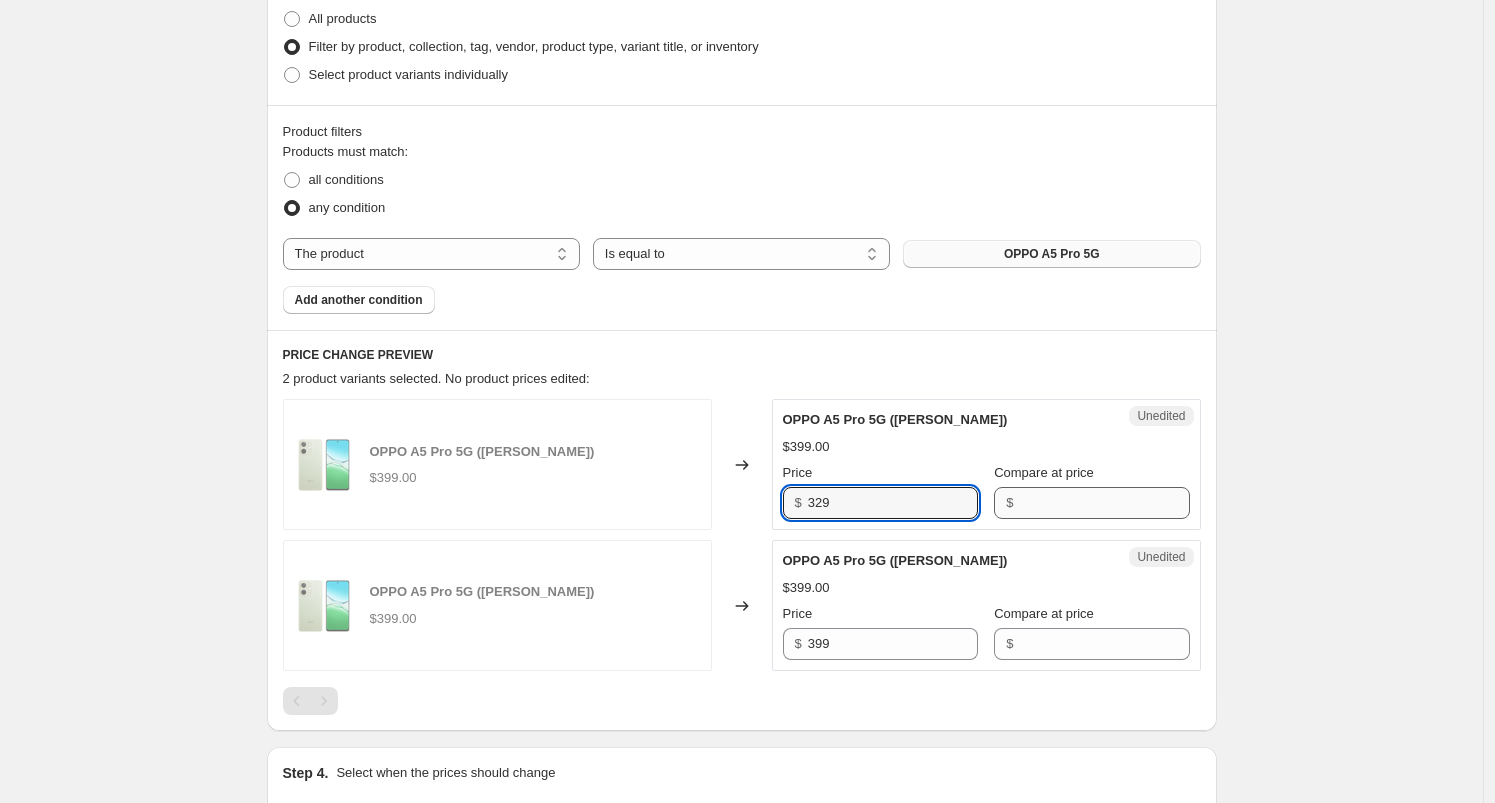 type on "329" 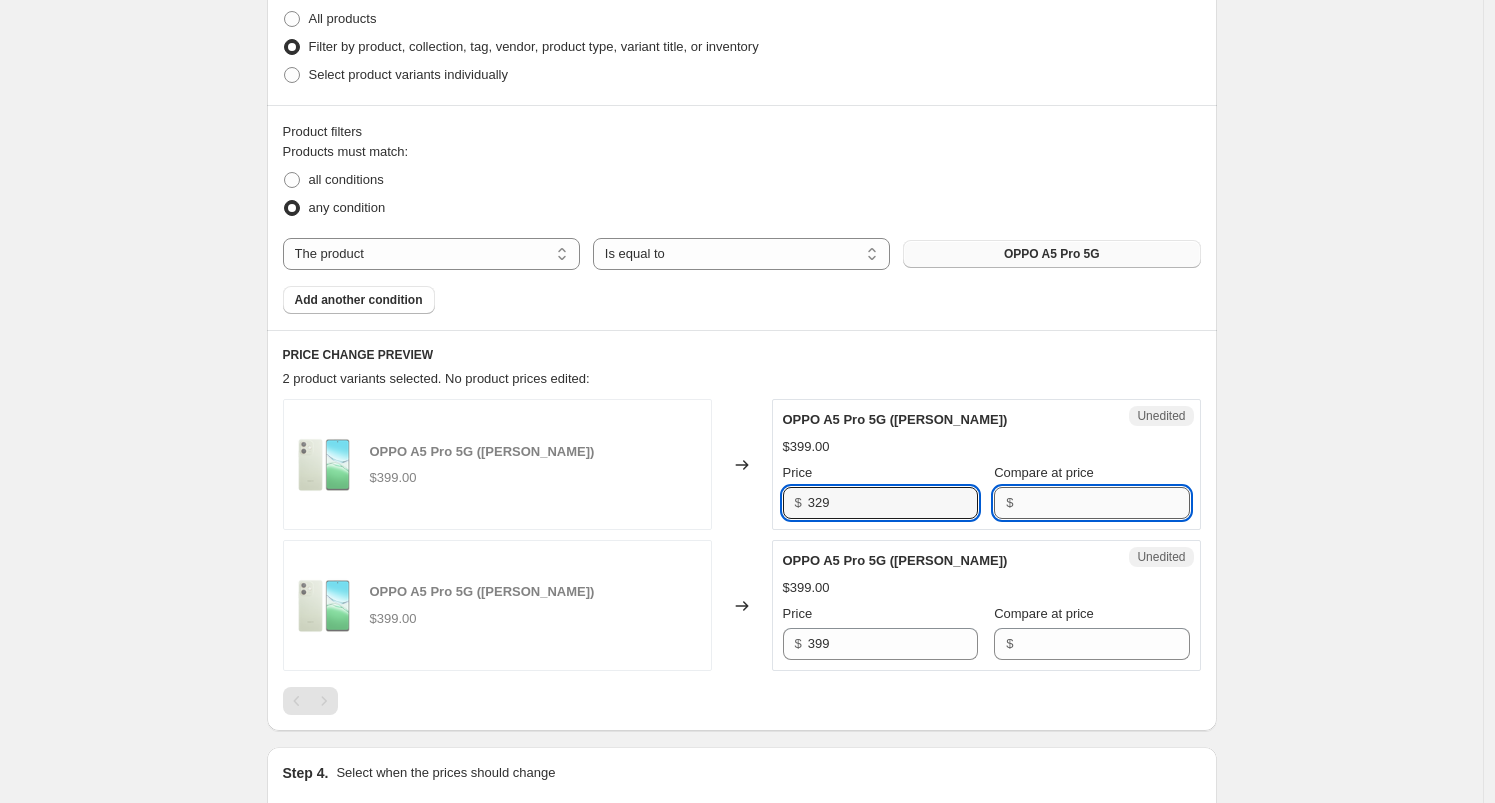 click on "Compare at price" at bounding box center (1104, 503) 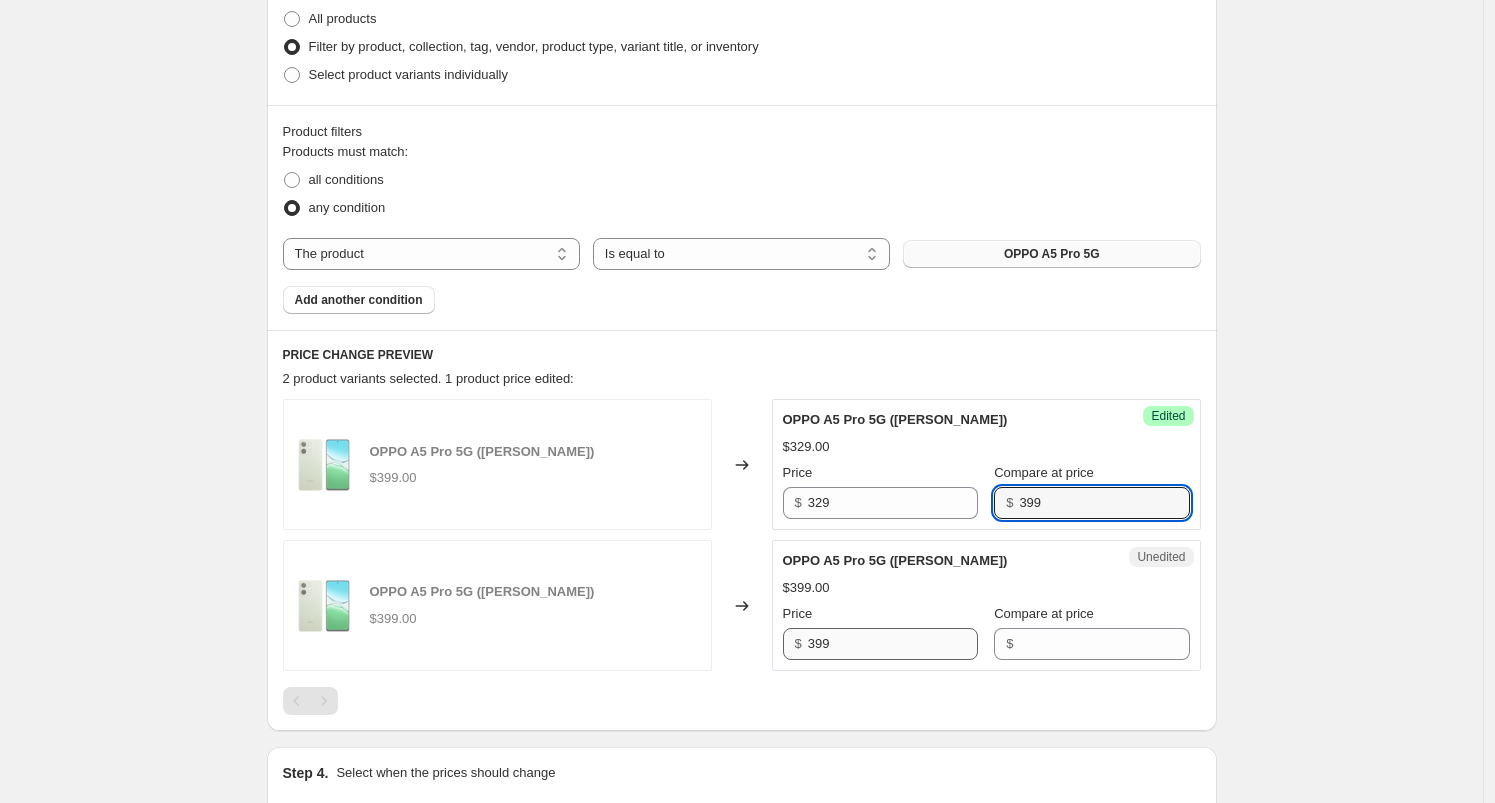 type on "399" 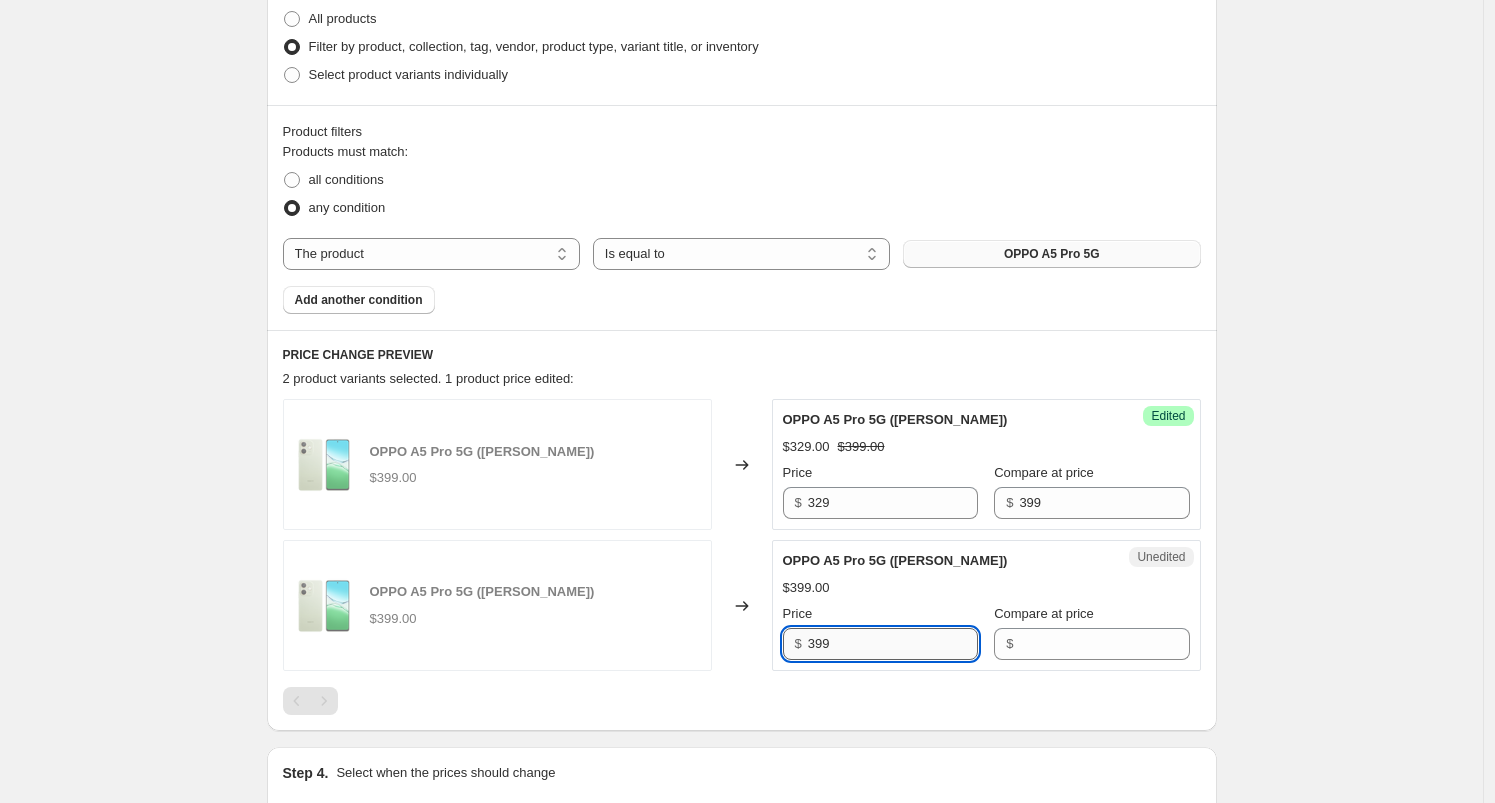 click on "399" at bounding box center [893, 644] 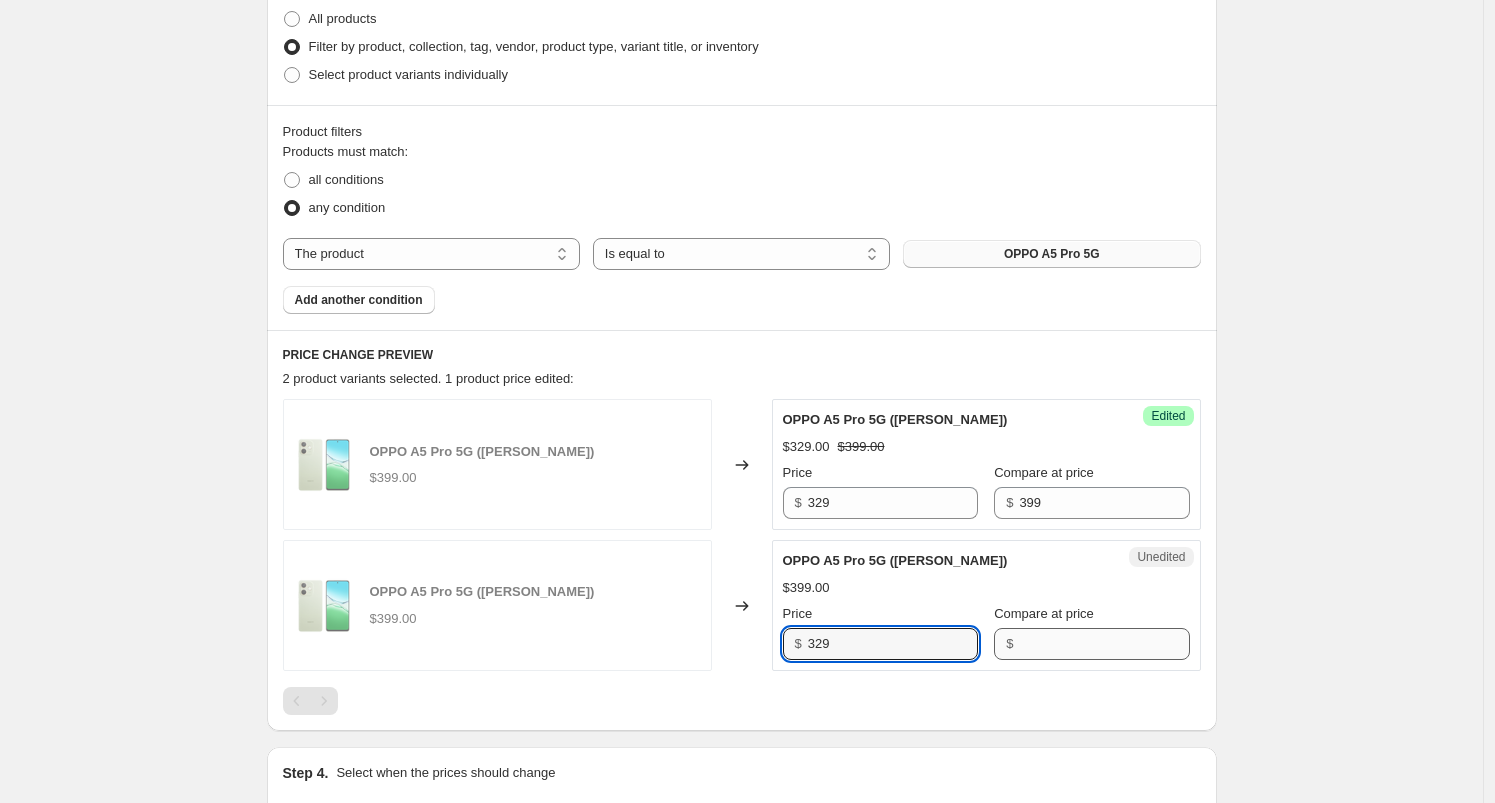 type on "329" 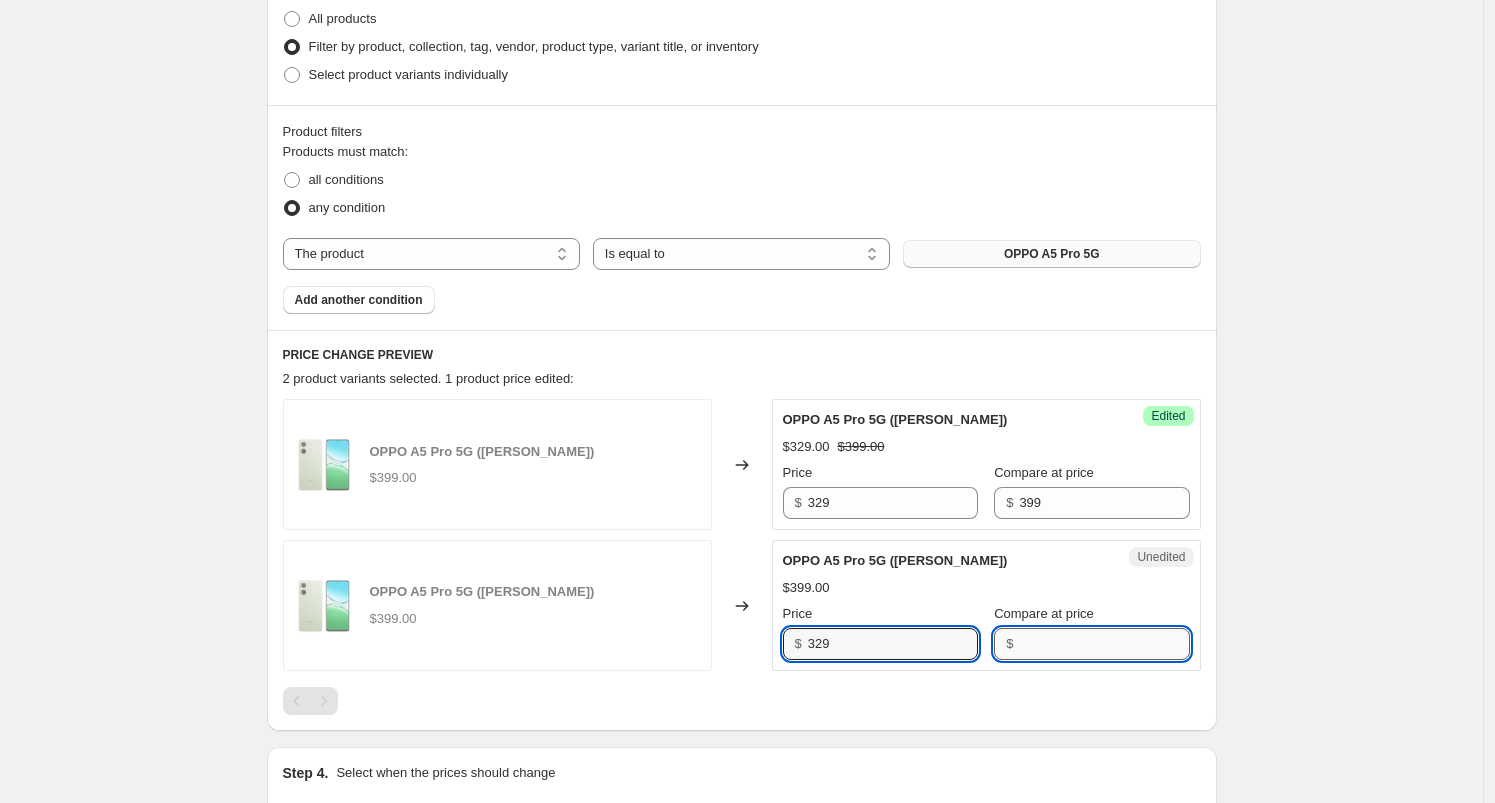 click on "Compare at price" at bounding box center [1104, 644] 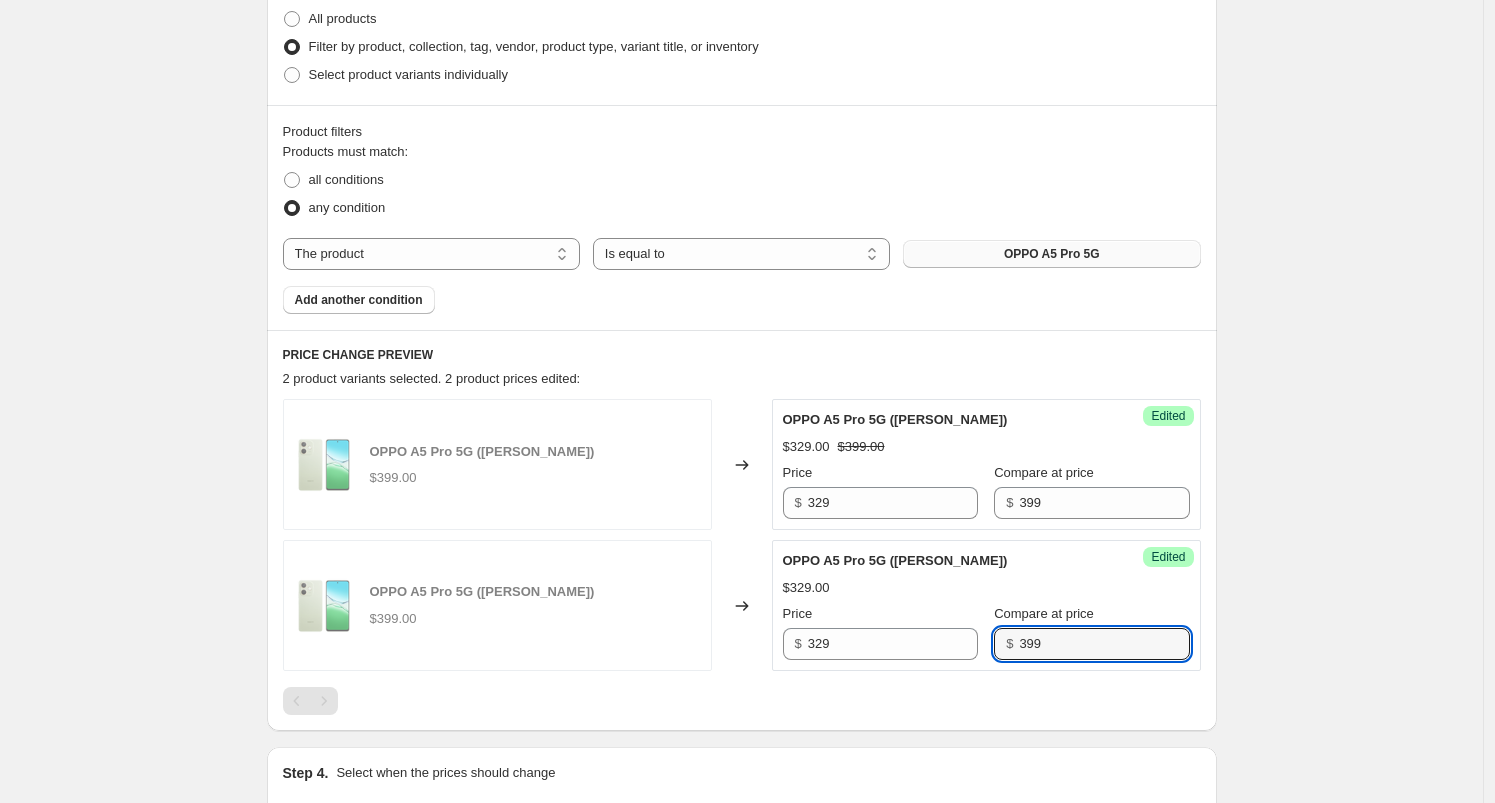 type on "399" 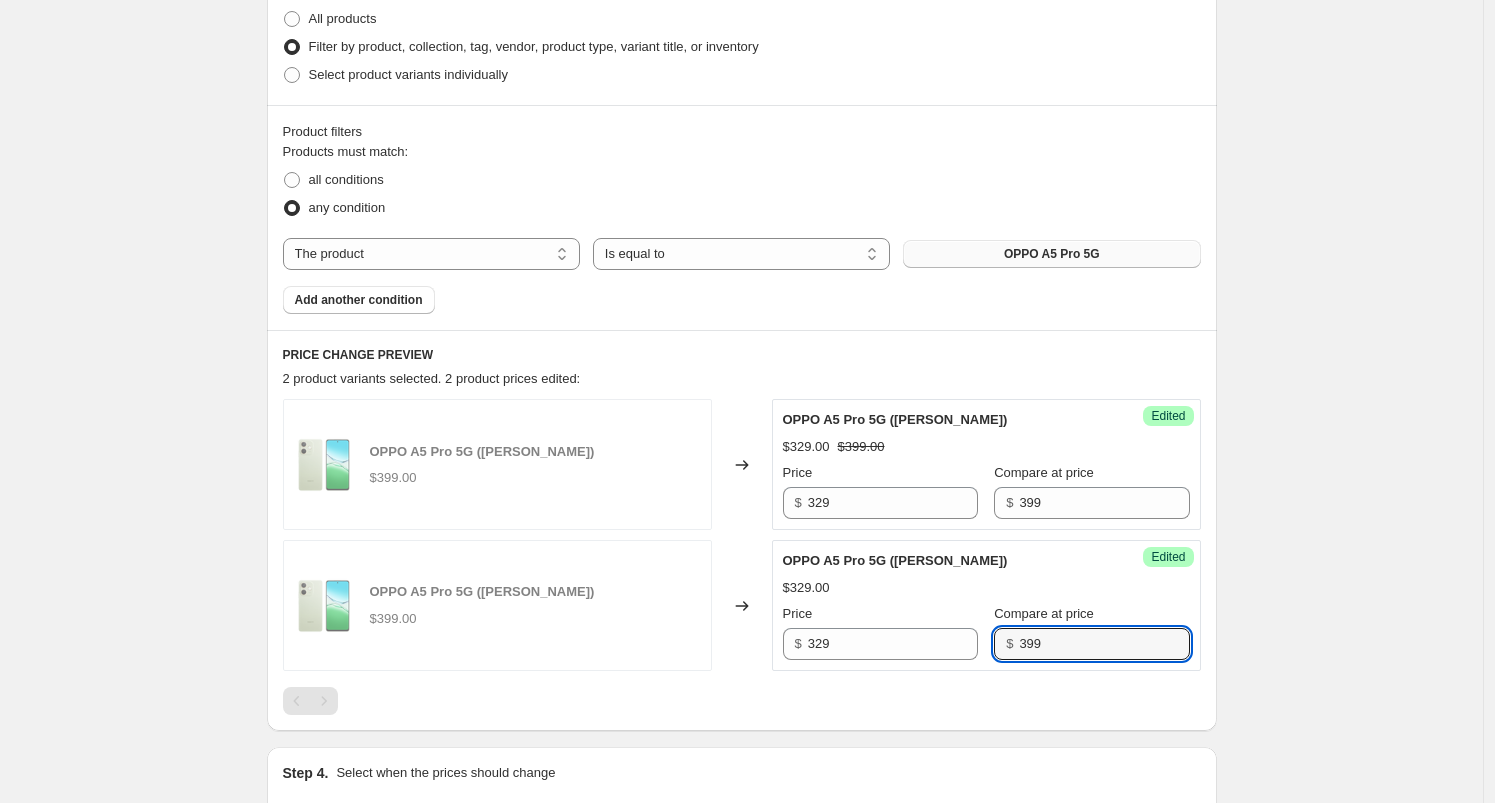 click on "OPPO A5 Pro 5G ([PERSON_NAME]) $399.00" at bounding box center (497, 464) 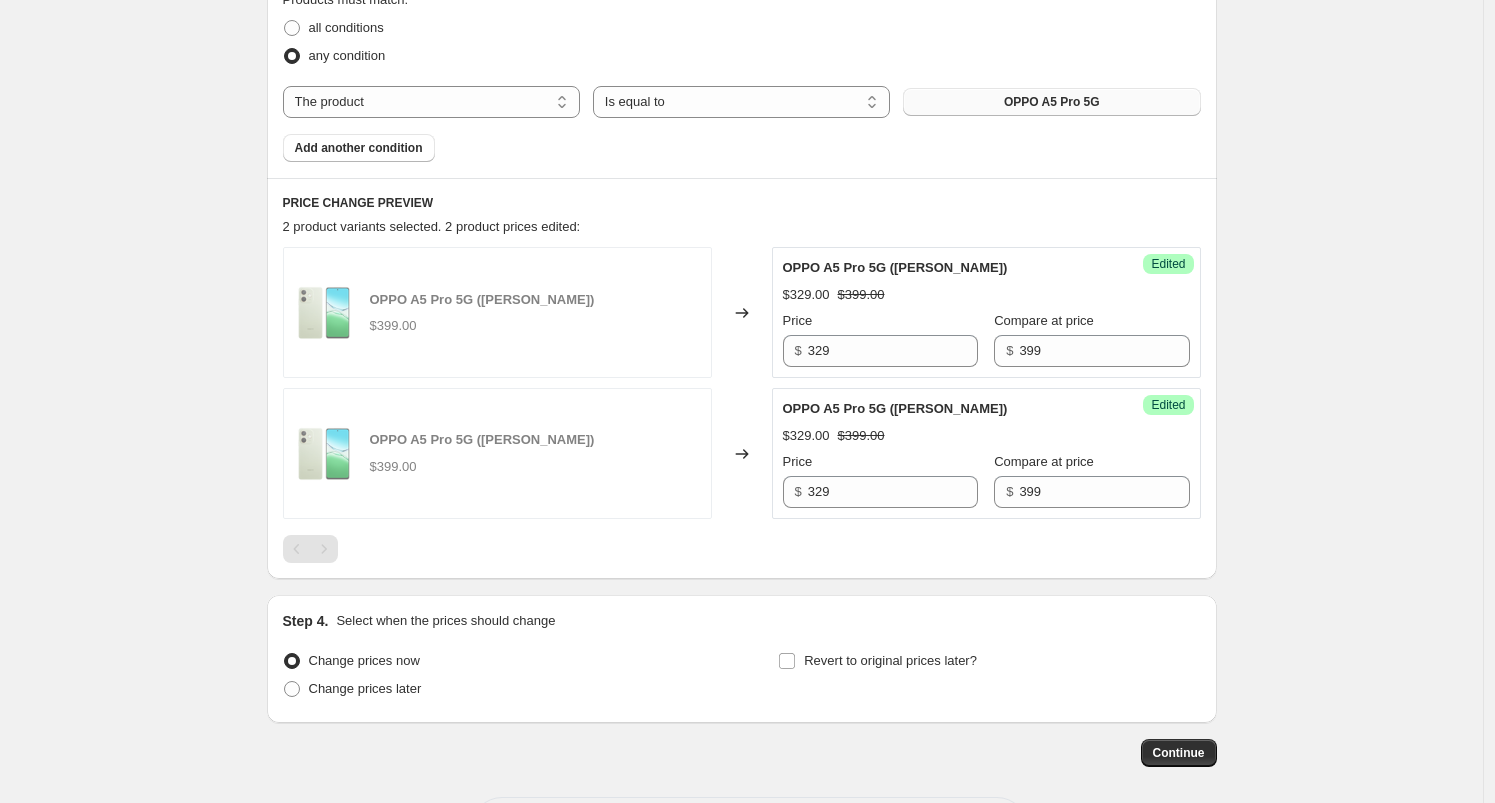 scroll, scrollTop: 737, scrollLeft: 0, axis: vertical 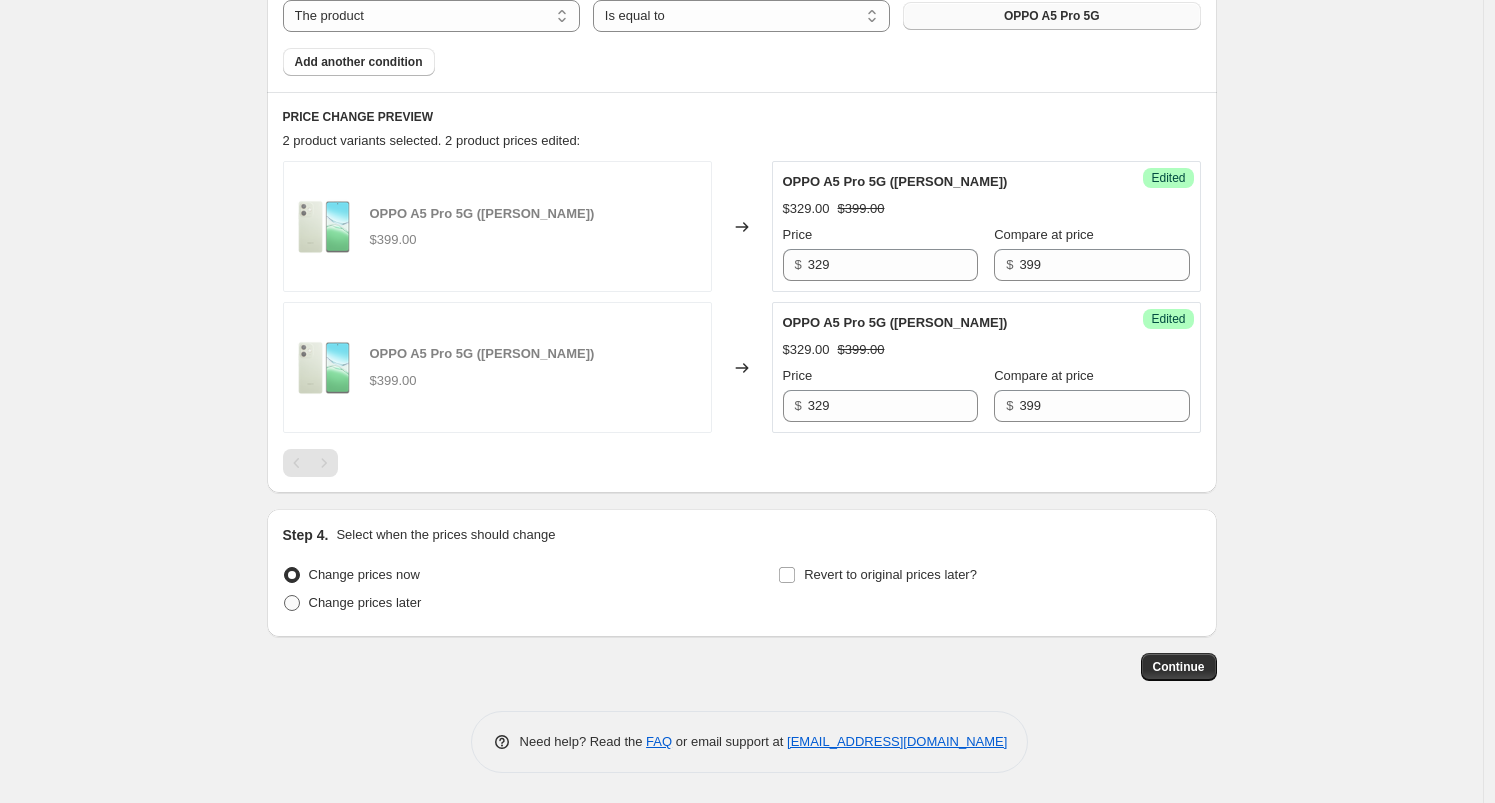 click on "Change prices later" at bounding box center [365, 602] 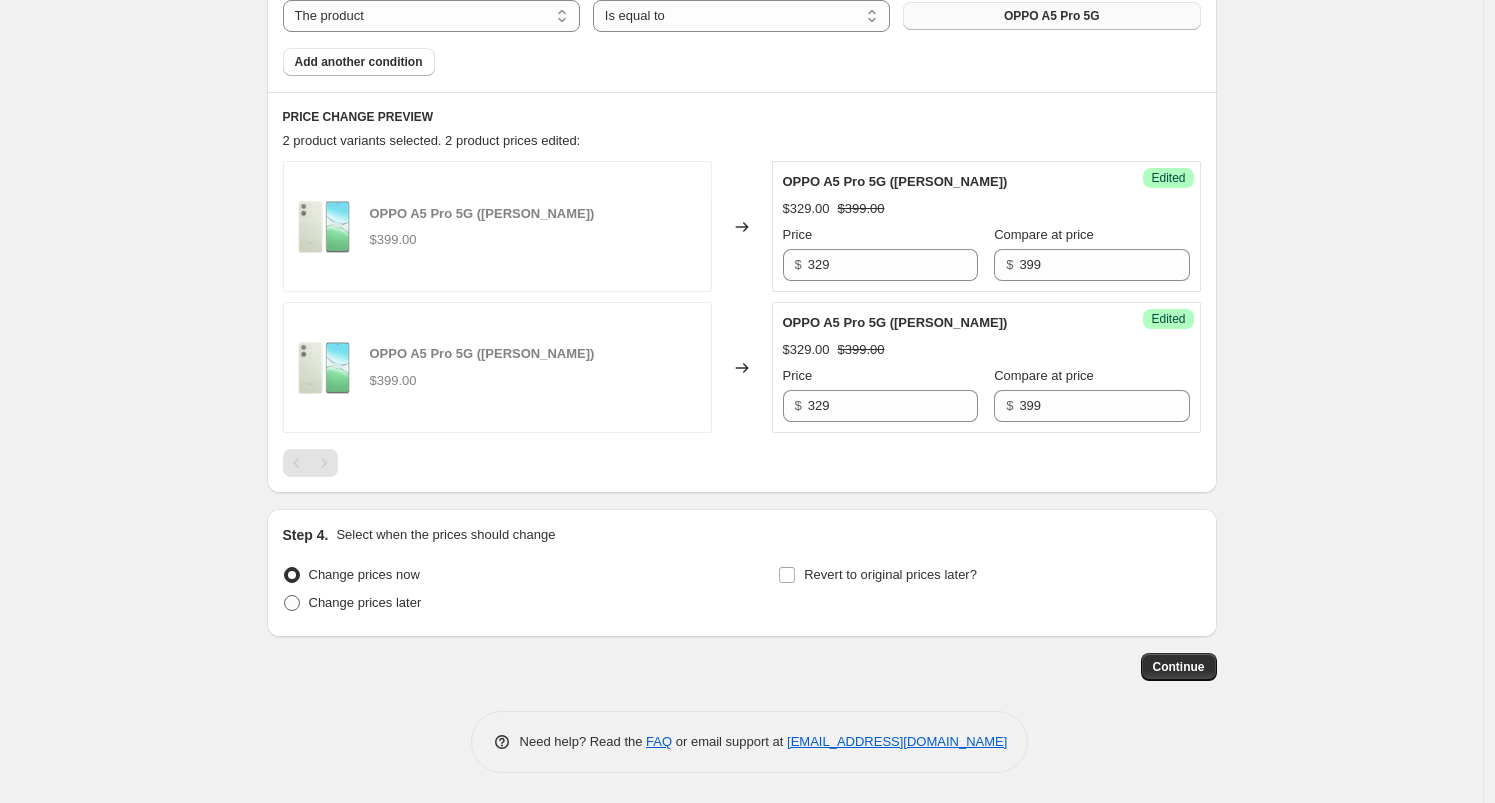 radio on "true" 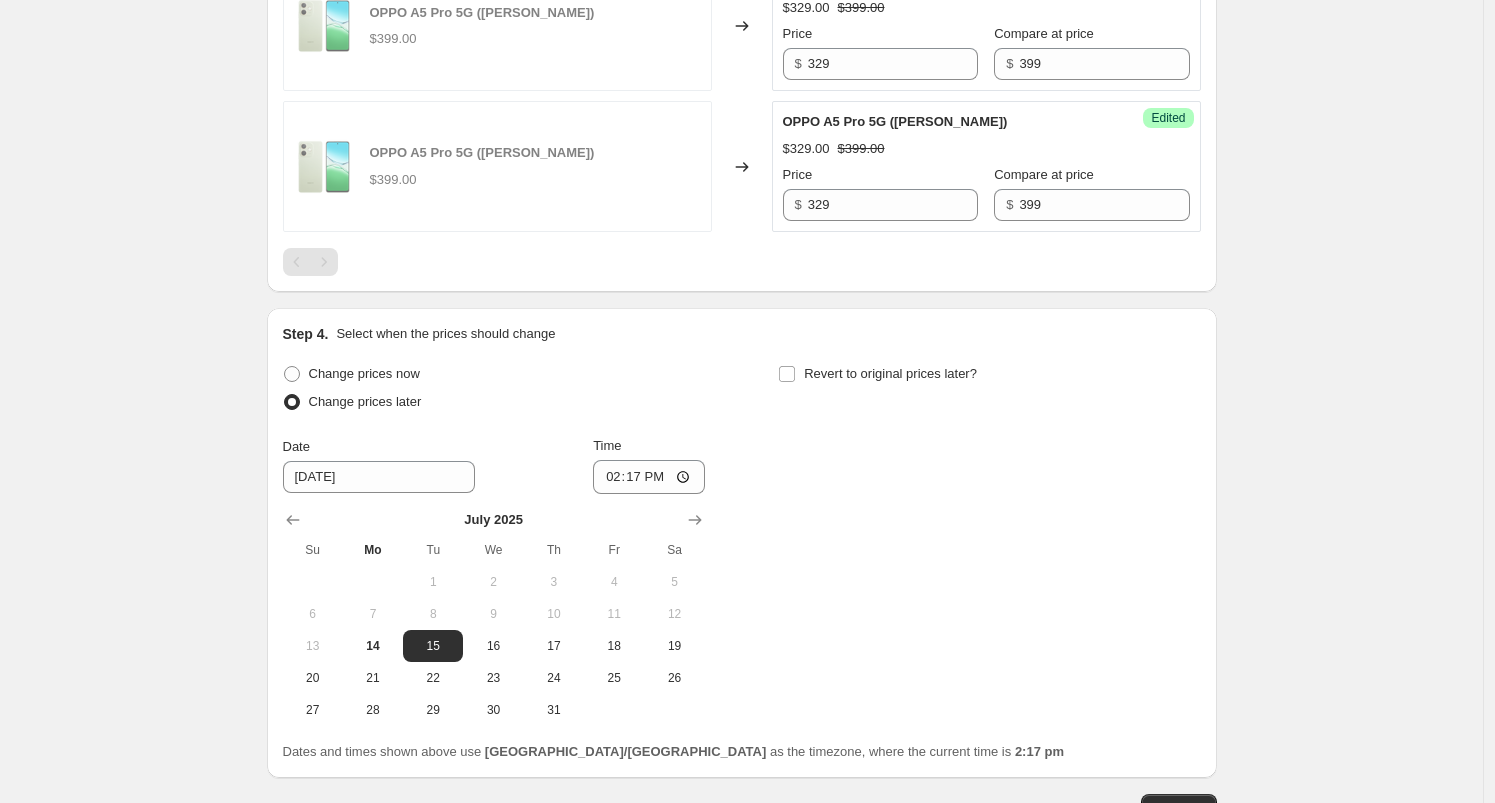 scroll, scrollTop: 1014, scrollLeft: 0, axis: vertical 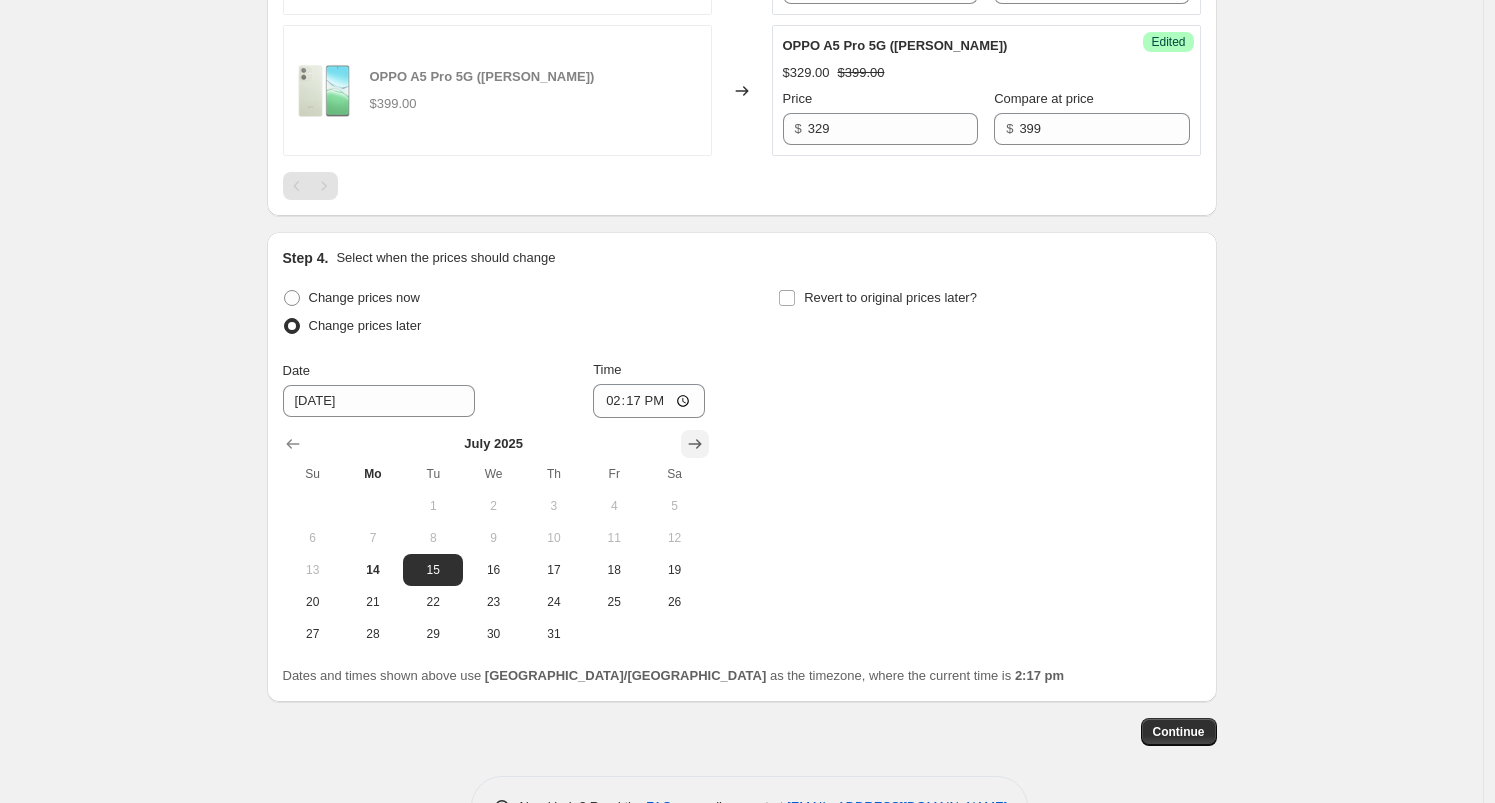 click at bounding box center (695, 444) 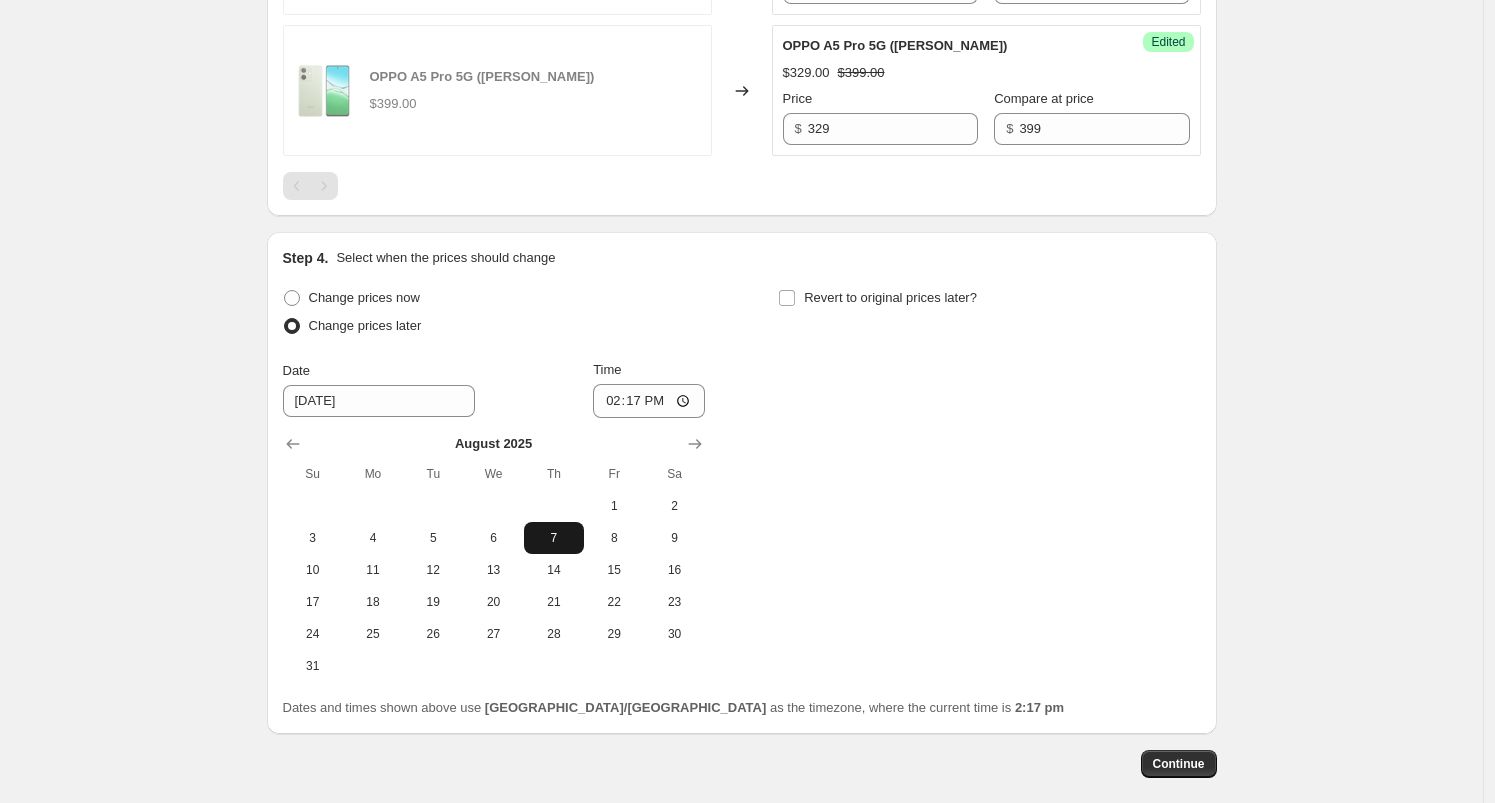 click on "7" at bounding box center (554, 538) 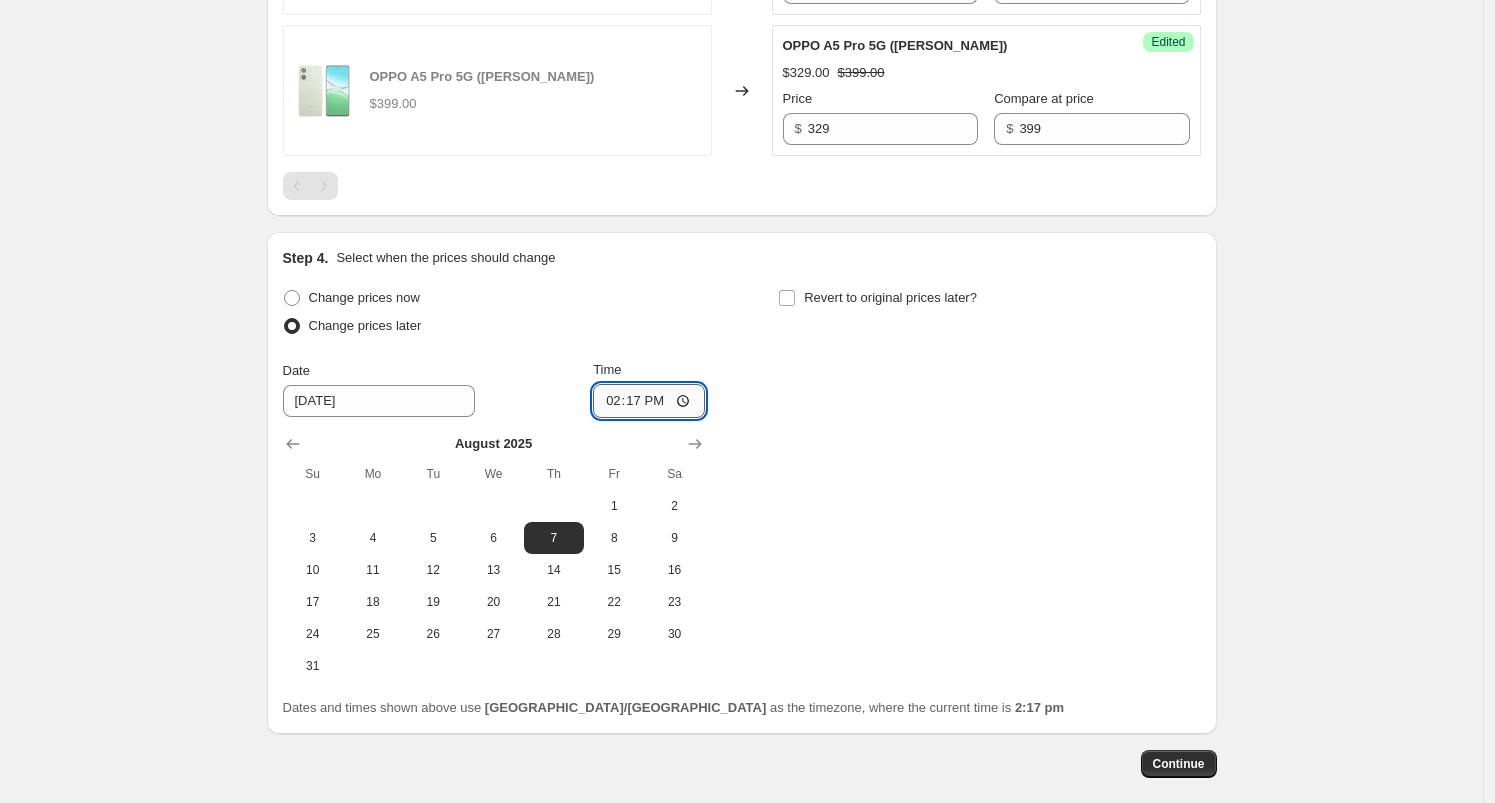 click on "14:17" at bounding box center (649, 401) 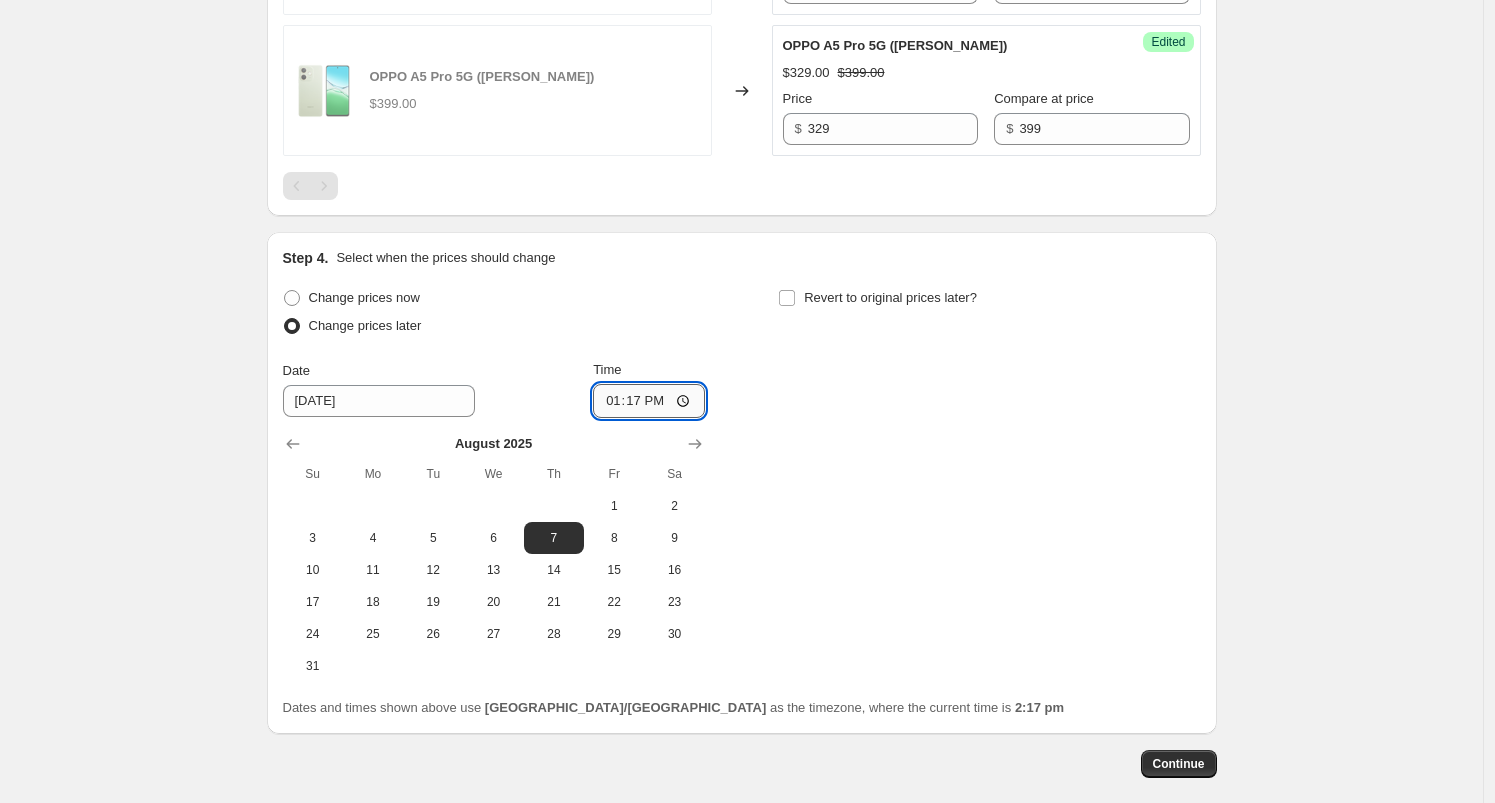 click on "13:17" at bounding box center [649, 401] 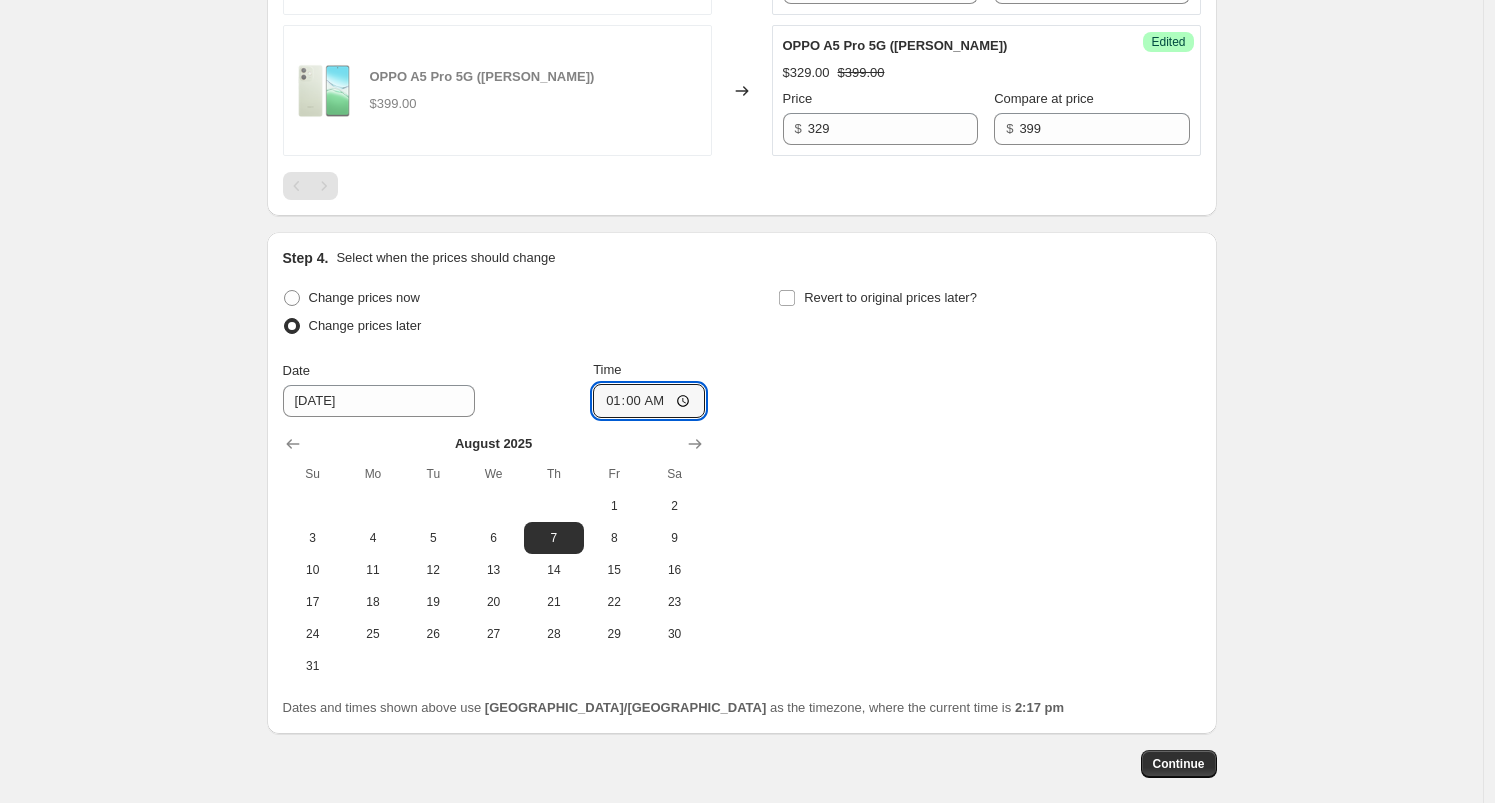 type on "01:00" 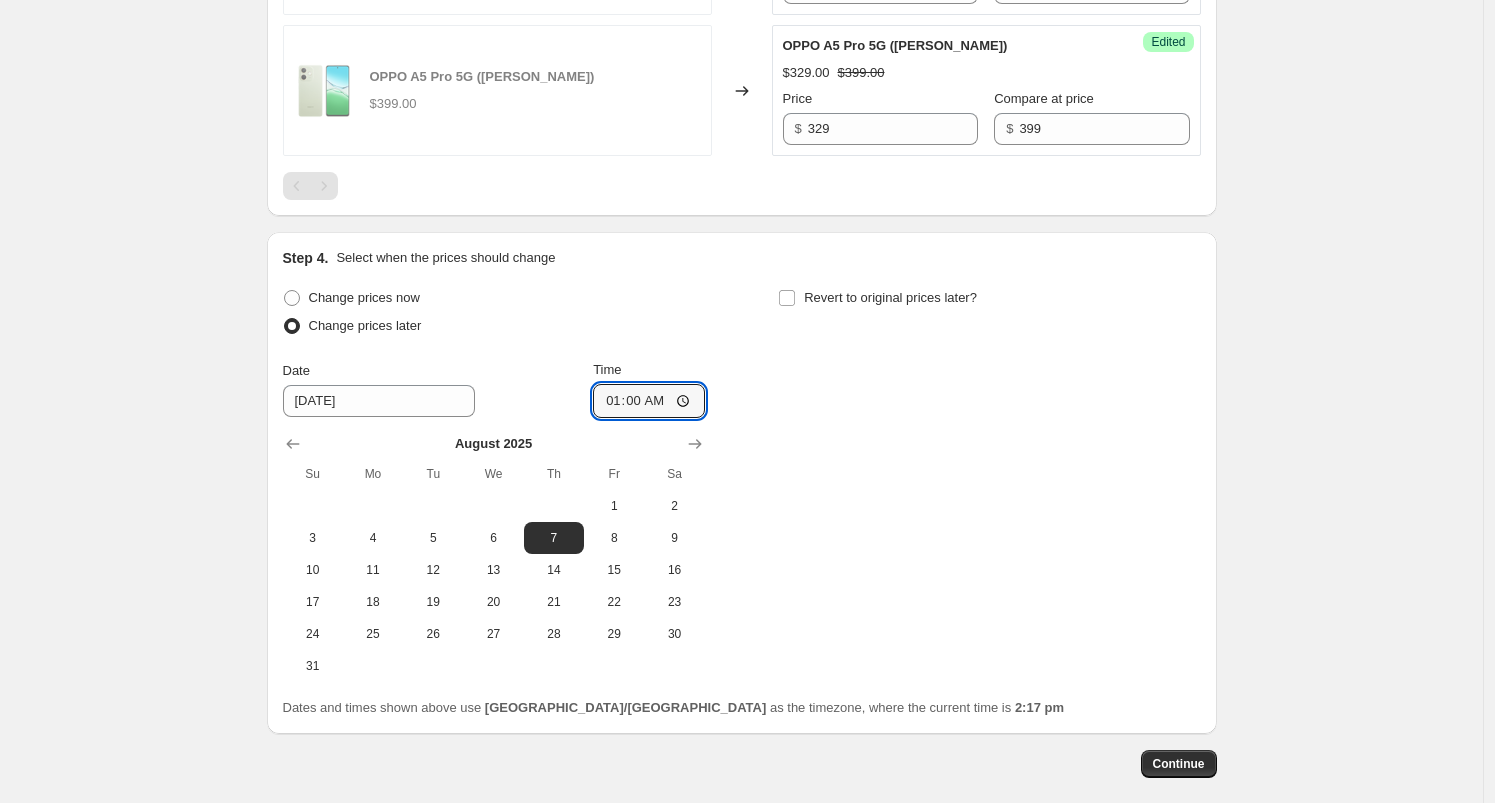 click on "Change prices now Change prices later Date [DATE] Time 01:00 [DATE] Su Mo Tu We Th Fr Sa 1 2 3 4 5 6 7 8 9 10 11 12 13 14 15 16 17 18 19 20 21 22 23 24 25 26 27 28 29 30 31 Revert to original prices later?" at bounding box center (742, 483) 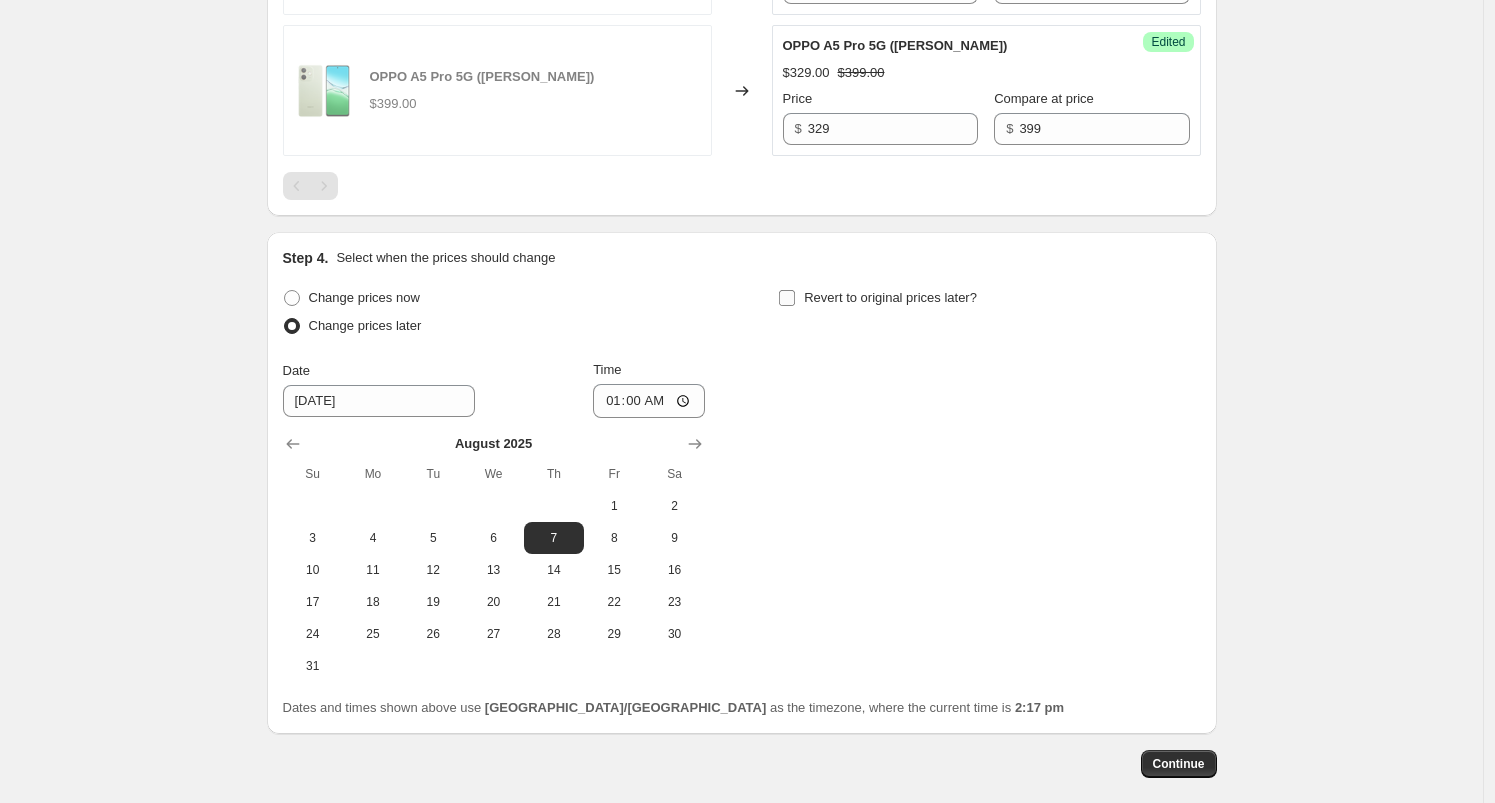 click on "Revert to original prices later?" at bounding box center [877, 298] 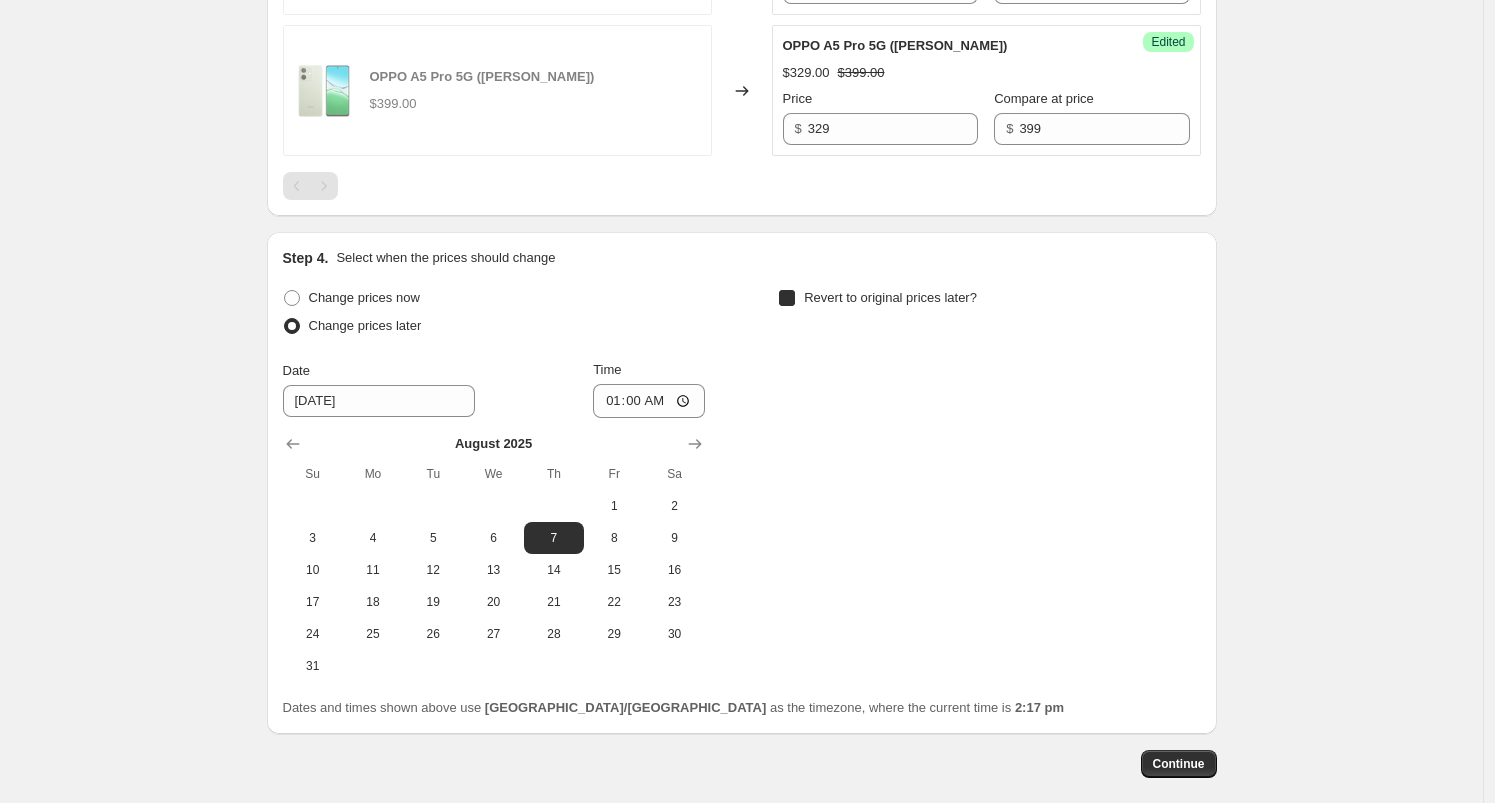 checkbox on "true" 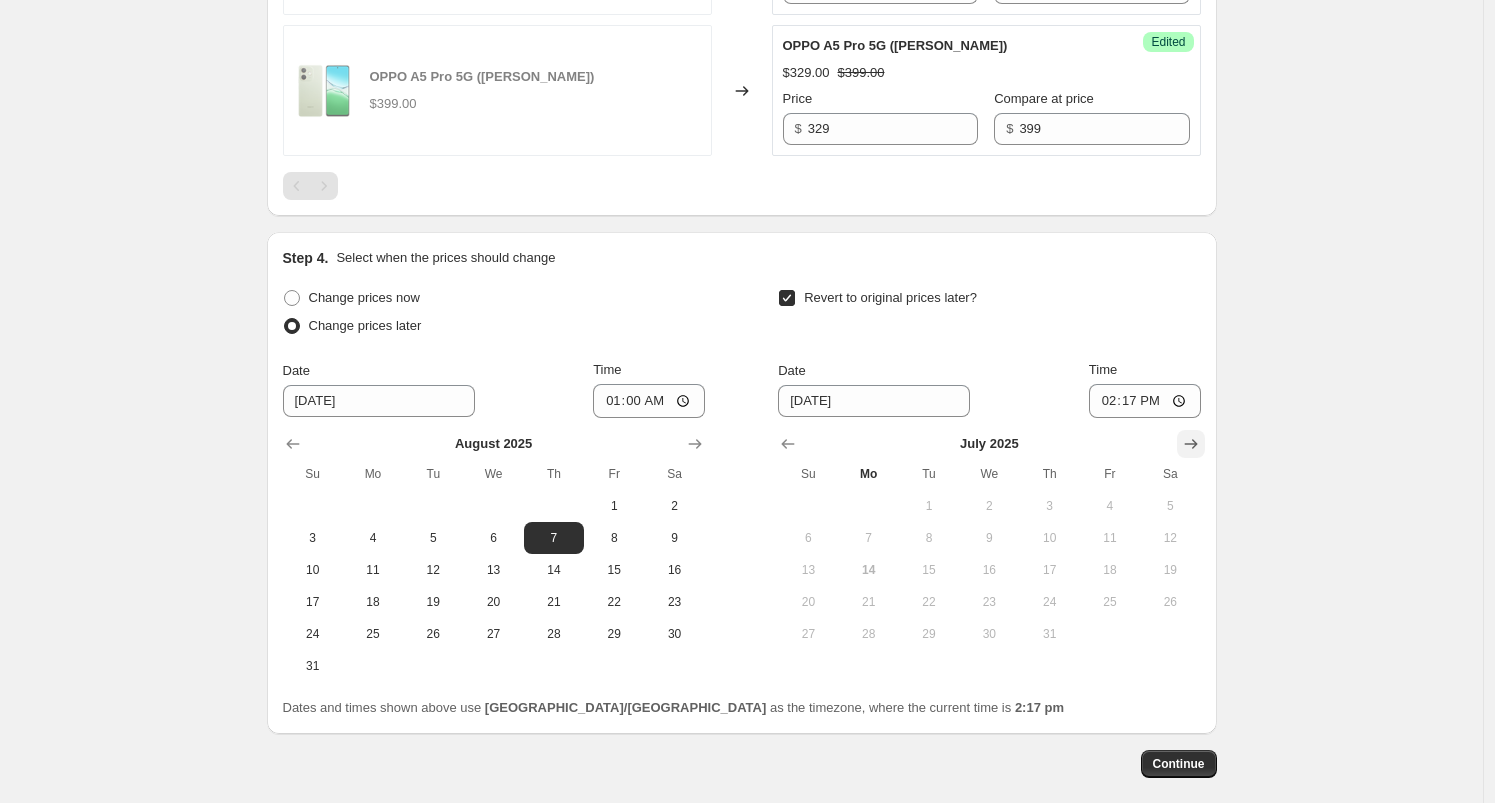click 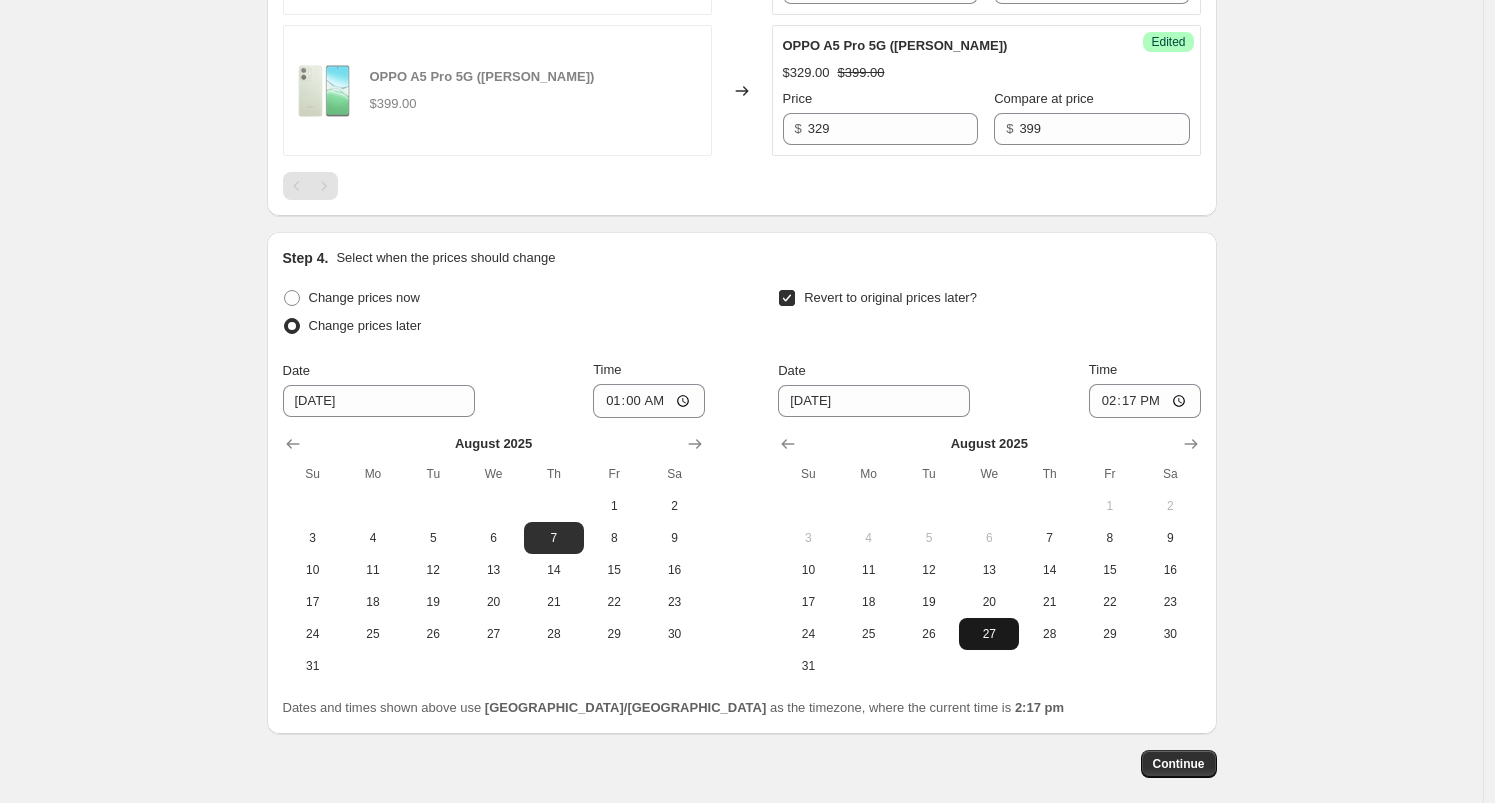 click on "27" at bounding box center [989, 634] 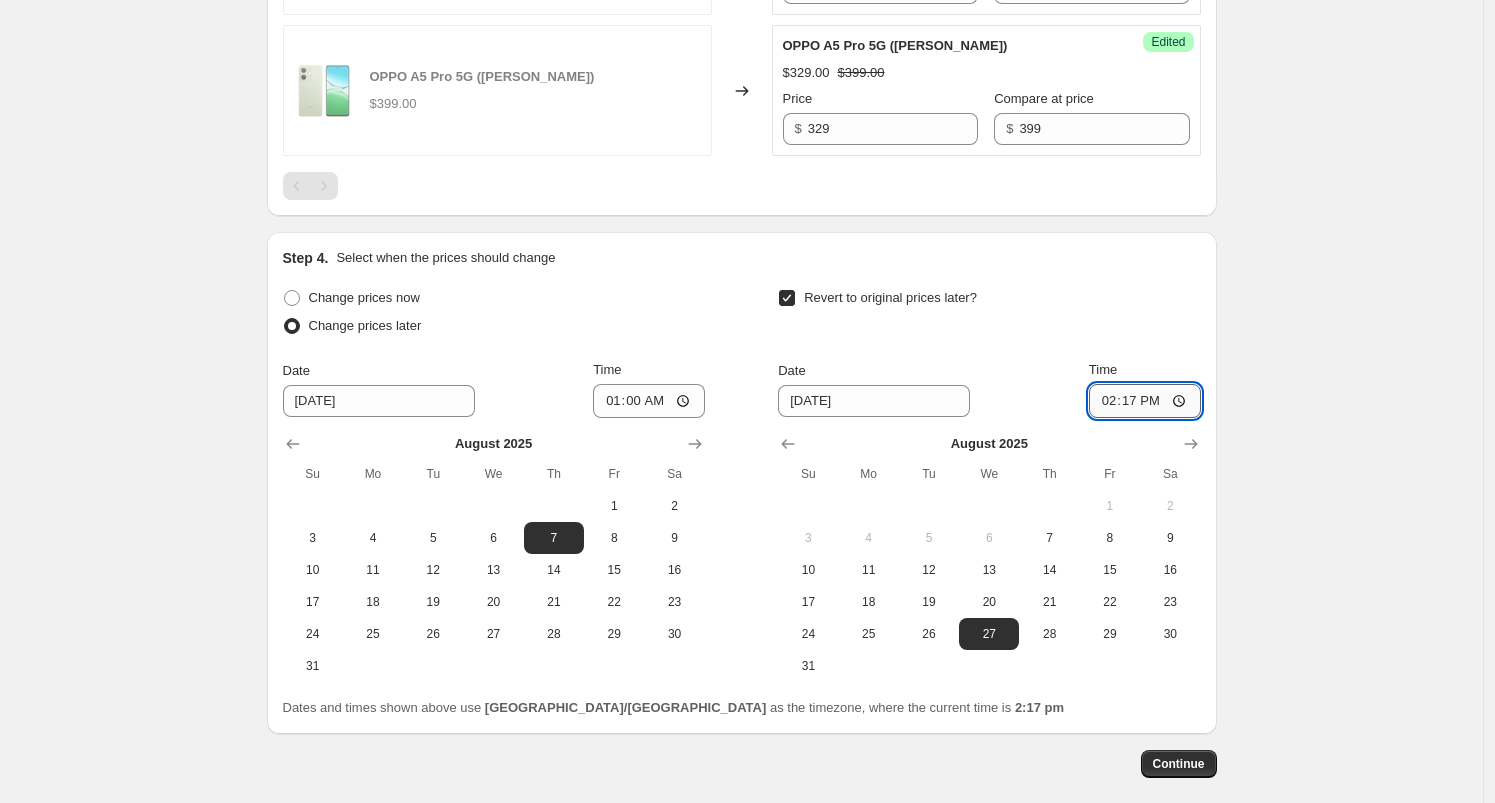 click on "14:17" at bounding box center [1145, 401] 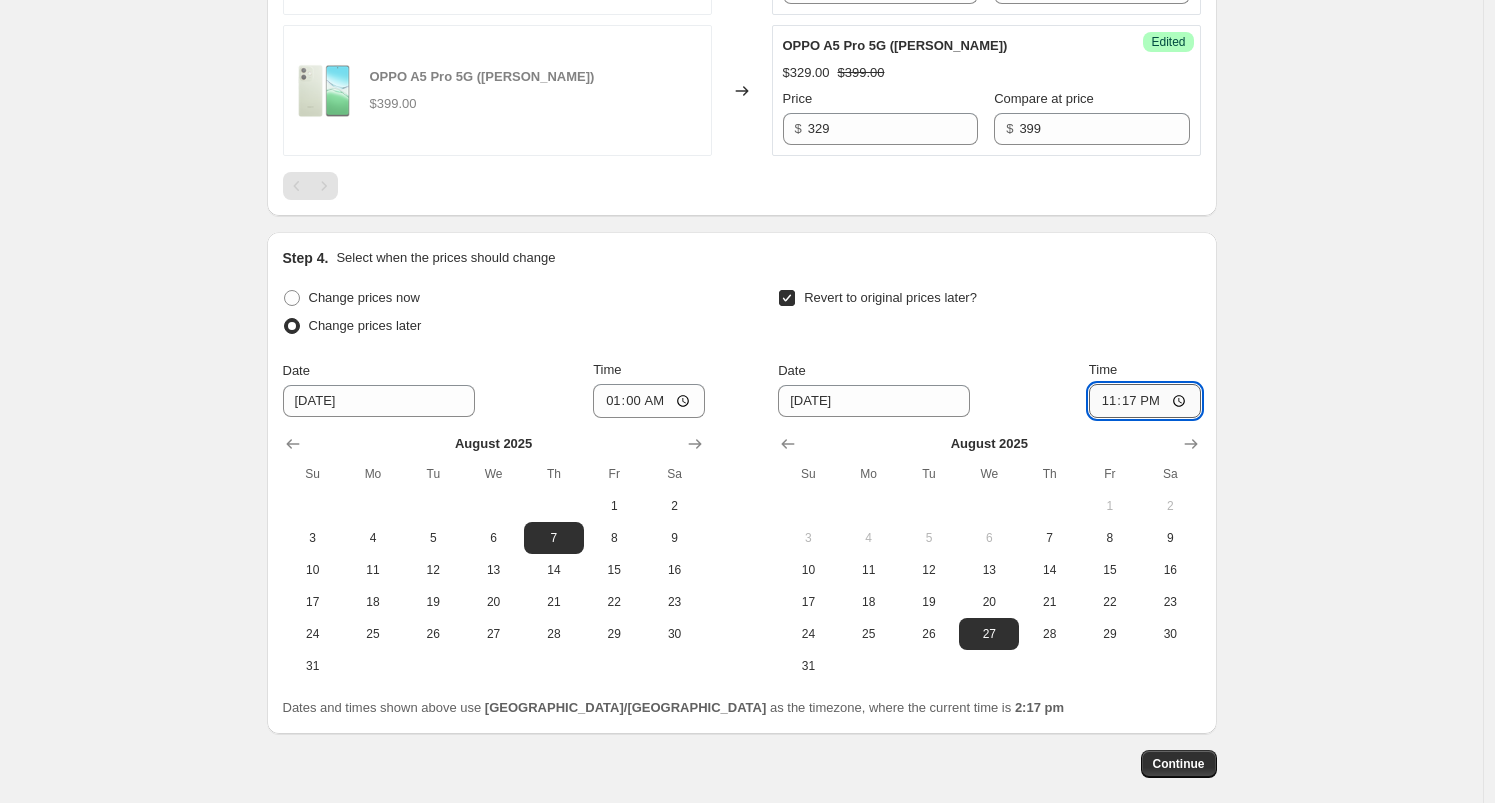 click on "23:17" at bounding box center (1145, 401) 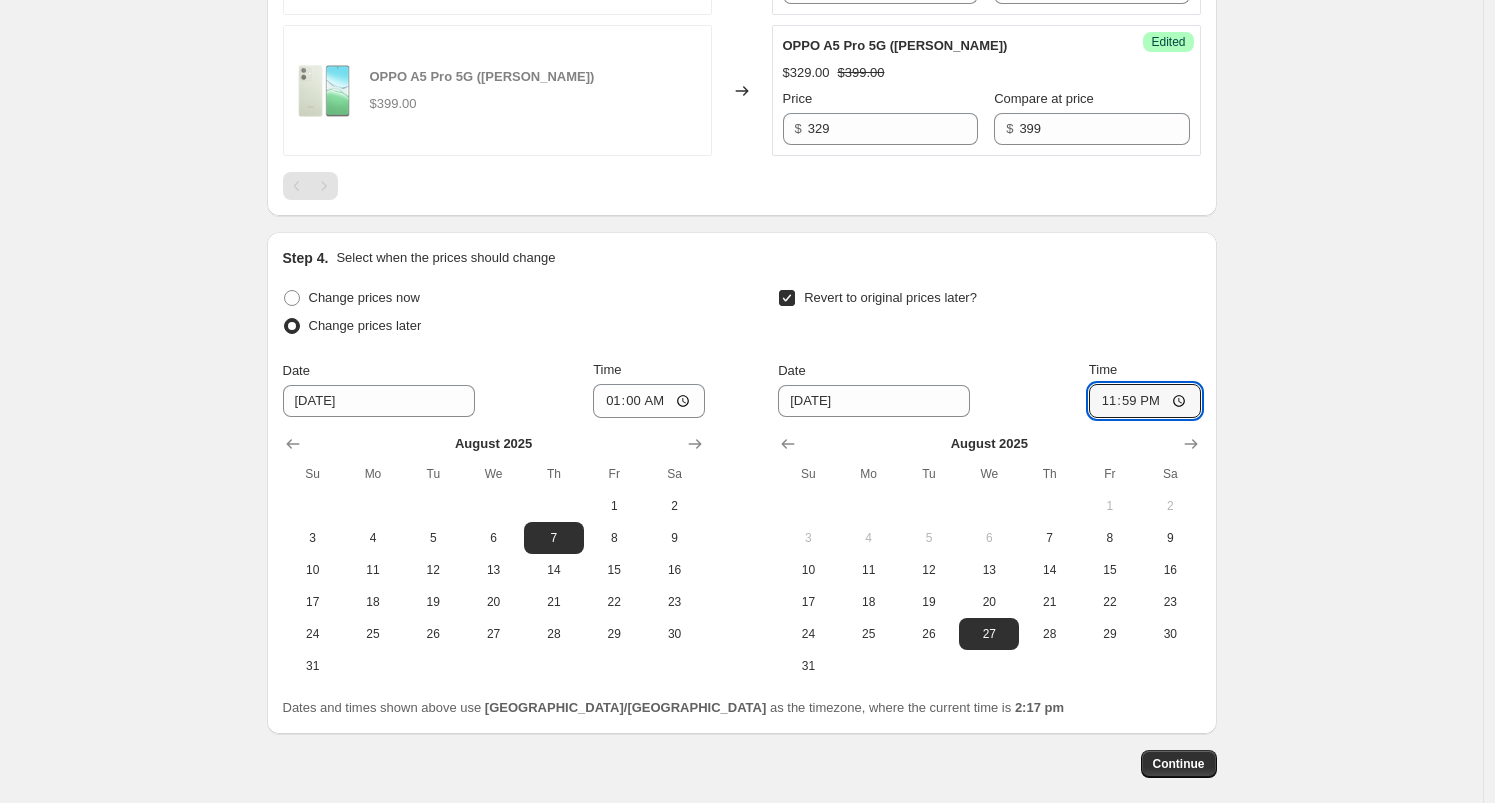 type on "23:59" 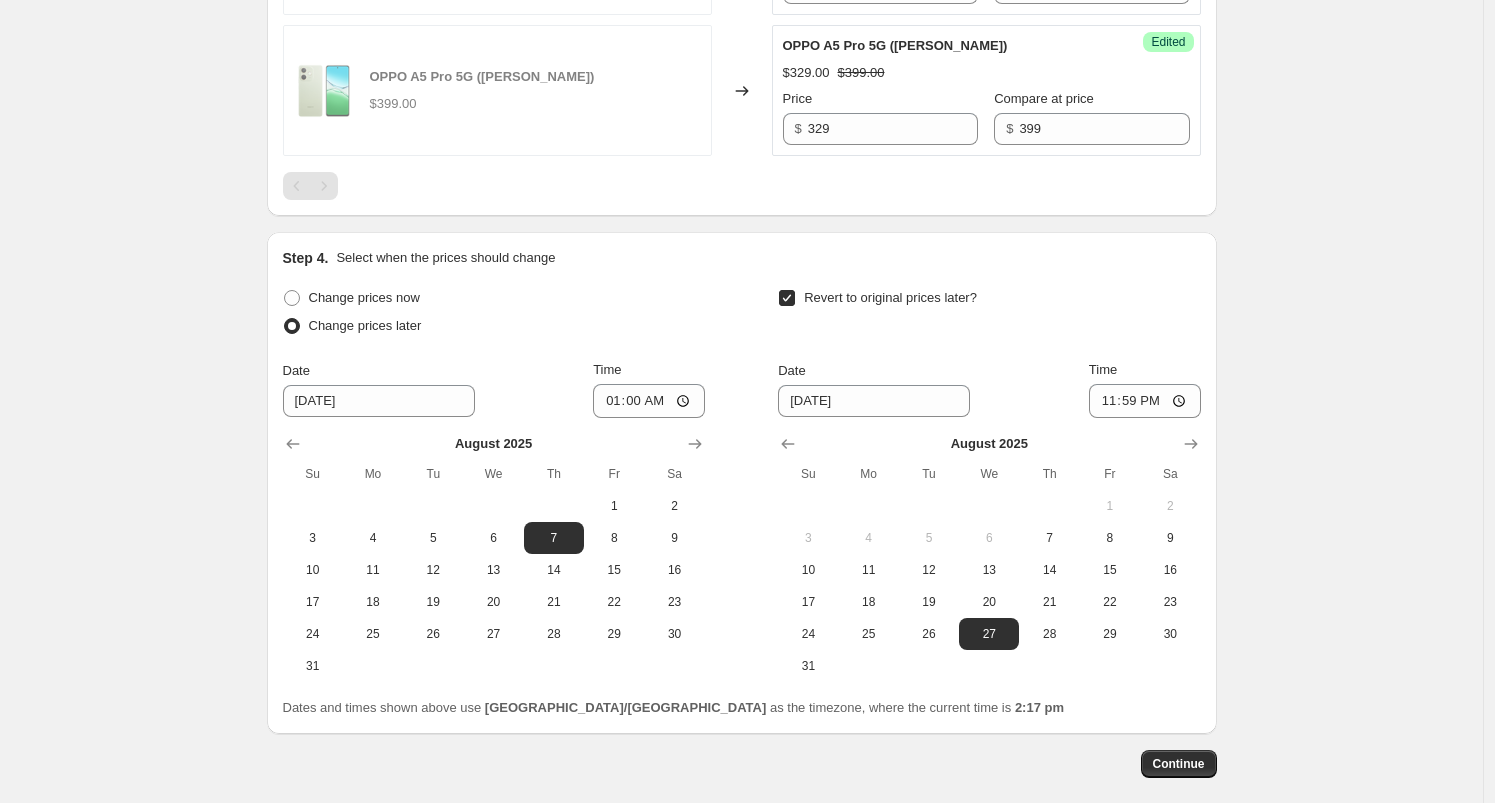 click on "Create new price [MEDICAL_DATA]. This page is ready Create new price [MEDICAL_DATA] Draft Step 1. Optionally give your price [MEDICAL_DATA] a title (eg "March 30% off sale on boots") [DATE] Price [MEDICAL_DATA] This title is just for internal use, customers won't see it Step 2. Select how the prices should change Use bulk price change rules Set product prices individually Use CSV upload Select tags to add while price change is active Select tags to remove while price change is active Step 3. Select which products should change in price Select all products, use filters, or select products variants individually All products Filter by product, collection, tag, vendor, product type, variant title, or inventory Select product variants individually Product filters Products must match: all conditions any condition The product The product's collection The product's tag The product's vendor The product's type The product's status The variant's title Inventory quantity The product Is equal to Is not equal to Is equal to OPPO A5 Pro 5G" at bounding box center (741, -57) 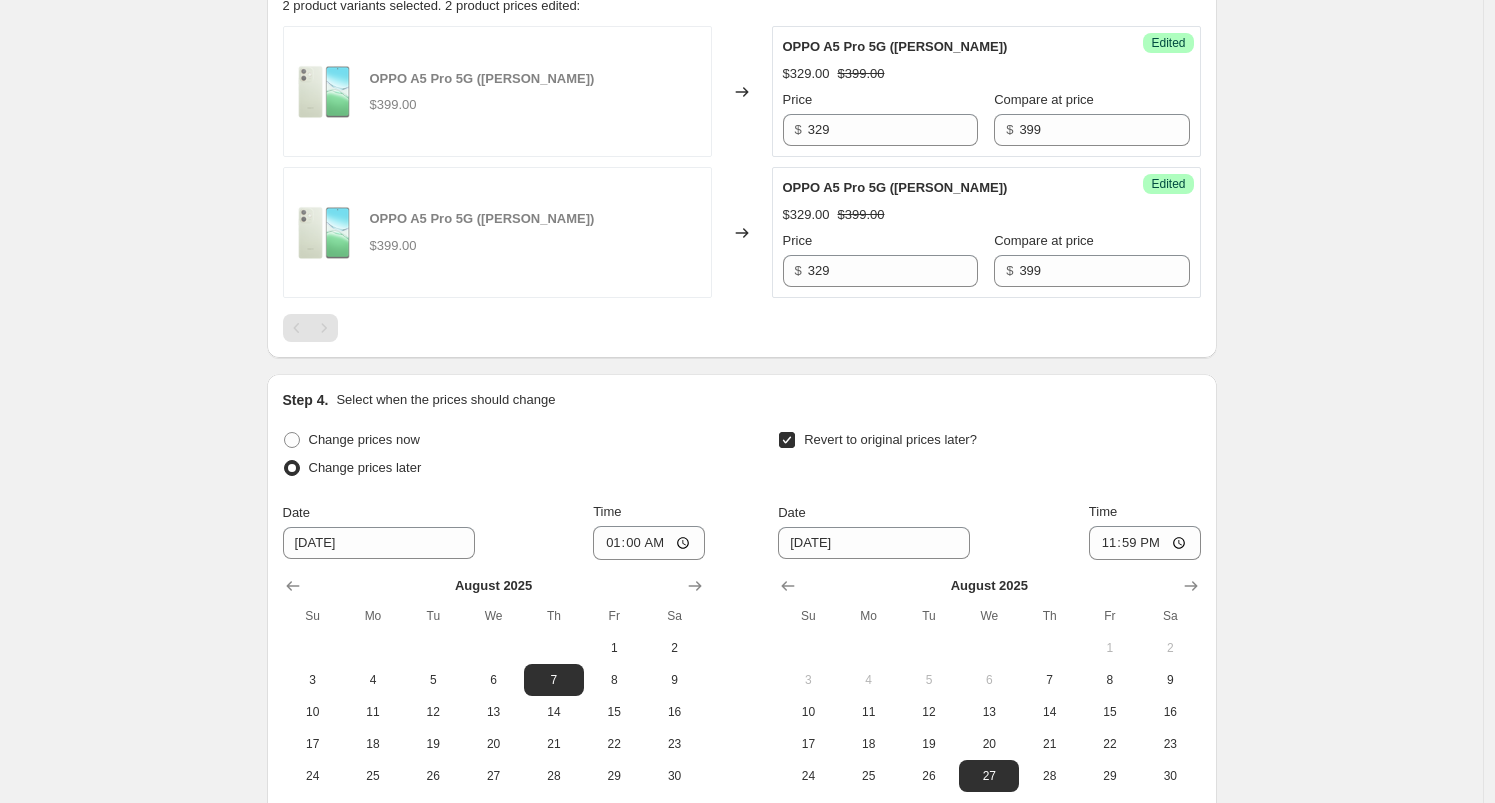 scroll, scrollTop: 1113, scrollLeft: 0, axis: vertical 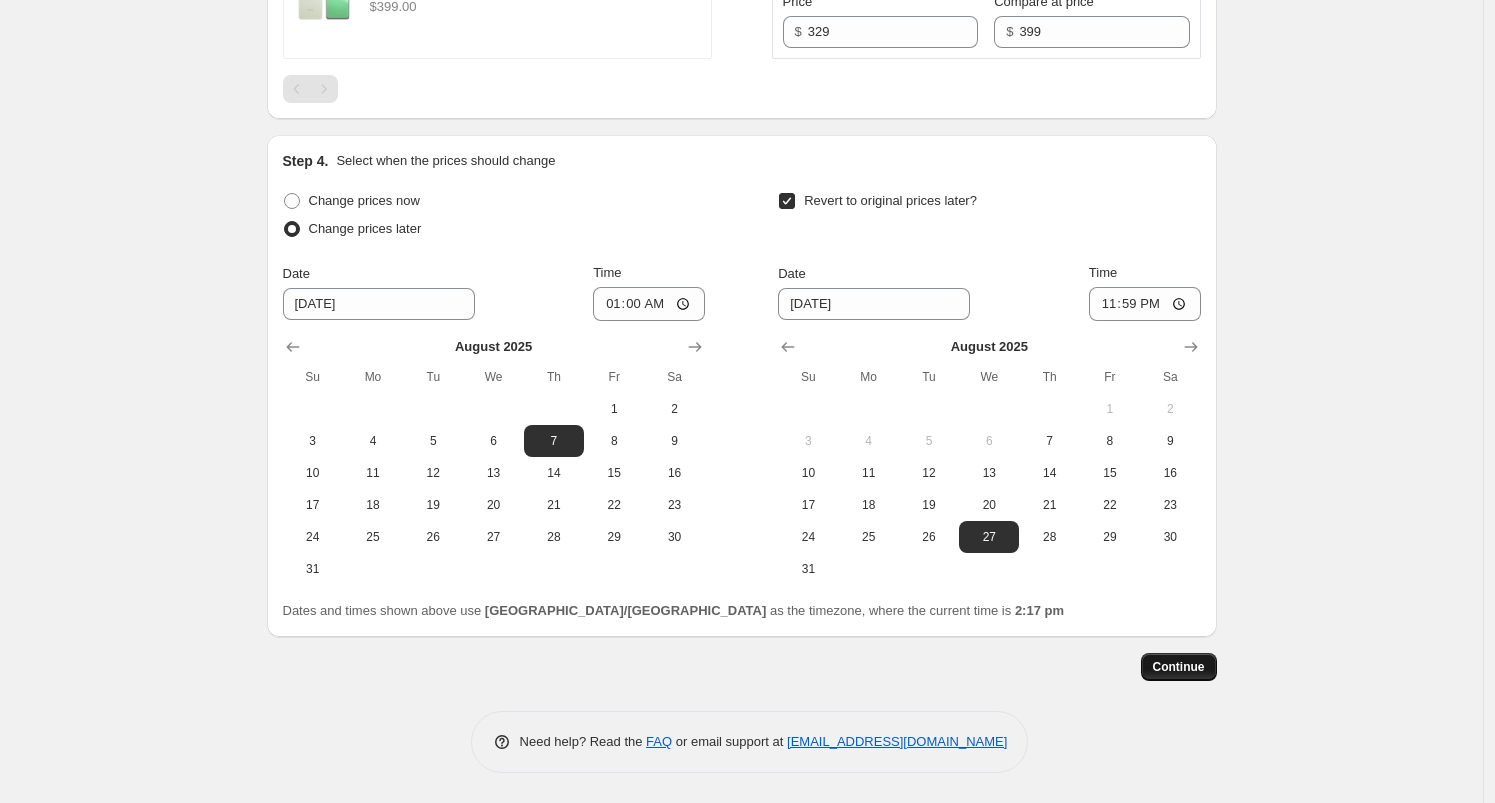 click on "Continue" at bounding box center [1179, 667] 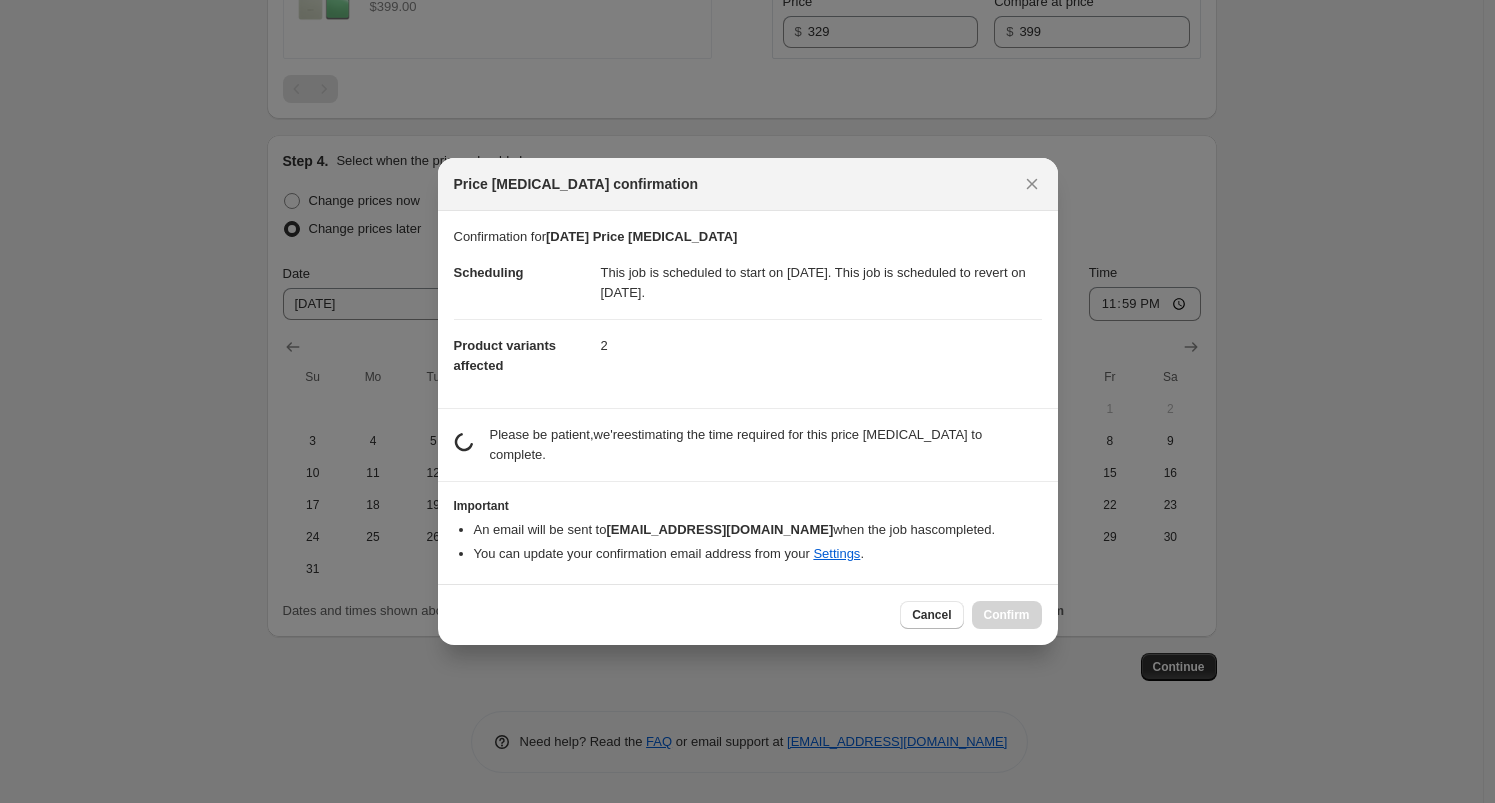 scroll, scrollTop: 0, scrollLeft: 0, axis: both 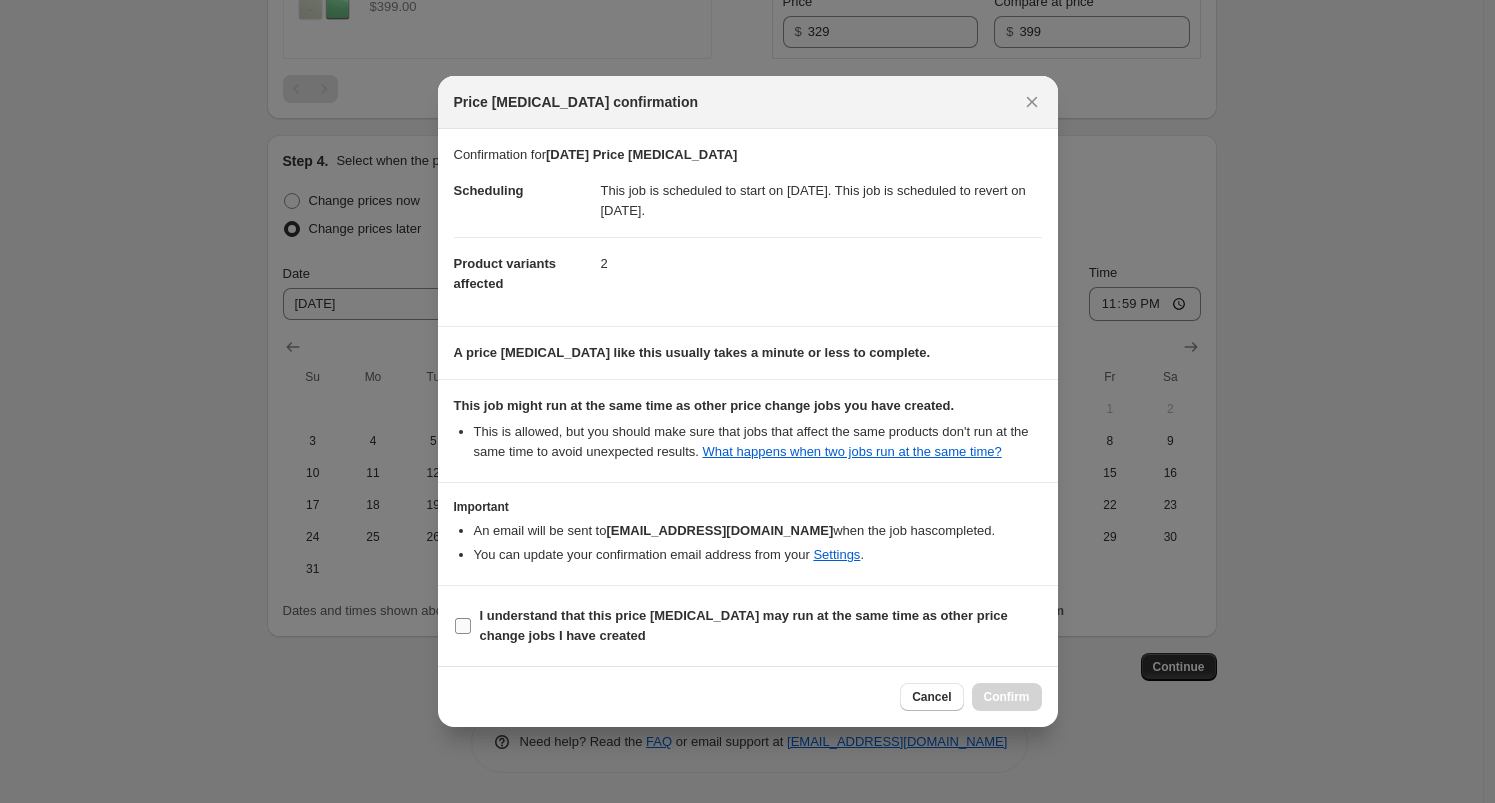 click on "I understand that this price [MEDICAL_DATA] may run at the same time as other price change jobs I have created" at bounding box center (748, 626) 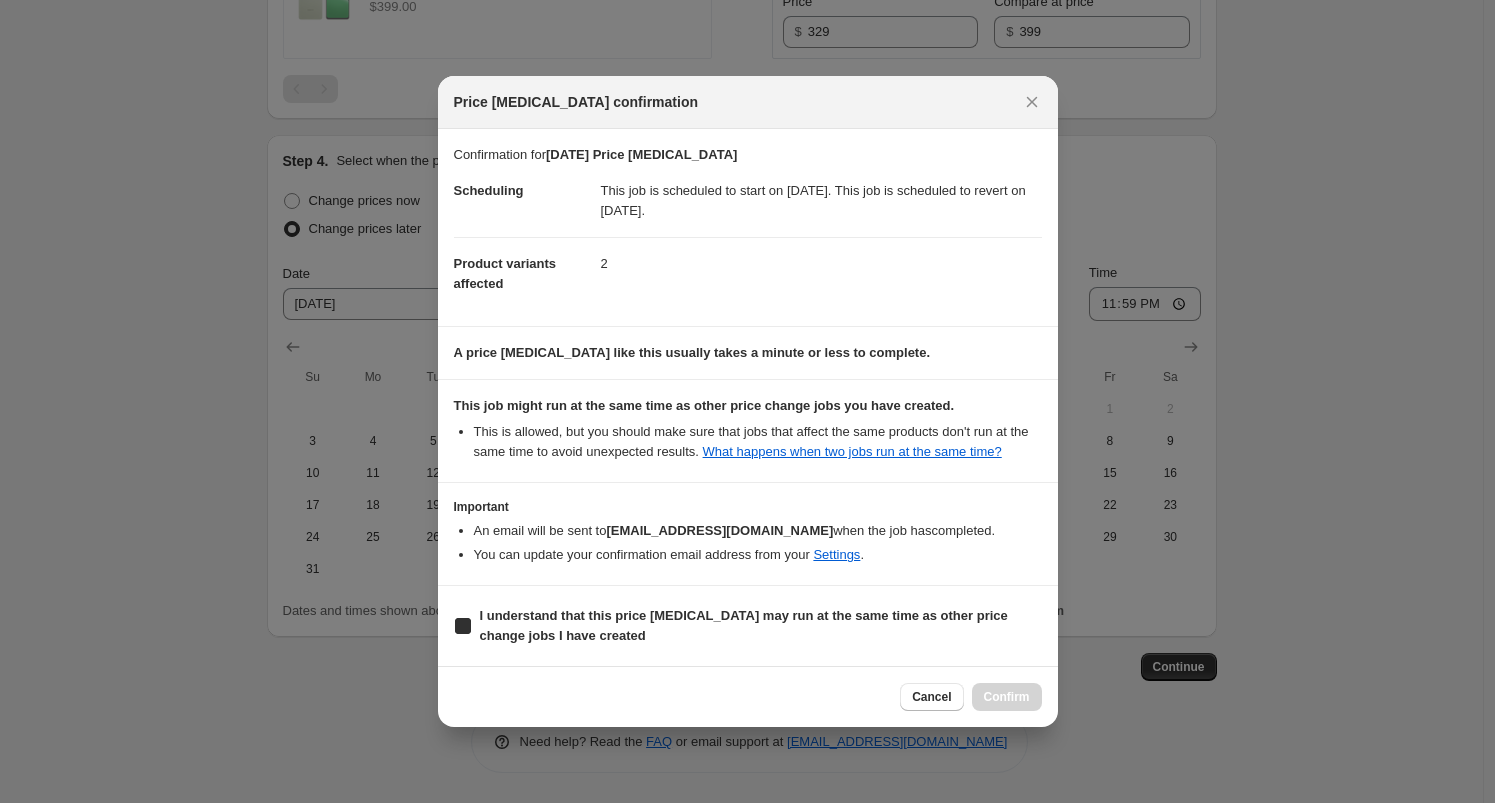 checkbox on "true" 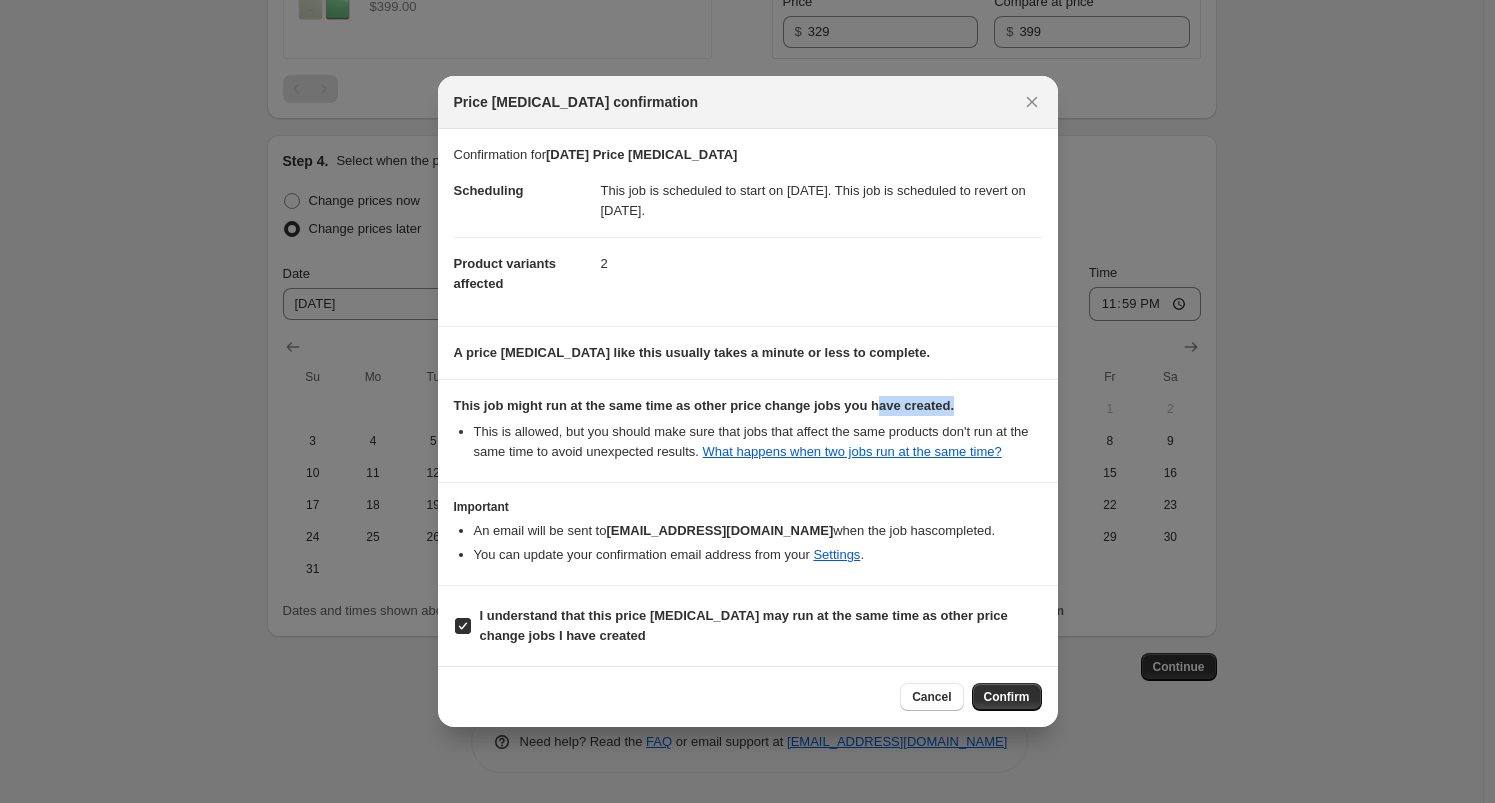 drag, startPoint x: 890, startPoint y: 396, endPoint x: 975, endPoint y: 391, distance: 85.146935 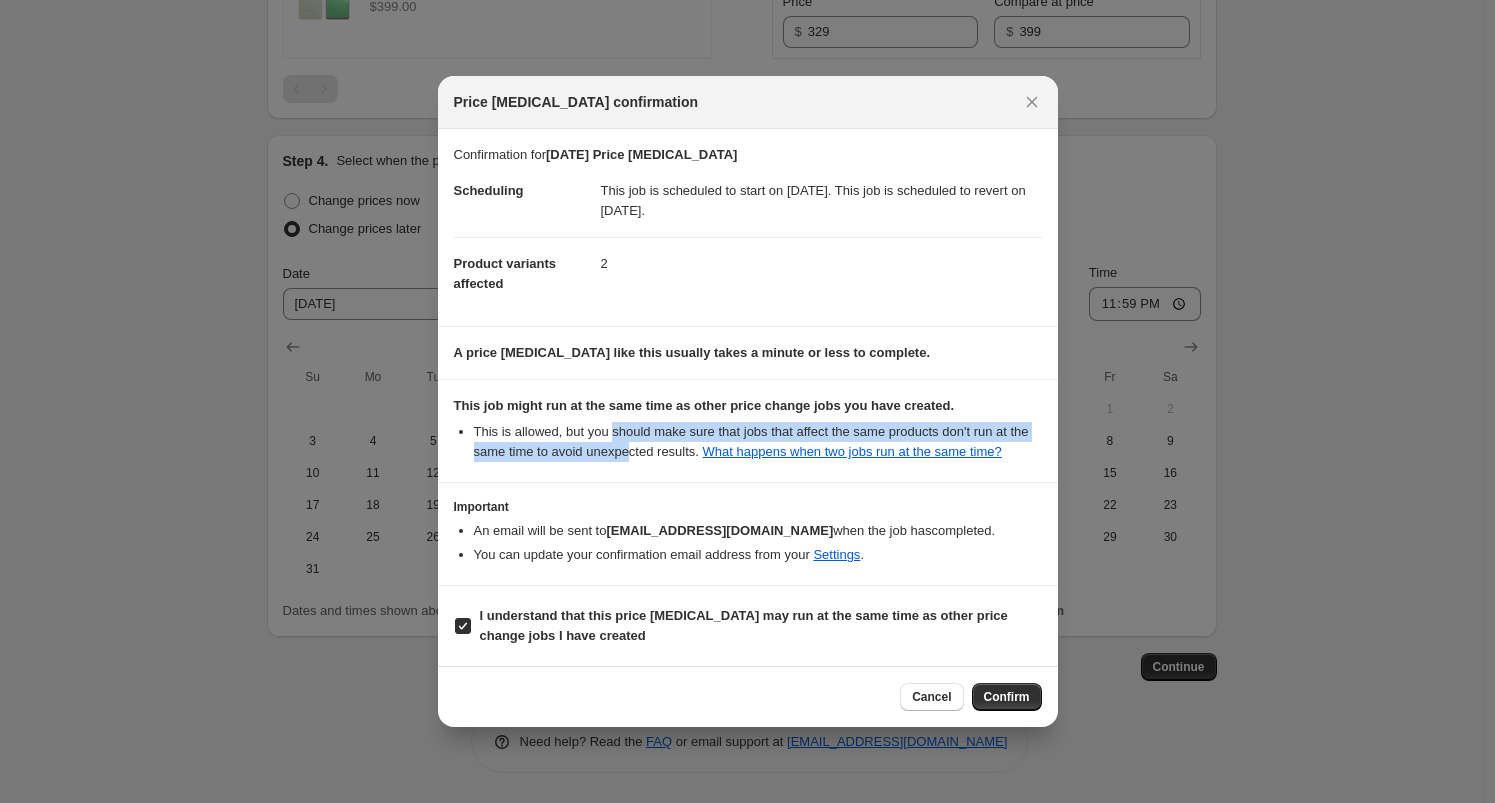 drag, startPoint x: 619, startPoint y: 415, endPoint x: 673, endPoint y: 448, distance: 63.28507 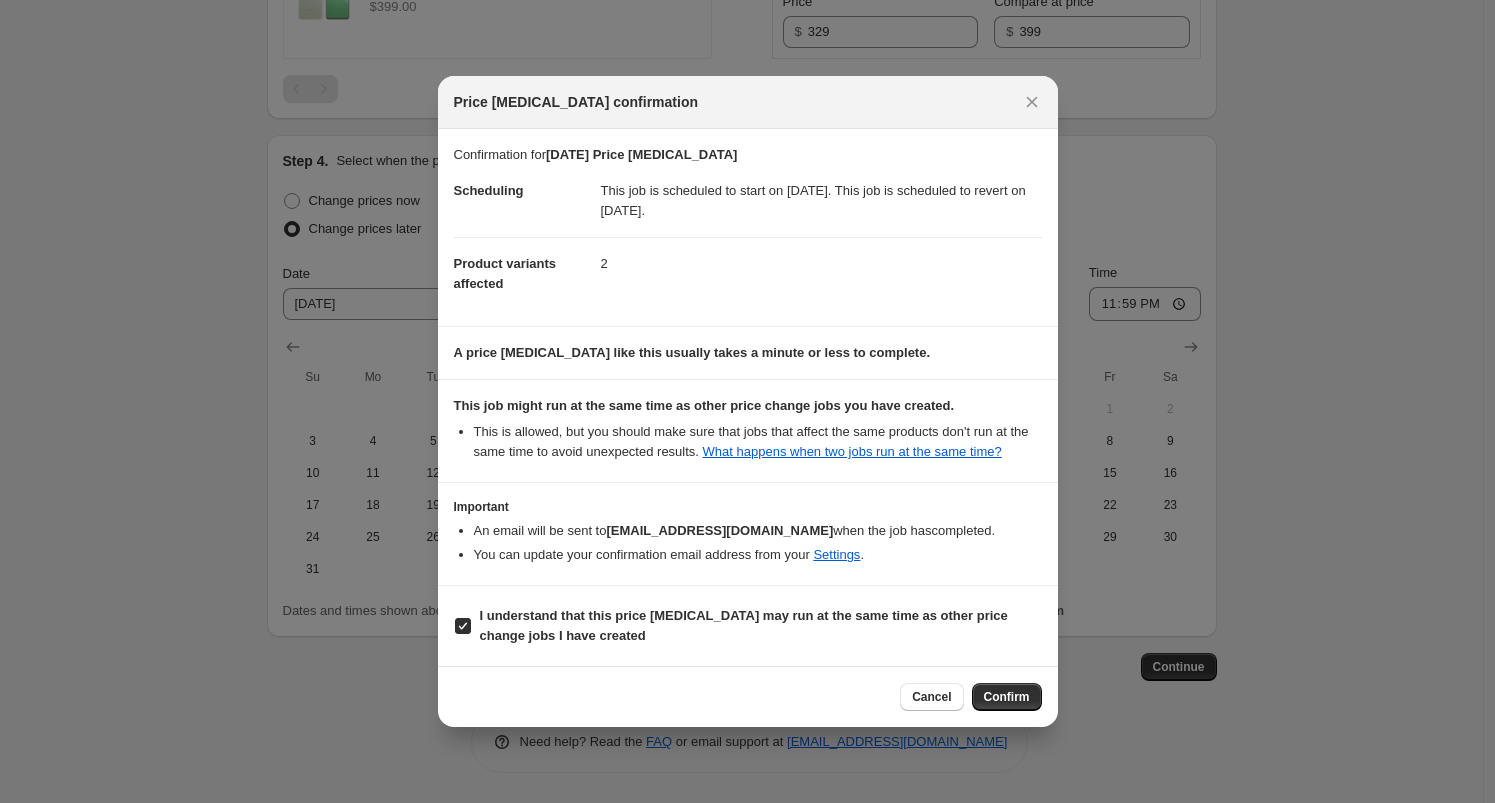 drag, startPoint x: 676, startPoint y: 457, endPoint x: 691, endPoint y: 469, distance: 19.209373 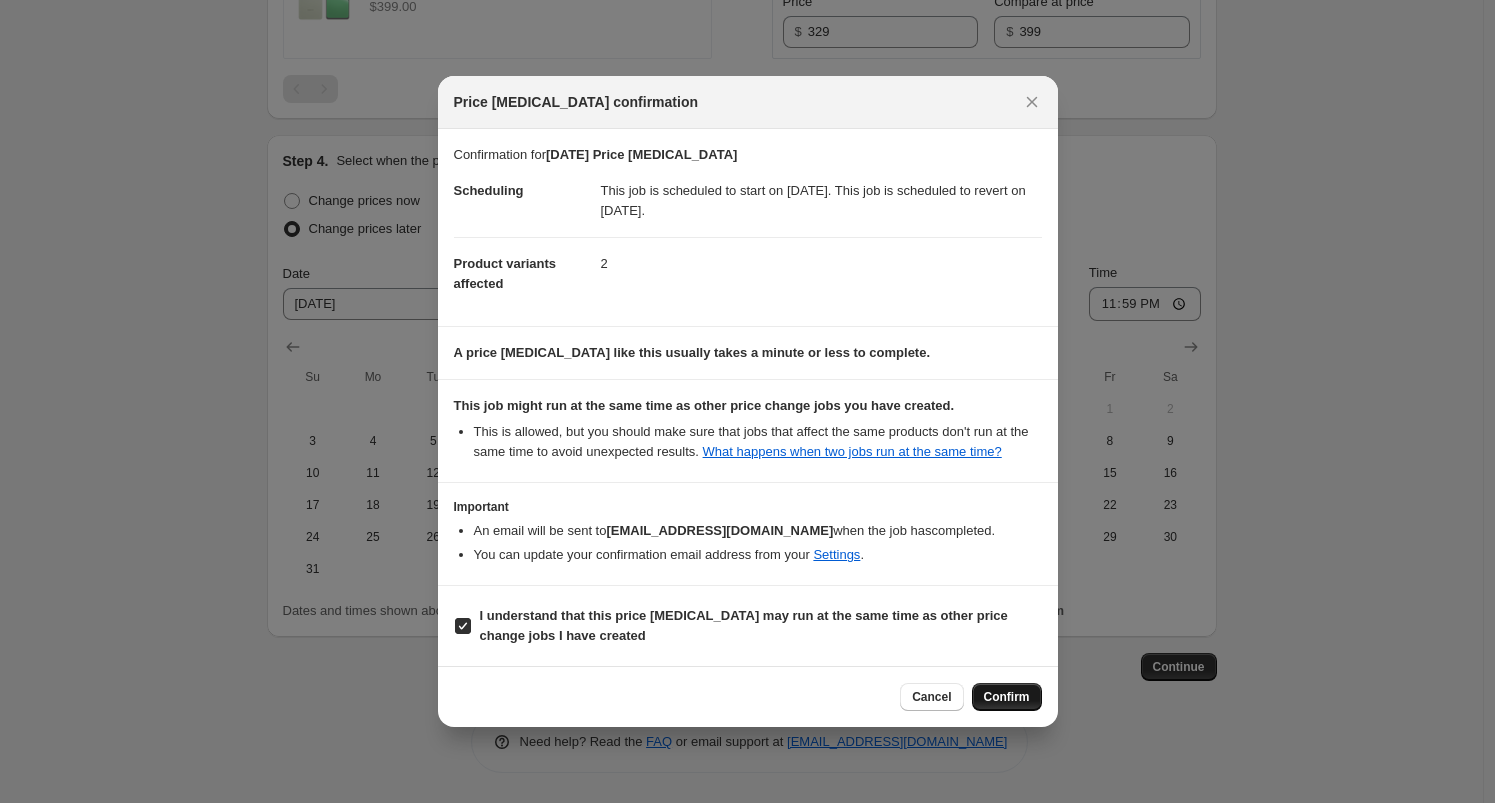 click on "Confirm" at bounding box center (1007, 697) 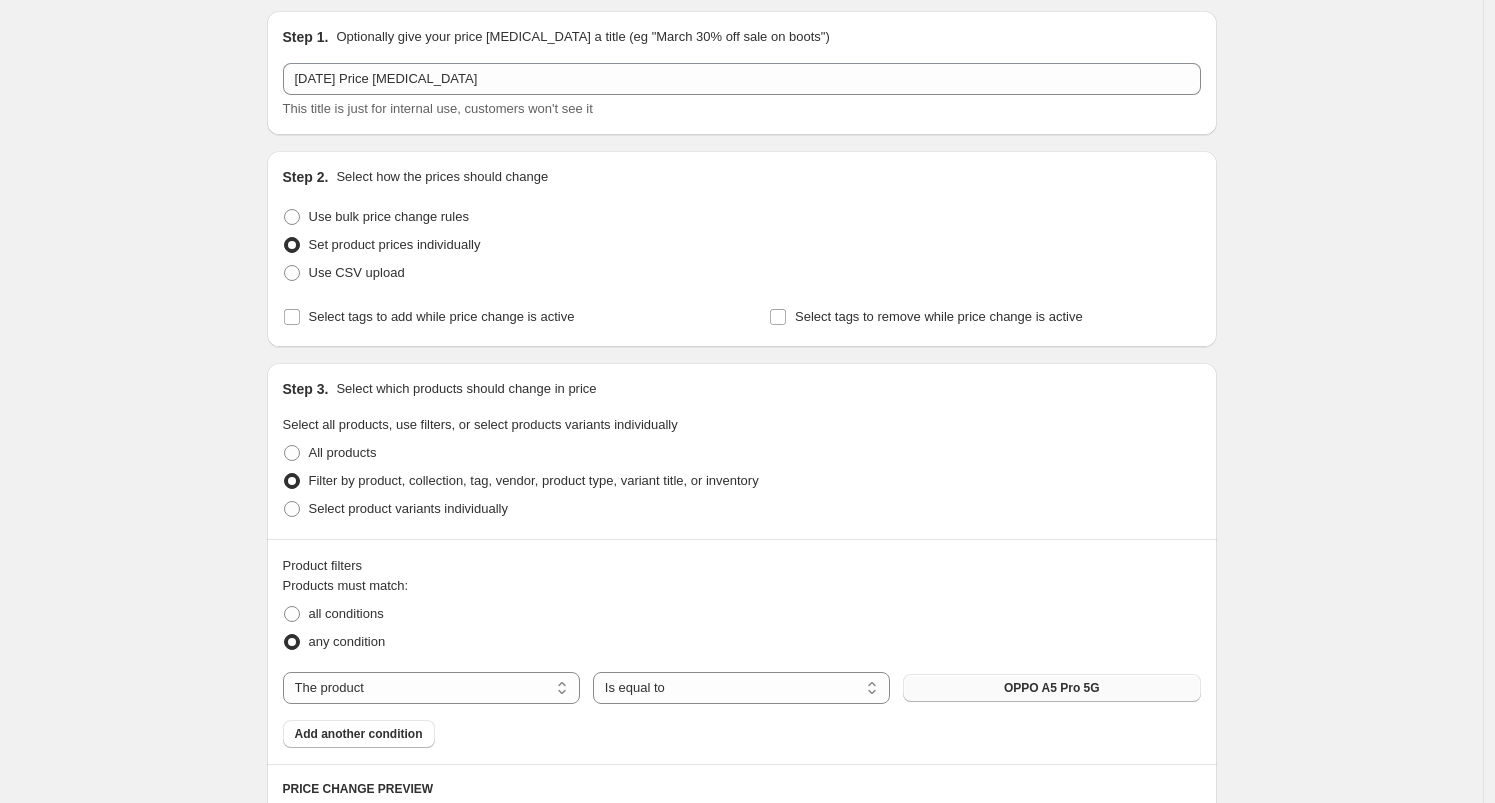 scroll, scrollTop: 0, scrollLeft: 0, axis: both 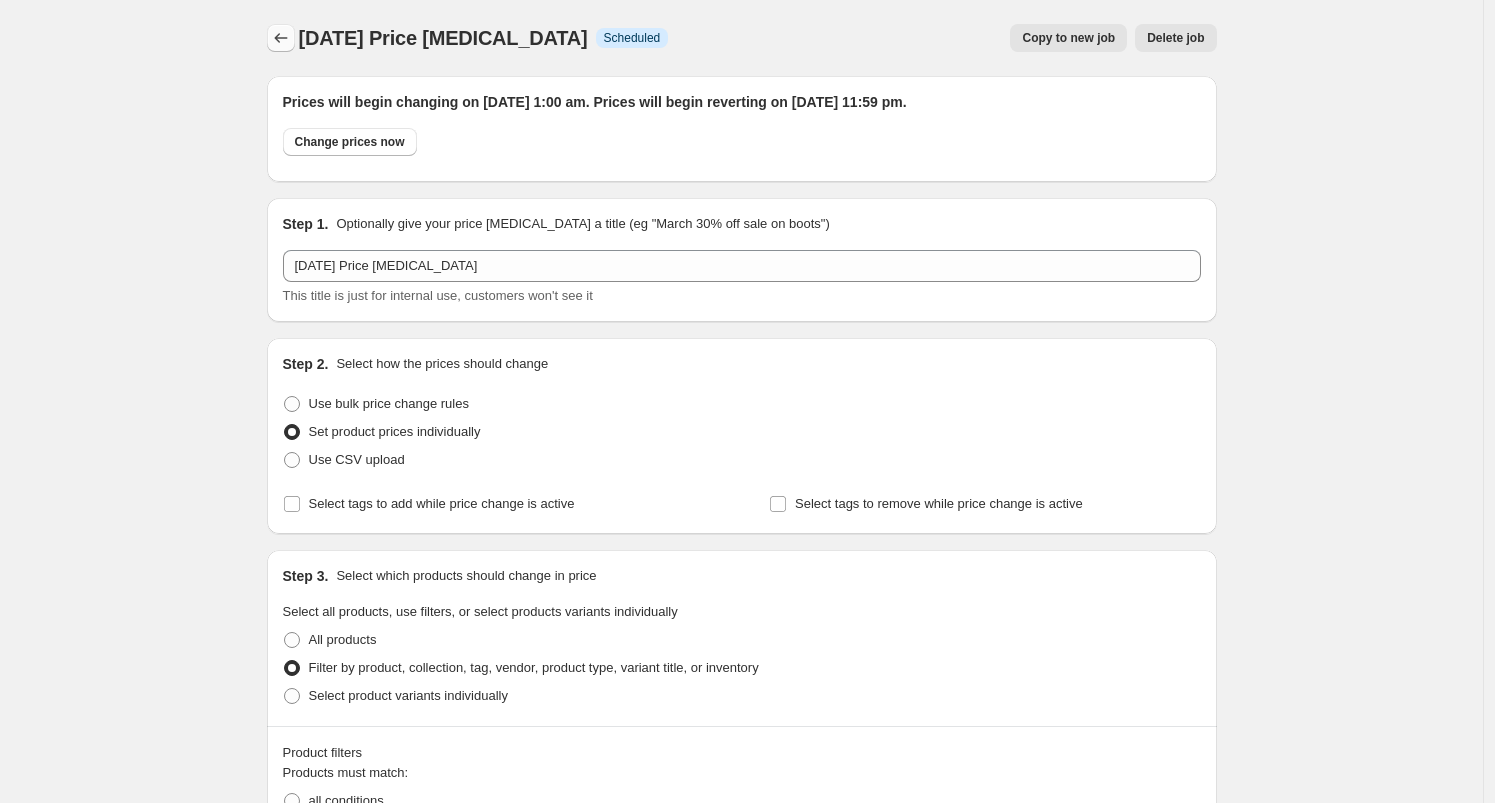 click 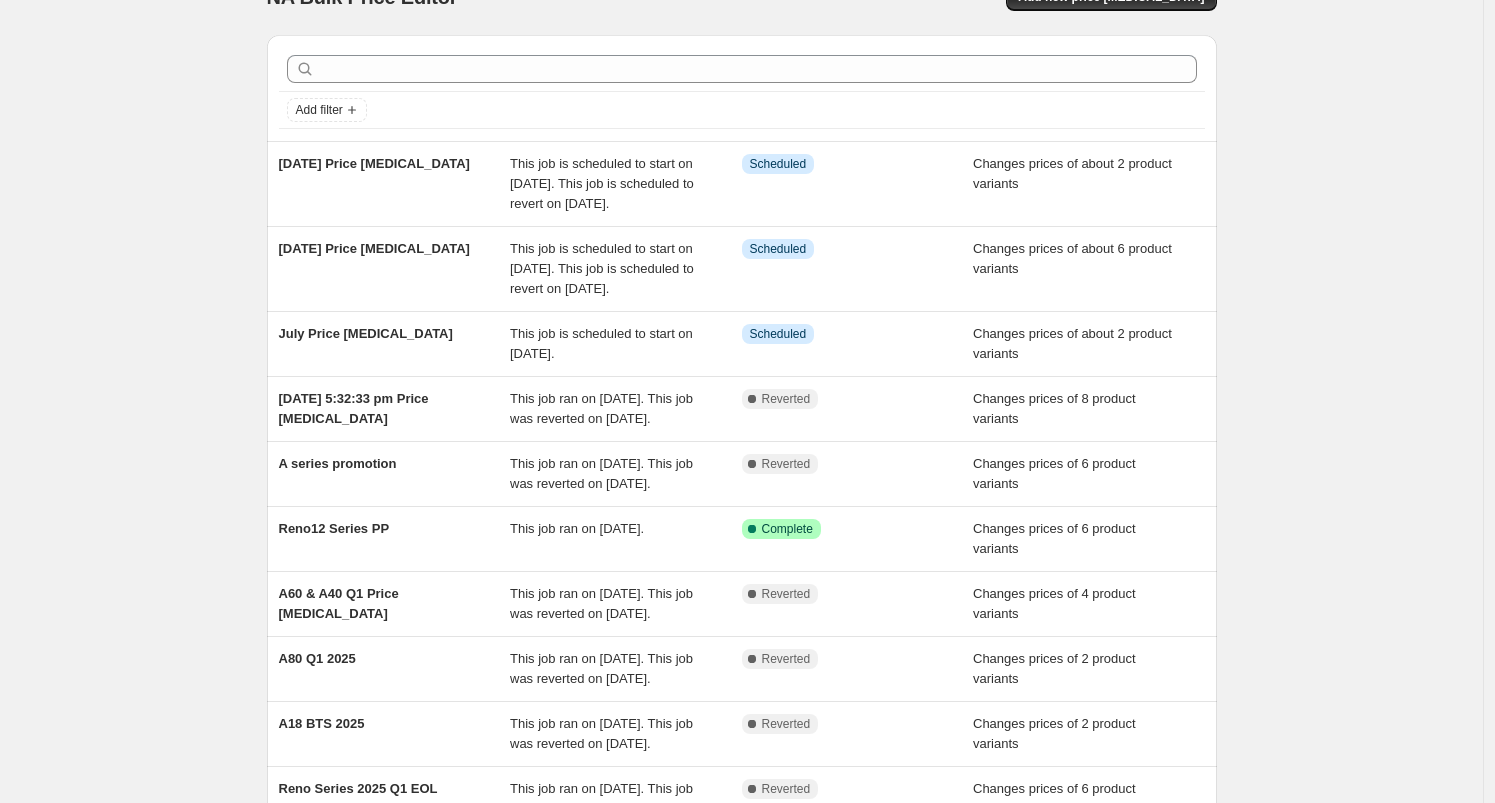 scroll, scrollTop: 0, scrollLeft: 0, axis: both 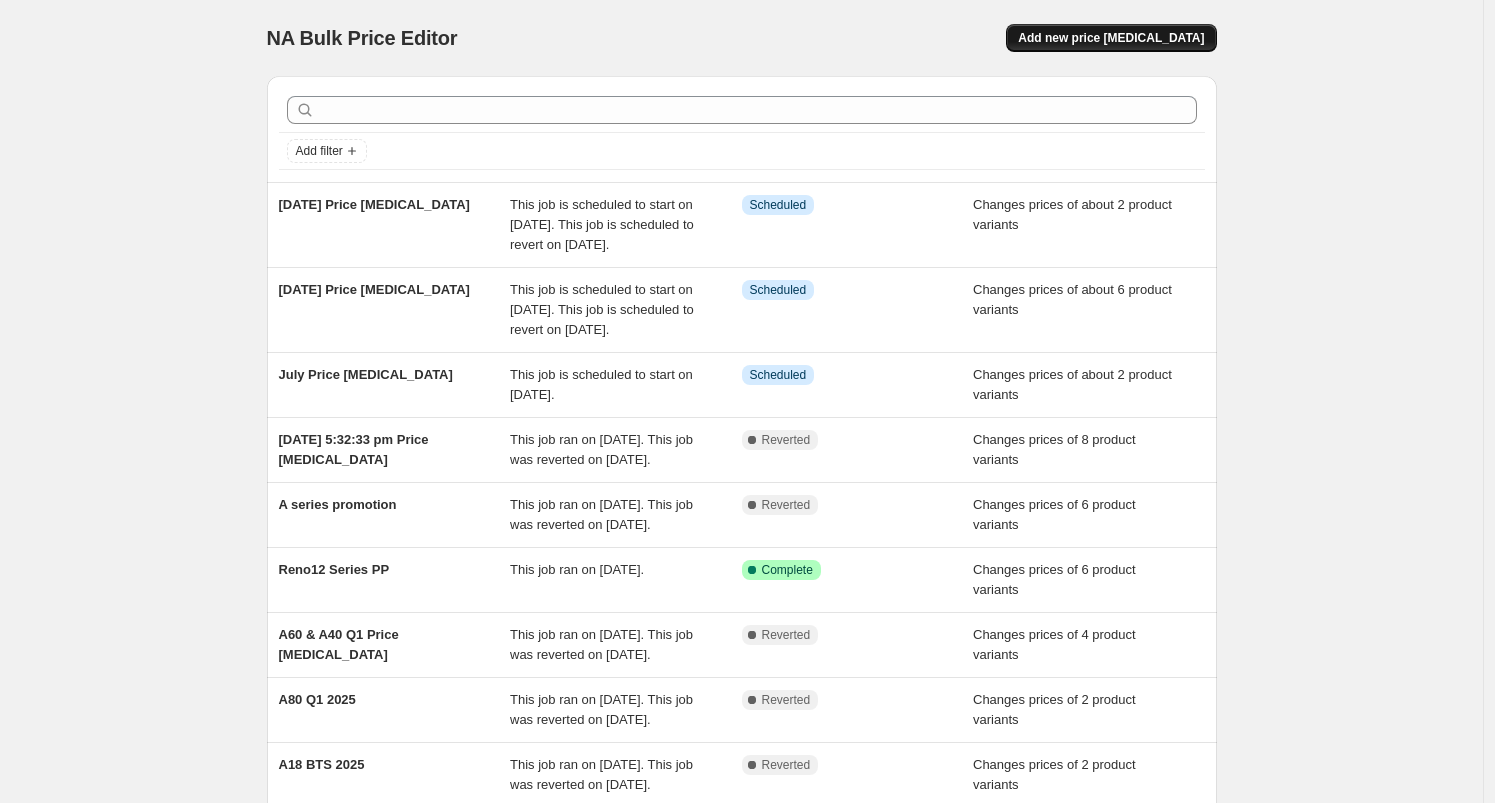 click on "Add new price [MEDICAL_DATA]" at bounding box center [1111, 38] 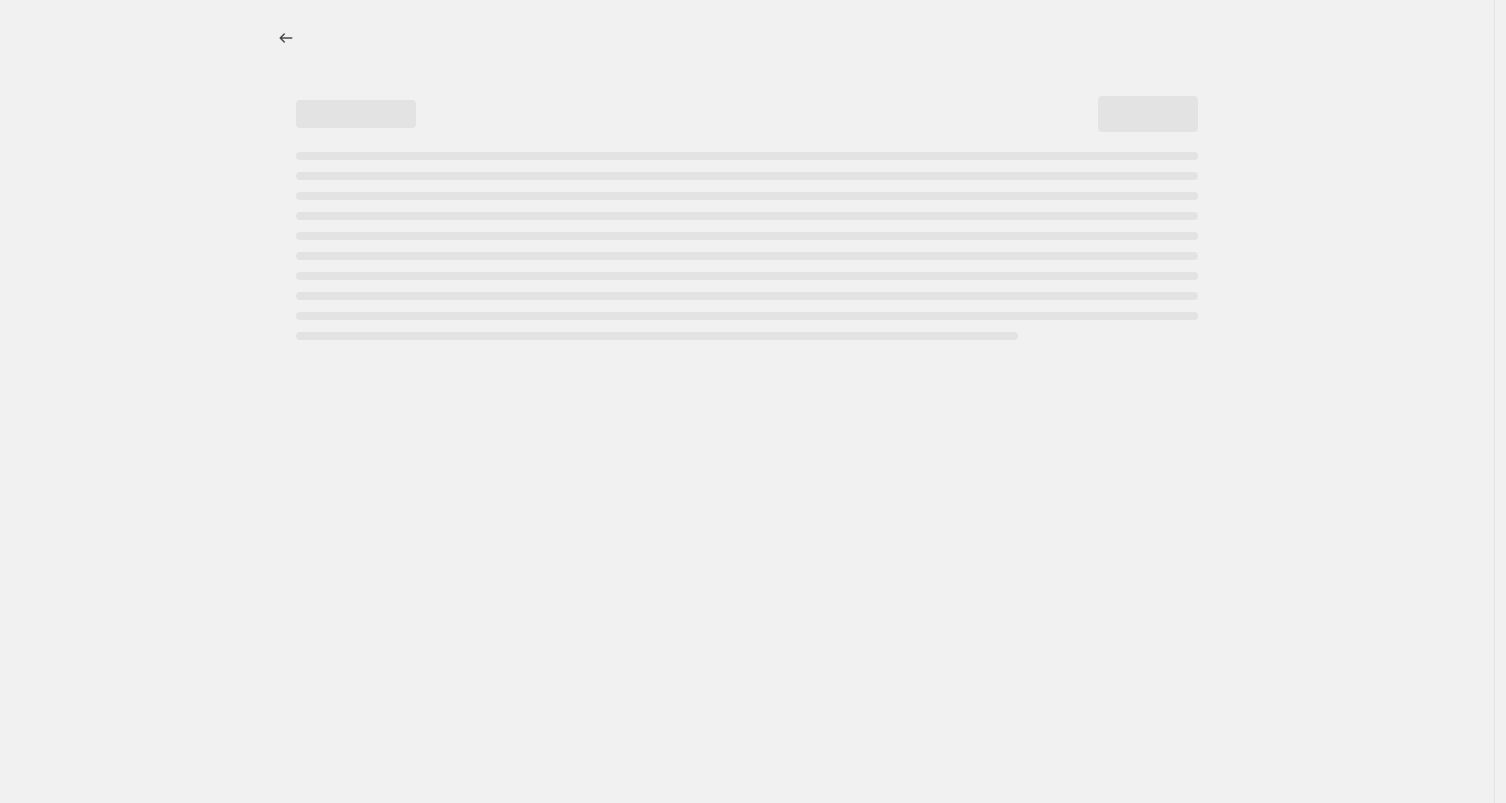select on "percentage" 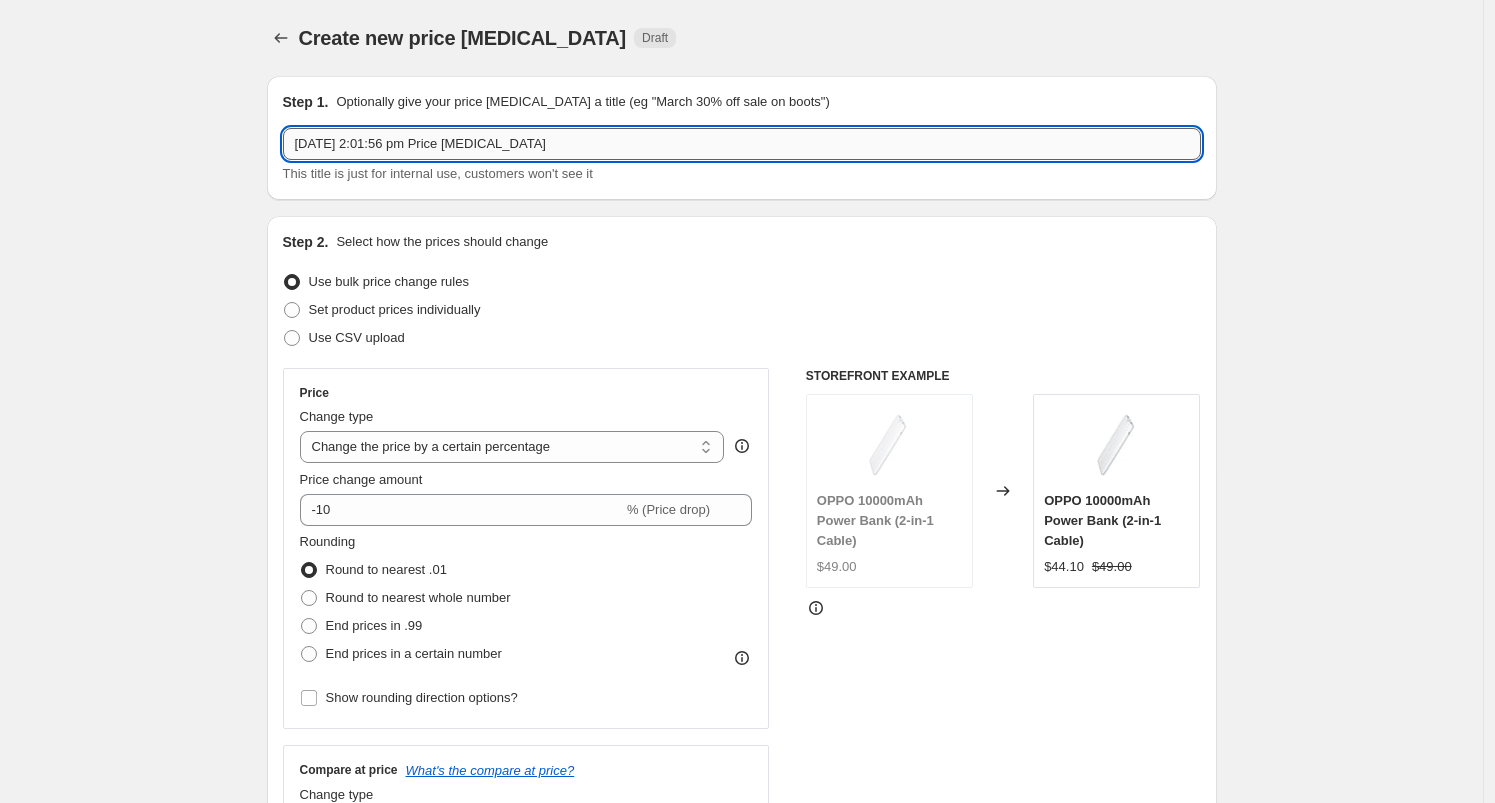 click on "[DATE] 2:01:56 pm Price [MEDICAL_DATA]" at bounding box center (742, 144) 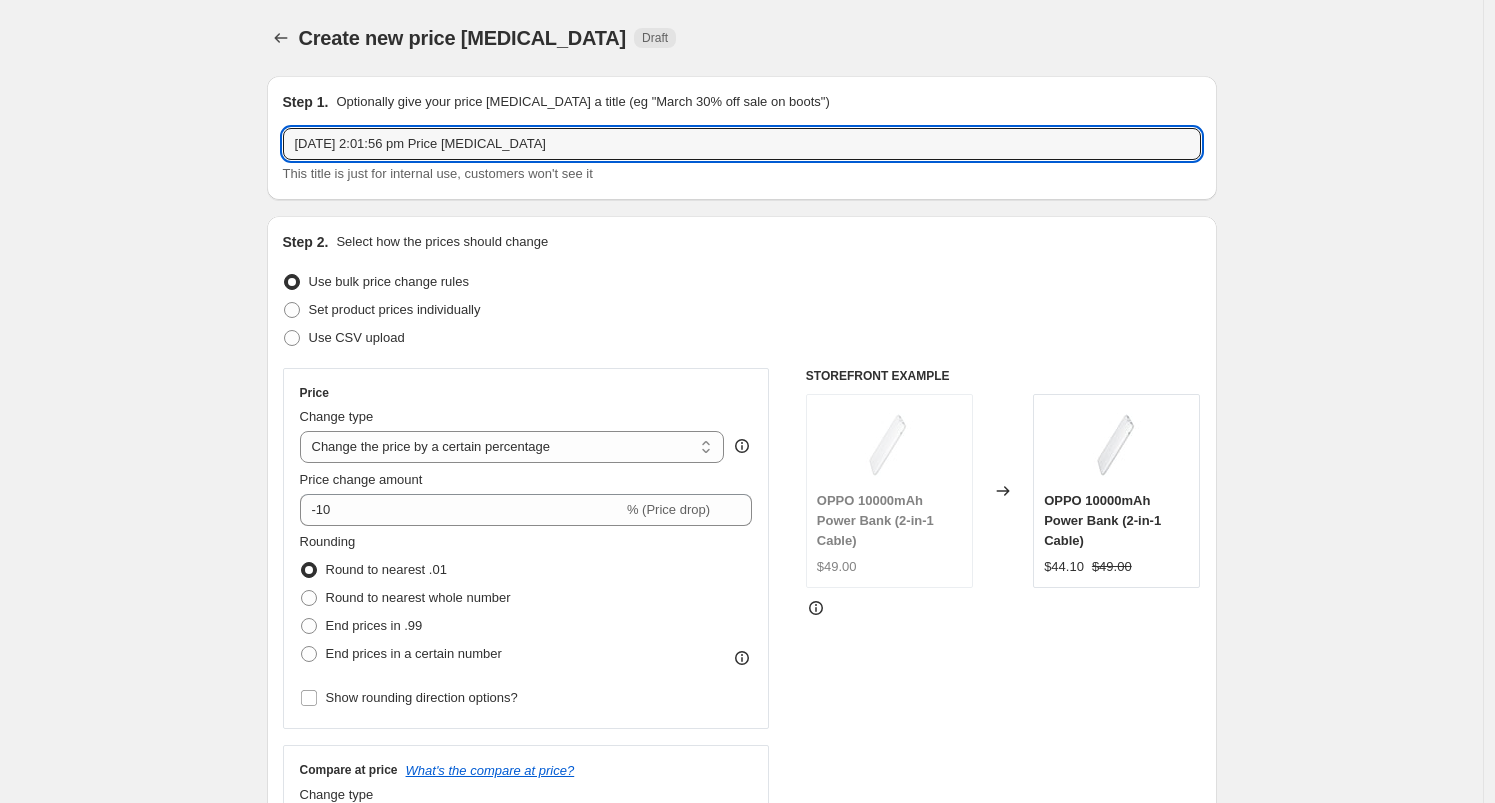 drag, startPoint x: 463, startPoint y: 144, endPoint x: 170, endPoint y: 134, distance: 293.1706 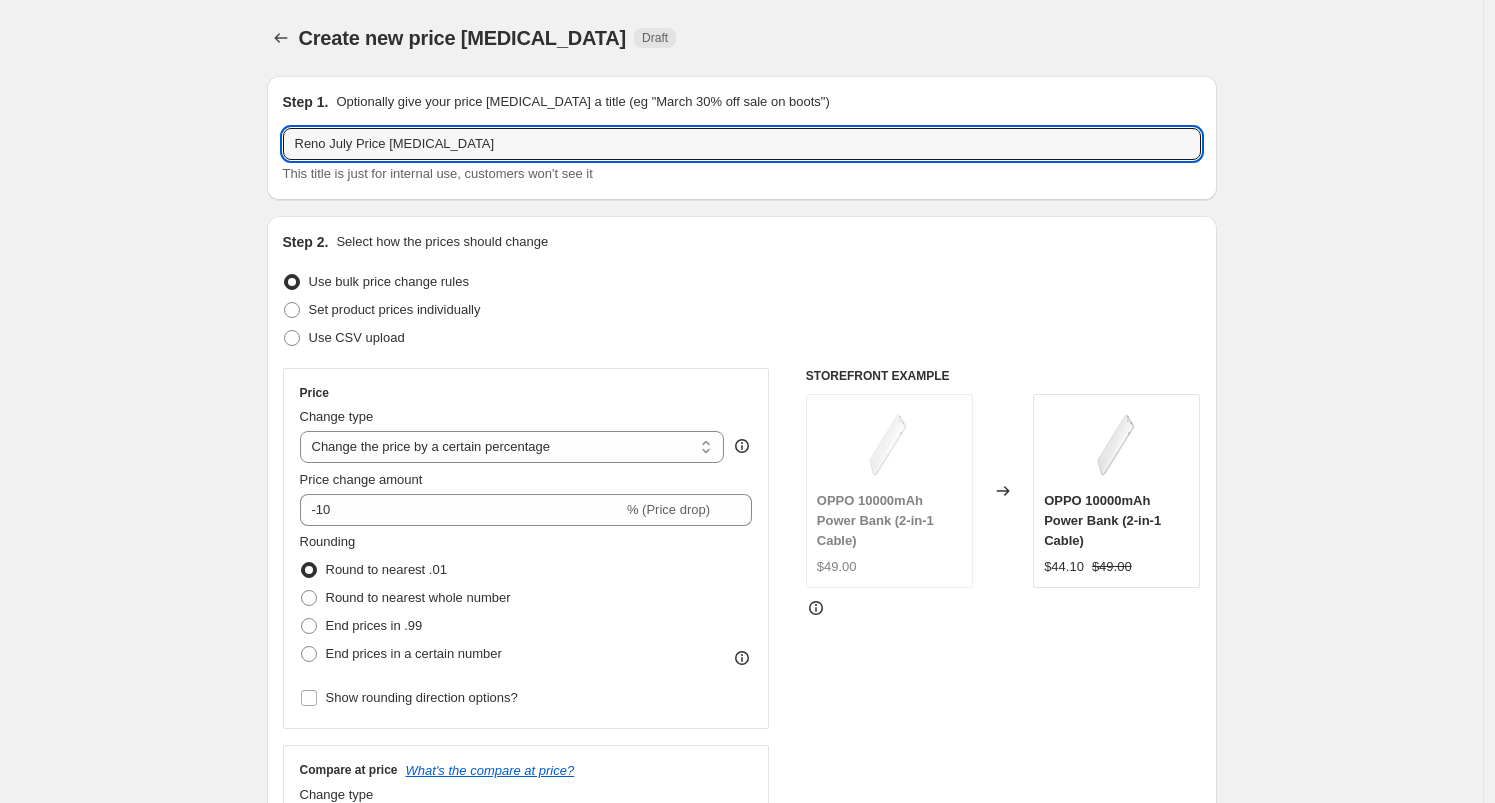 type on "Reno July Price [MEDICAL_DATA]" 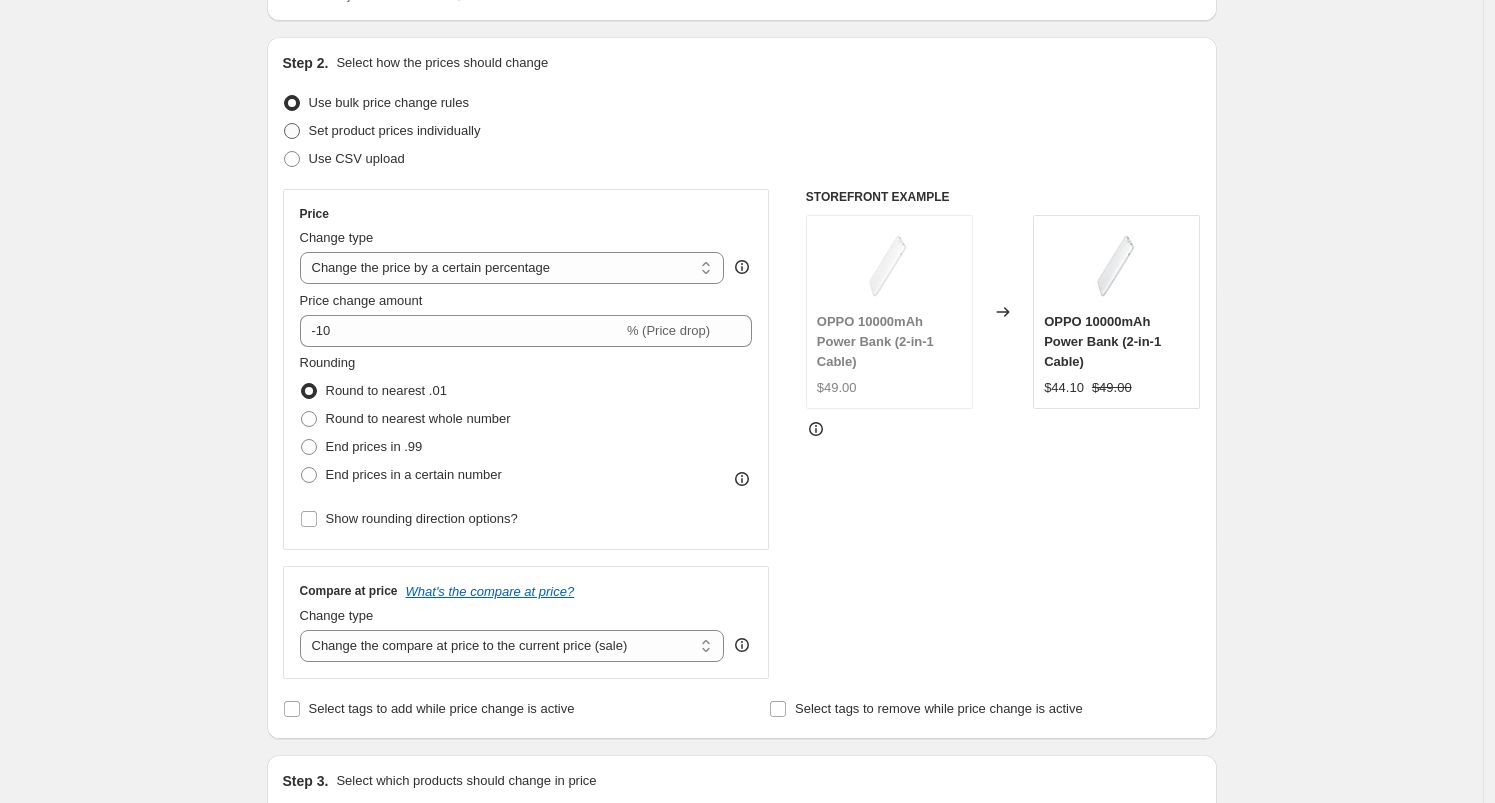 click on "Set product prices individually" at bounding box center (395, 130) 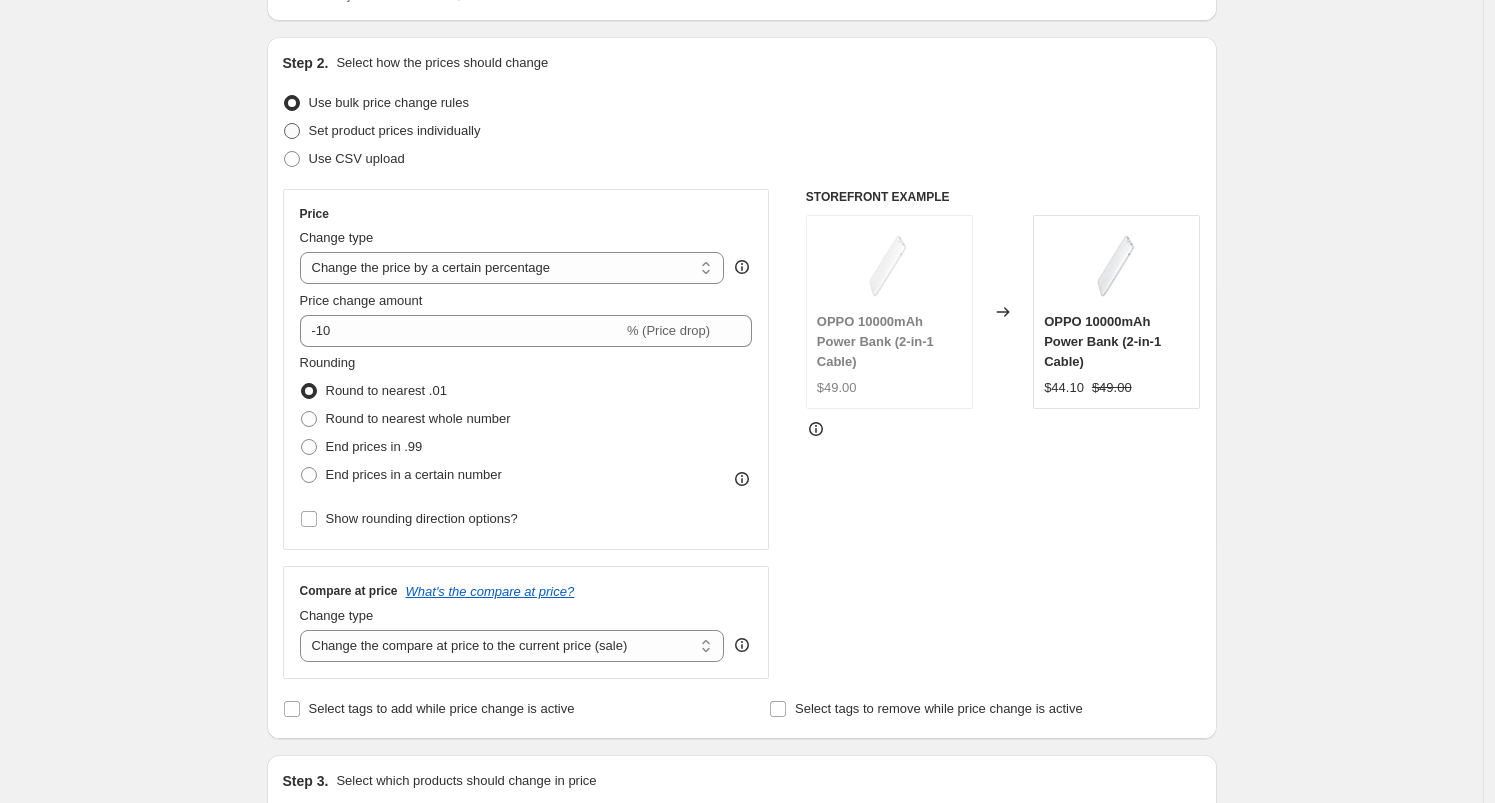 radio on "true" 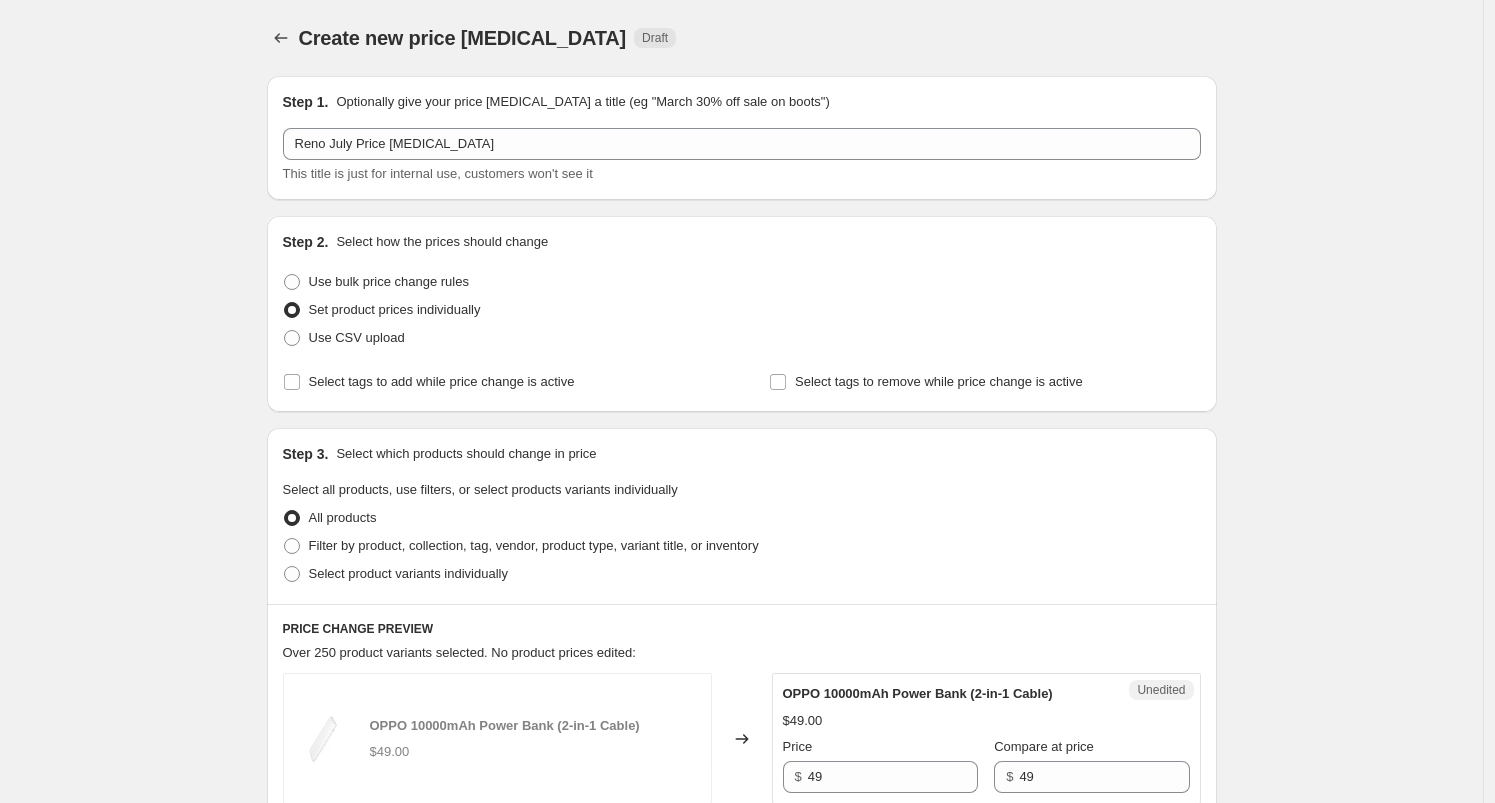 scroll, scrollTop: 144, scrollLeft: 0, axis: vertical 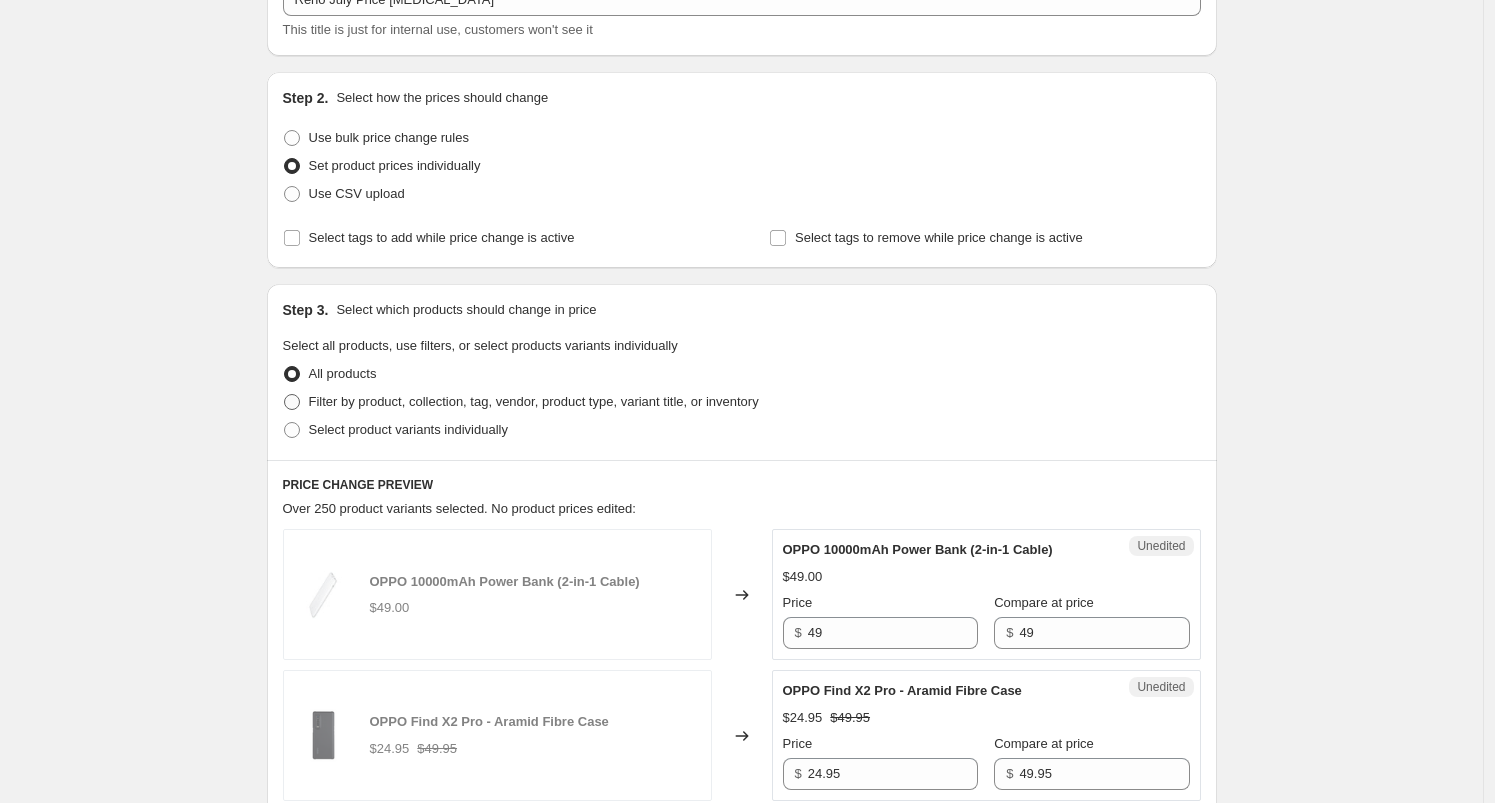 click on "Filter by product, collection, tag, vendor, product type, variant title, or inventory" at bounding box center [534, 401] 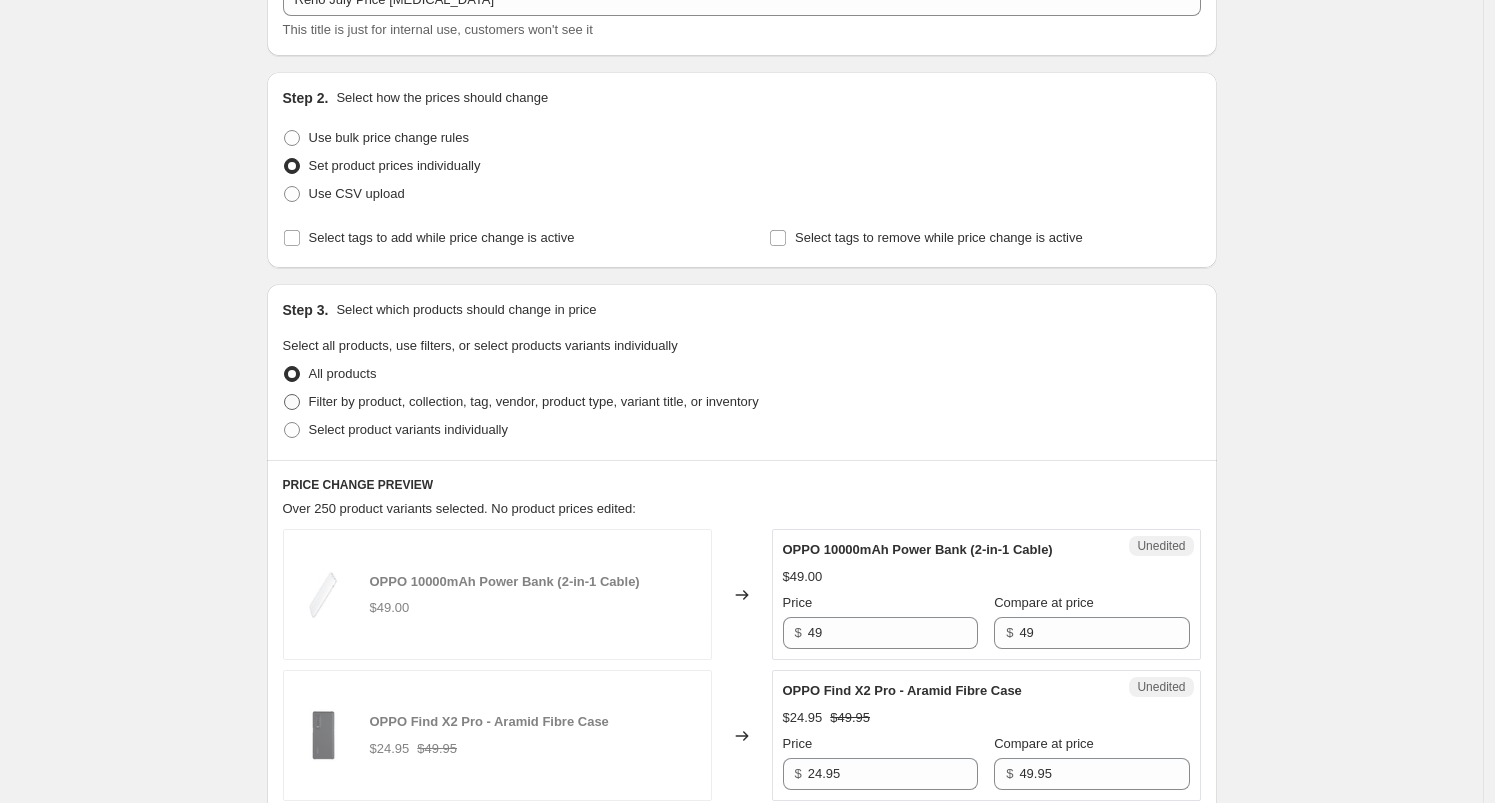 radio on "true" 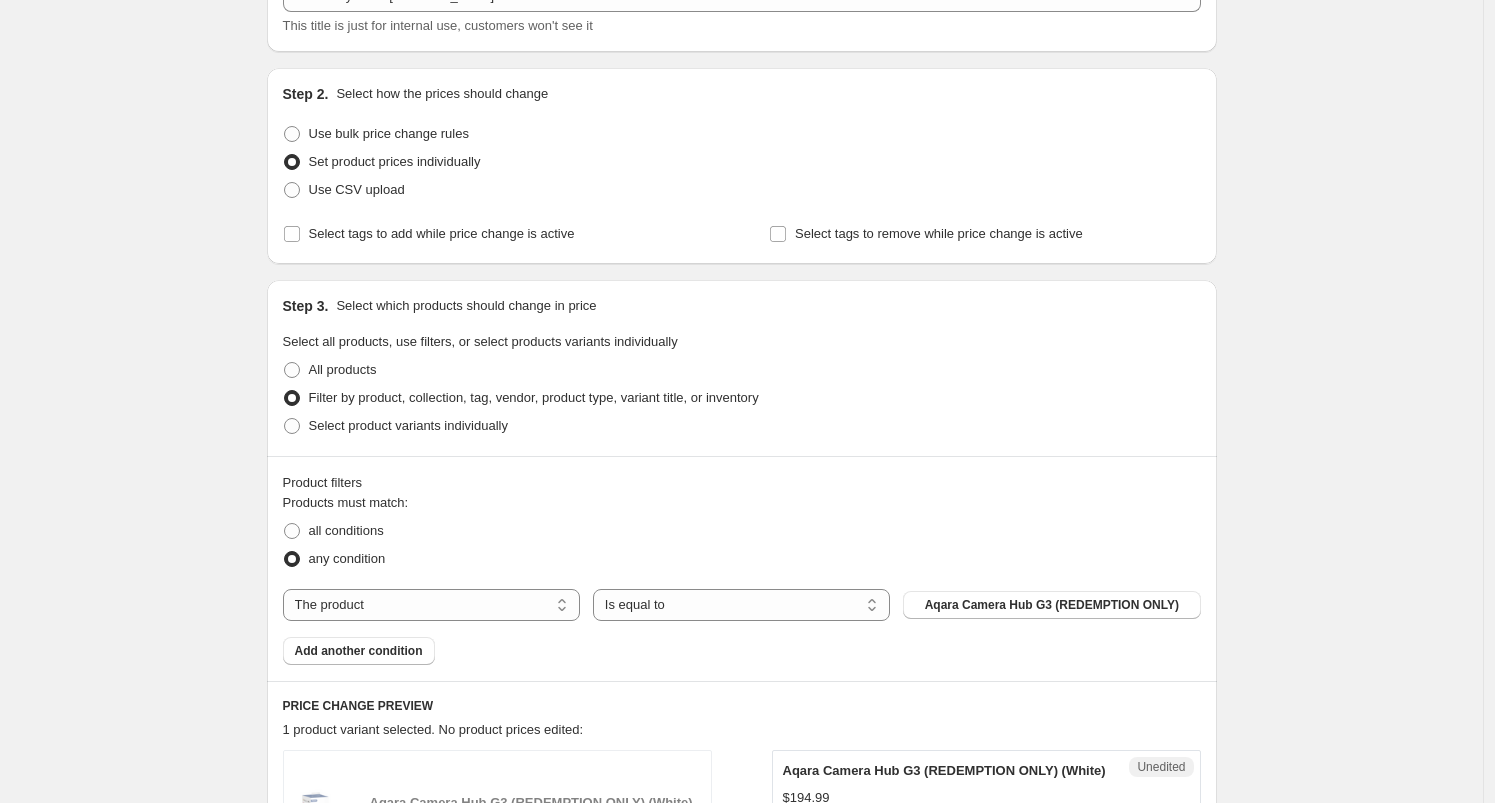scroll, scrollTop: 334, scrollLeft: 0, axis: vertical 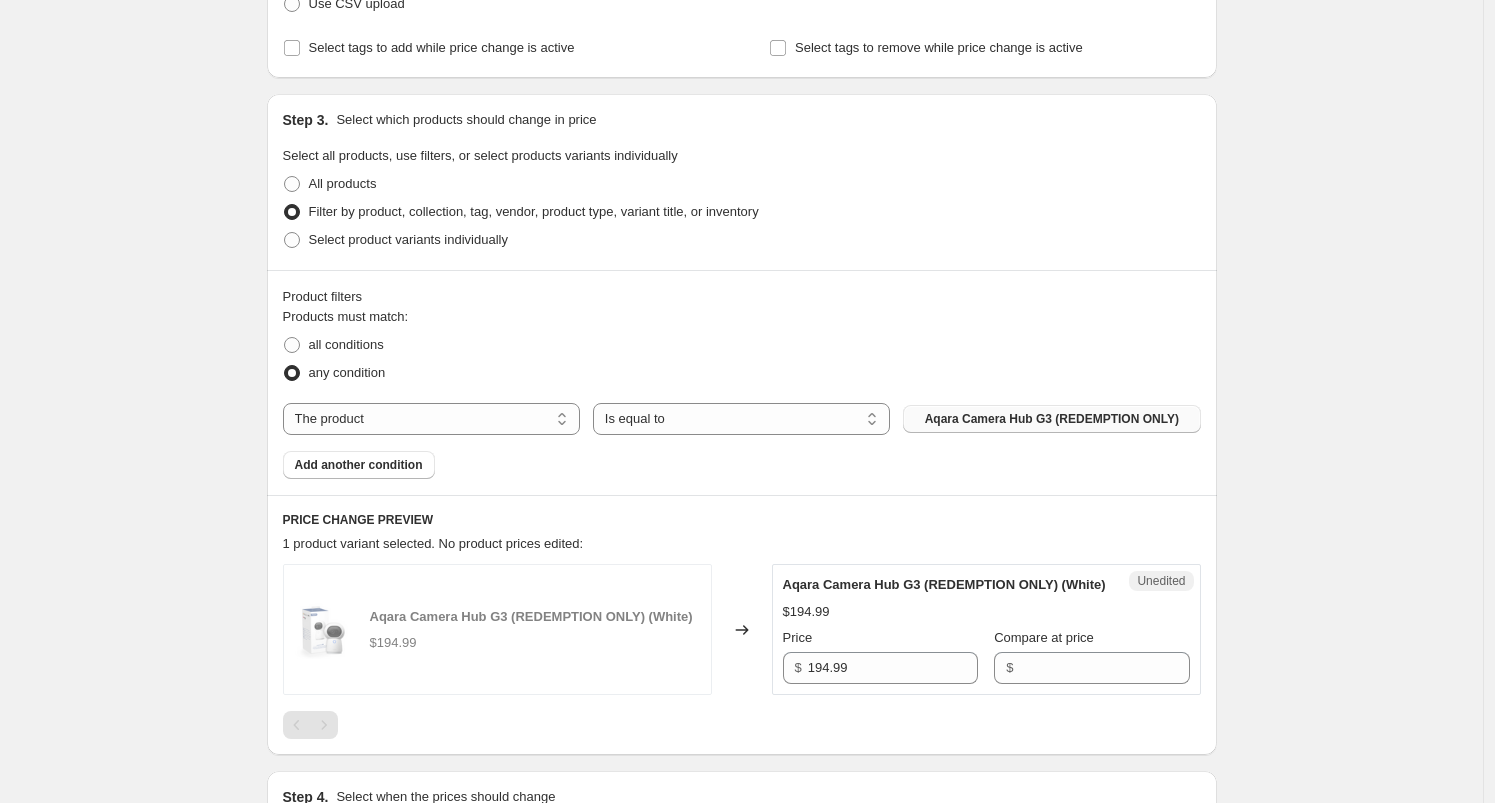 click on "Aqara Camera Hub G3 (REDEMPTION ONLY)" at bounding box center [1052, 419] 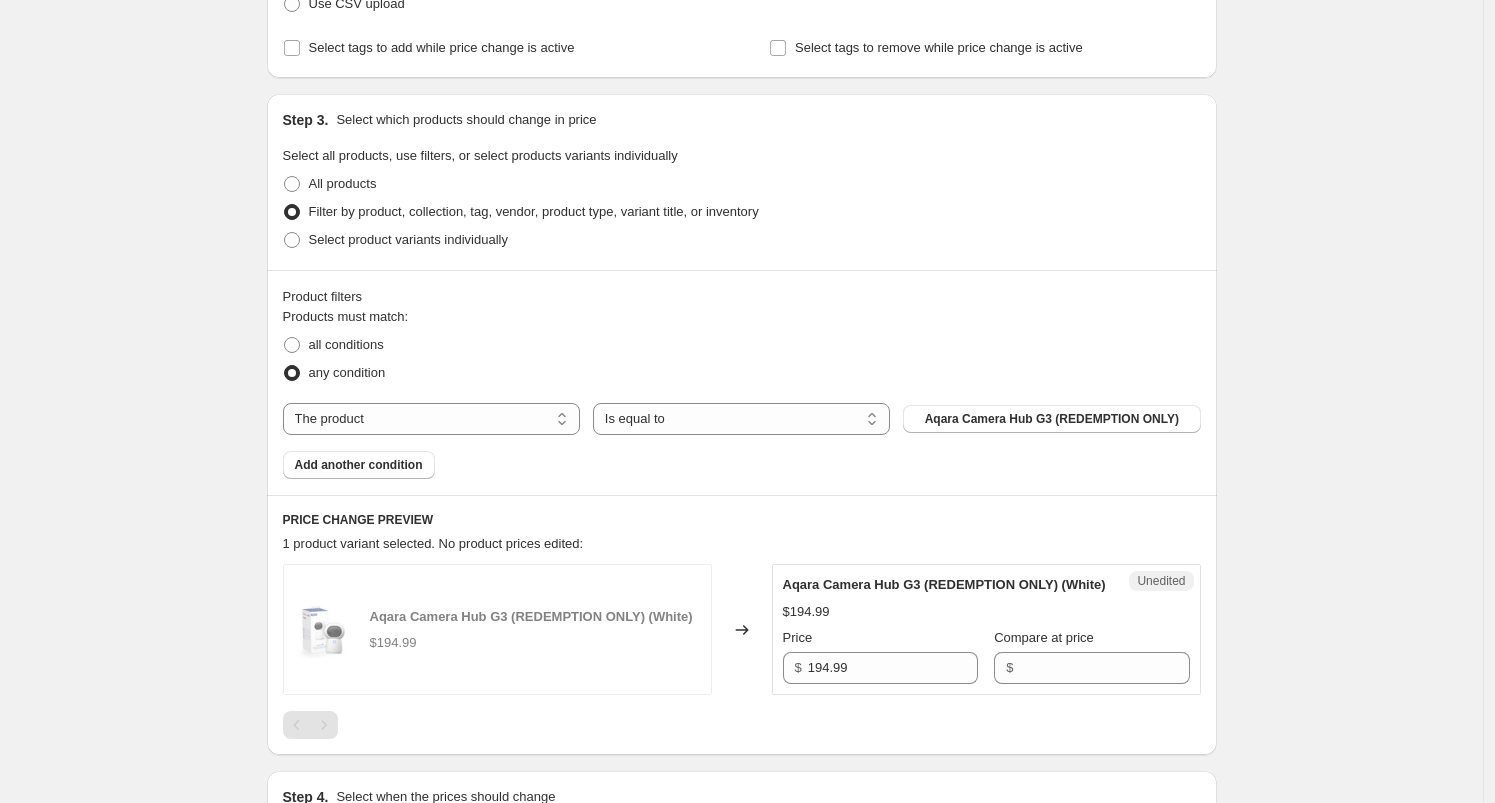 scroll, scrollTop: 477, scrollLeft: 0, axis: vertical 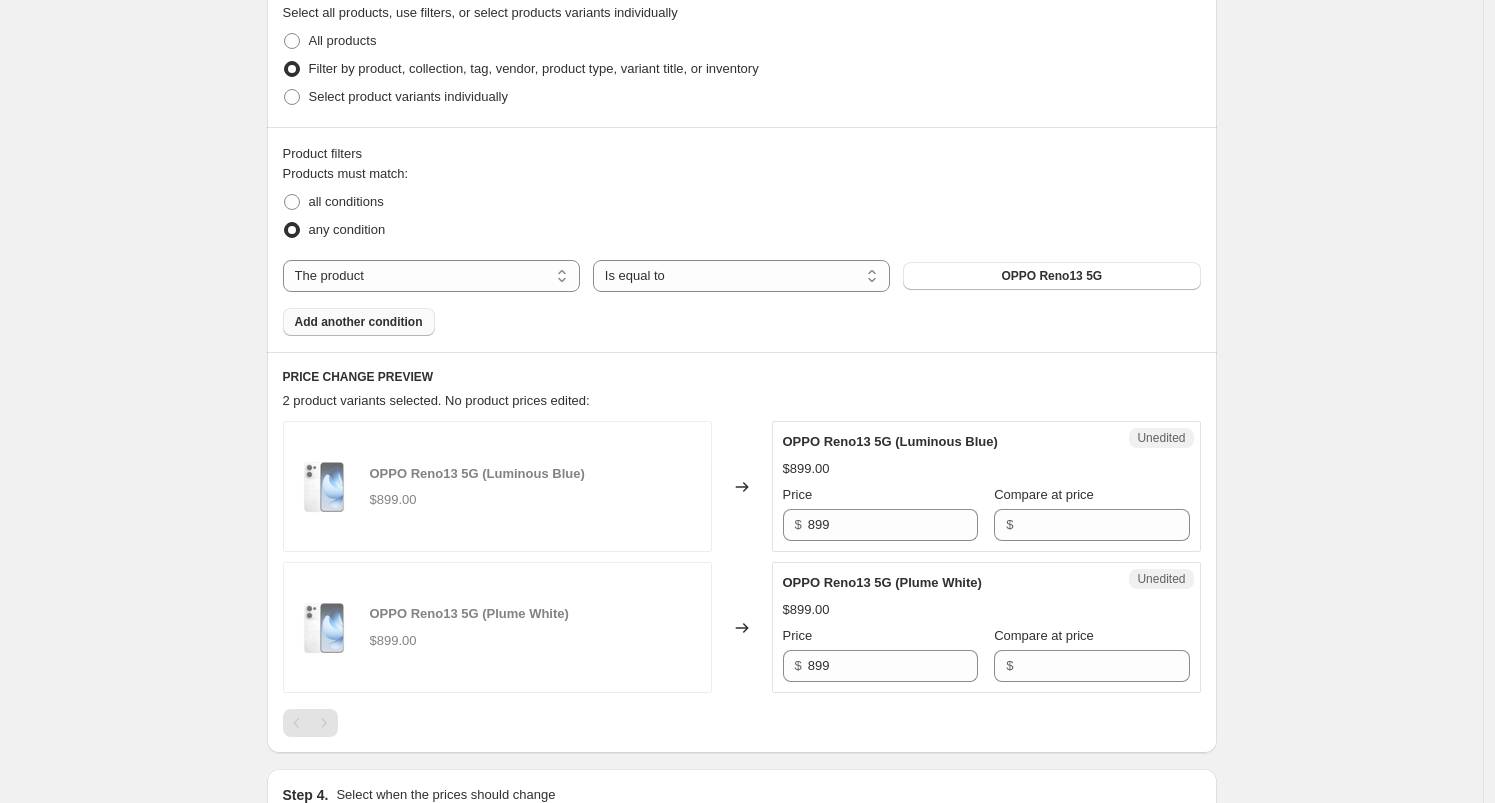 click on "Add another condition" at bounding box center (359, 322) 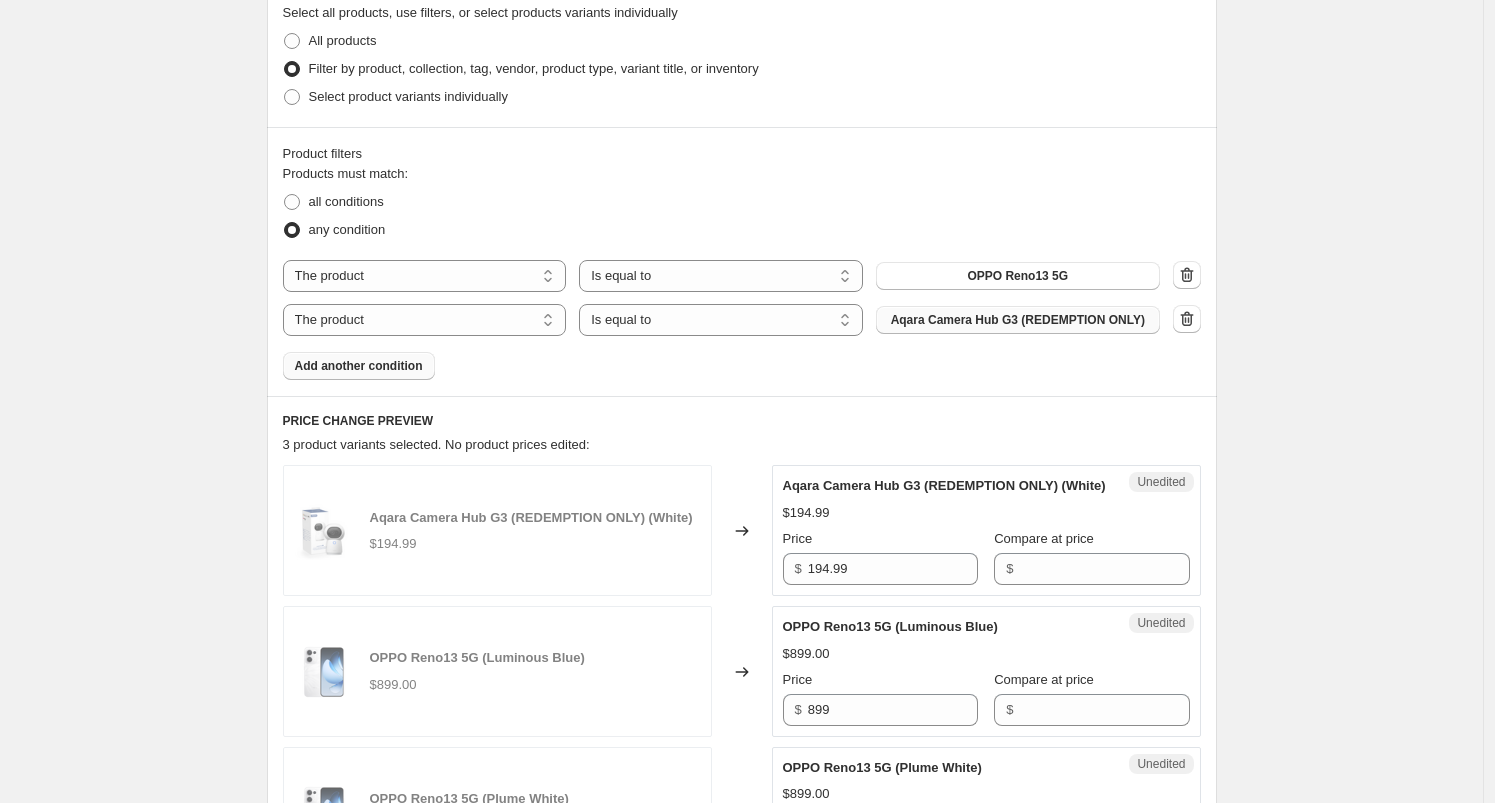 click on "Aqara Camera Hub G3 (REDEMPTION ONLY)" at bounding box center (1018, 320) 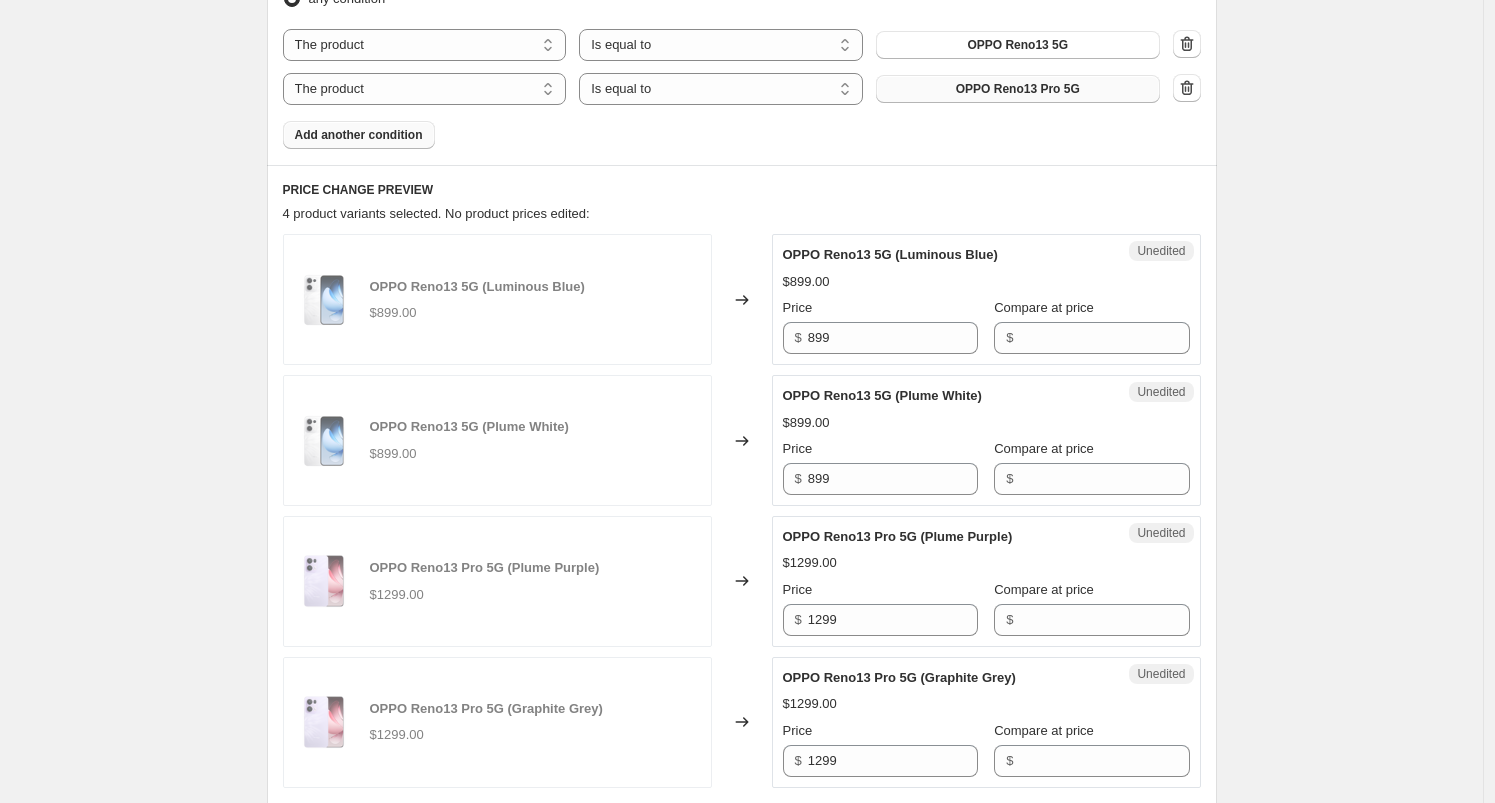 scroll, scrollTop: 712, scrollLeft: 0, axis: vertical 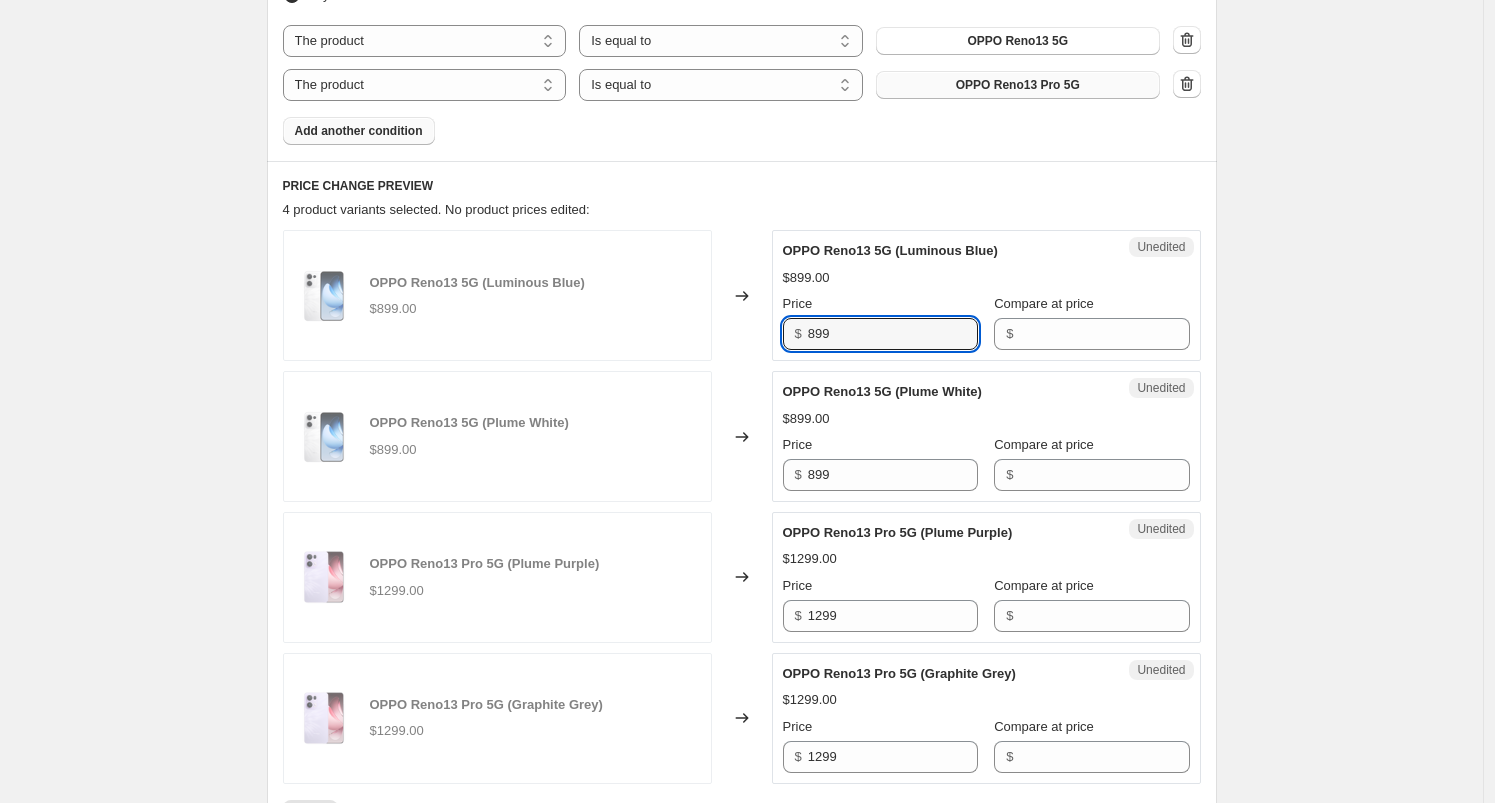 drag, startPoint x: 916, startPoint y: 333, endPoint x: 720, endPoint y: 314, distance: 196.91876 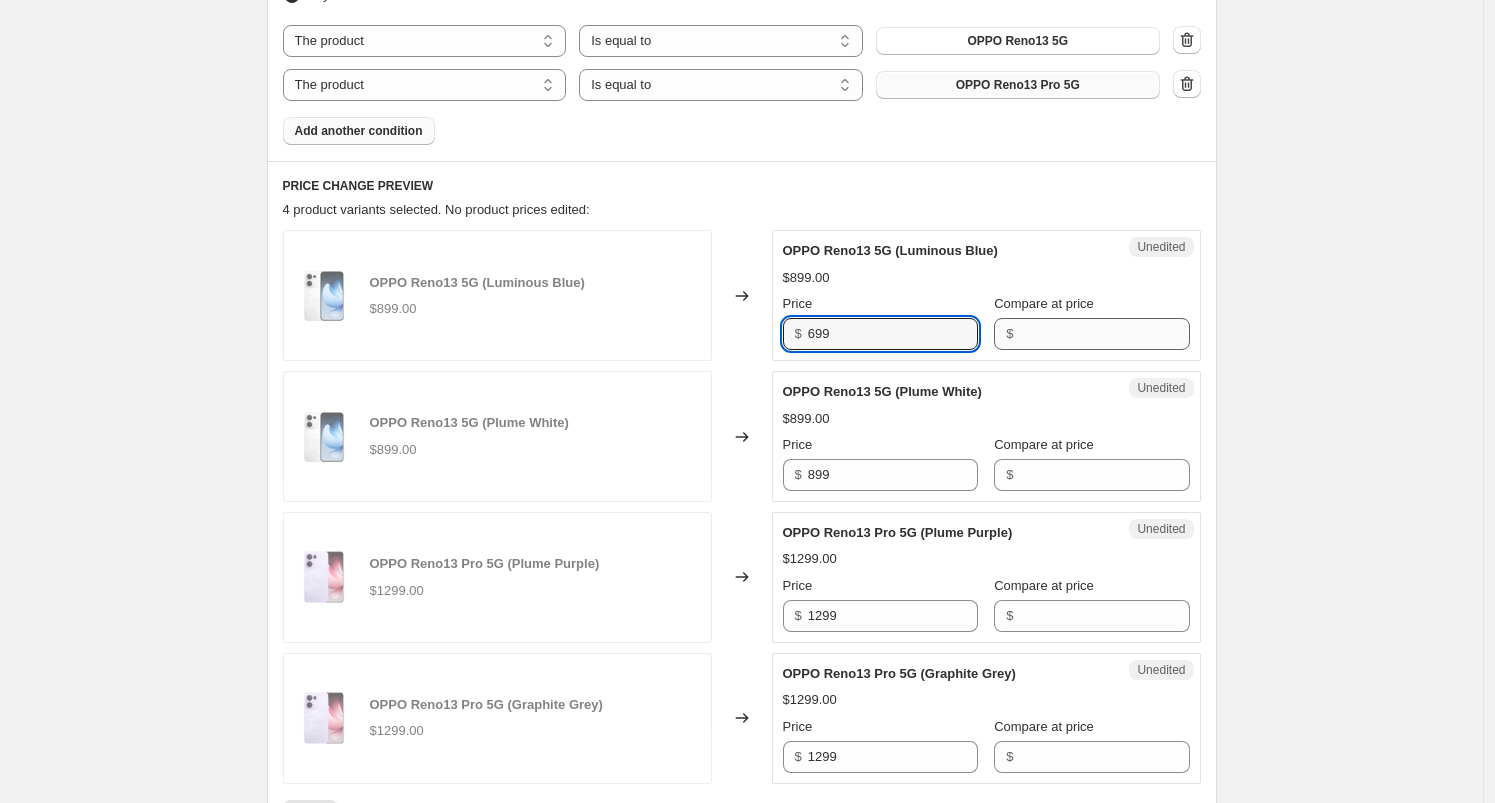 type on "699" 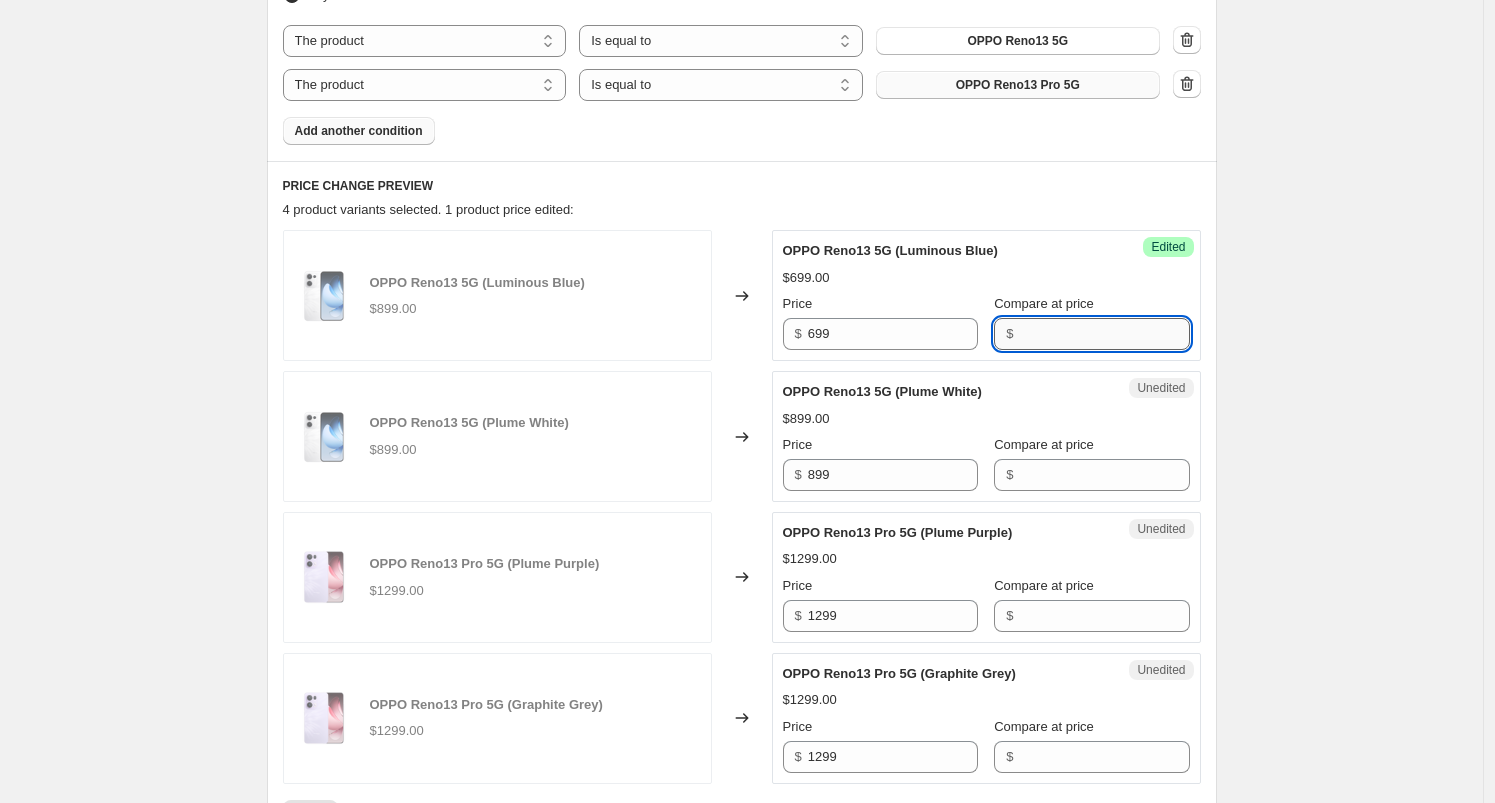 click on "Compare at price" at bounding box center (1104, 334) 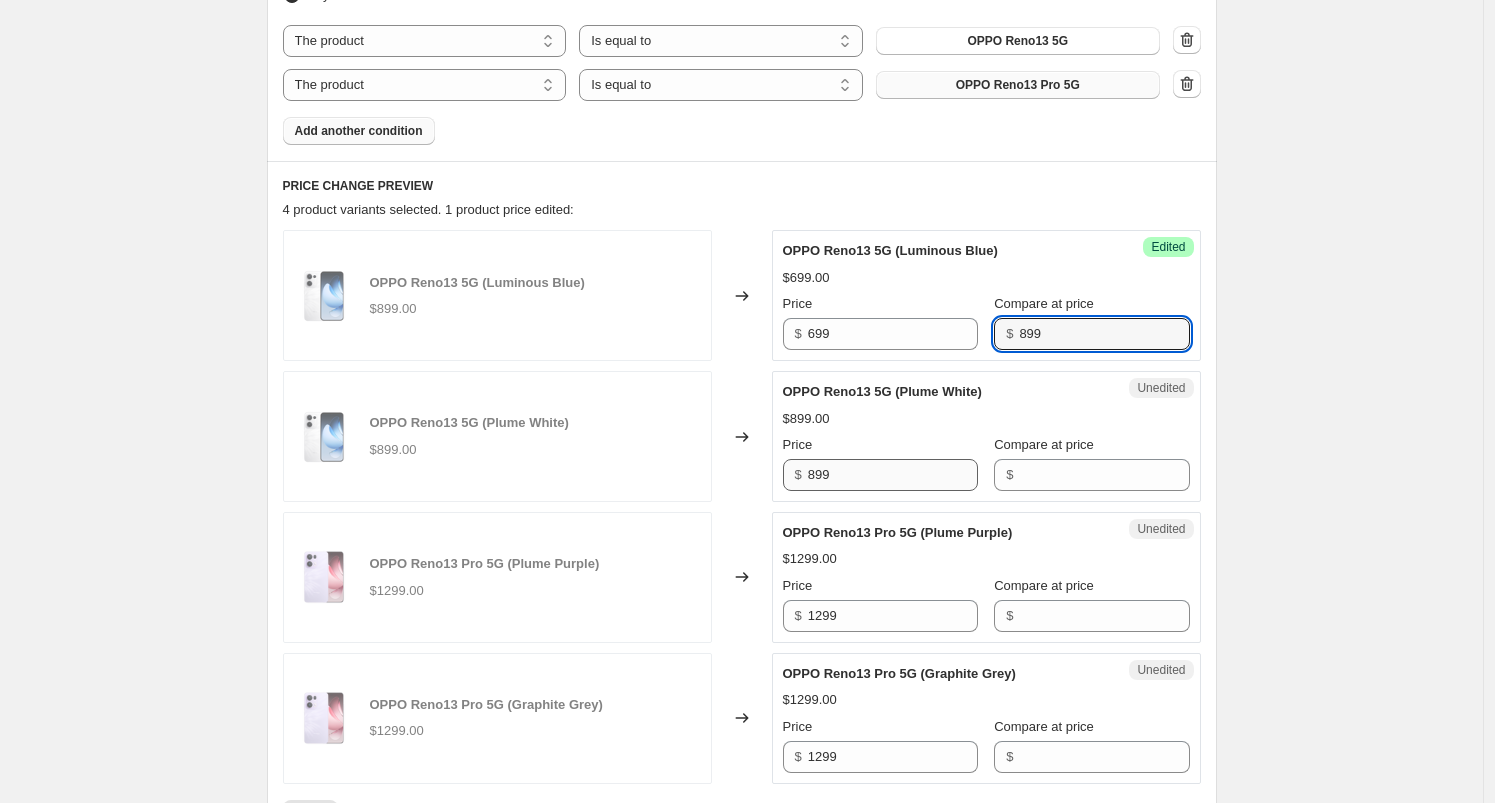 type on "899" 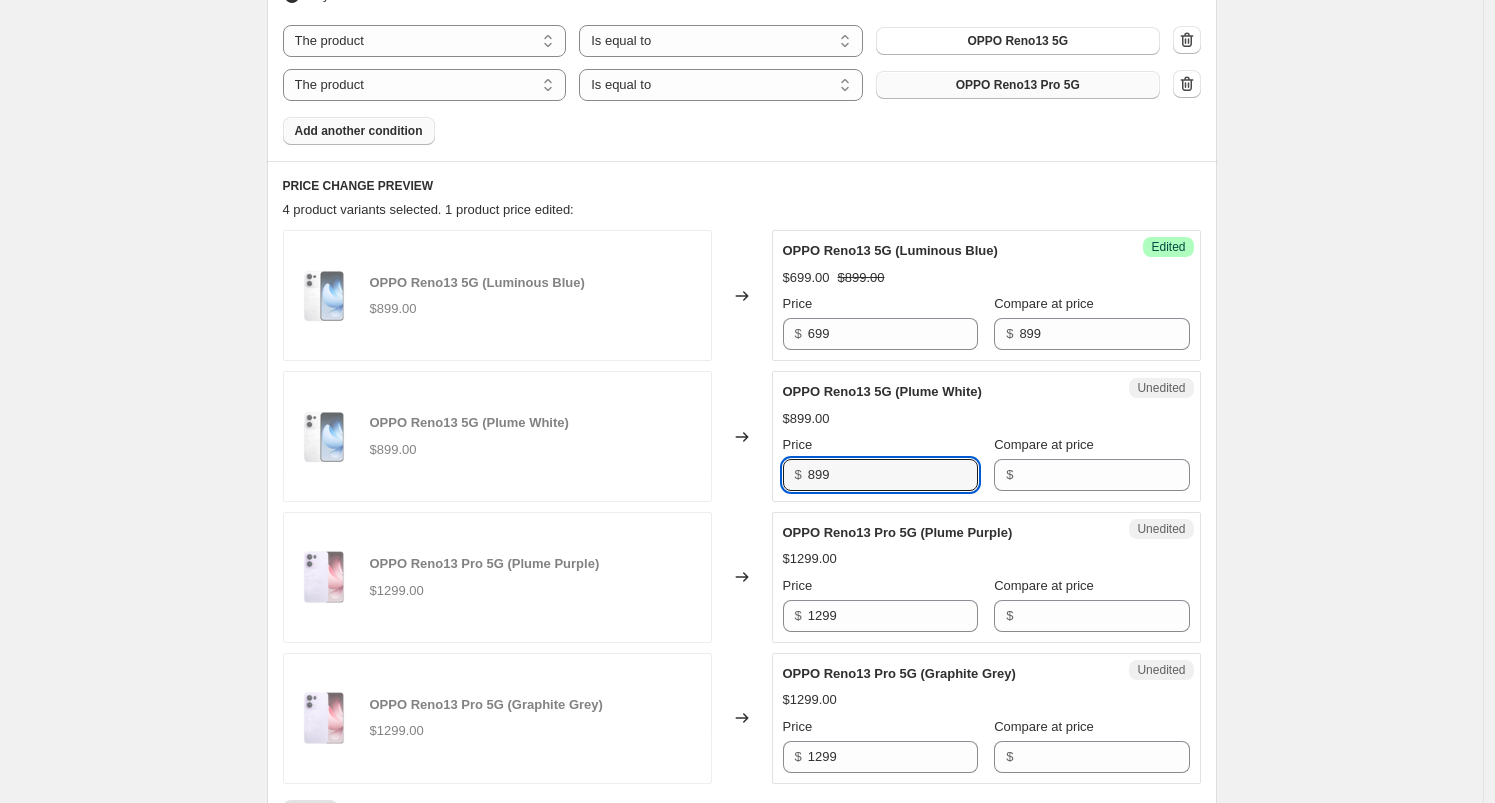 drag, startPoint x: 844, startPoint y: 478, endPoint x: 742, endPoint y: 473, distance: 102.122475 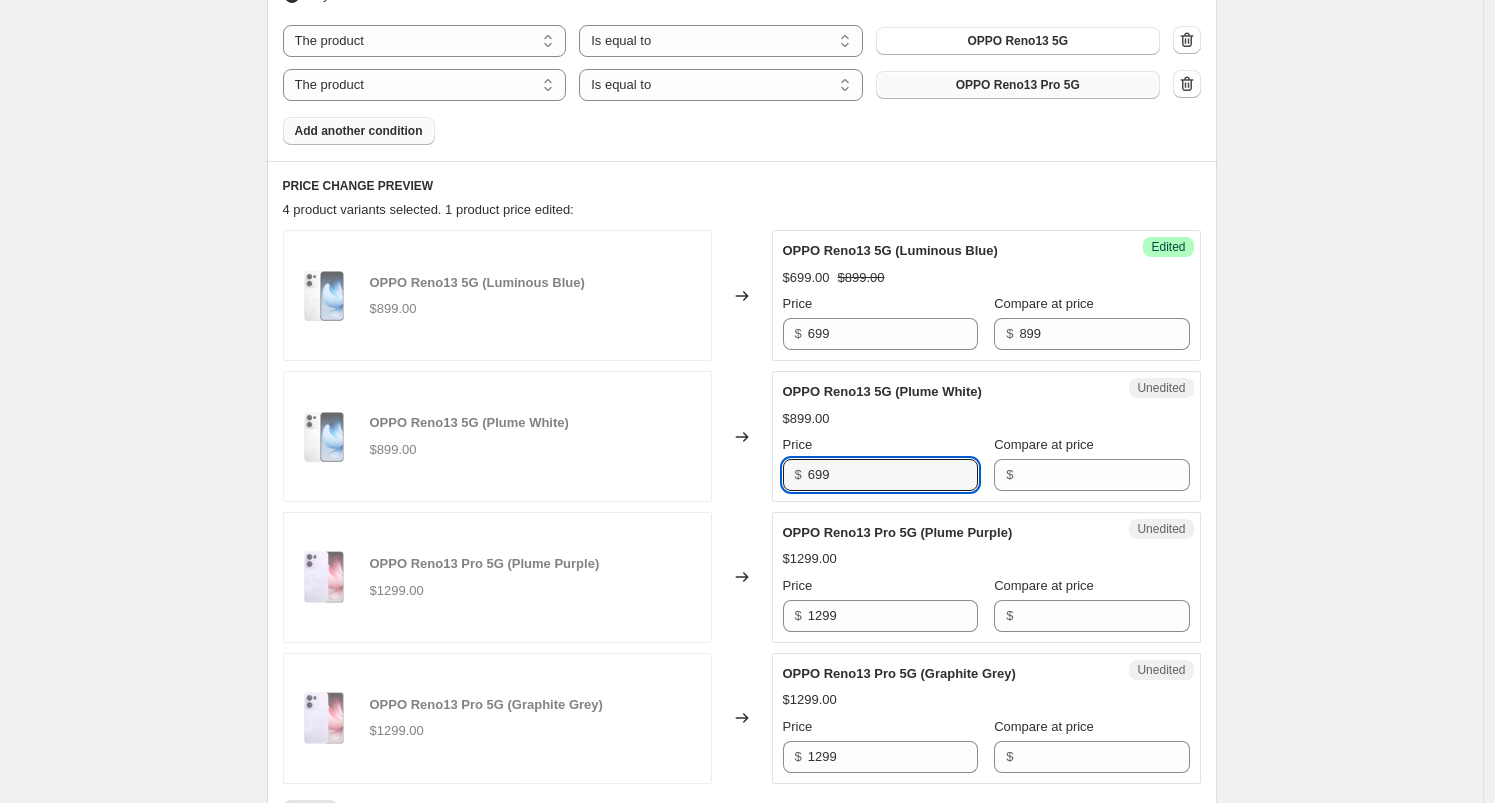 type on "699" 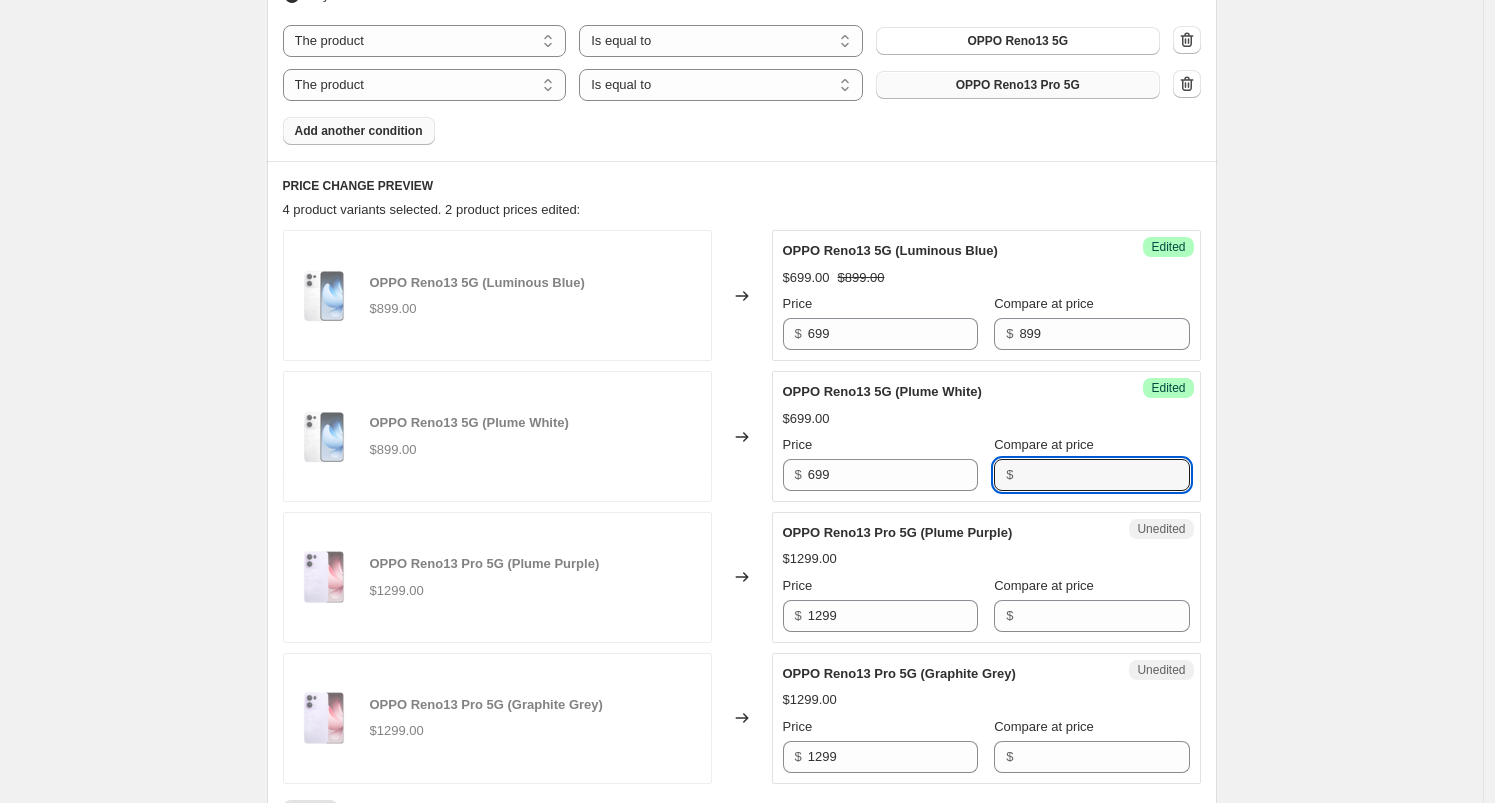 drag, startPoint x: 1033, startPoint y: 464, endPoint x: 999, endPoint y: 464, distance: 34 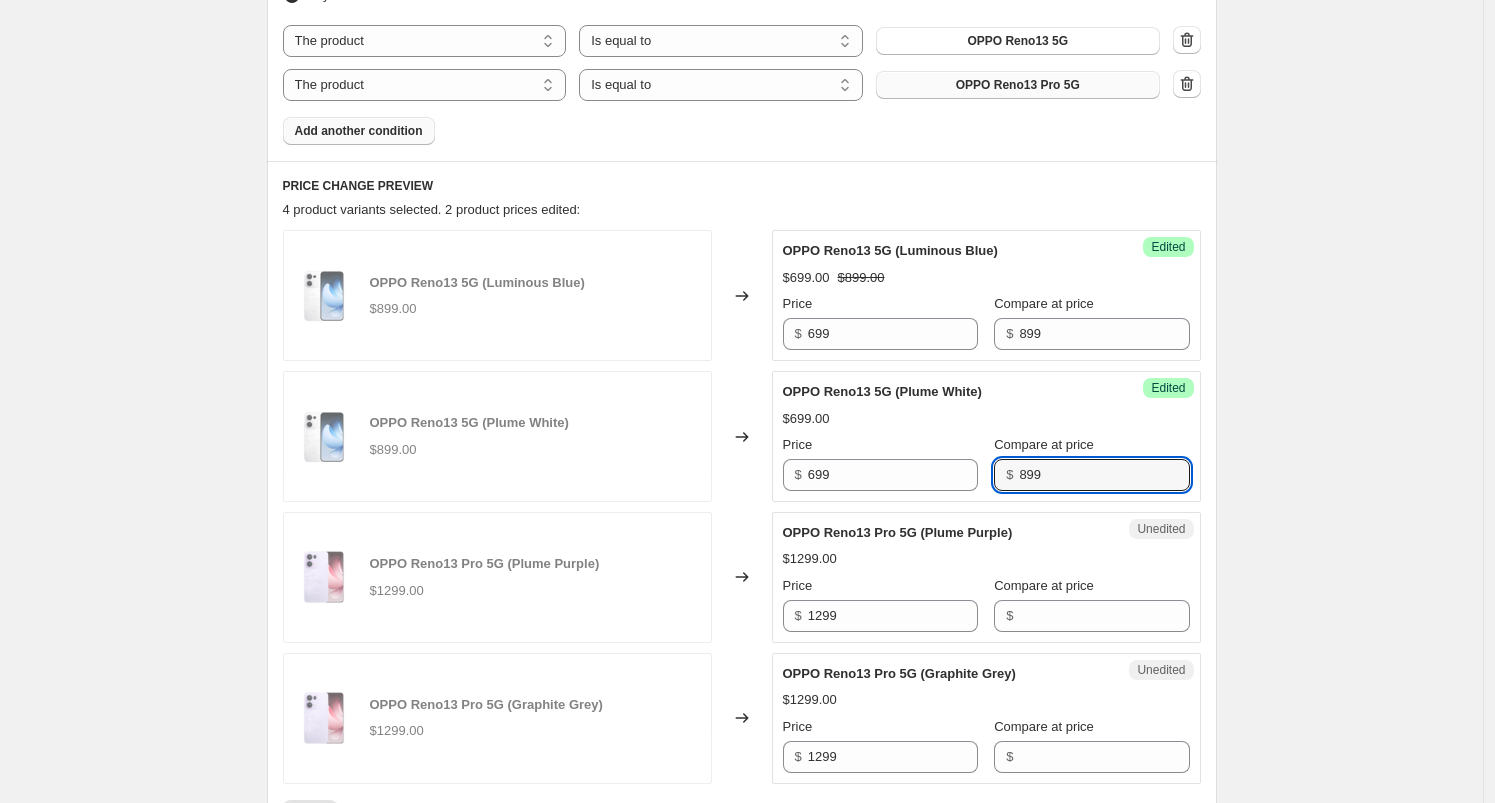type on "899" 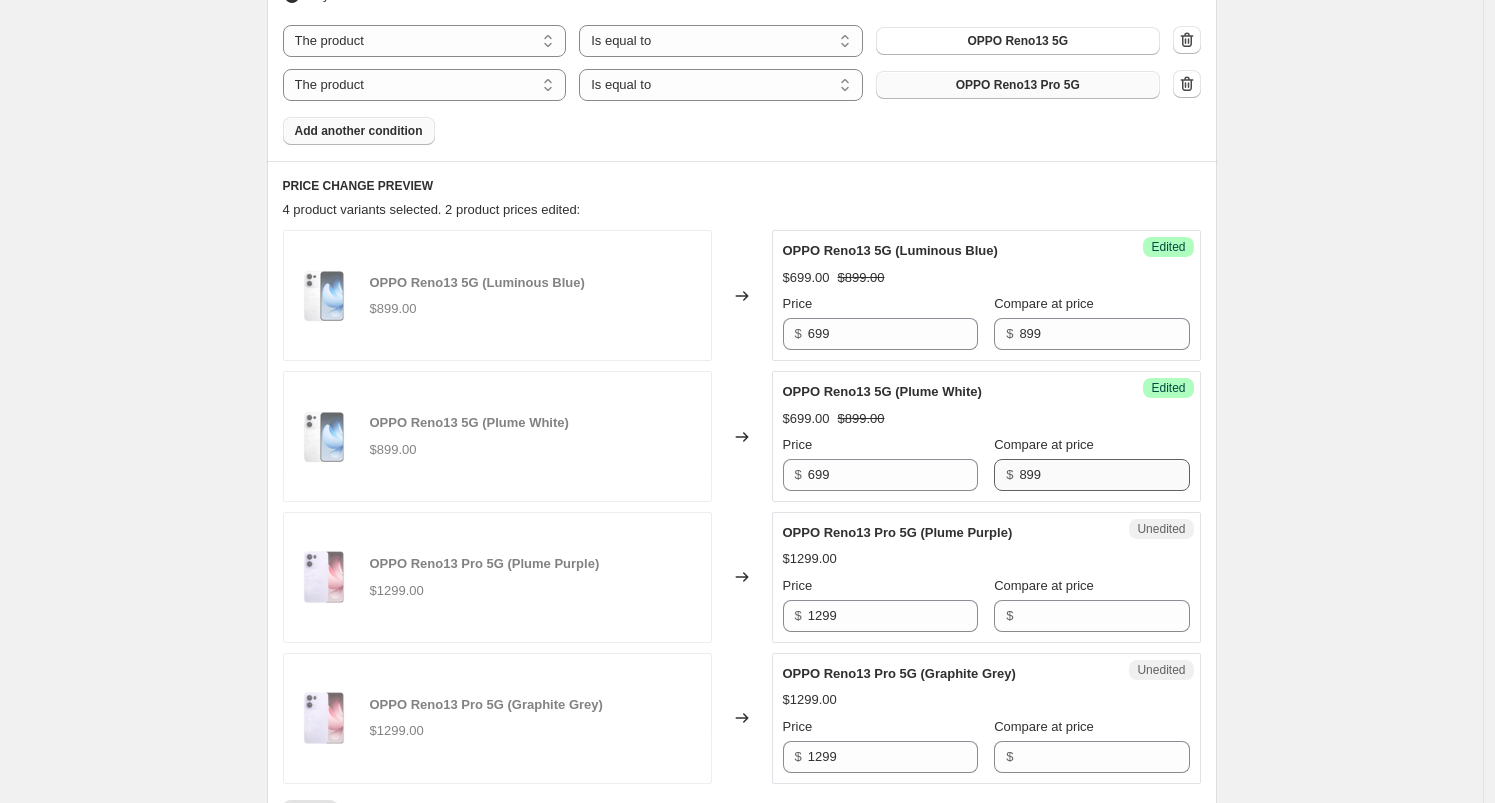 scroll, scrollTop: 873, scrollLeft: 0, axis: vertical 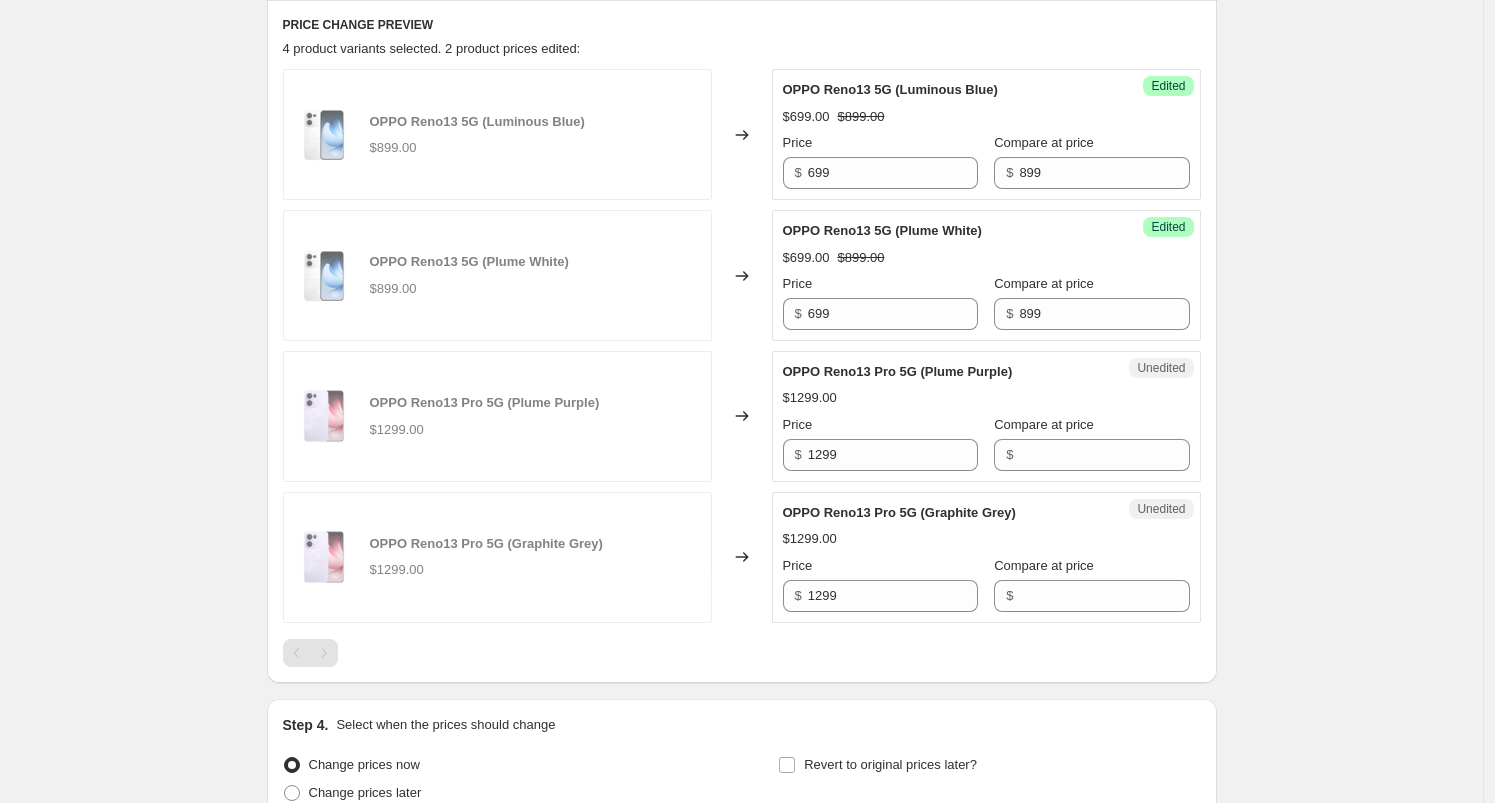 click on "Unedited OPPO Reno13 Pro 5G (Plume Purple) $1299.00 Price $ 1299 Compare at price $" at bounding box center (986, 416) 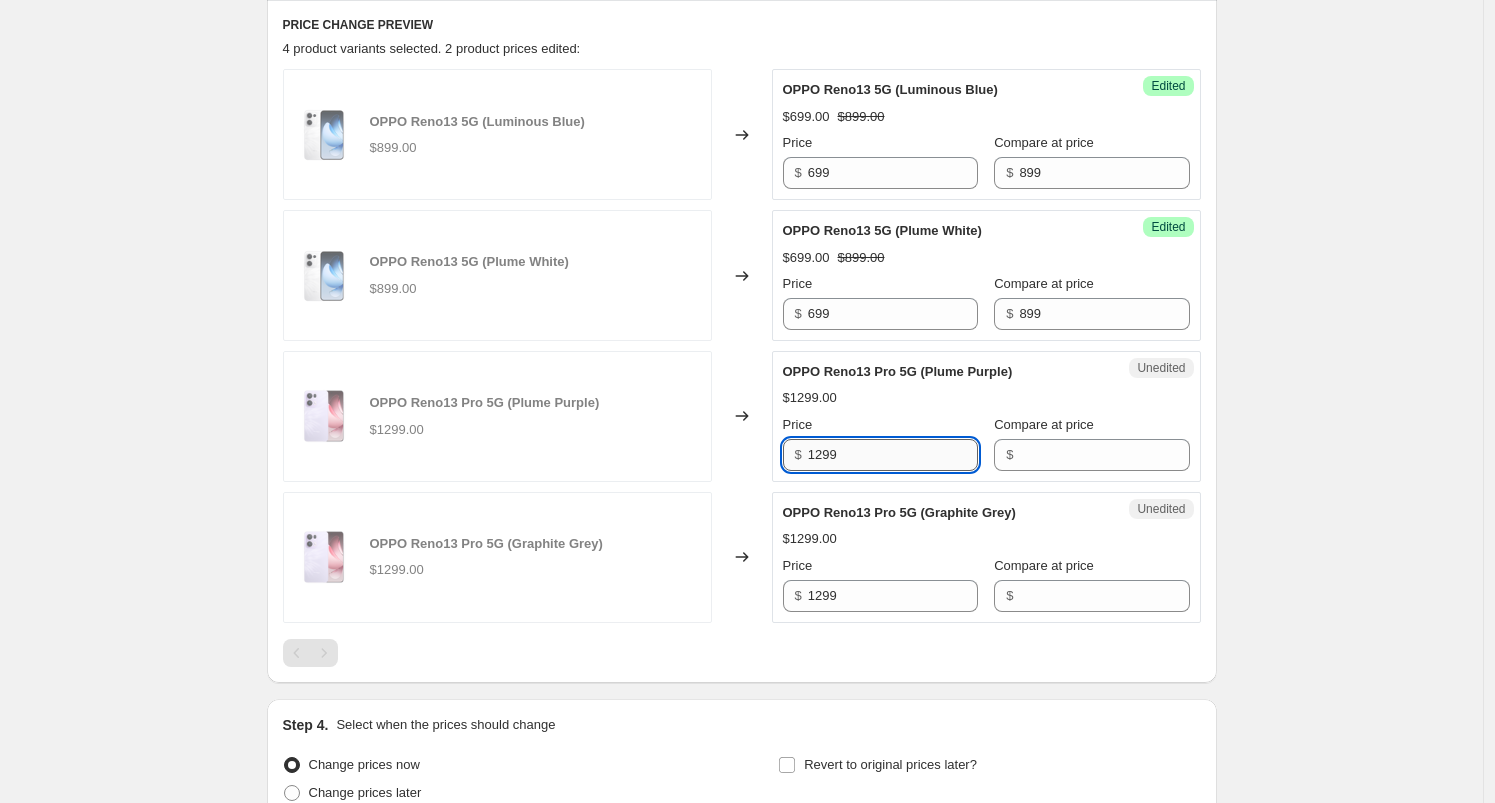 click on "1299" at bounding box center (893, 455) 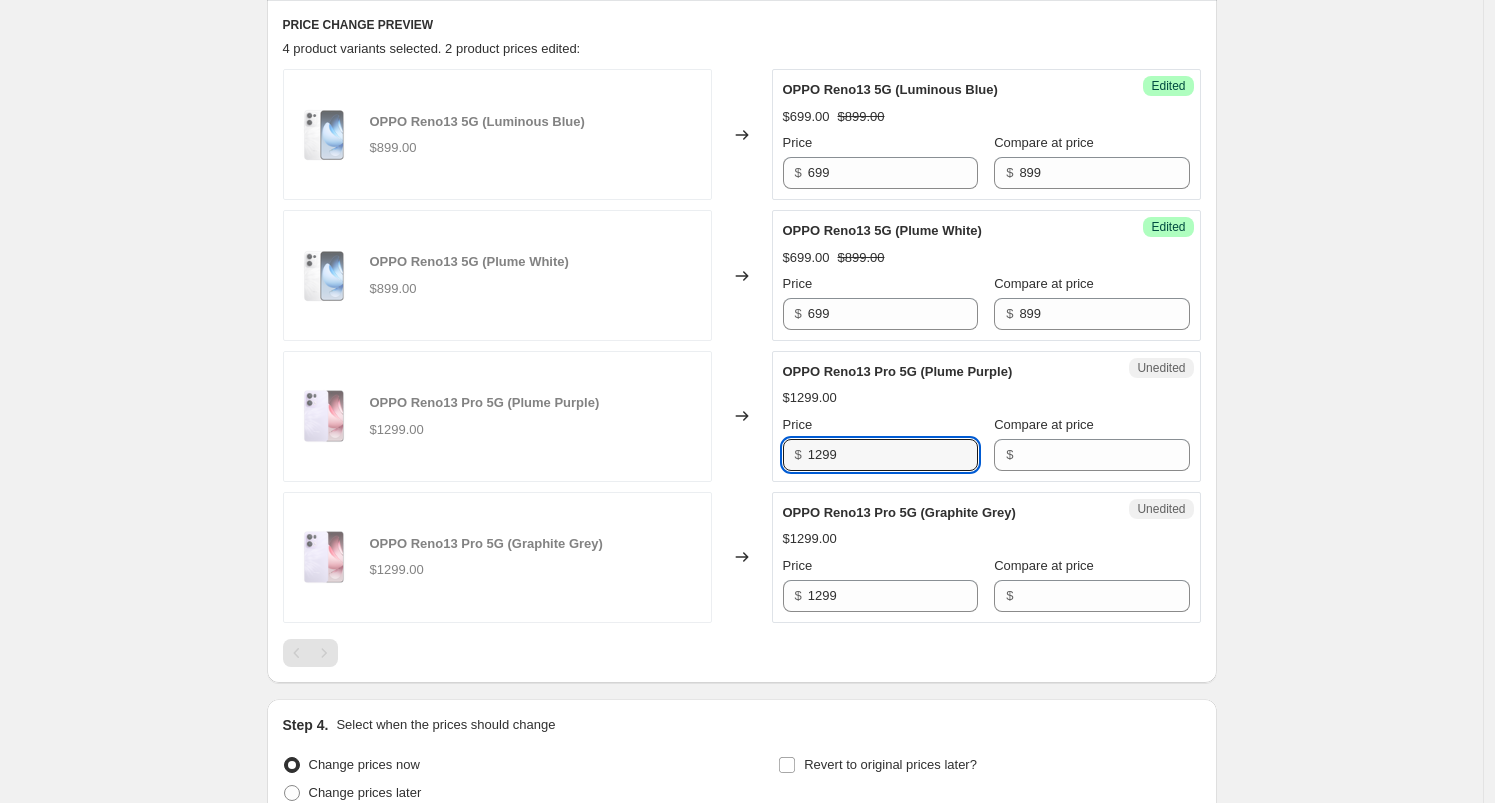 drag, startPoint x: 849, startPoint y: 454, endPoint x: 719, endPoint y: 455, distance: 130.00385 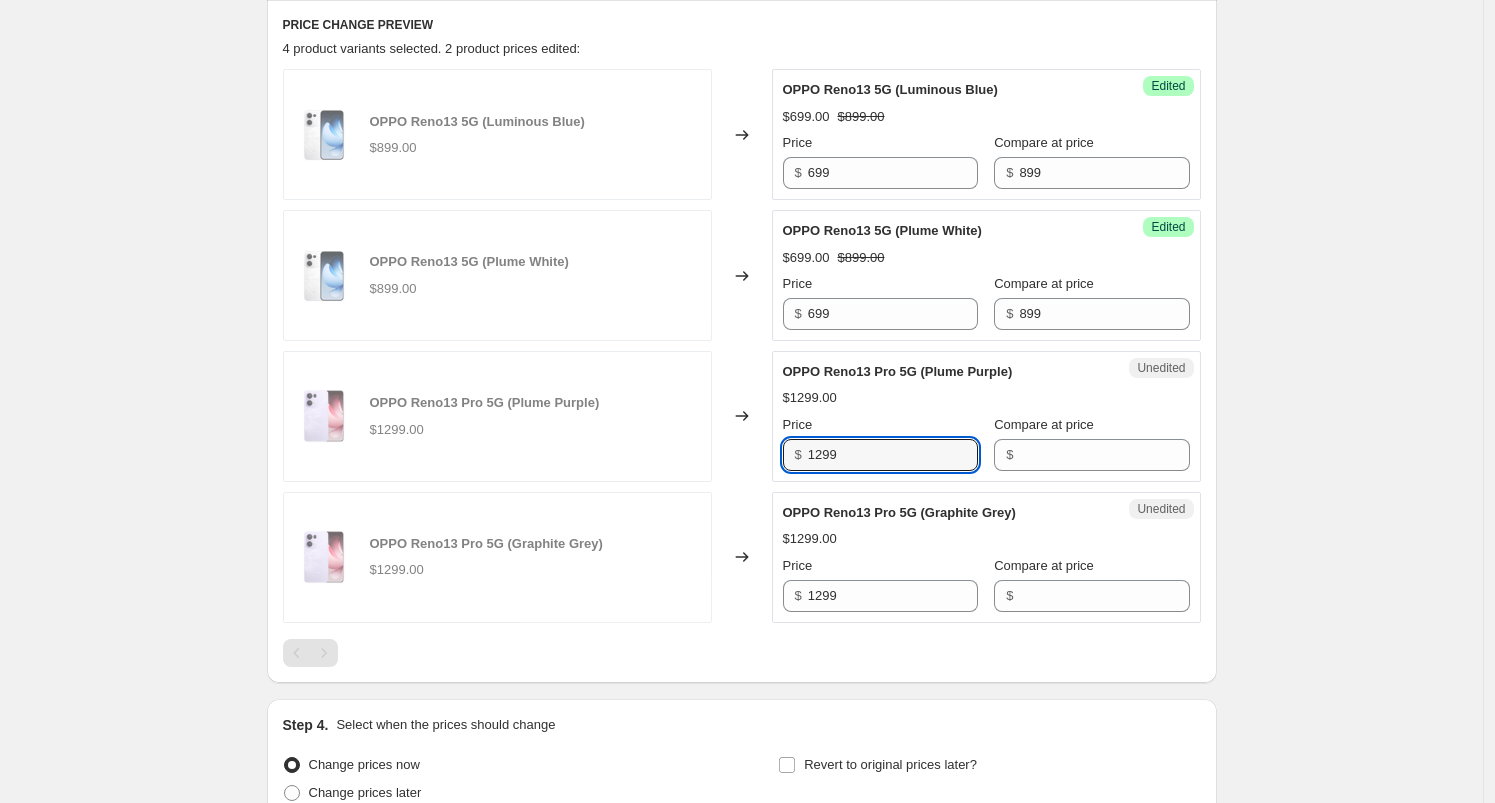 click on "OPPO Reno13 Pro 5G (Plume Purple) $1299.00 Changed to Unedited OPPO Reno13 Pro 5G (Plume Purple) $1299.00 Price $ 1299 Compare at price $" at bounding box center [742, 416] 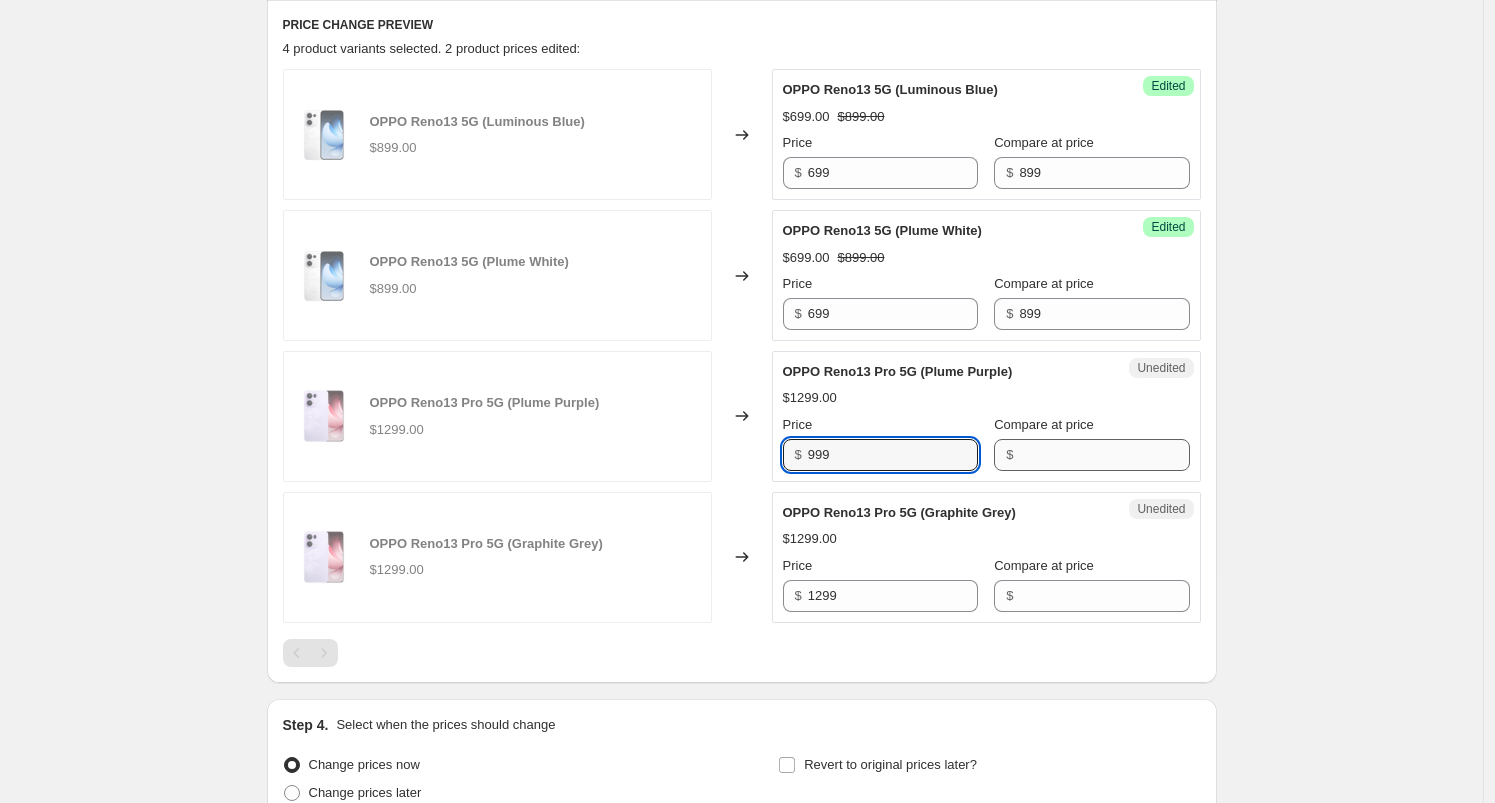 type on "999" 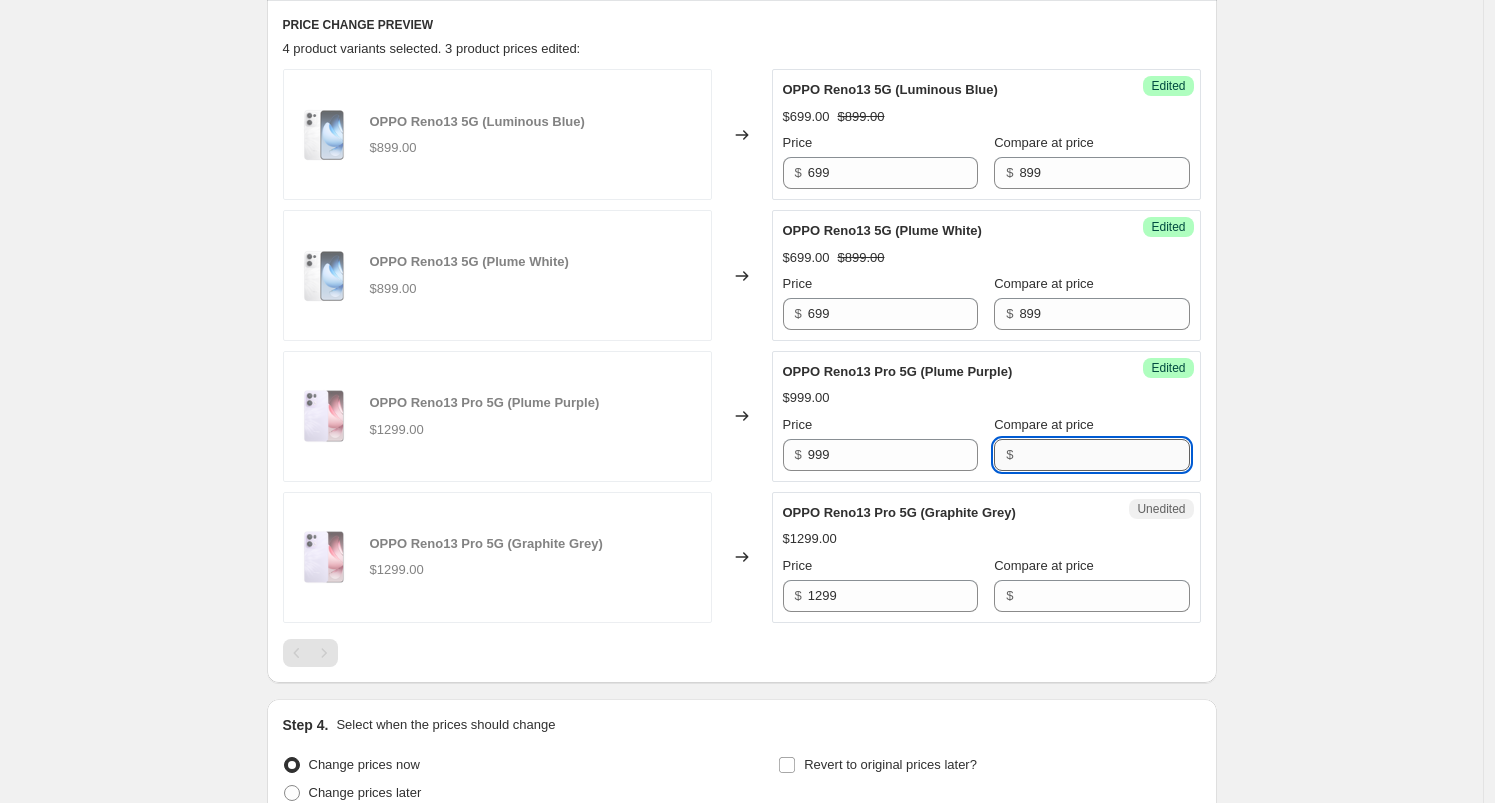 click on "Compare at price" at bounding box center [1104, 455] 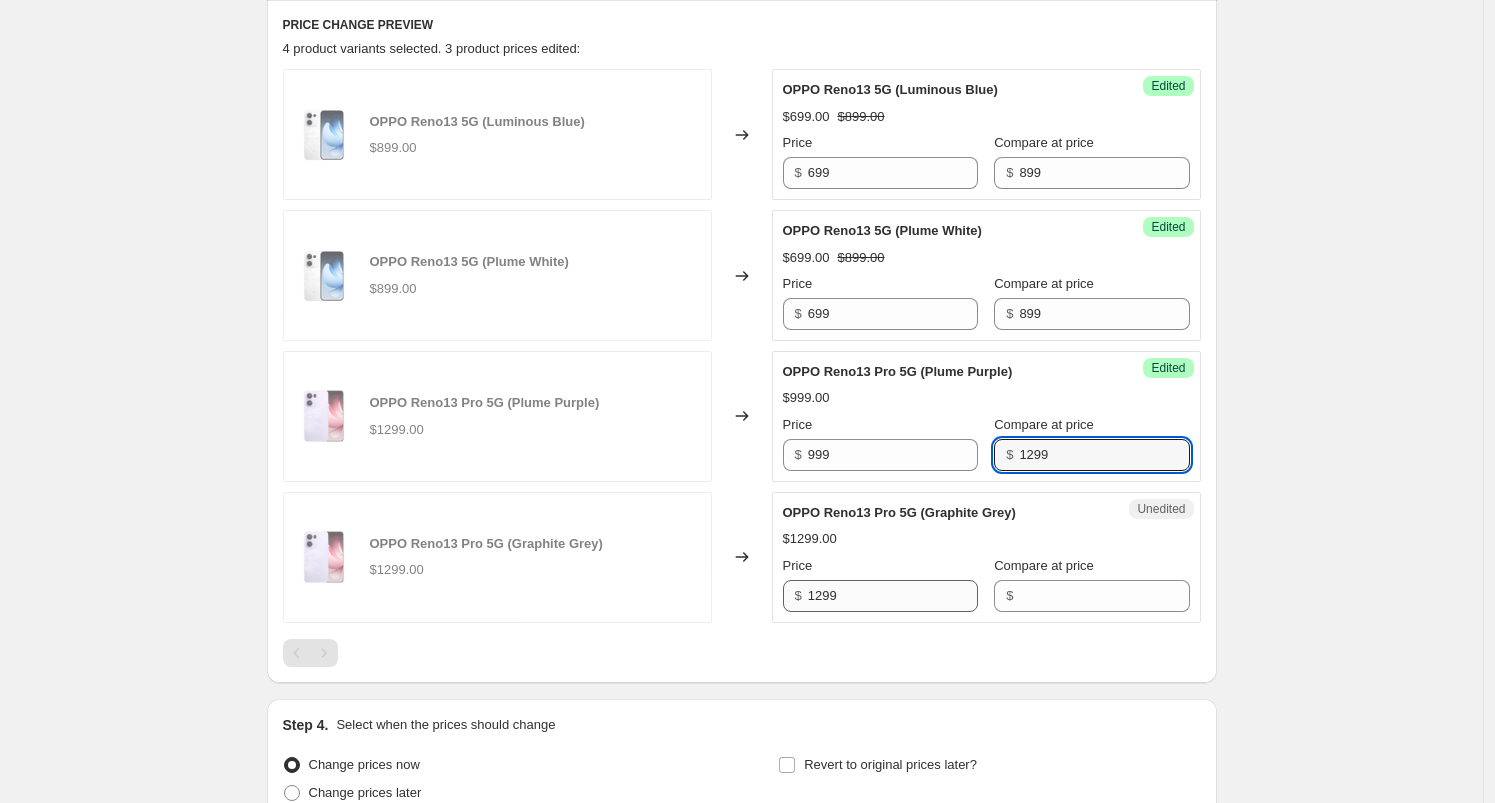 type on "1299" 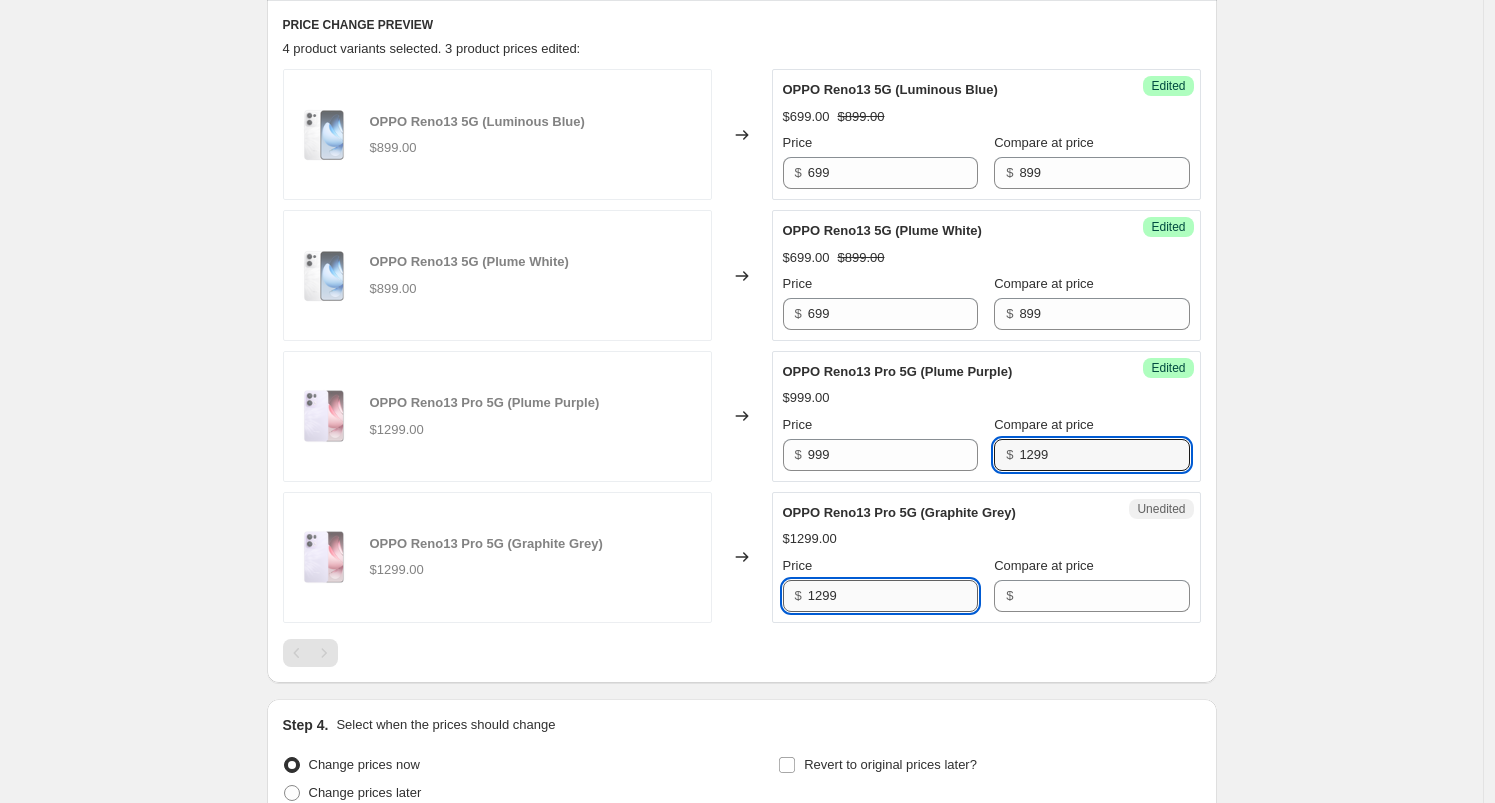 click on "1299" at bounding box center [893, 596] 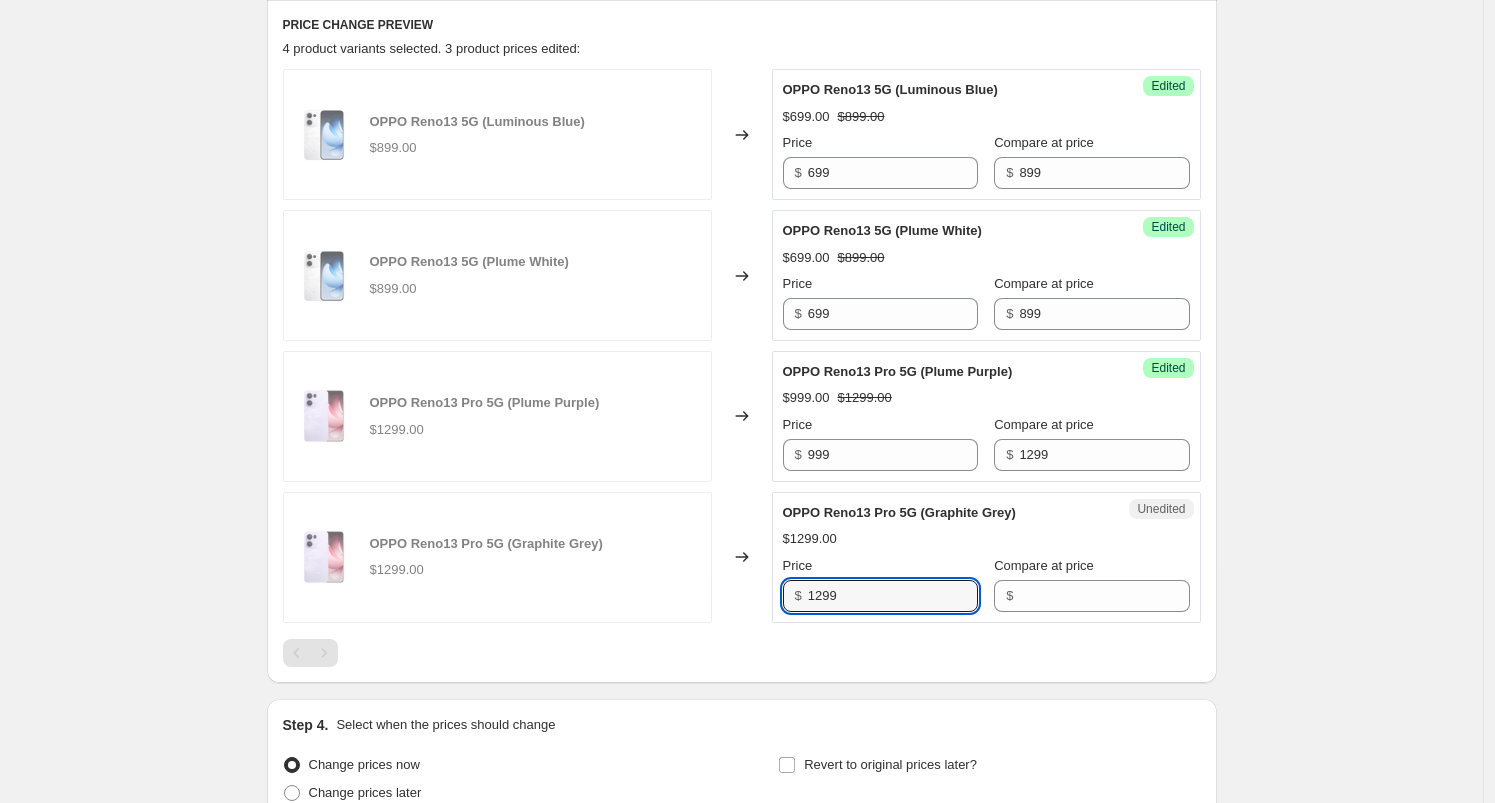 drag, startPoint x: 805, startPoint y: 594, endPoint x: 699, endPoint y: 587, distance: 106.23088 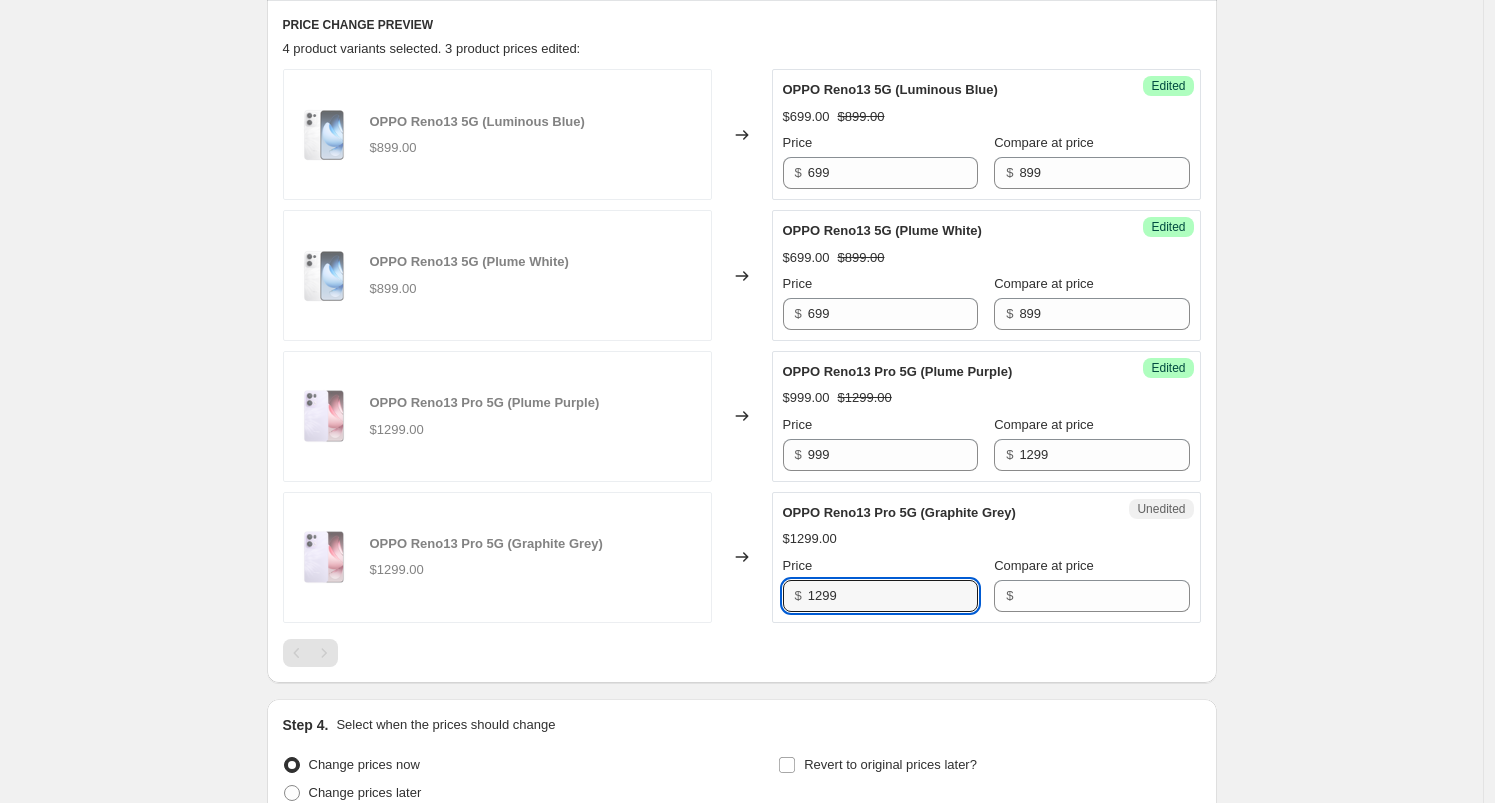 click on "OPPO Reno13 Pro 5G (Graphite Grey) $1299.00 Changed to Unedited OPPO Reno13 Pro 5G (Graphite Grey) $1299.00 Price $ 1299 Compare at price $" at bounding box center [742, 557] 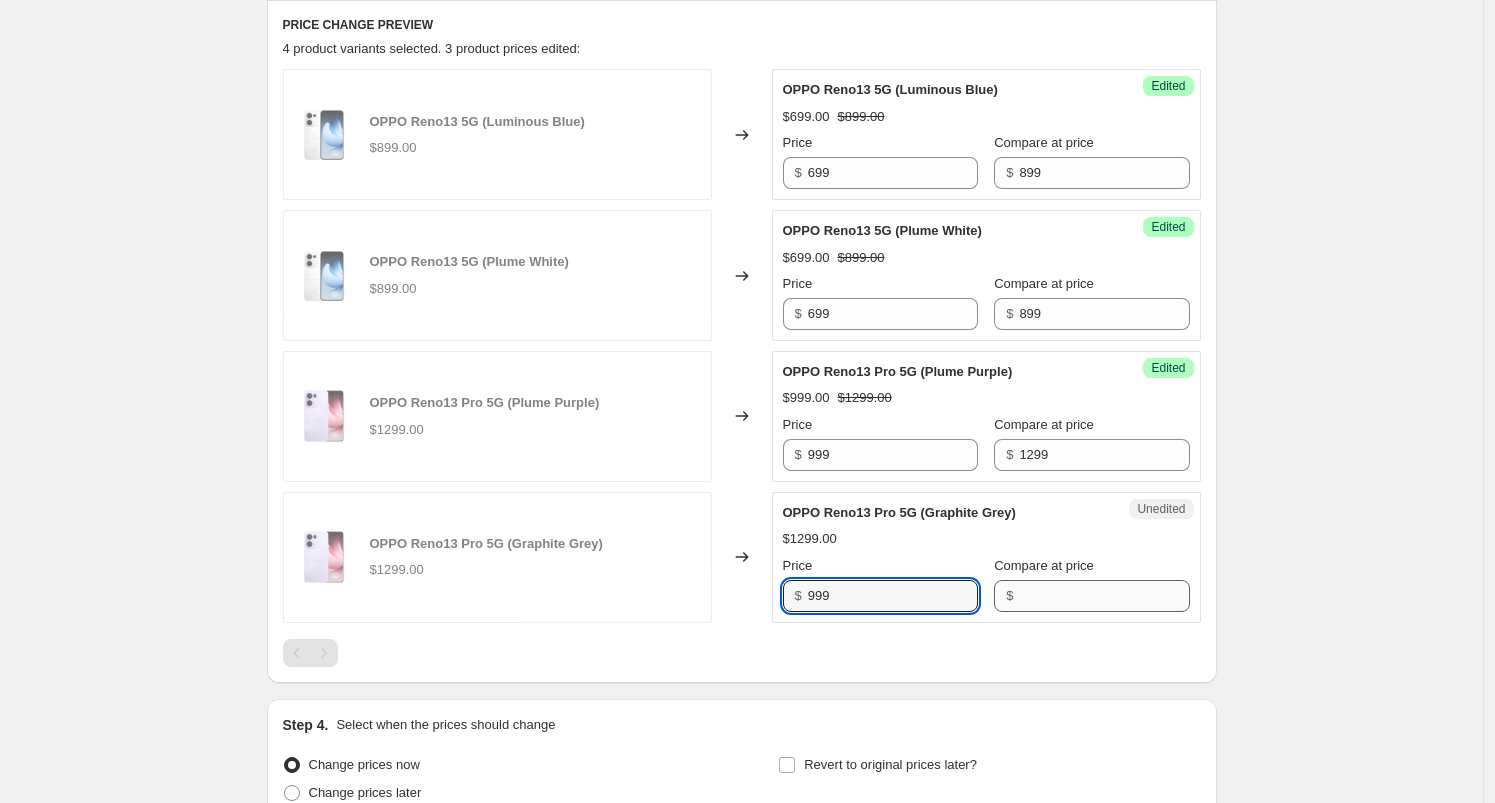 type on "999" 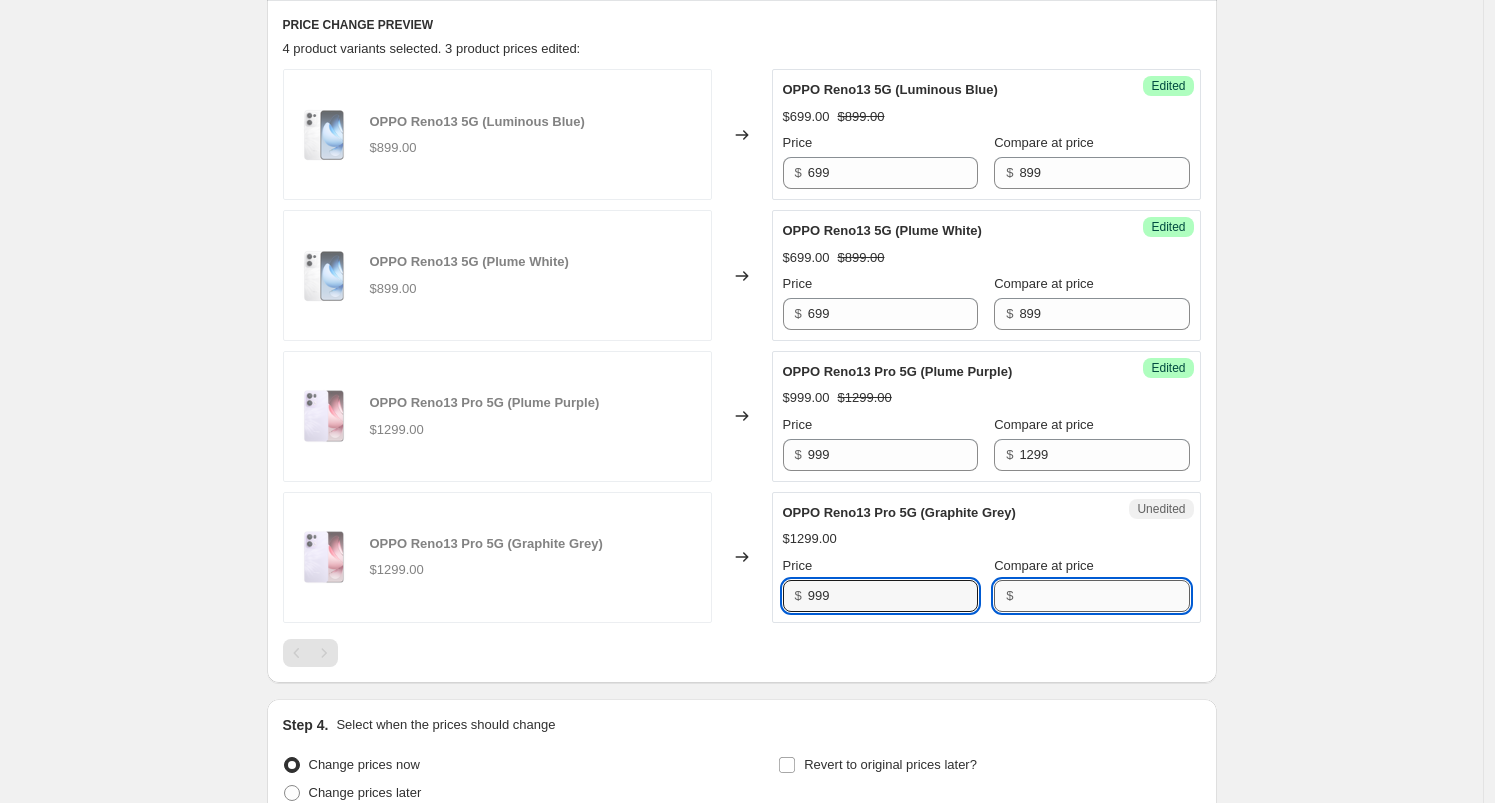 click on "Compare at price" at bounding box center (1104, 596) 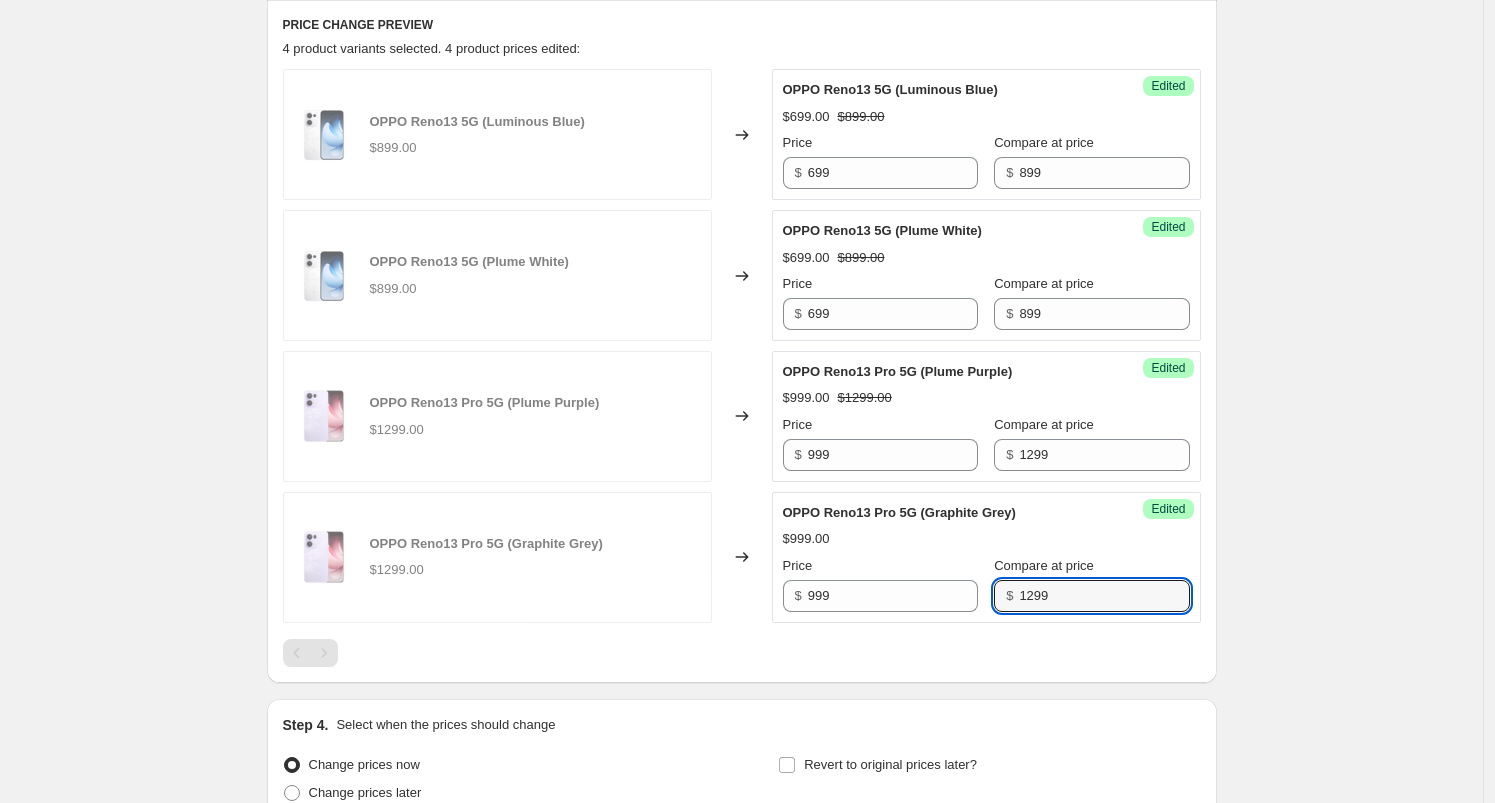 type on "1299" 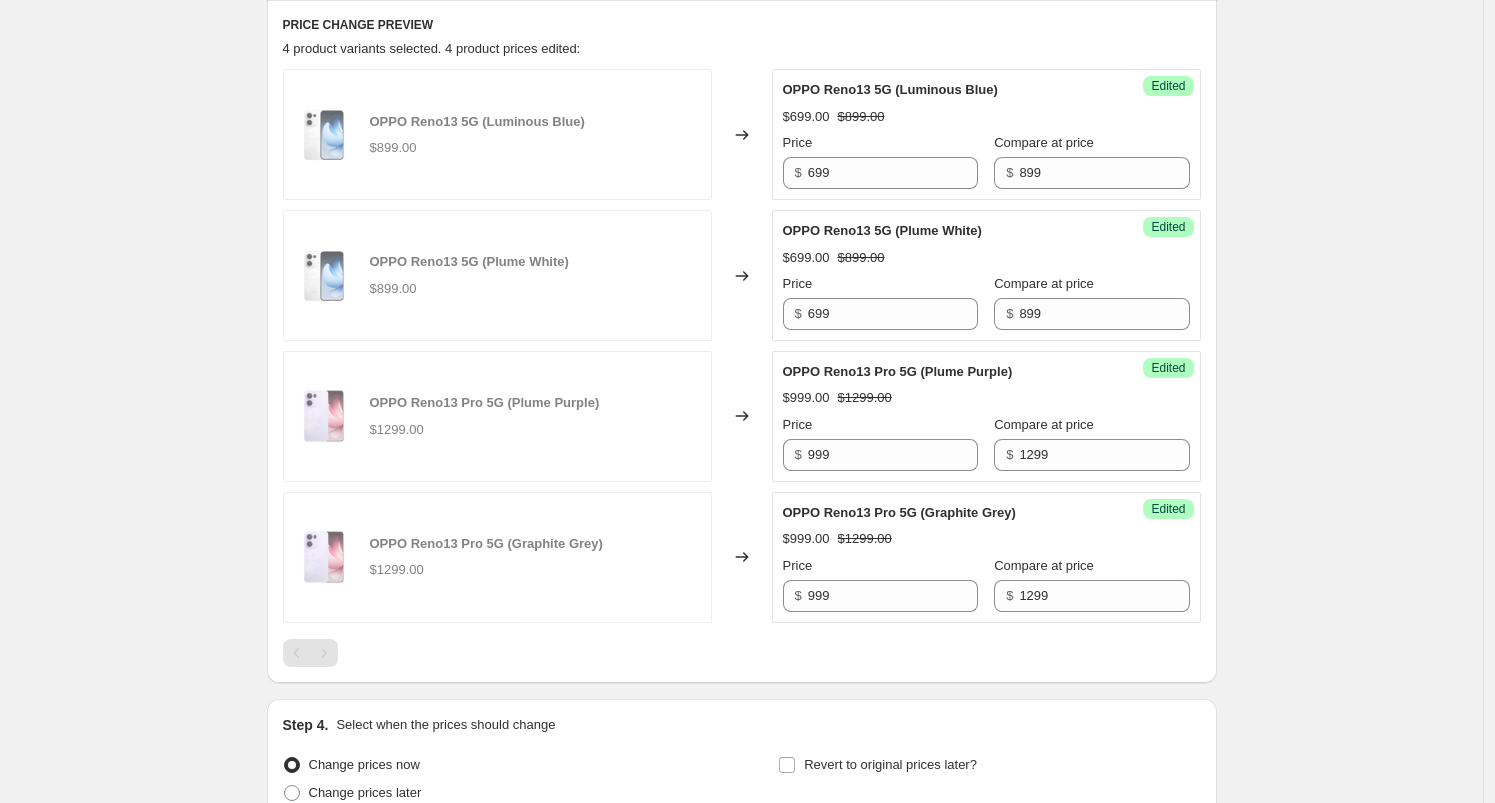 scroll, scrollTop: 1063, scrollLeft: 0, axis: vertical 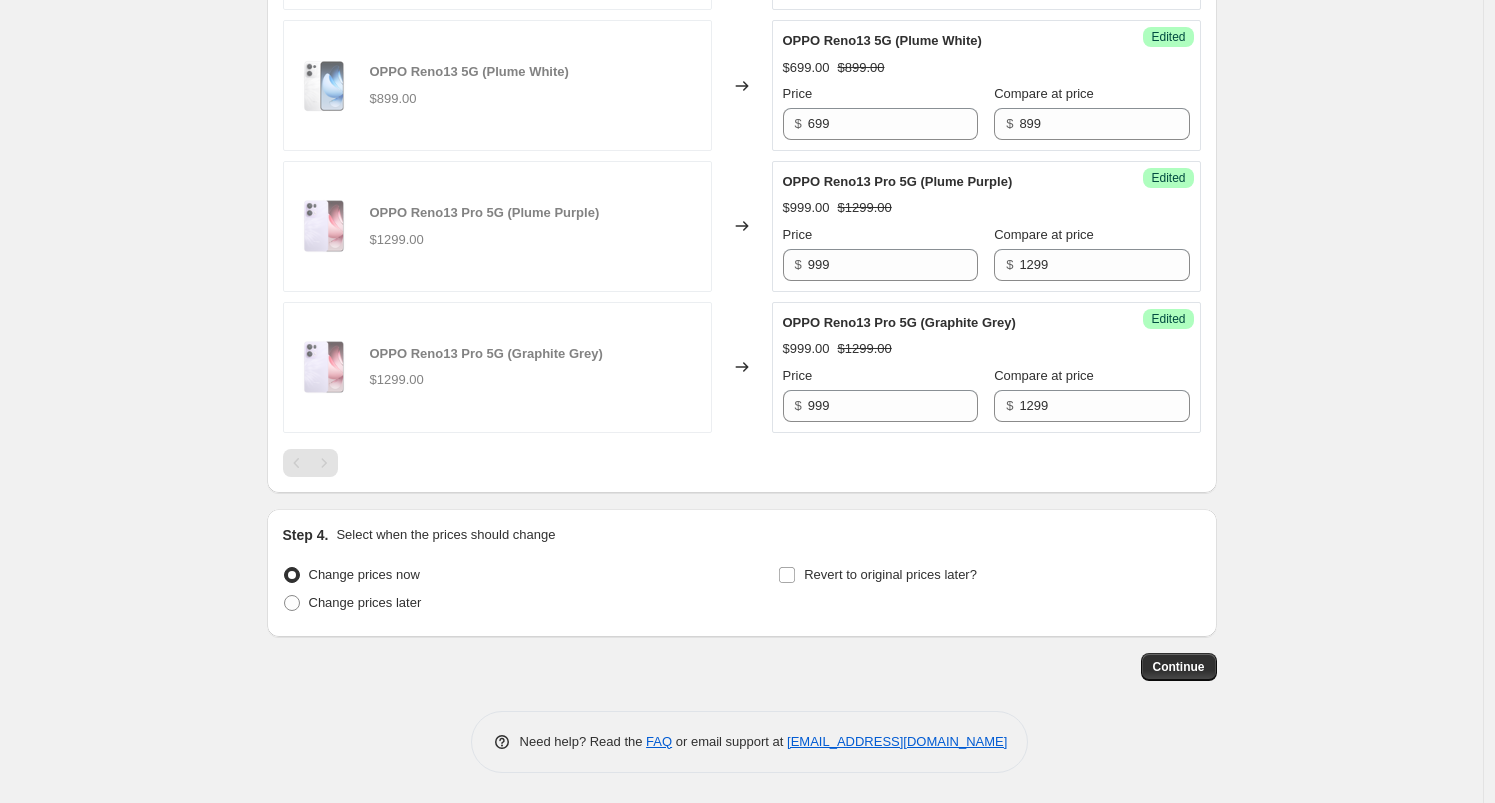 click on "Change prices now Change prices later" at bounding box center (494, 591) 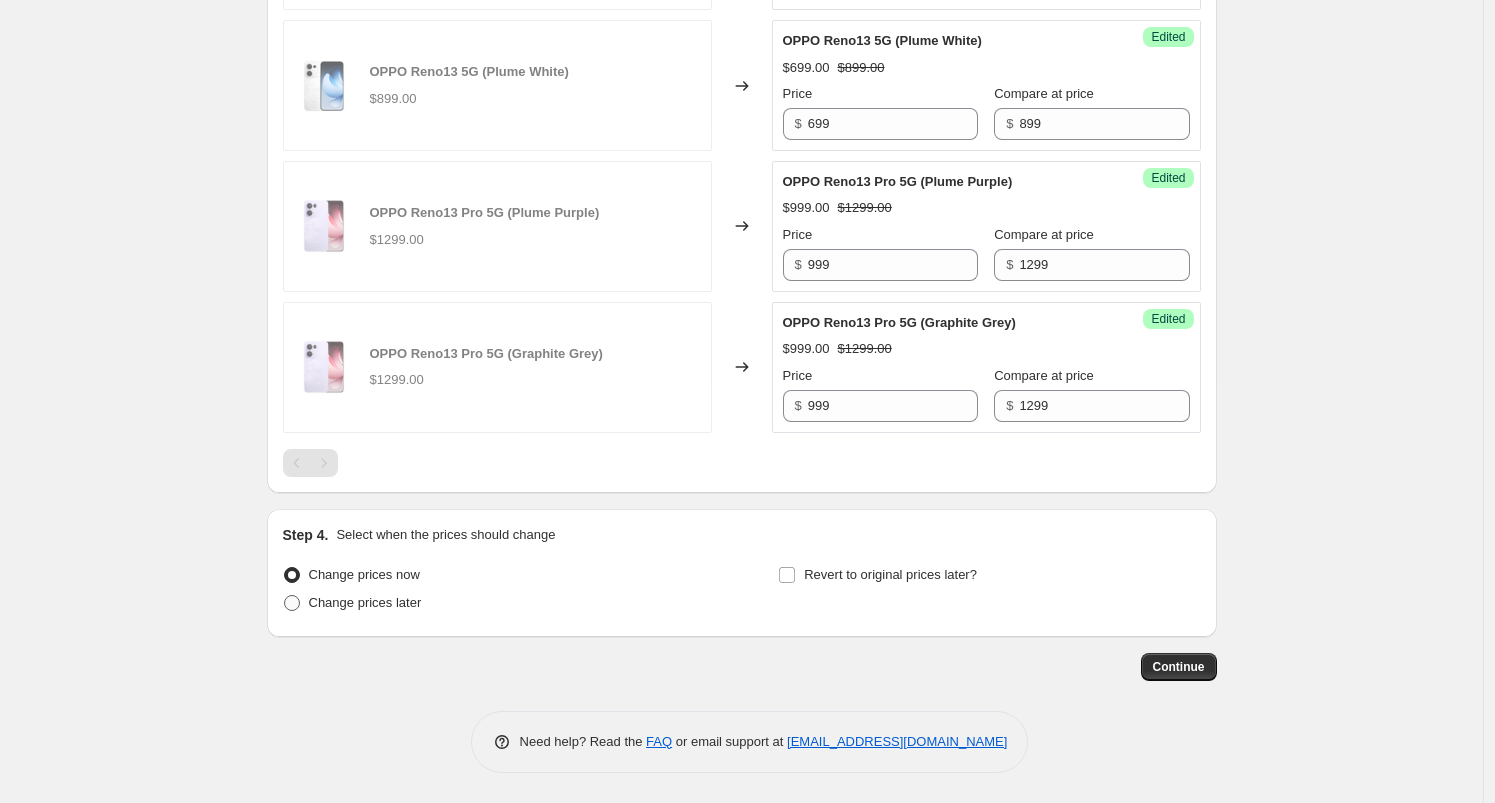 click on "Change prices later" at bounding box center (365, 602) 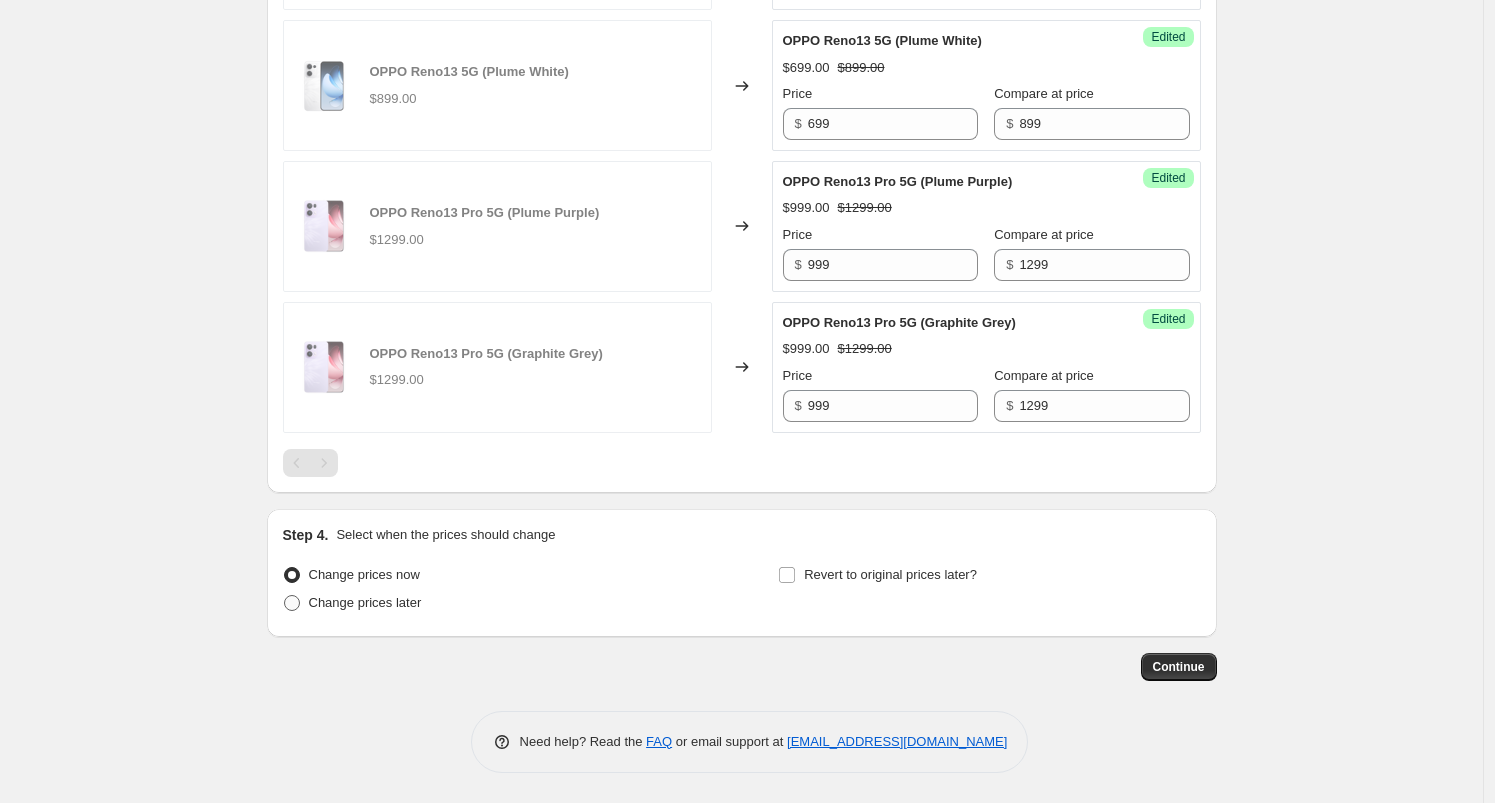 radio on "true" 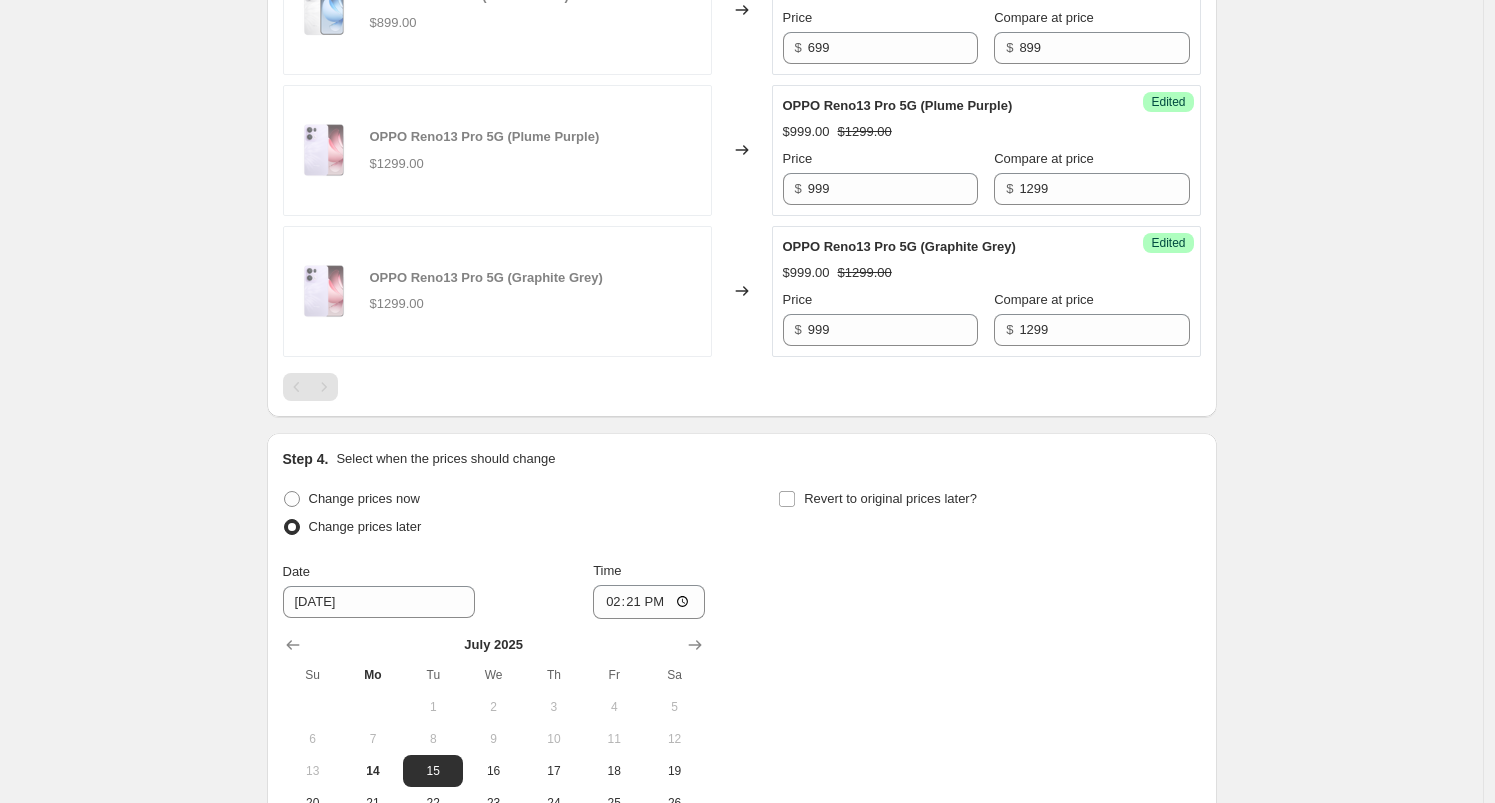 scroll, scrollTop: 1302, scrollLeft: 0, axis: vertical 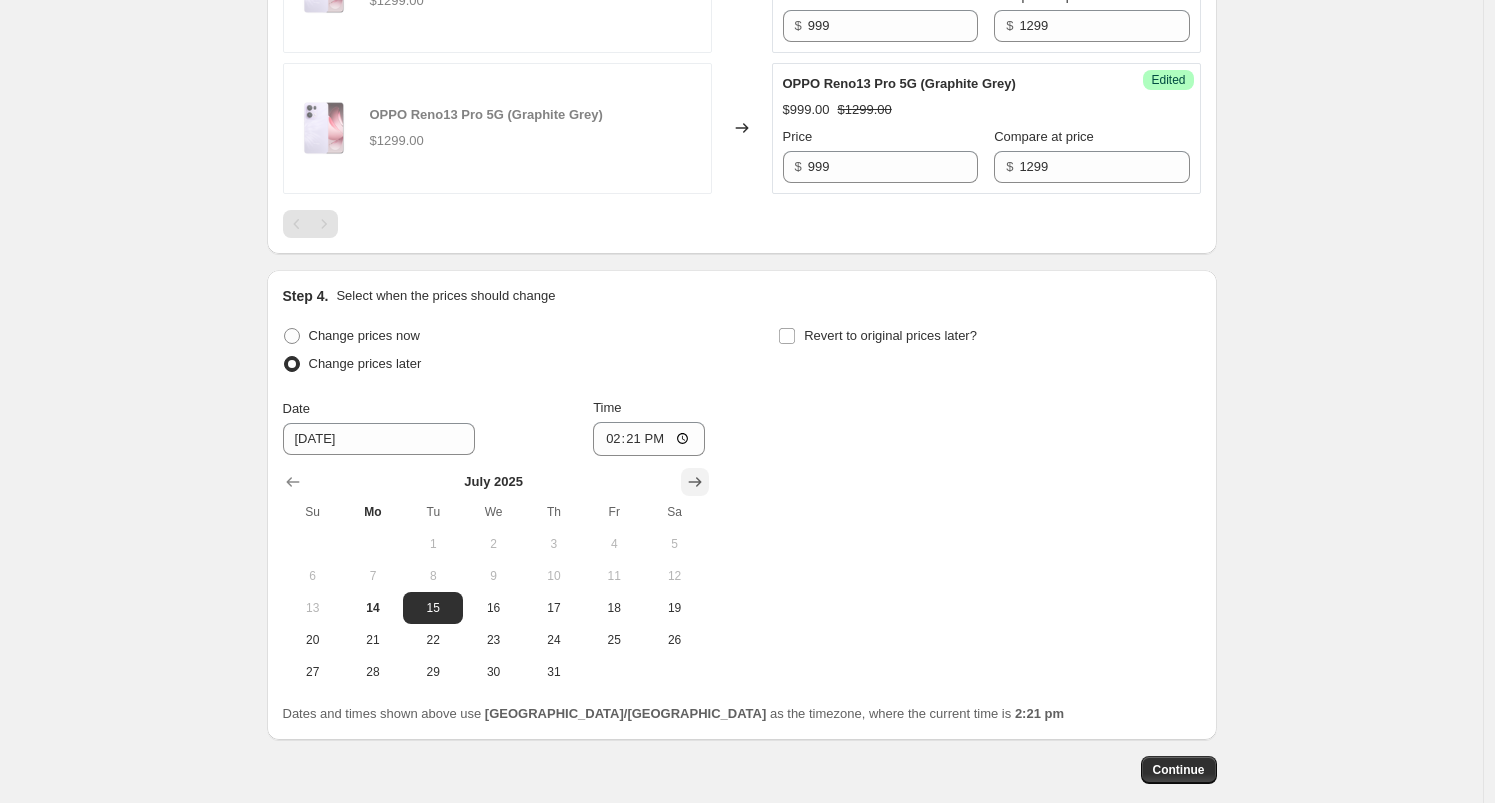 click 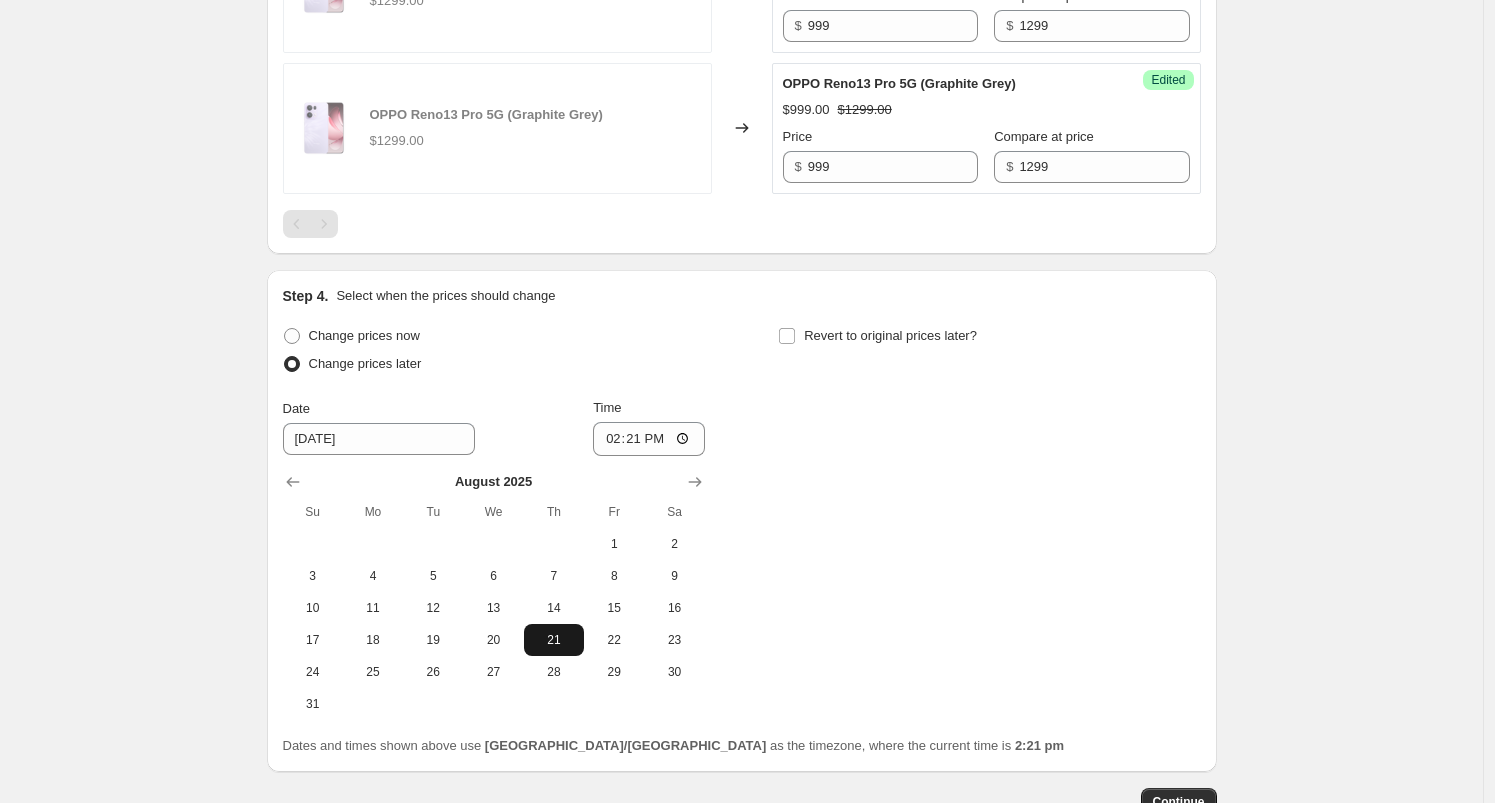 click on "21" at bounding box center (554, 640) 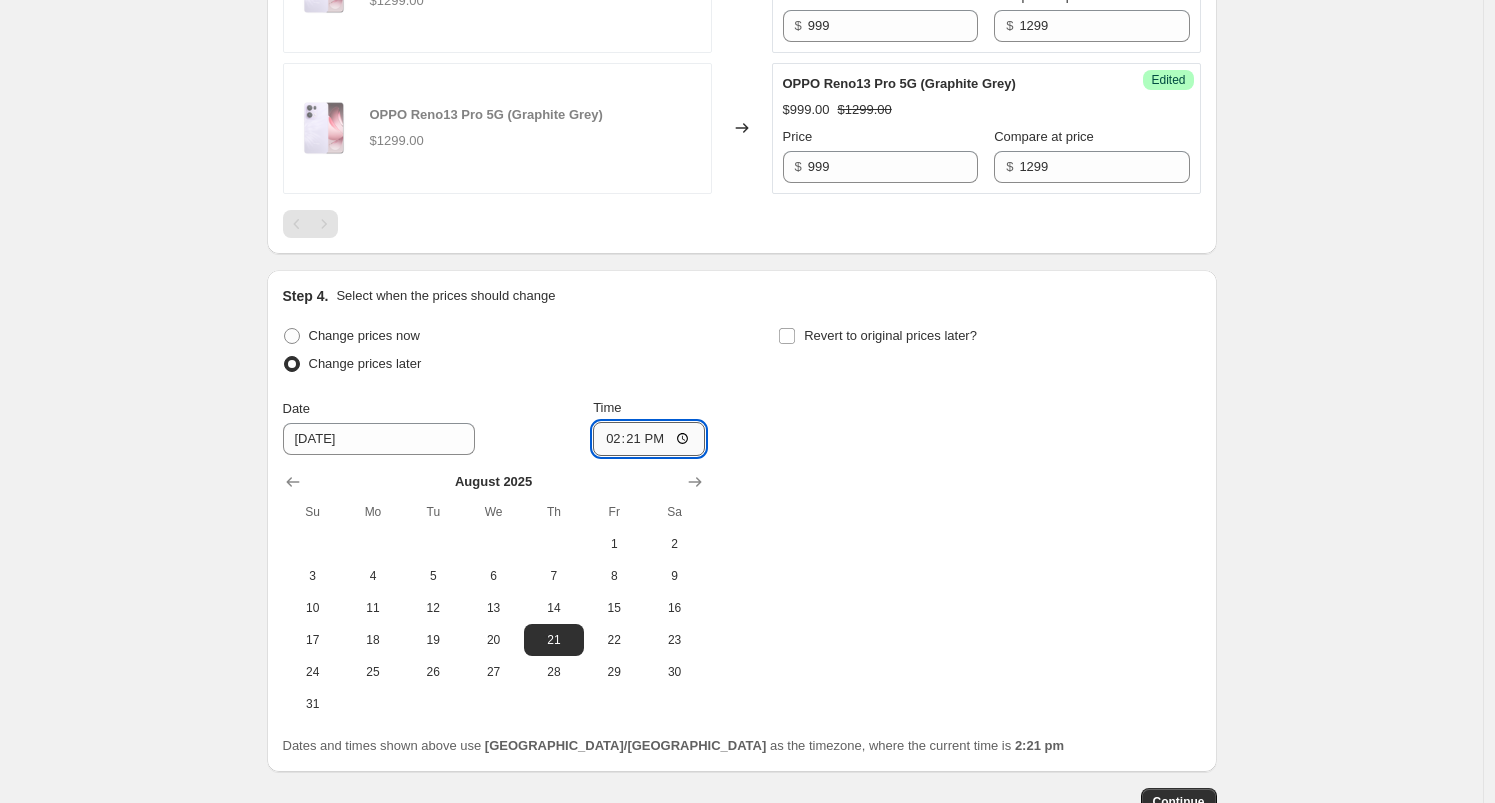 click on "14:21" at bounding box center [649, 439] 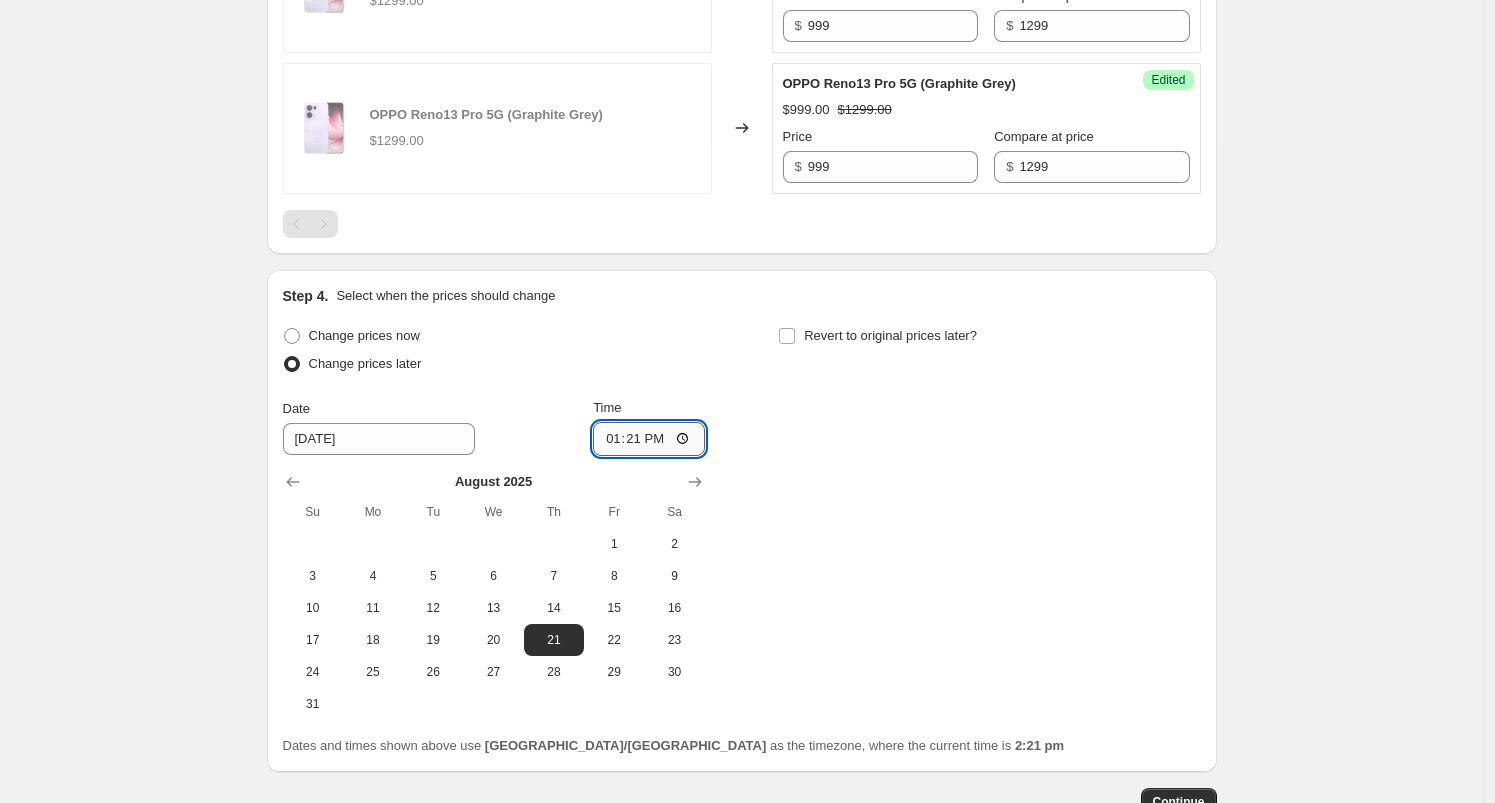 click on "13:21" at bounding box center [649, 439] 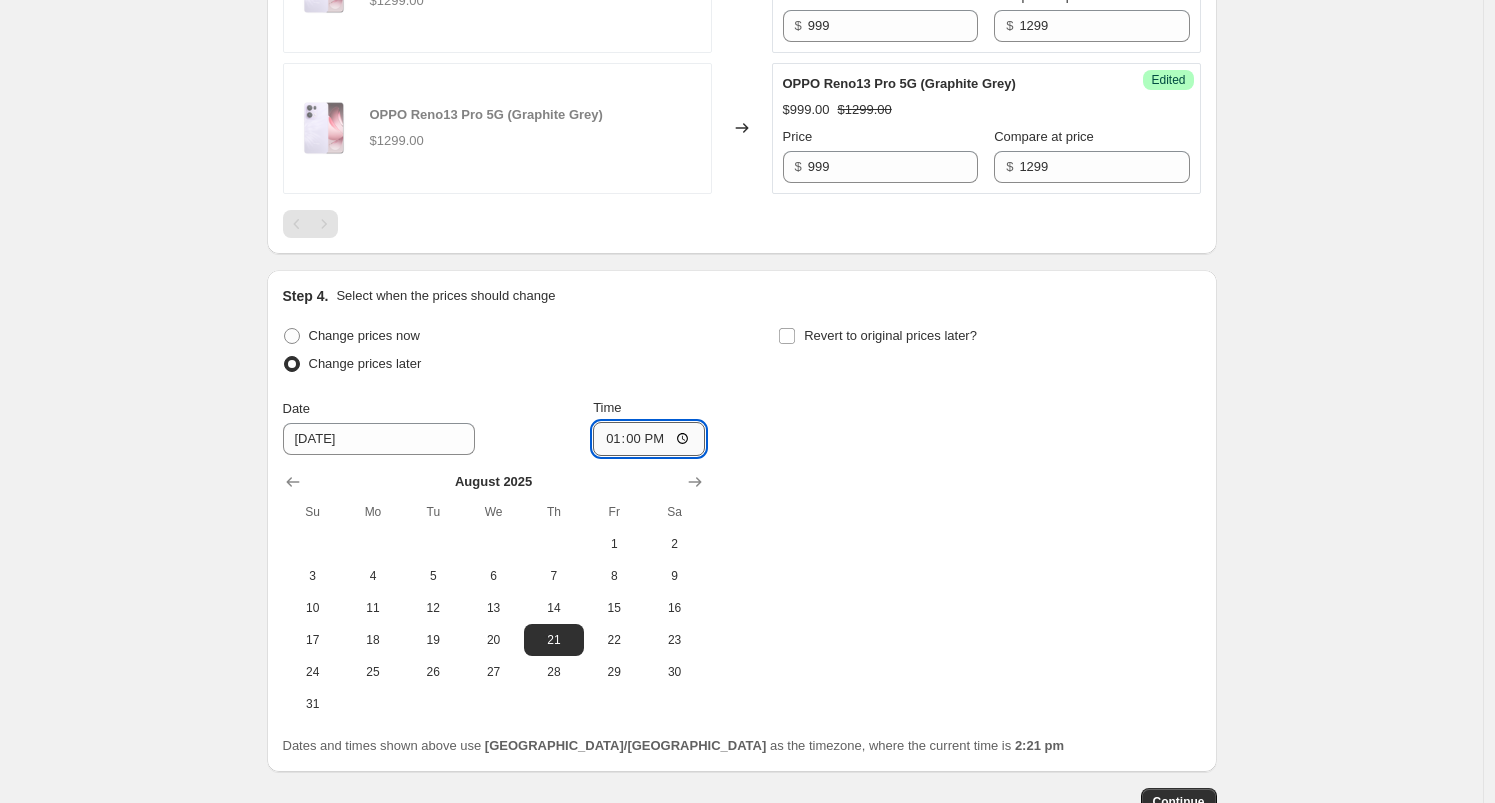 click on "13:00" at bounding box center (649, 439) 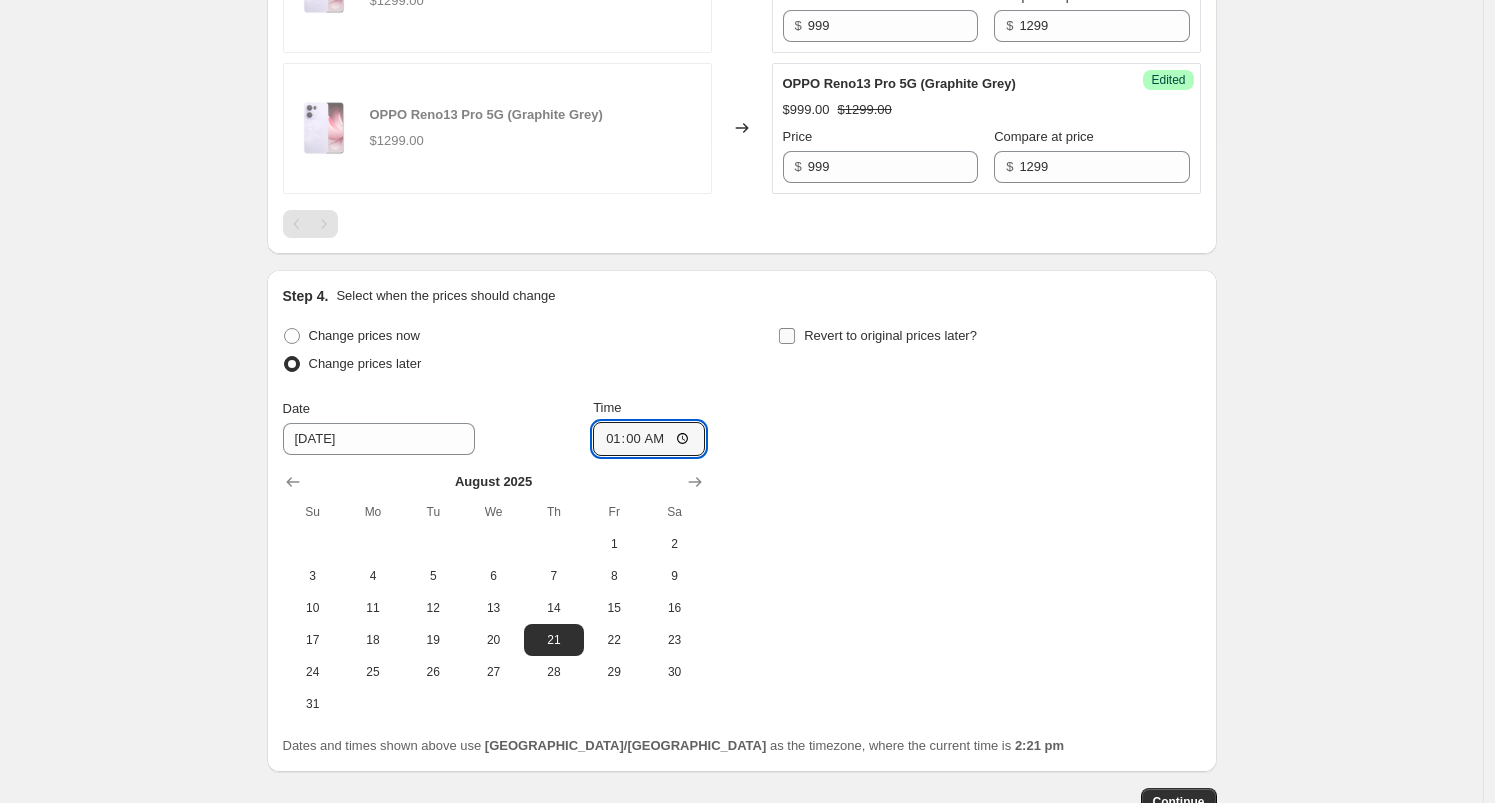 type on "01:00" 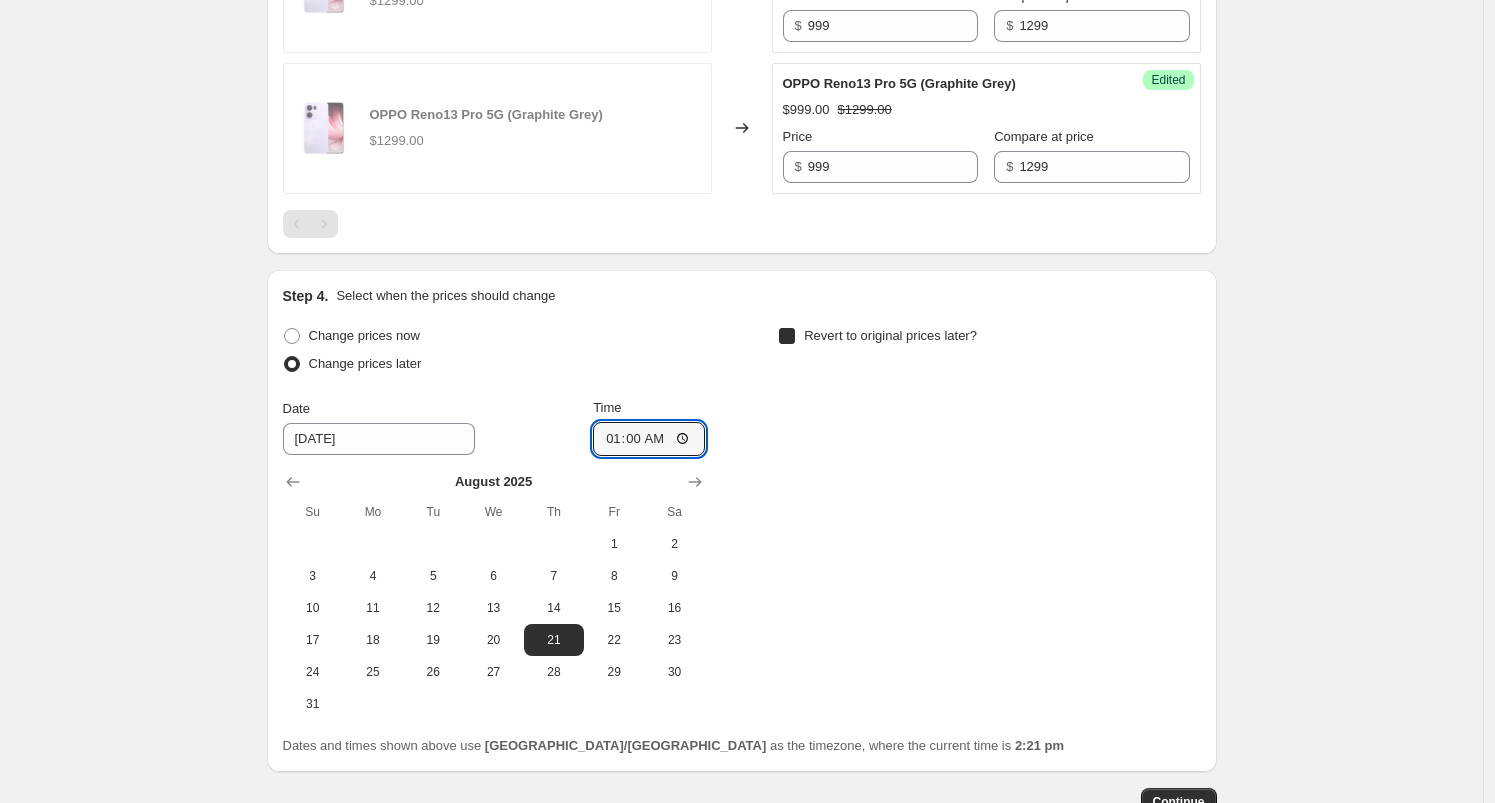 checkbox on "true" 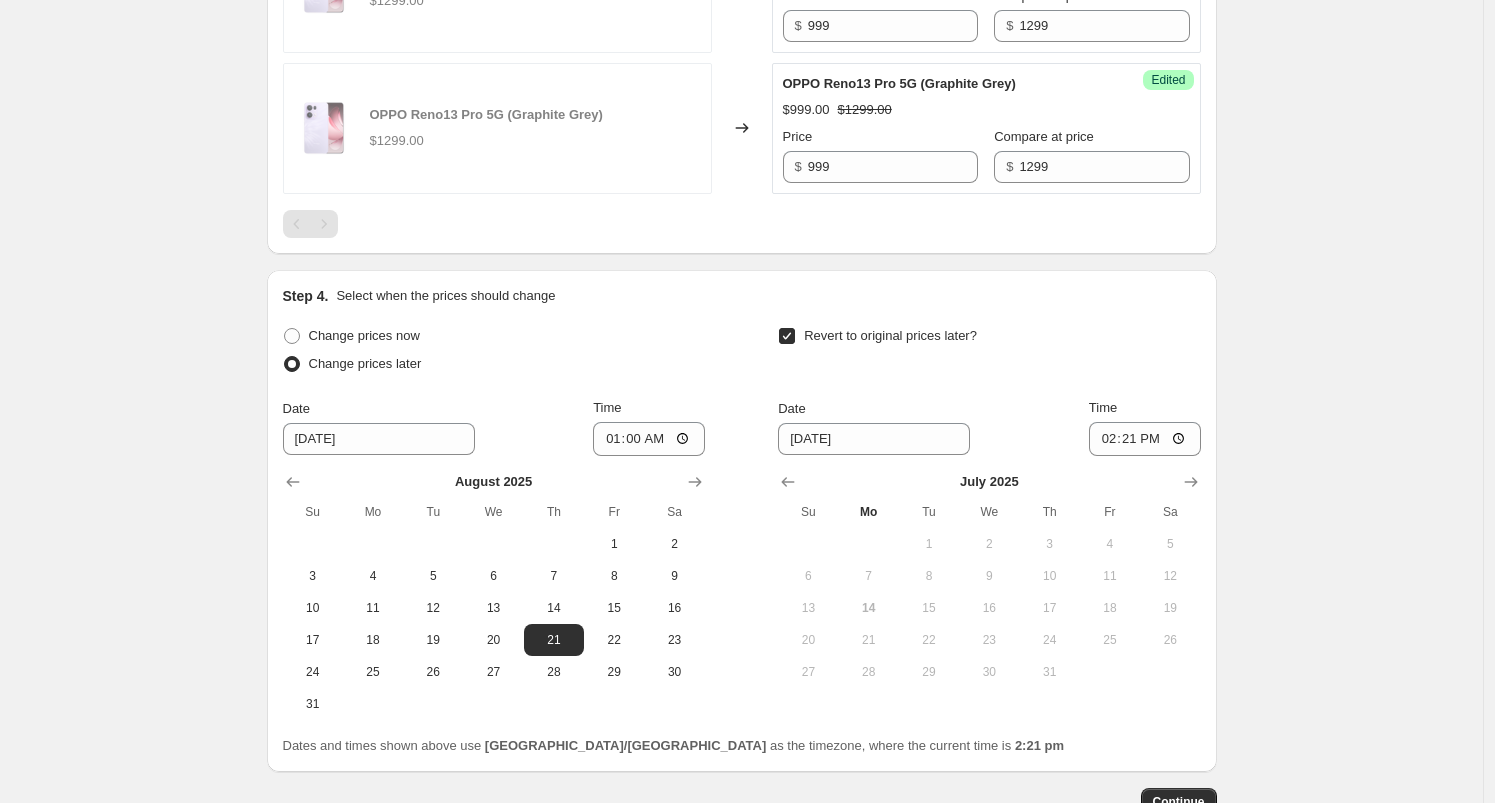 scroll, scrollTop: 1327, scrollLeft: 0, axis: vertical 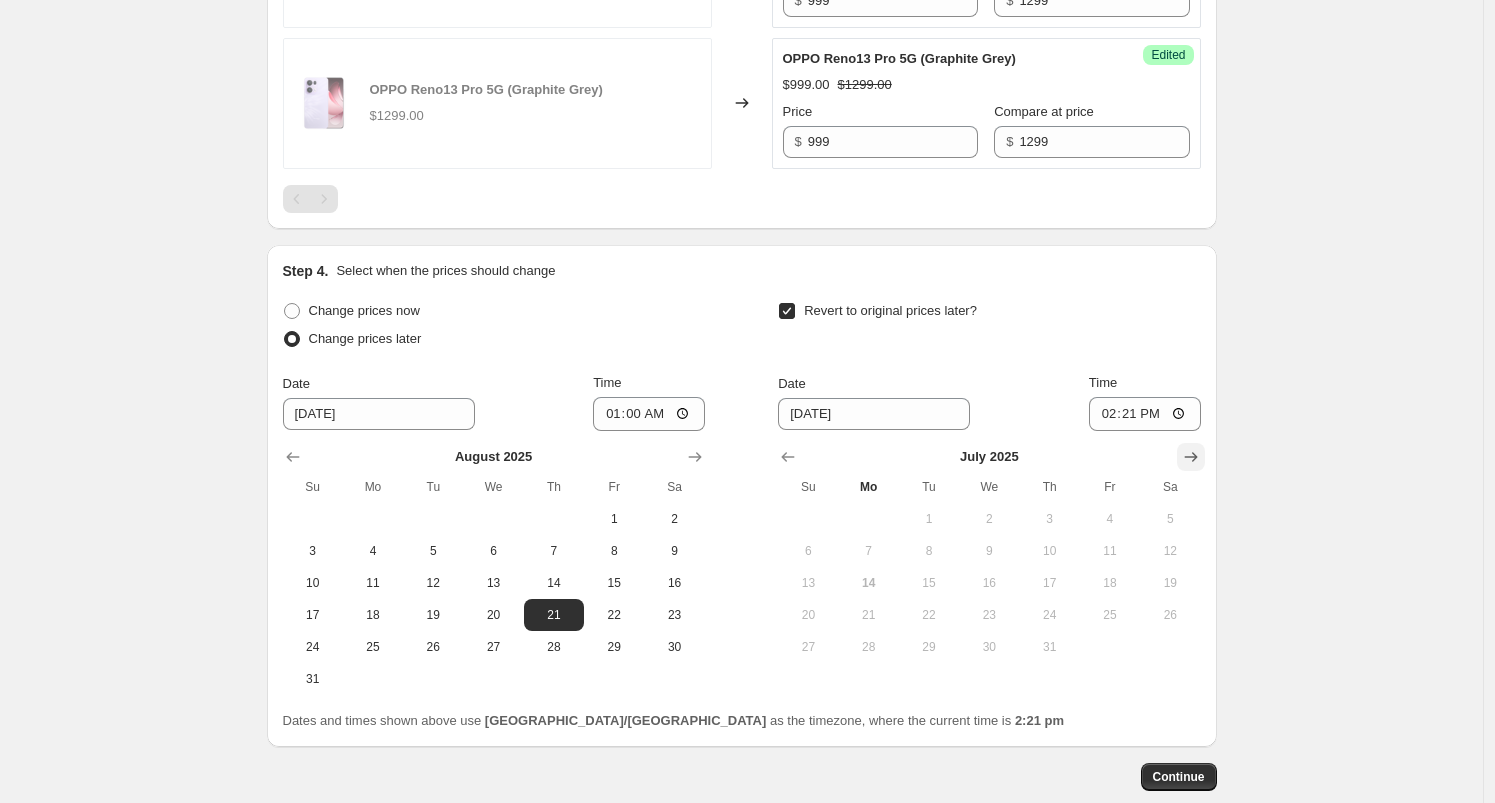 click 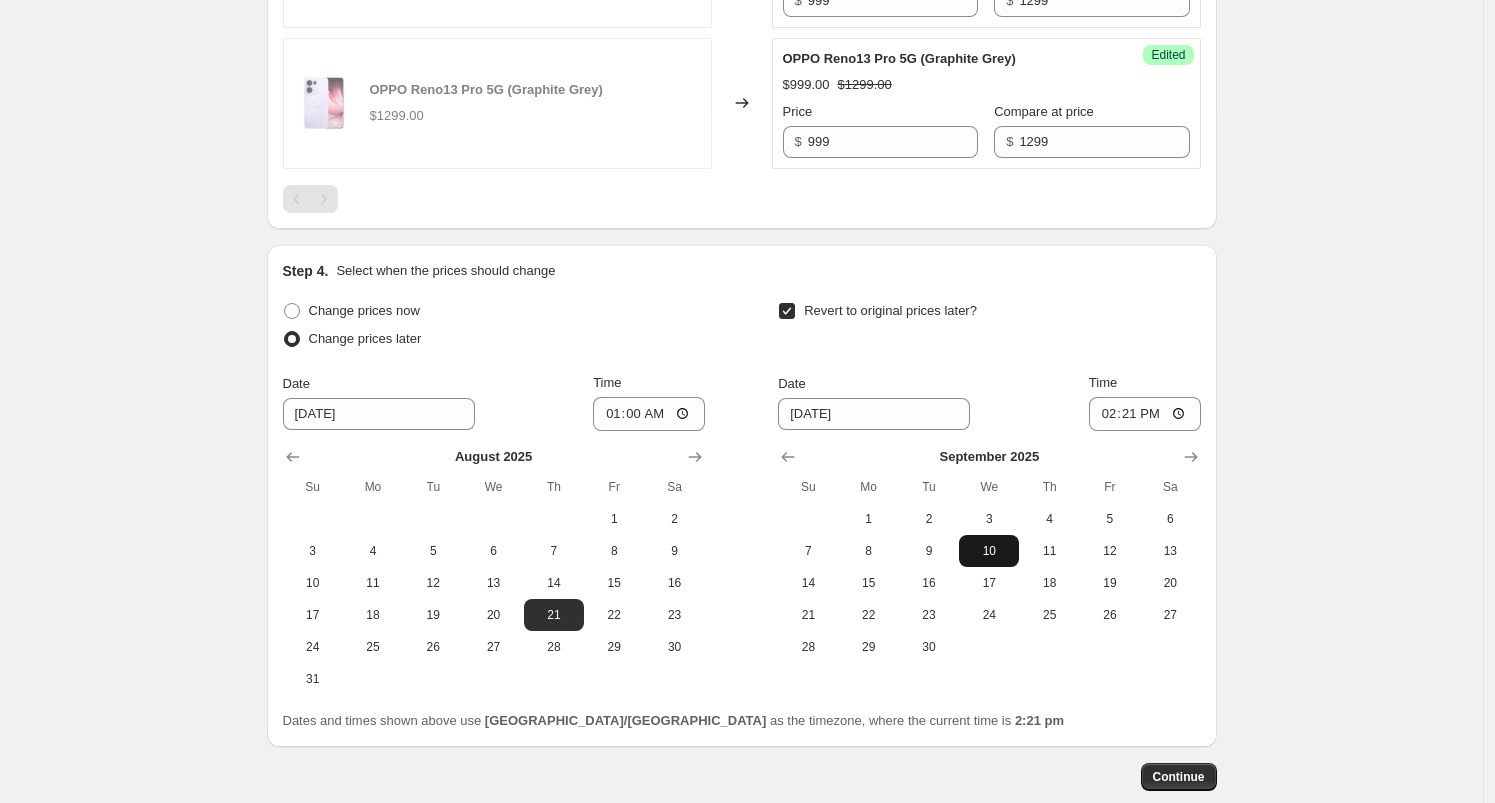 click on "10" at bounding box center (989, 551) 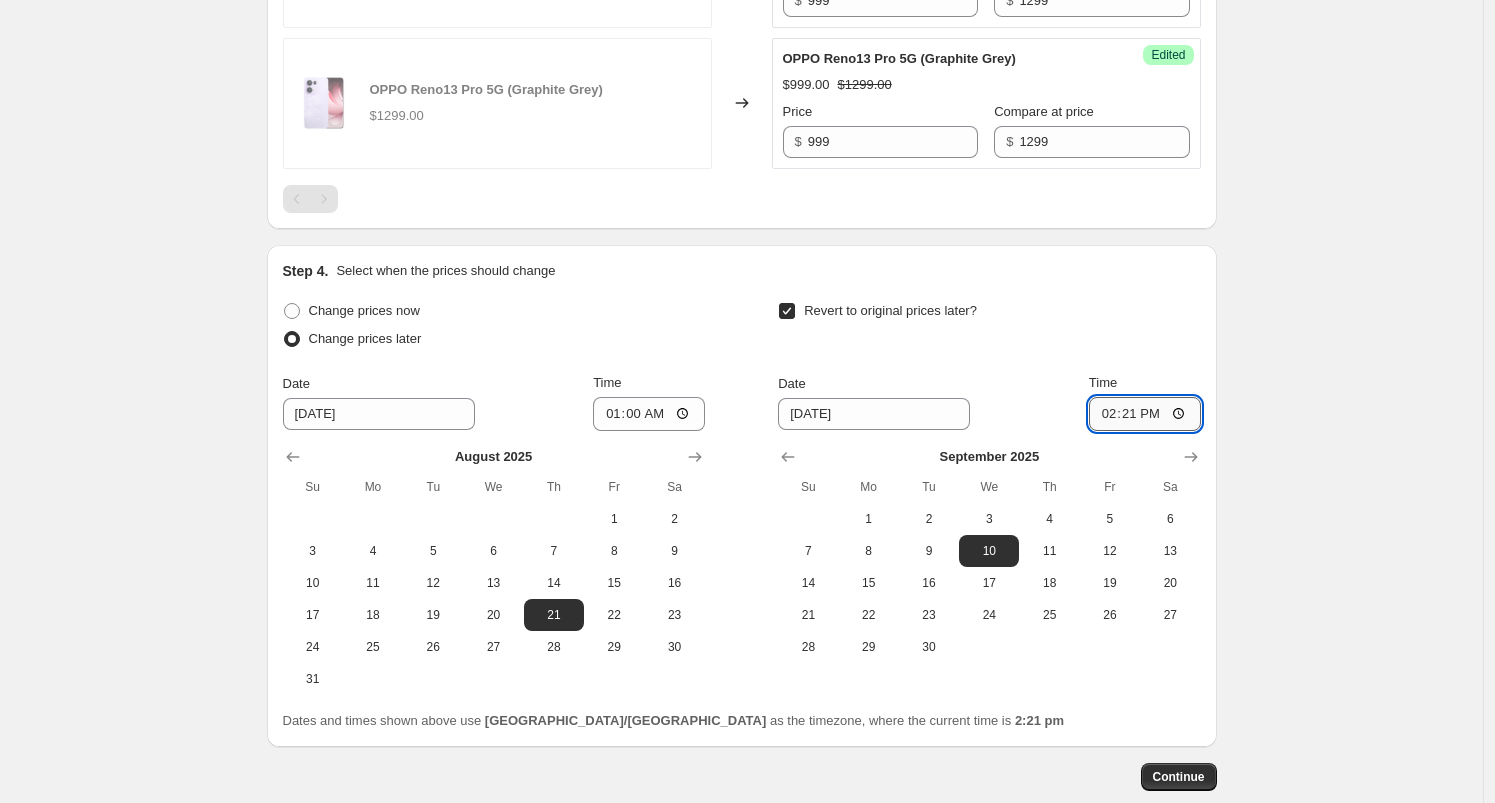 click on "14:21" at bounding box center (1145, 414) 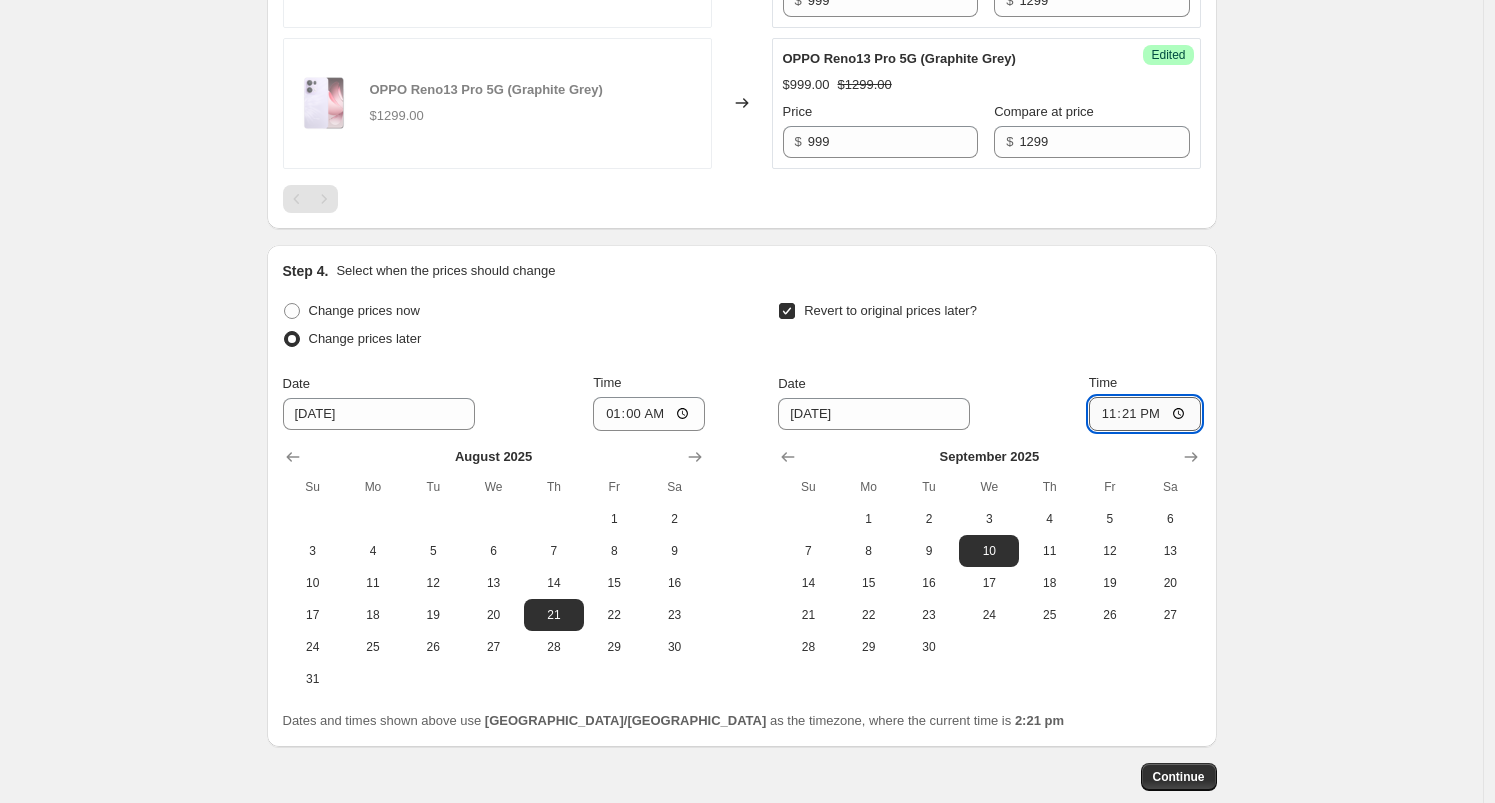 click on "23:21" at bounding box center [1145, 414] 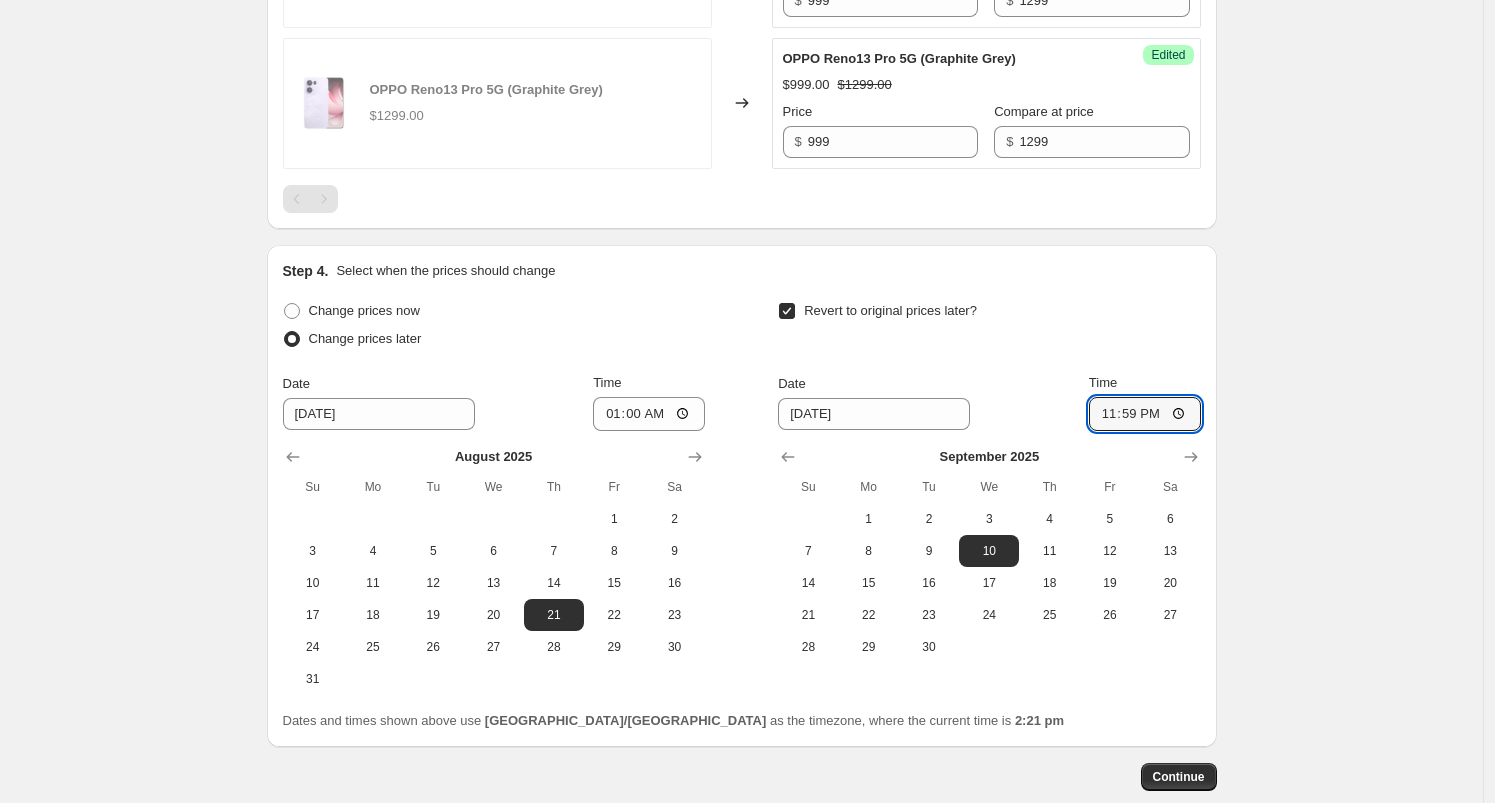 type on "23:59" 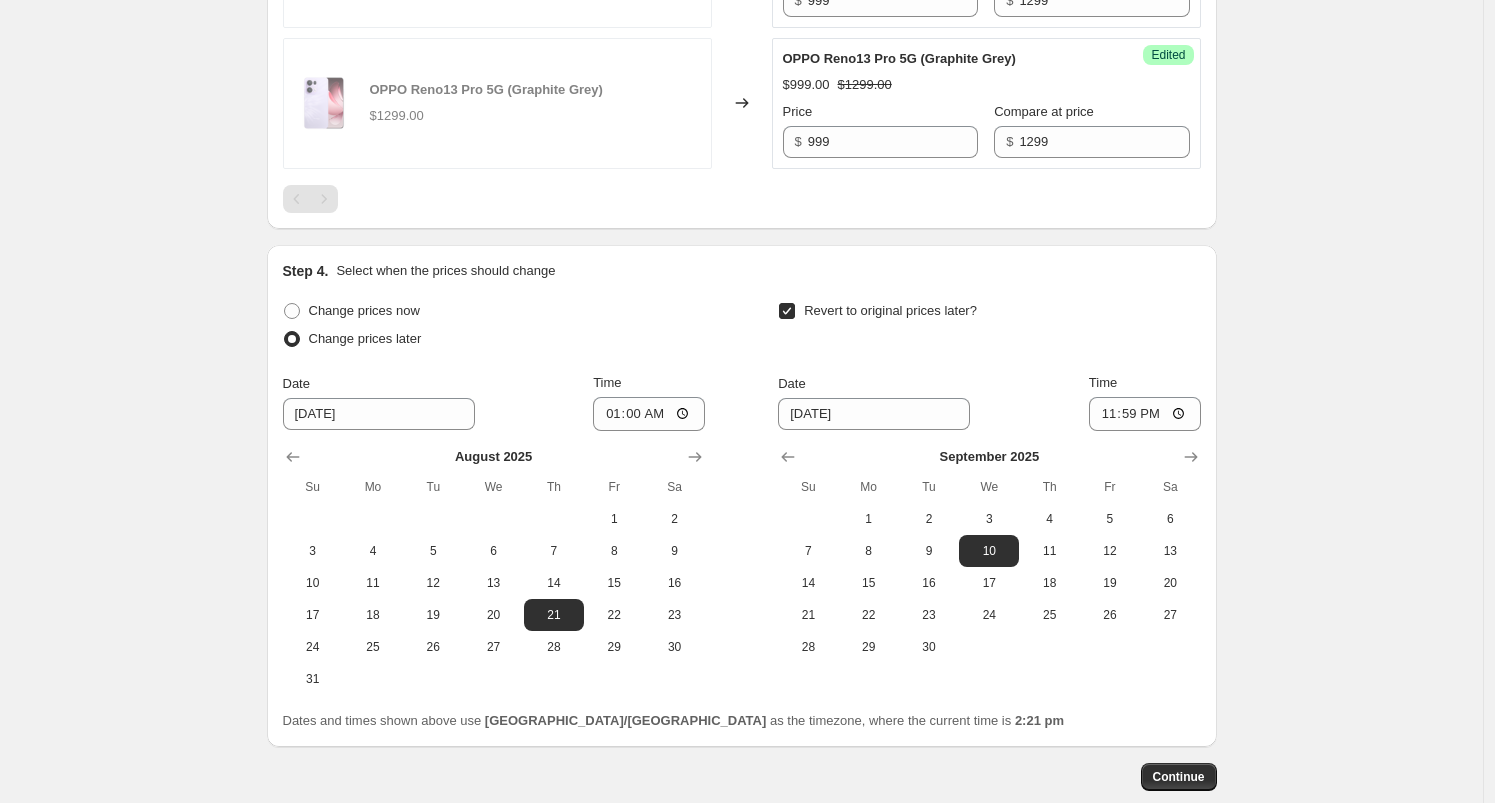 click on "Create new price [MEDICAL_DATA]. This page is ready Create new price [MEDICAL_DATA] Draft Step 1. Optionally give your price [MEDICAL_DATA] a title (eg "March 30% off sale on boots") Reno July Price [MEDICAL_DATA] This title is just for internal use, customers won't see it Step 2. Select how the prices should change Use bulk price change rules Set product prices individually Use CSV upload Select tags to add while price change is active Select tags to remove while price change is active Step 3. Select which products should change in price Select all products, use filters, or select products variants individually All products Filter by product, collection, tag, vendor, product type, variant title, or inventory Select product variants individually Product filters Products must match: all conditions any condition The product The product's collection The product's tag The product's vendor The product's type The product's status The variant's title Inventory quantity The product Is equal to Is not equal to Is equal to The product" at bounding box center [741, -207] 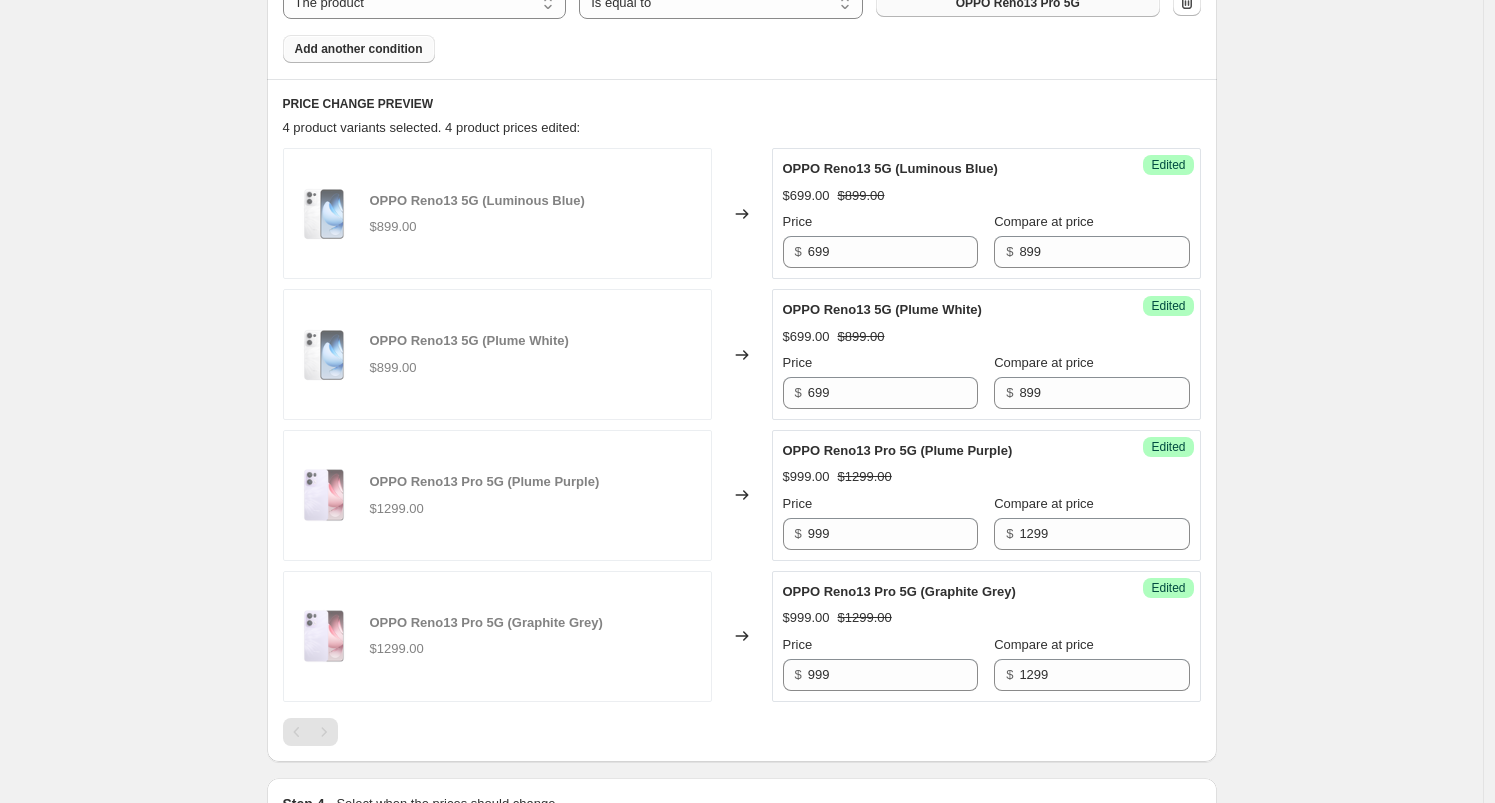 scroll, scrollTop: 1439, scrollLeft: 0, axis: vertical 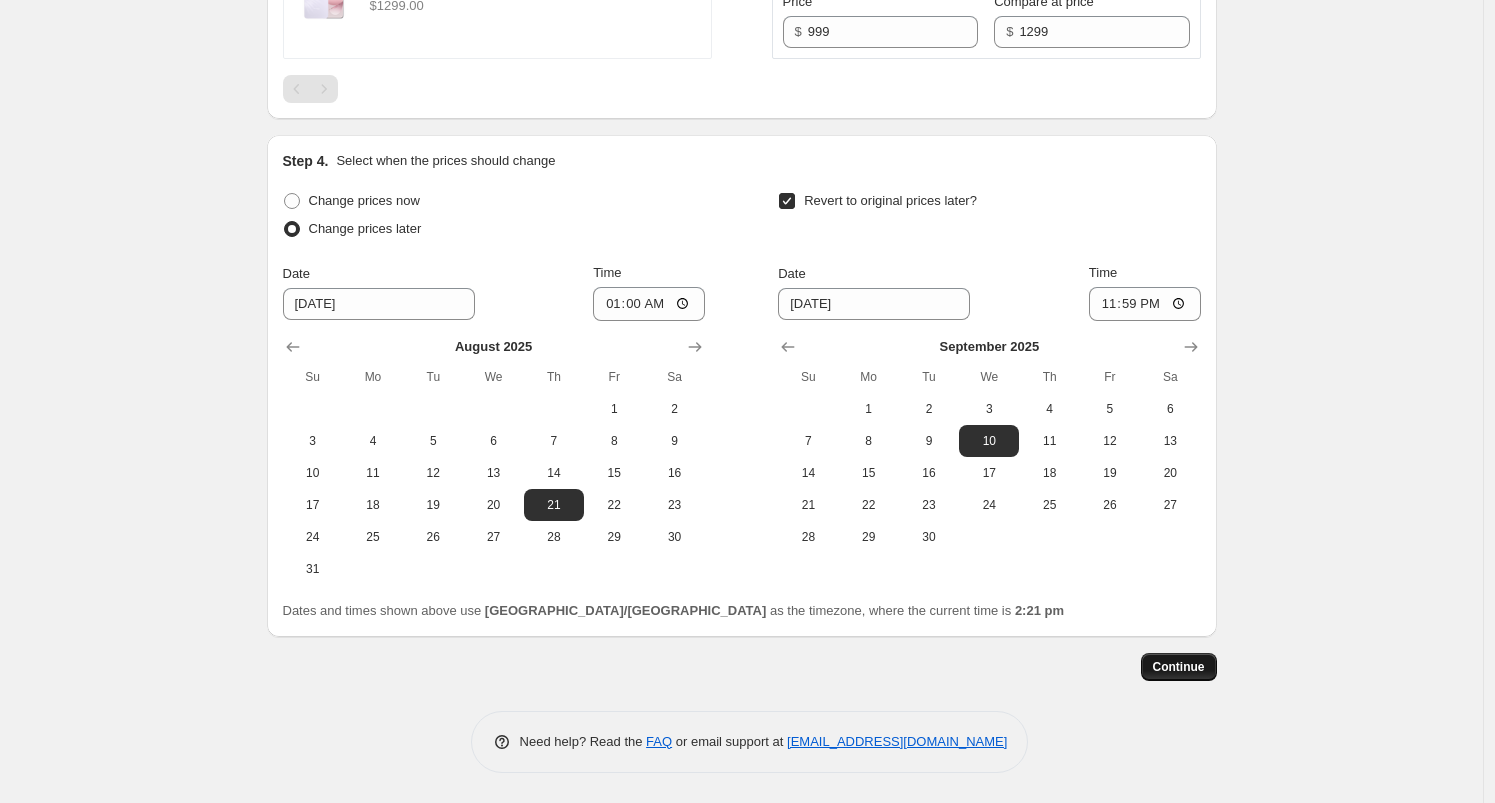 click on "Continue" at bounding box center (1179, 667) 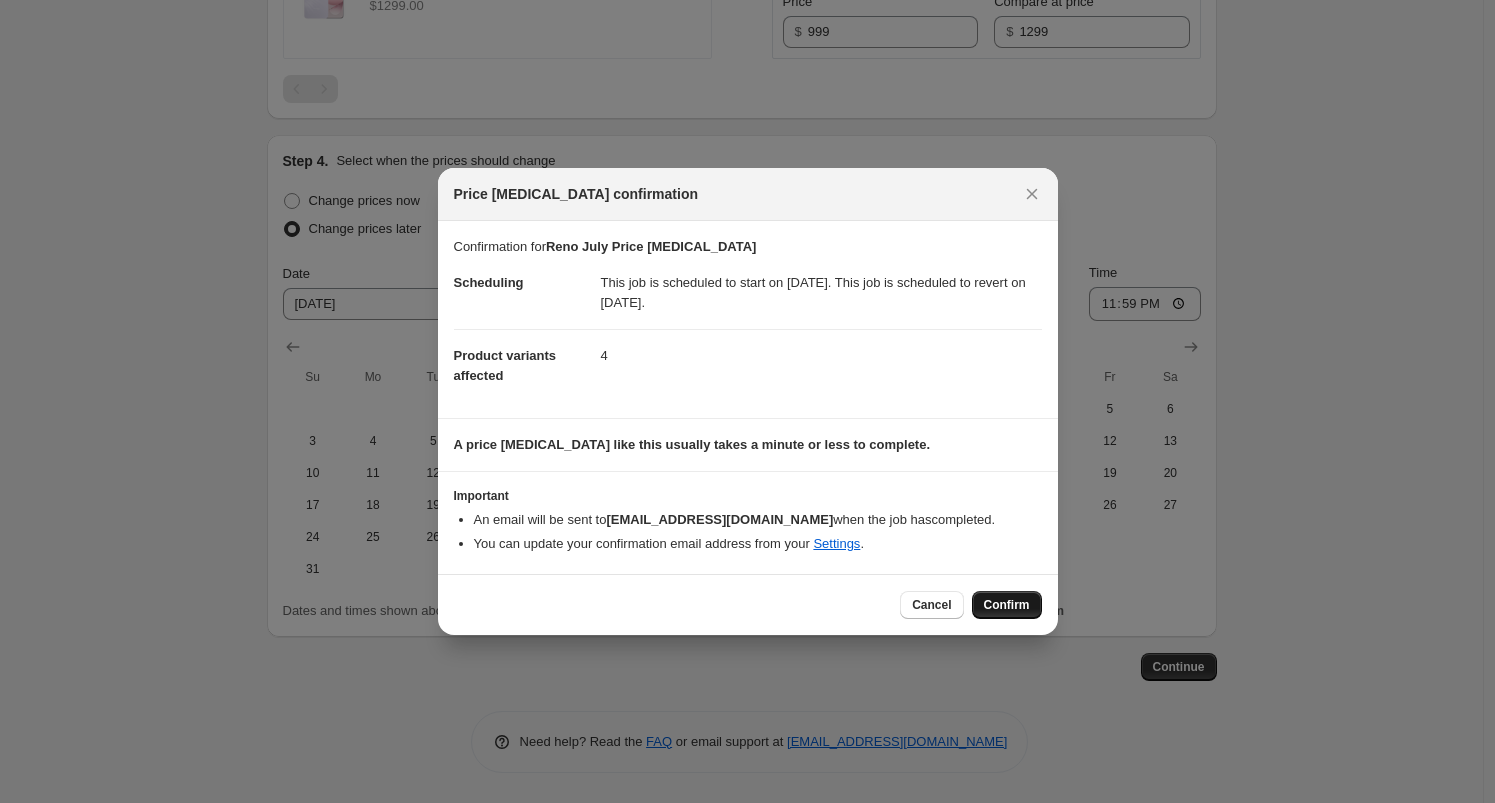click on "Confirm" at bounding box center [1007, 605] 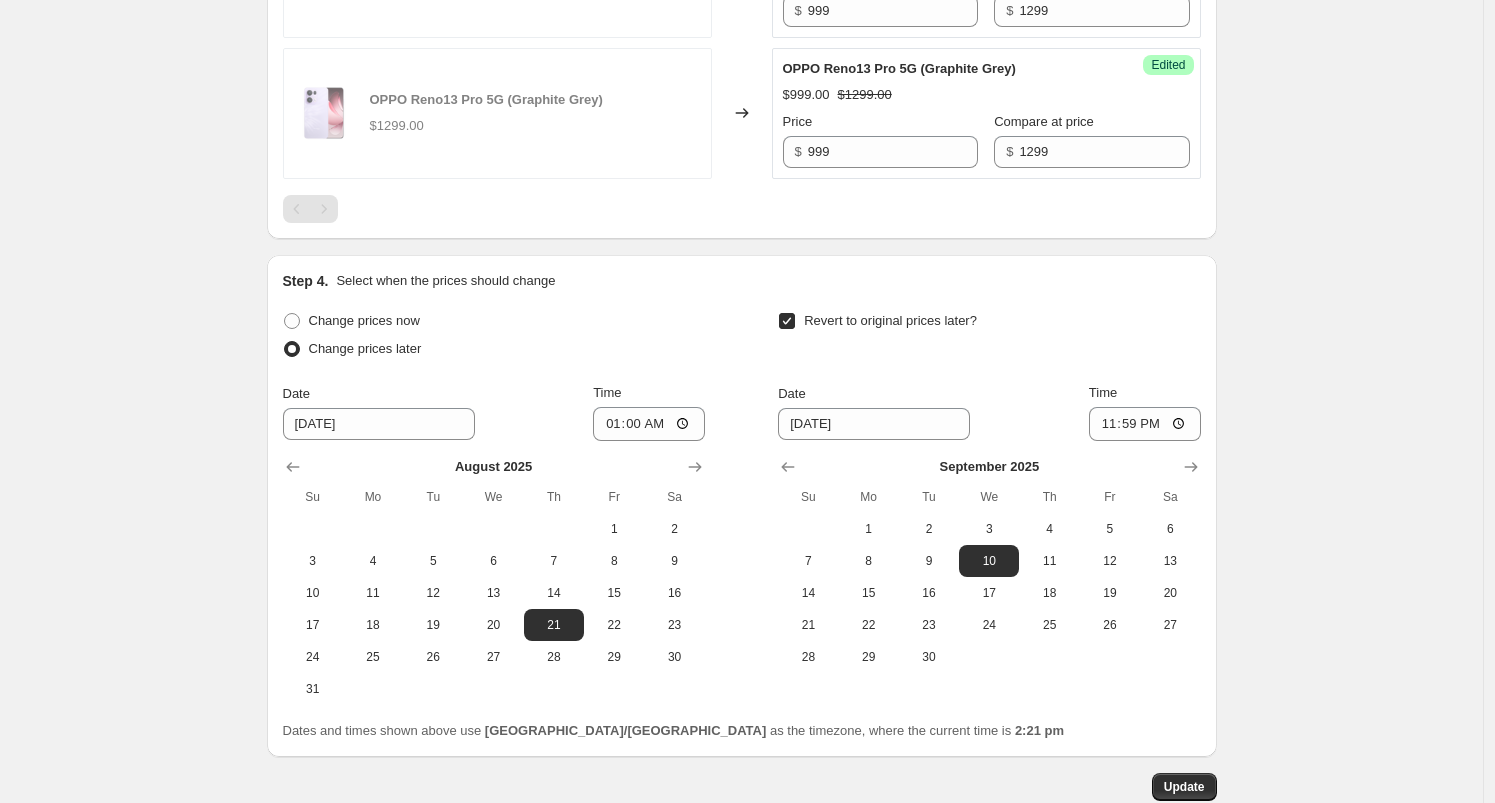 scroll, scrollTop: 0, scrollLeft: 0, axis: both 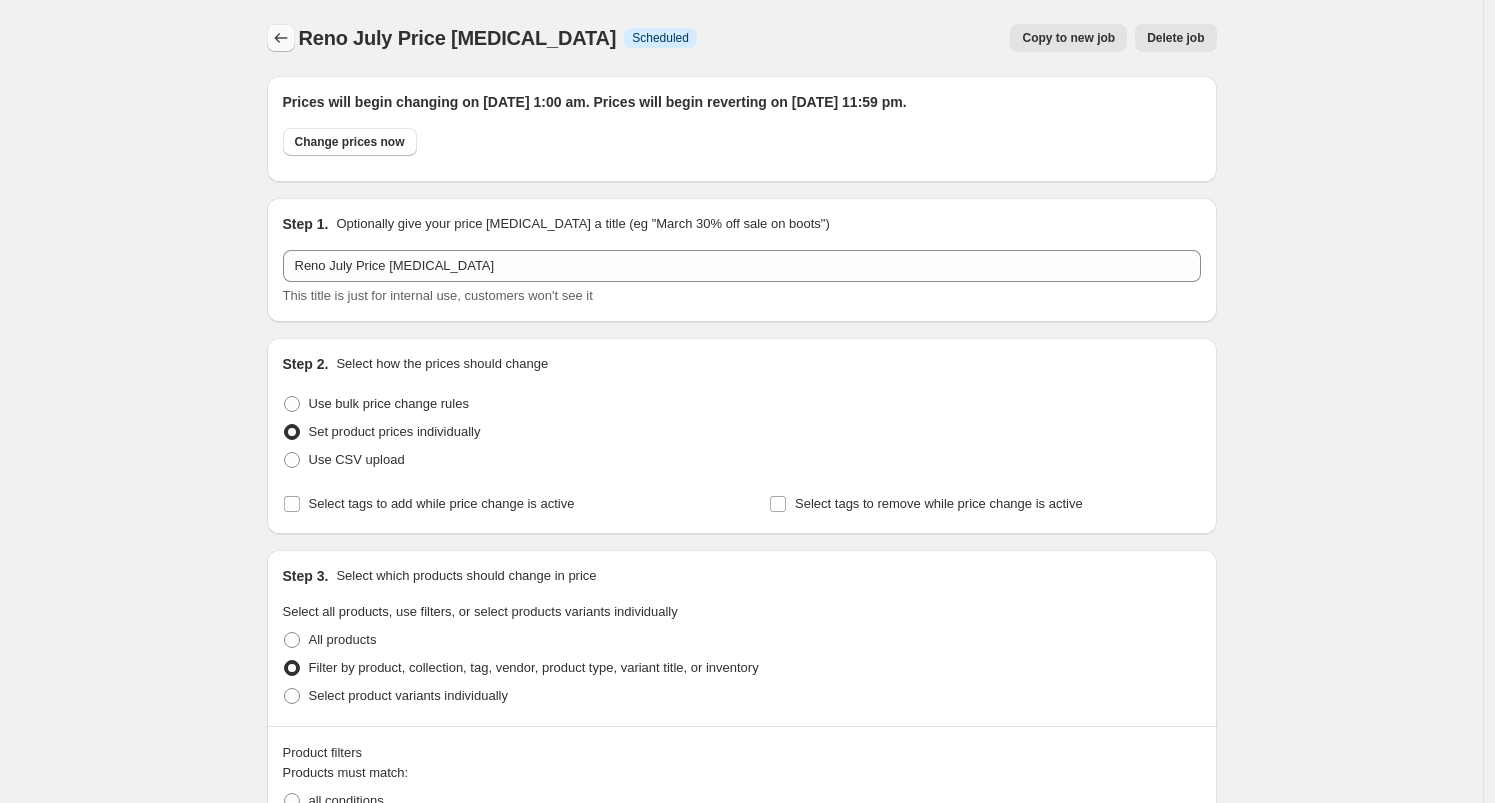 click on "Reno July Price [MEDICAL_DATA]. This page is ready Reno July Price [MEDICAL_DATA] Info Scheduled Copy to new job Delete job More actions Copy to new job Delete job Prices will begin changing on [DATE] 1:00 am. Prices will begin reverting on [DATE] 11:59 pm. Change prices now Step 1. Optionally give your price [MEDICAL_DATA] a title (eg "March 30% off sale on boots") Reno July Price [MEDICAL_DATA] This title is just for internal use, customers won't see it Step 2. Select how the prices should change Use bulk price change rules Set product prices individually Use CSV upload Select tags to add while price change is active Select tags to remove while price change is active Step 3. Select which products should change in price Select all products, use filters, or select products variants individually All products Filter by product, collection, tag, vendor, product type, variant title, or inventory Select product variants individually Product filters Products must match: all conditions any condition $899.00" at bounding box center [742, 1181] 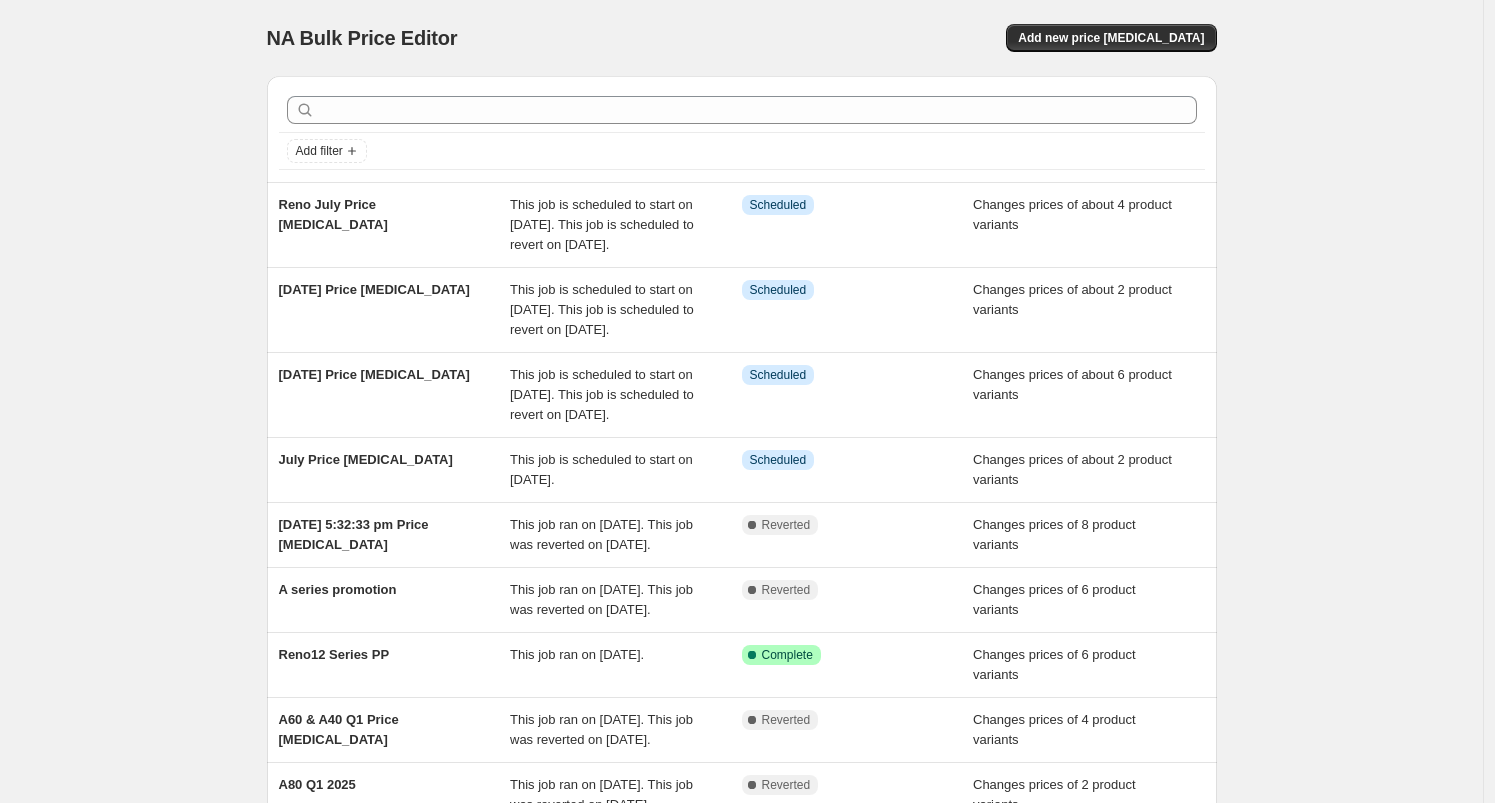 scroll, scrollTop: 36, scrollLeft: 0, axis: vertical 